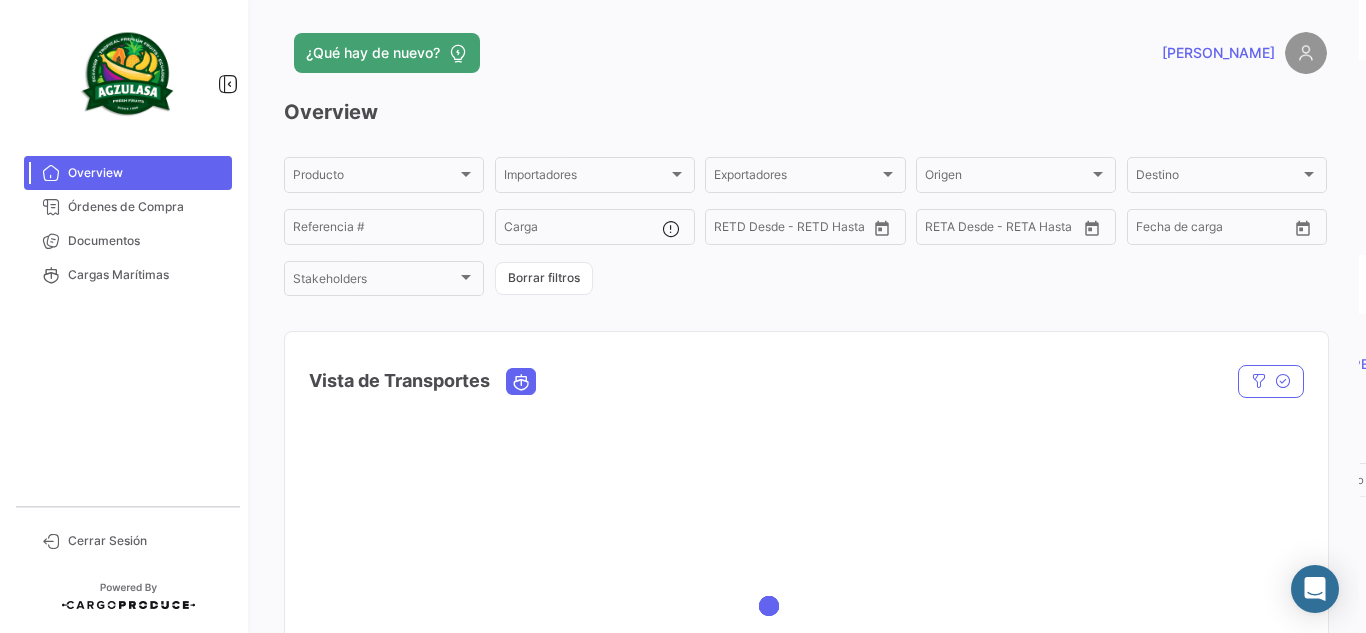 scroll, scrollTop: 0, scrollLeft: 0, axis: both 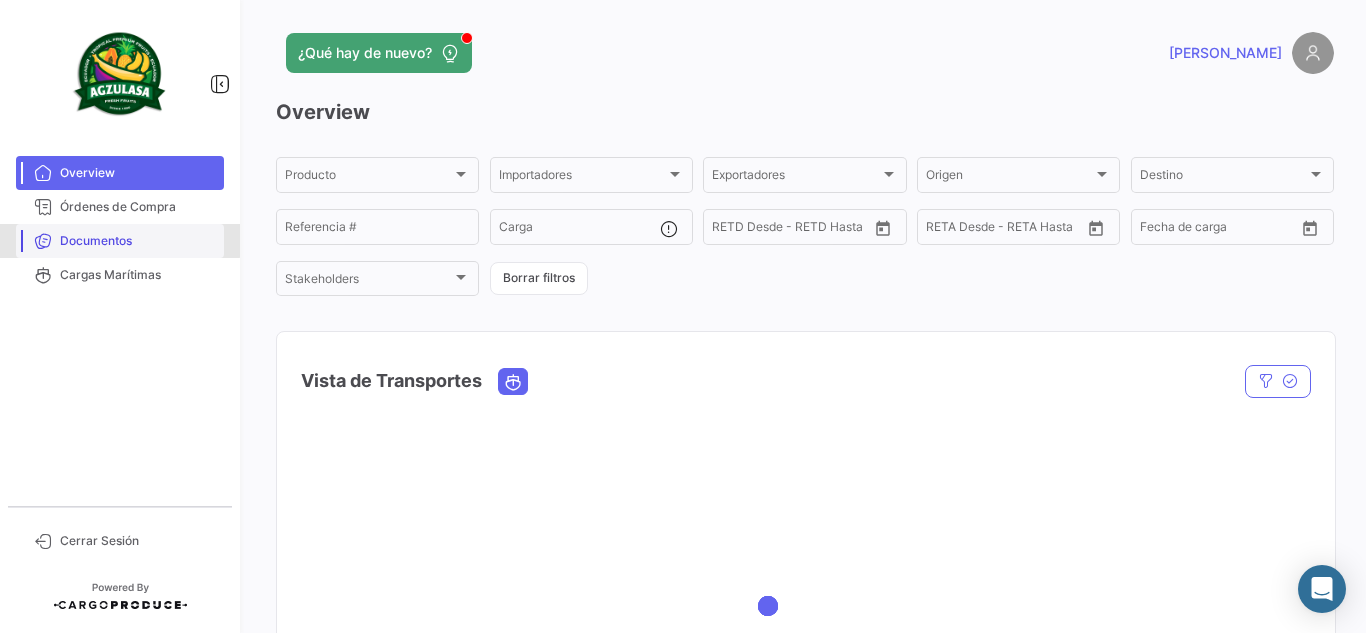 click on "Documentos" at bounding box center (120, 241) 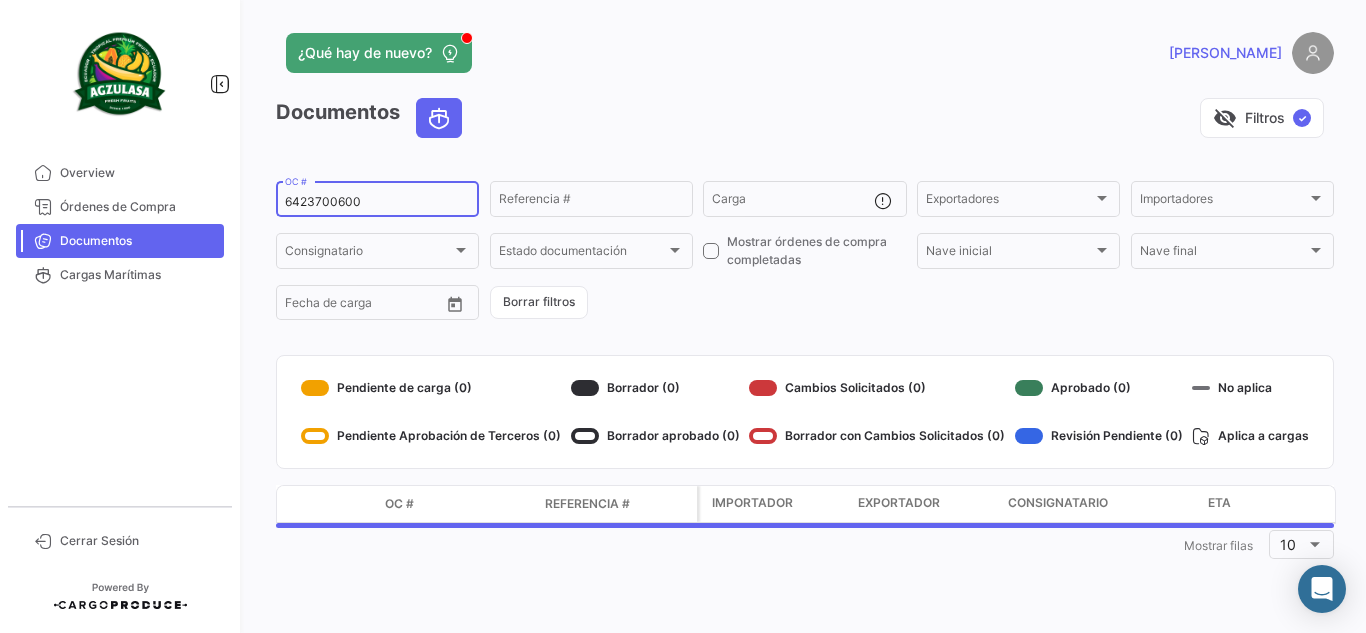 click on "6423700600" at bounding box center (377, 202) 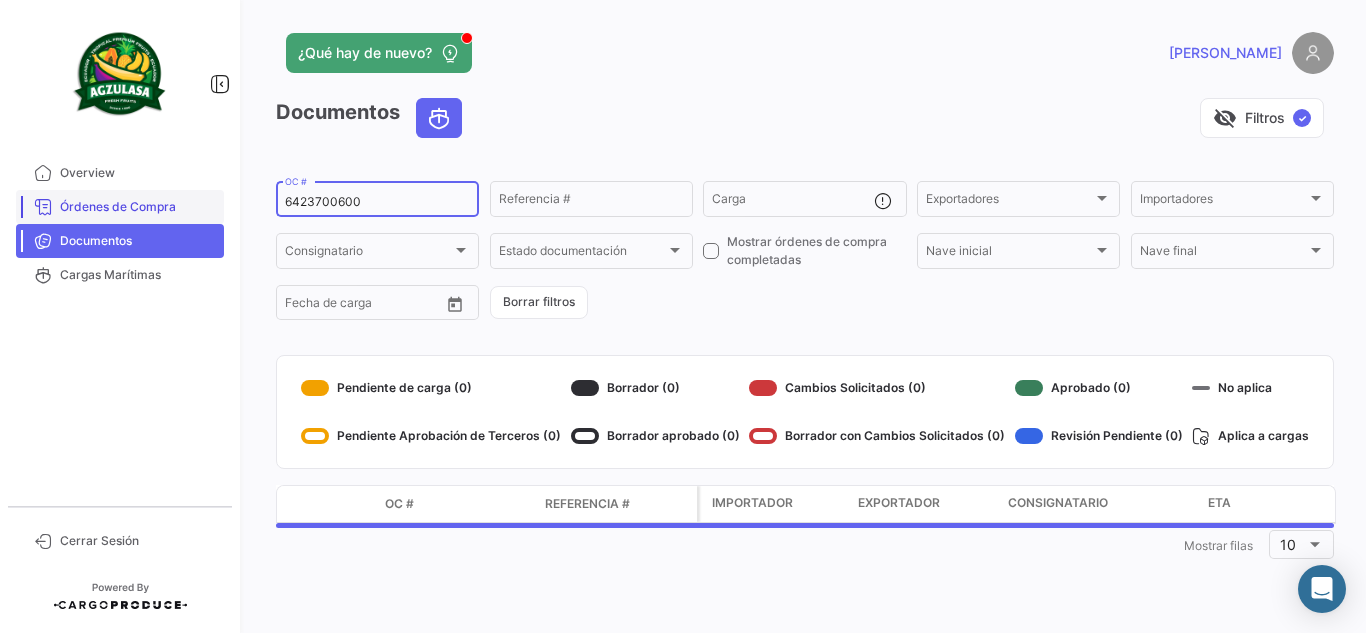 drag, startPoint x: 70, startPoint y: 204, endPoint x: 56, endPoint y: 206, distance: 14.142136 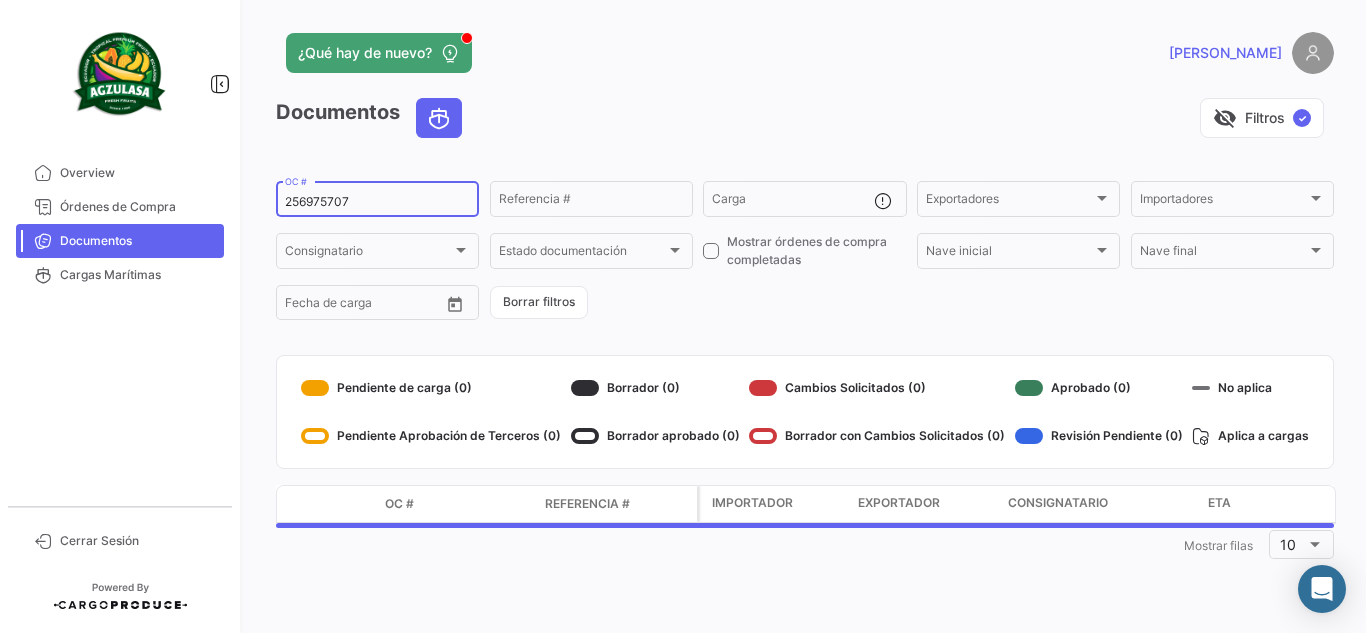type on "256975707" 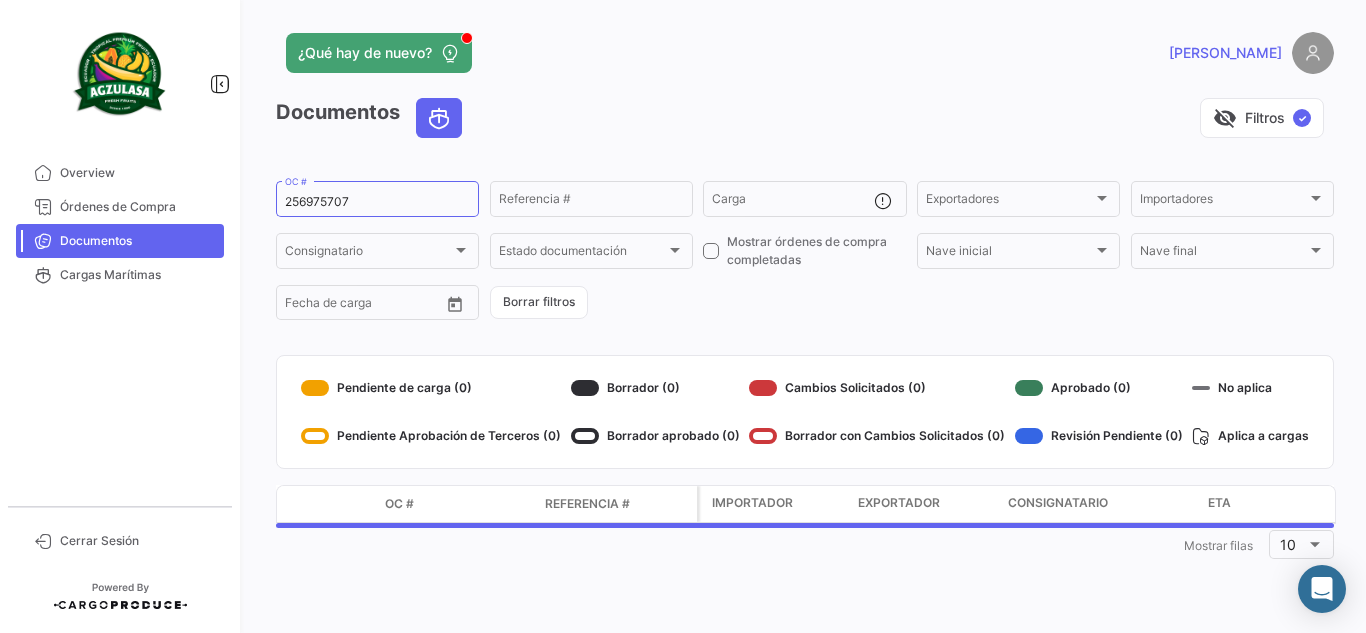 click on "[PERSON_NAME]" 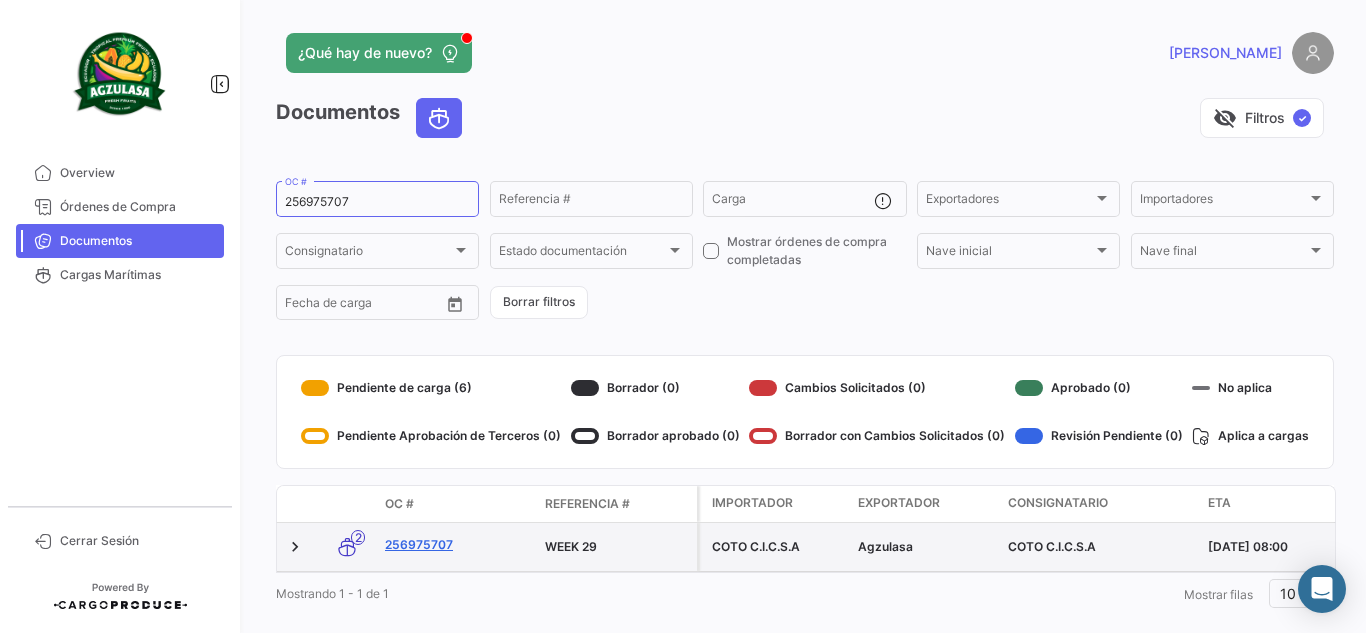 click on "256975707" 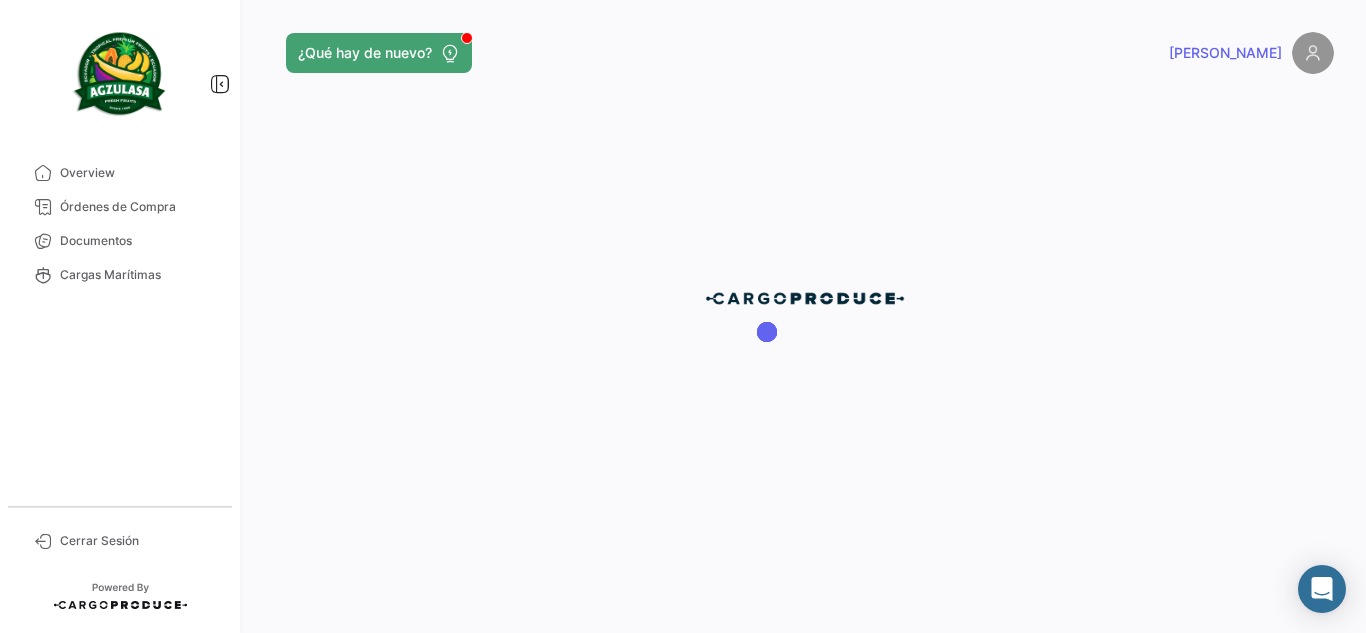 click 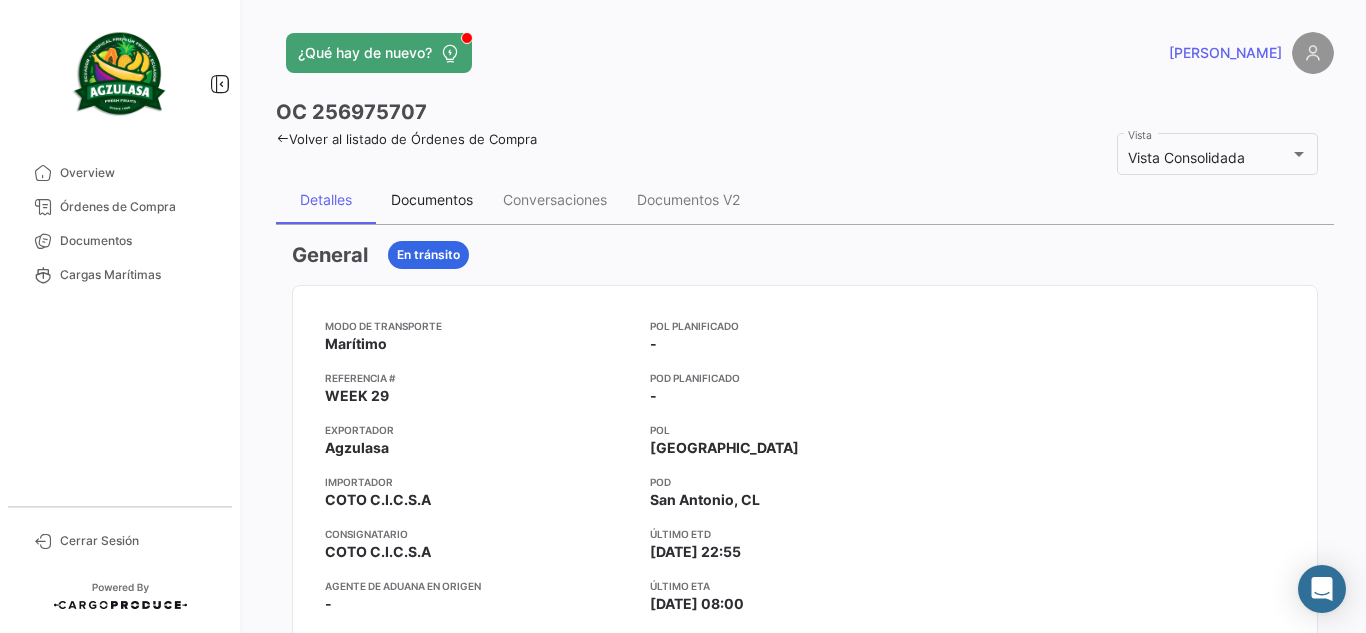 click on "Documentos" at bounding box center (432, 200) 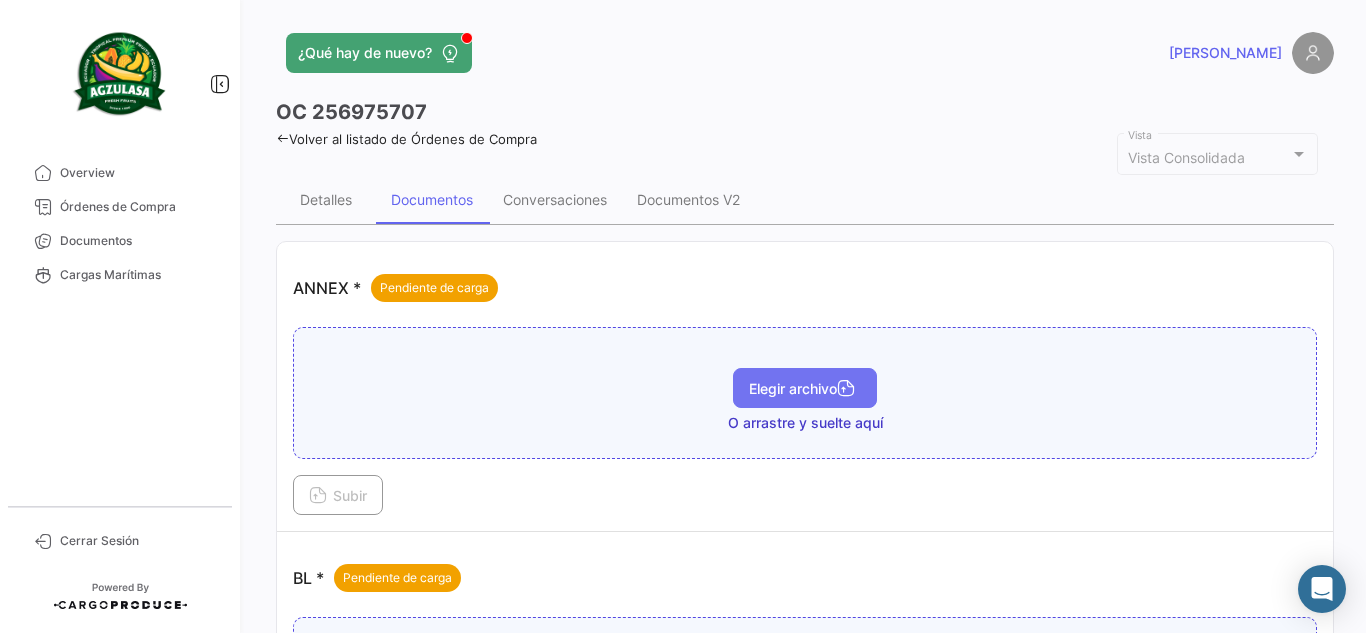 click on "Elegir archivo" at bounding box center [805, 388] 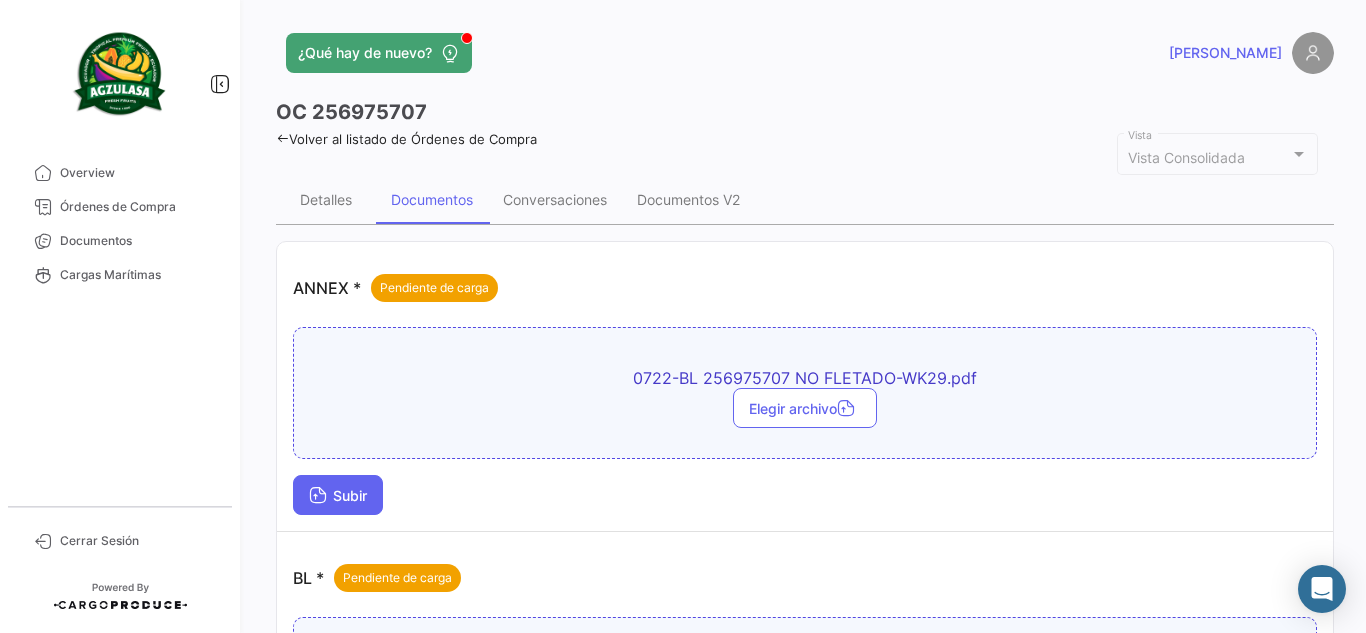 click on "Subir" at bounding box center [338, 495] 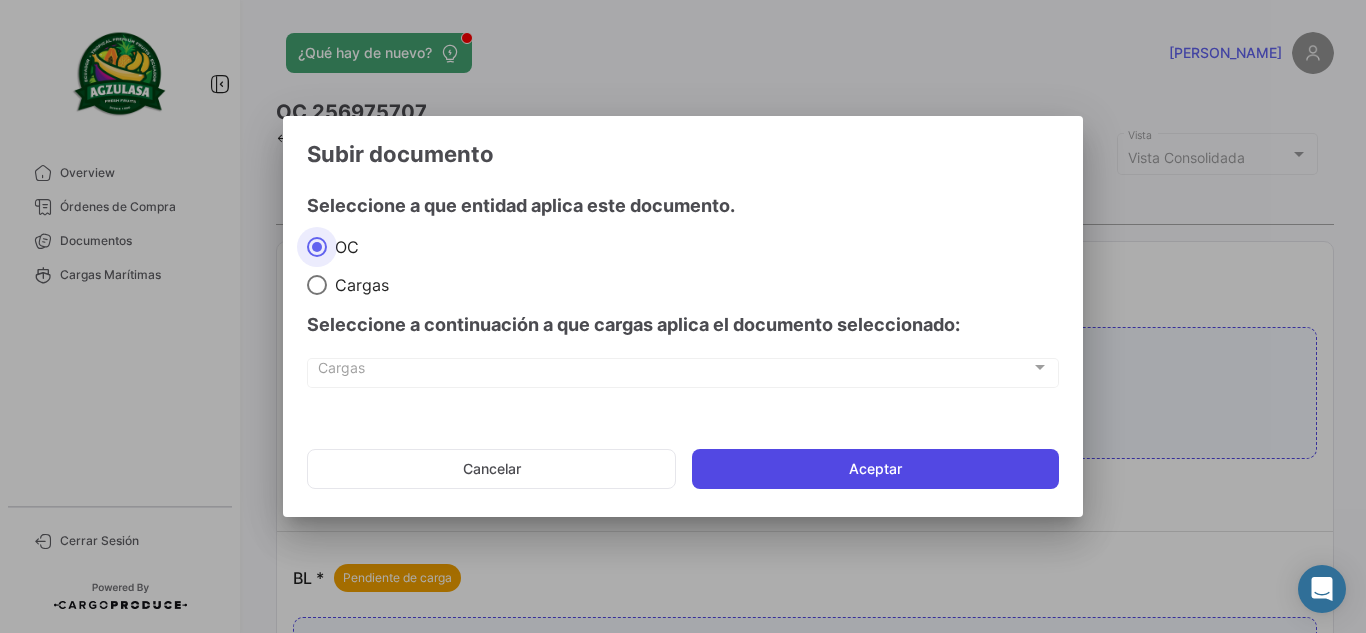 click on "Aceptar" 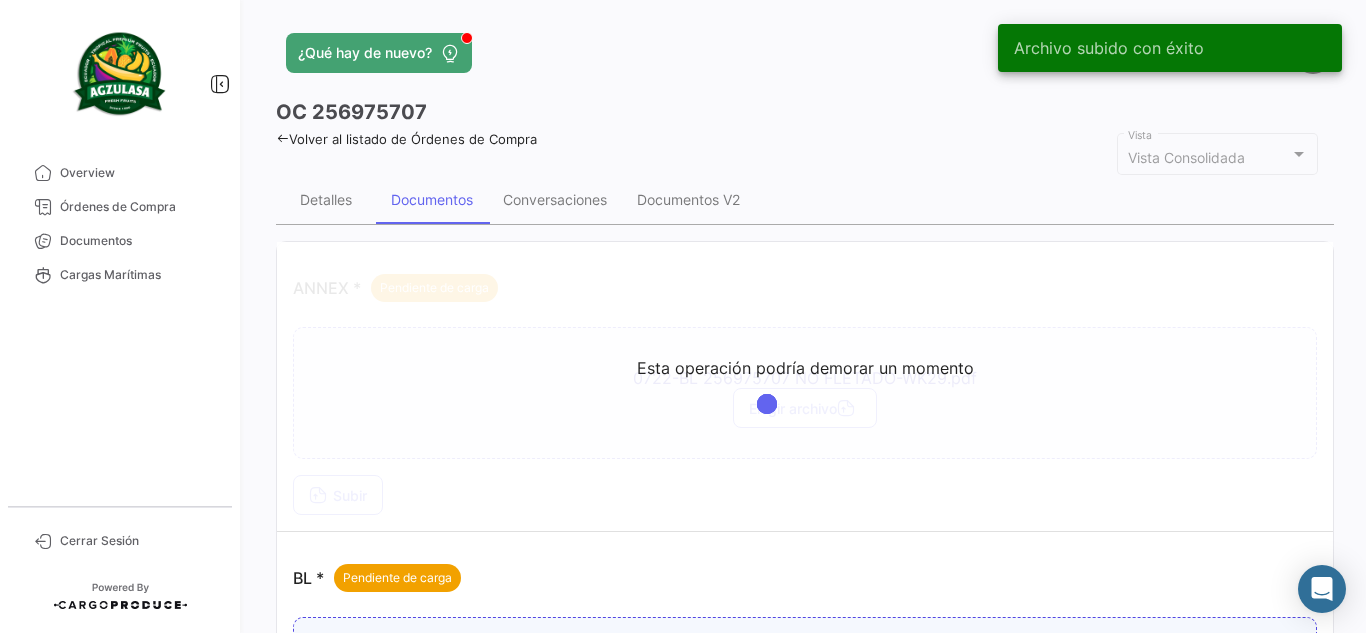 click on "OC
256975707" 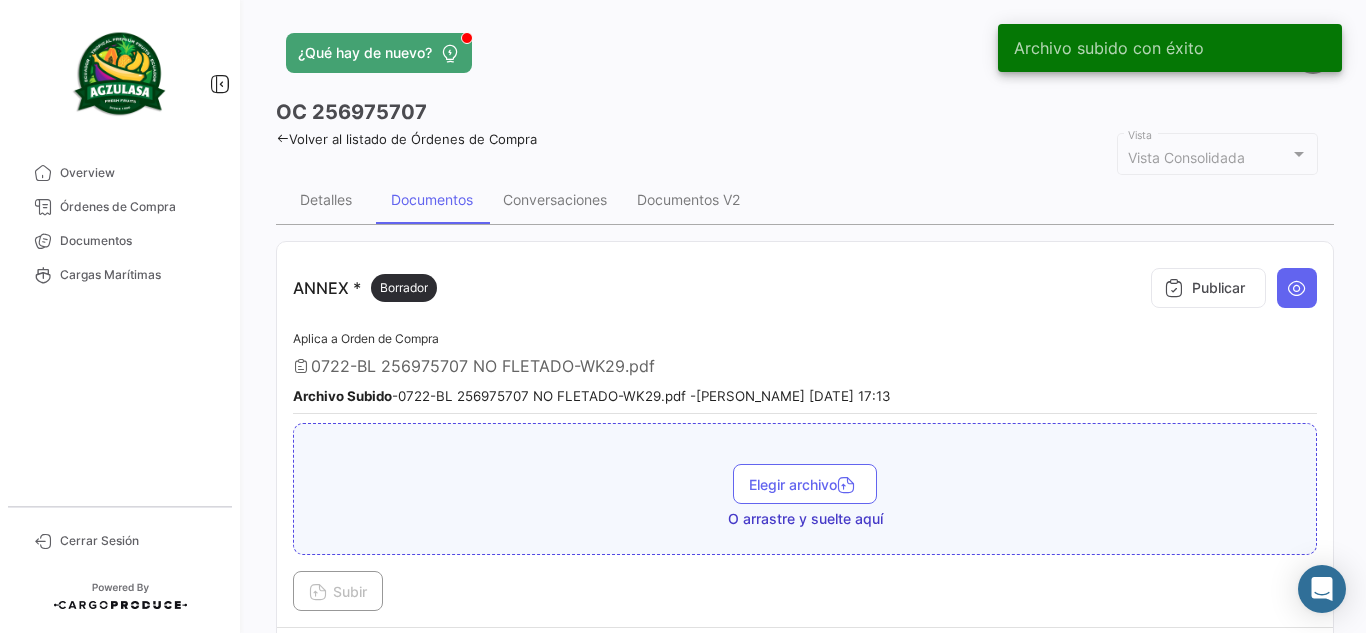 click on "OC
256975707" 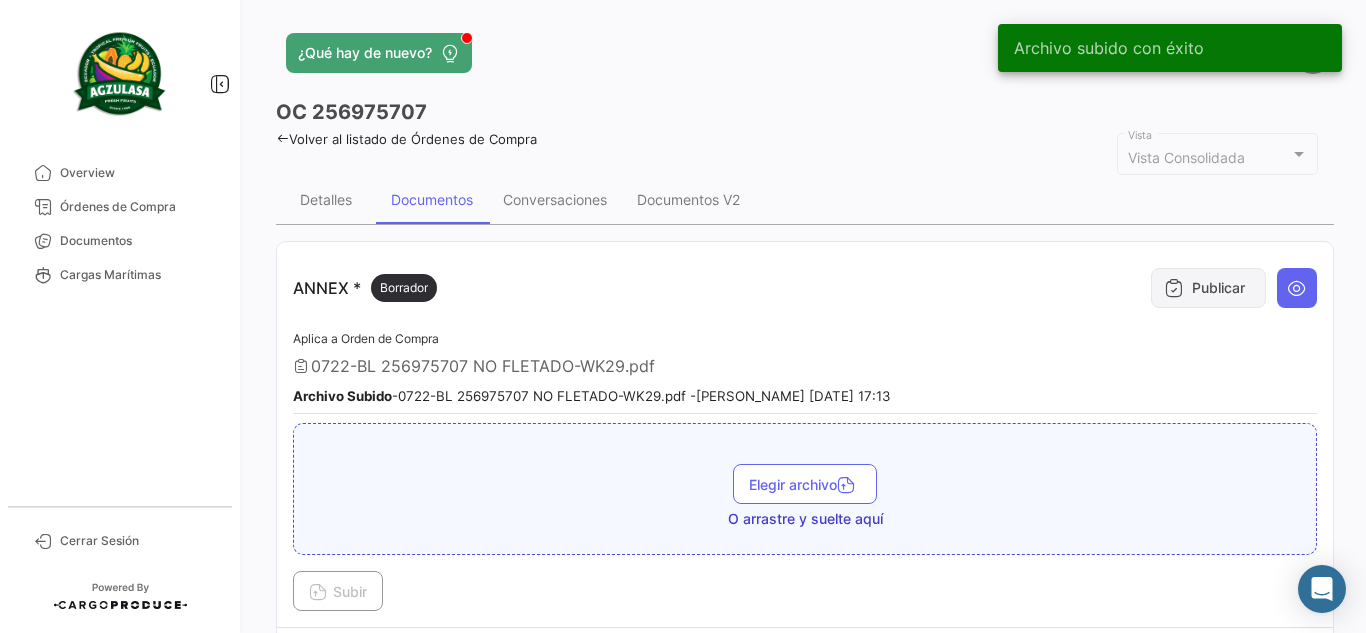click on "Publicar" at bounding box center [1208, 288] 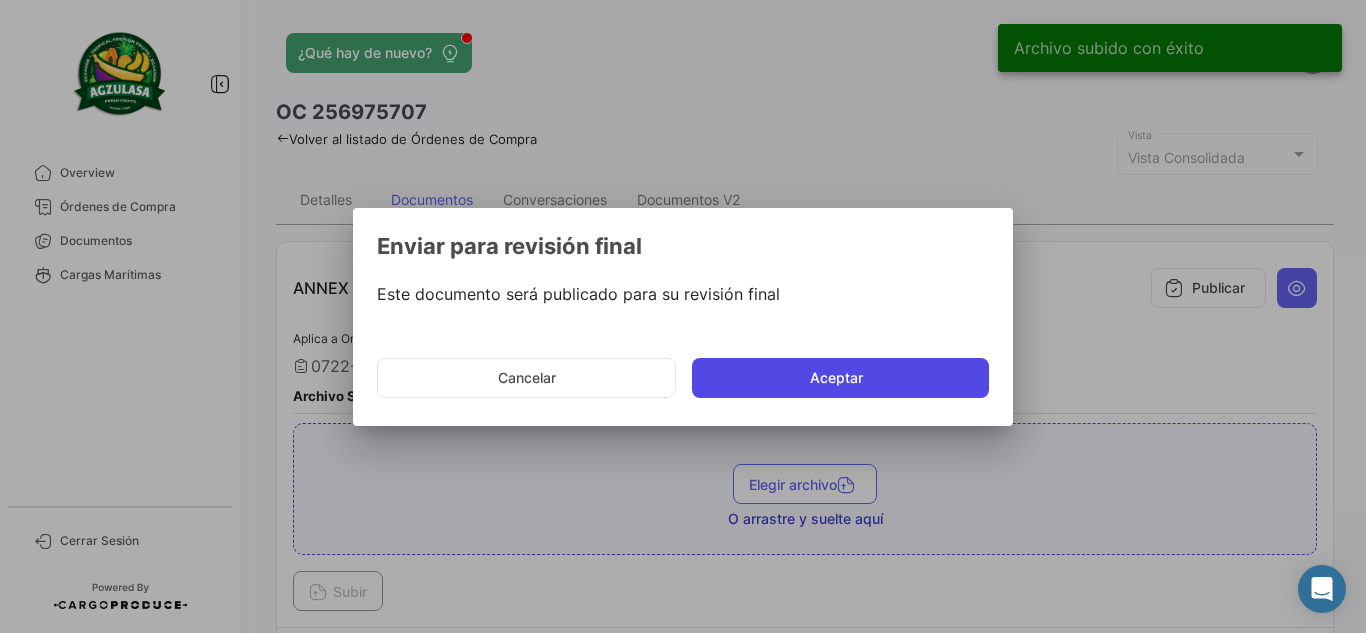 click on "Aceptar" 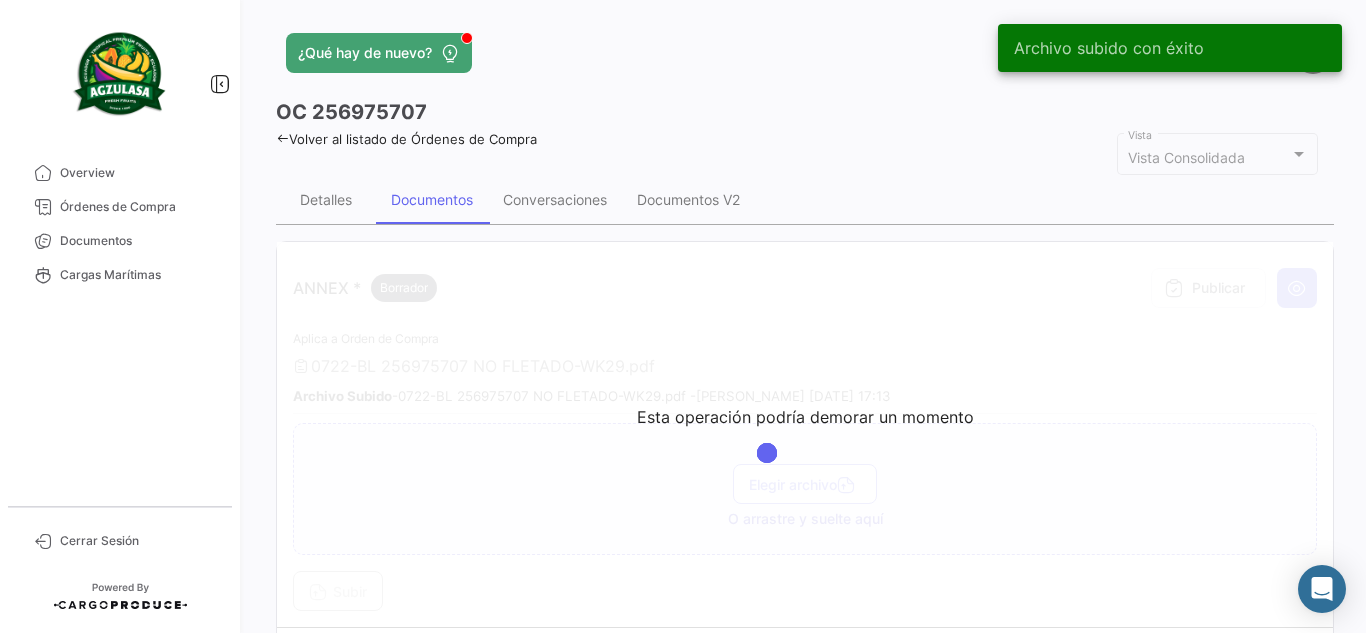 click on "¿Qué hay de nuevo?   [PERSON_NAME]" 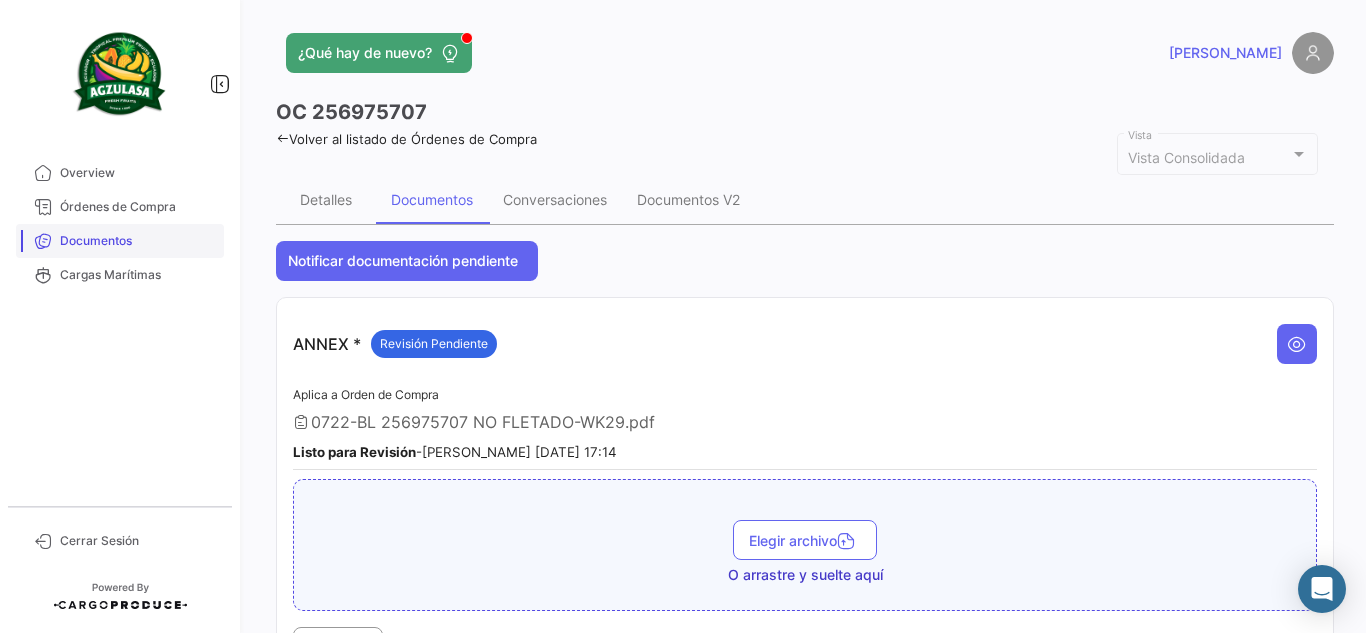 click on "Documentos" at bounding box center (138, 241) 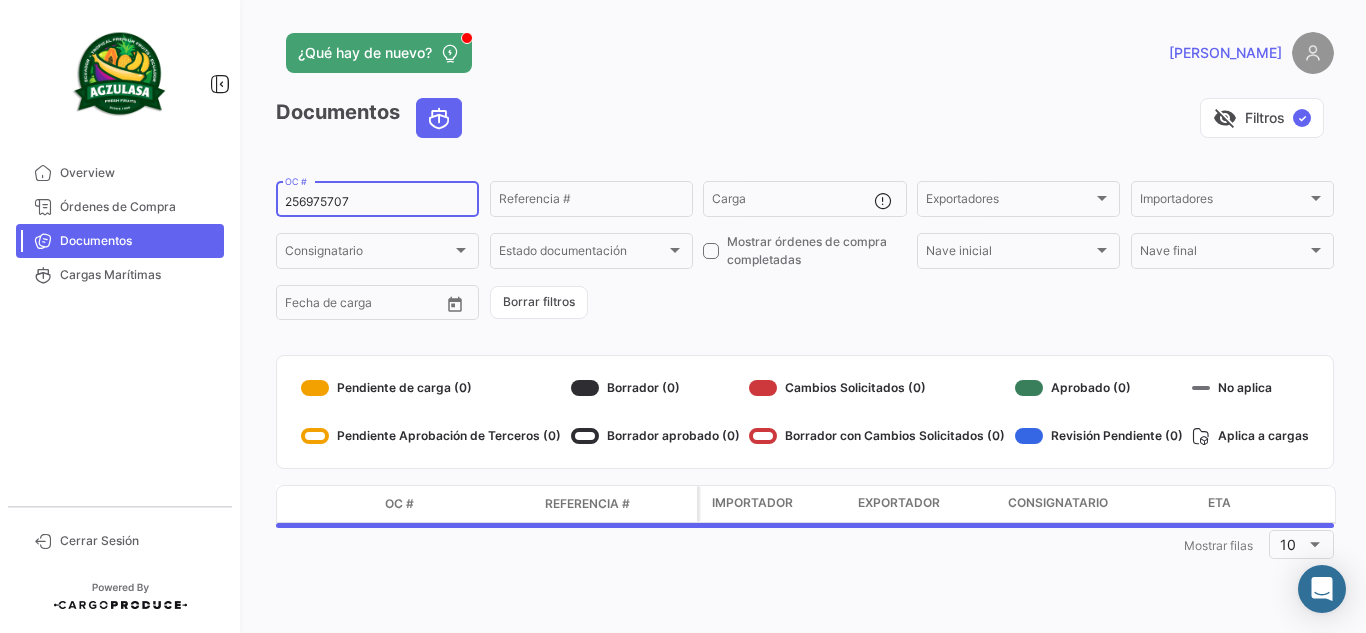 click on "256975707" at bounding box center [377, 202] 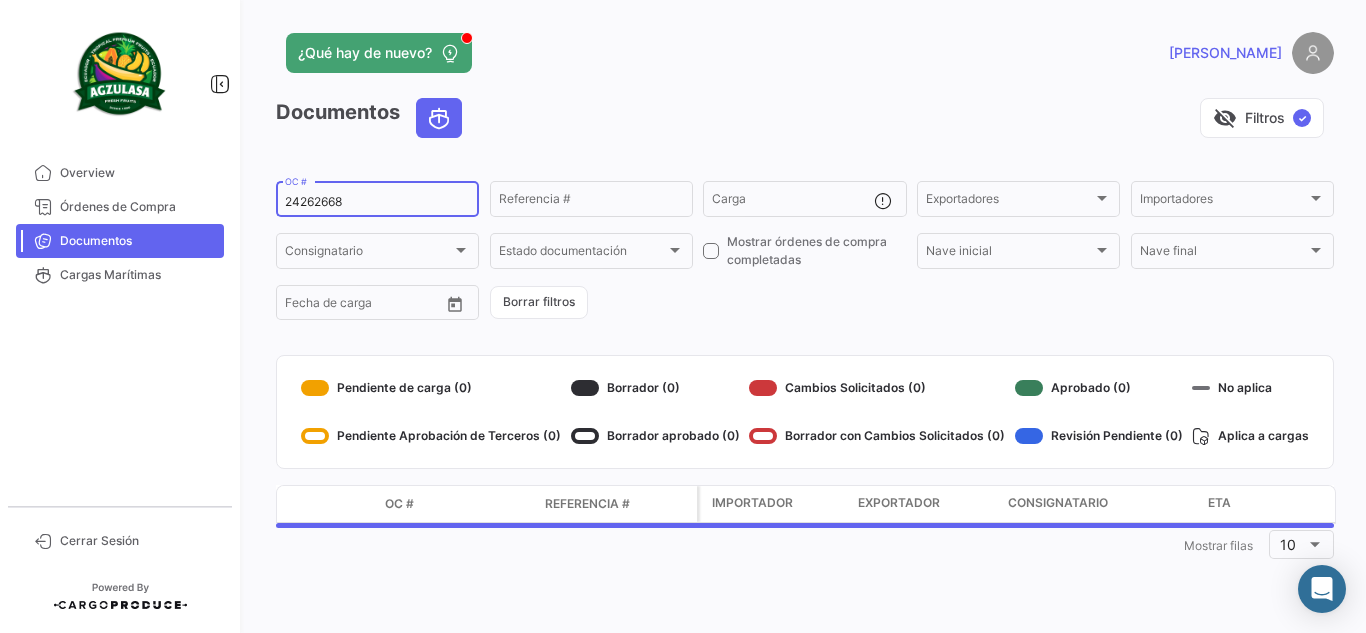 type on "24262668" 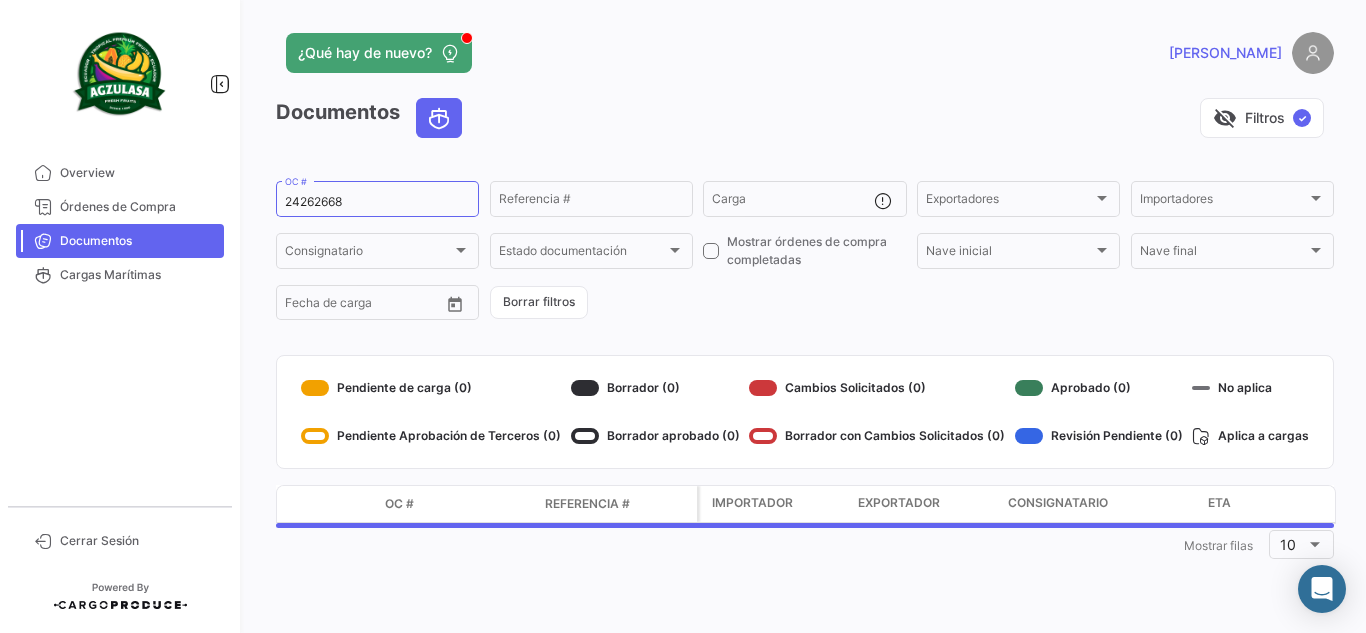 click on "visibility_off   Filtros  ✓" 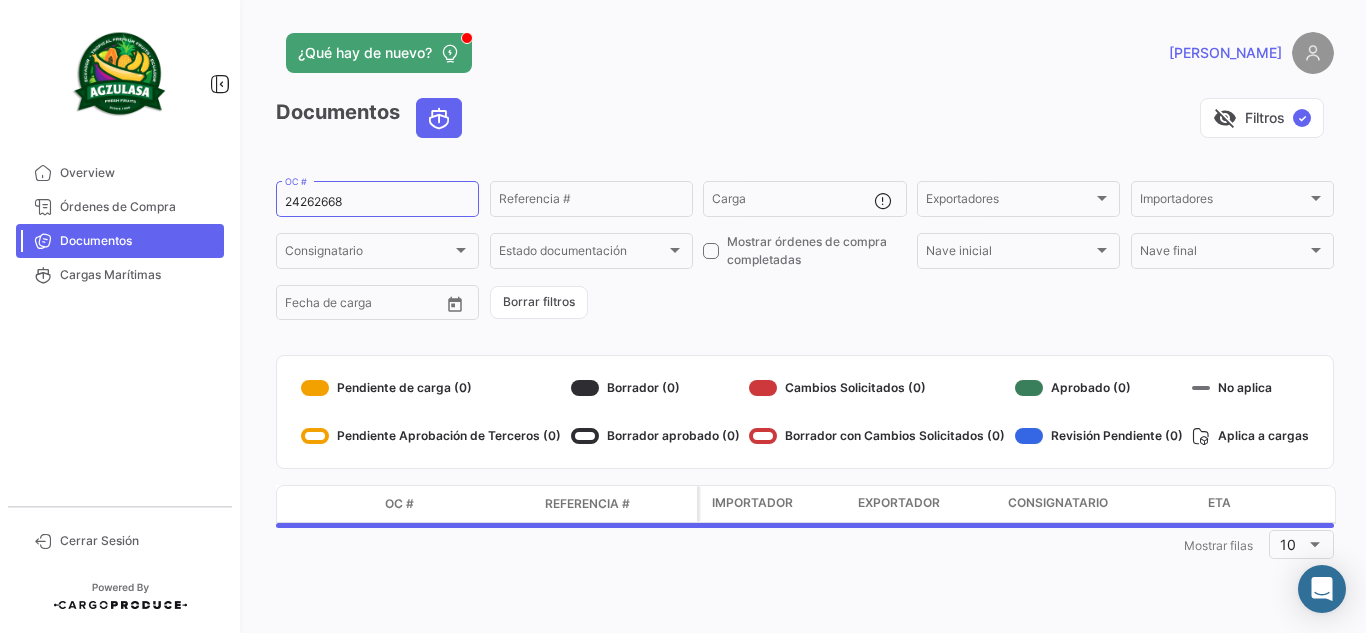 click on "¿Qué hay de nuevo?   [PERSON_NAME]" 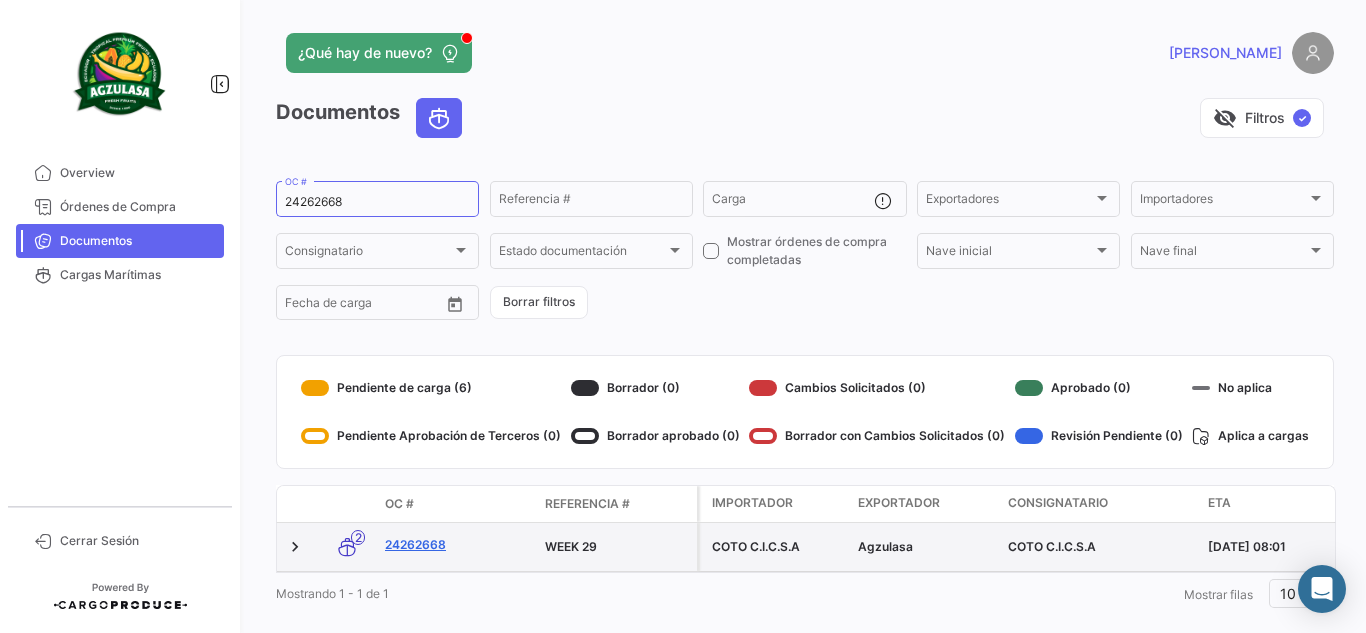 click on "24262668" 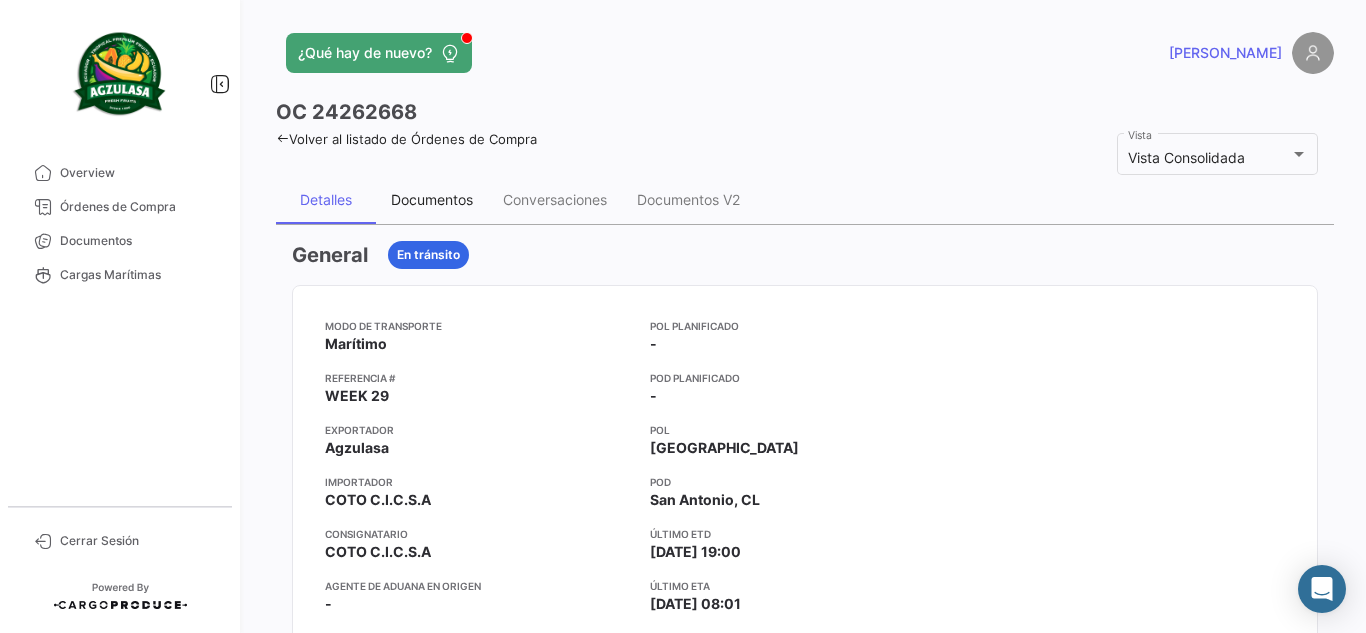 click on "Documentos" at bounding box center (432, 199) 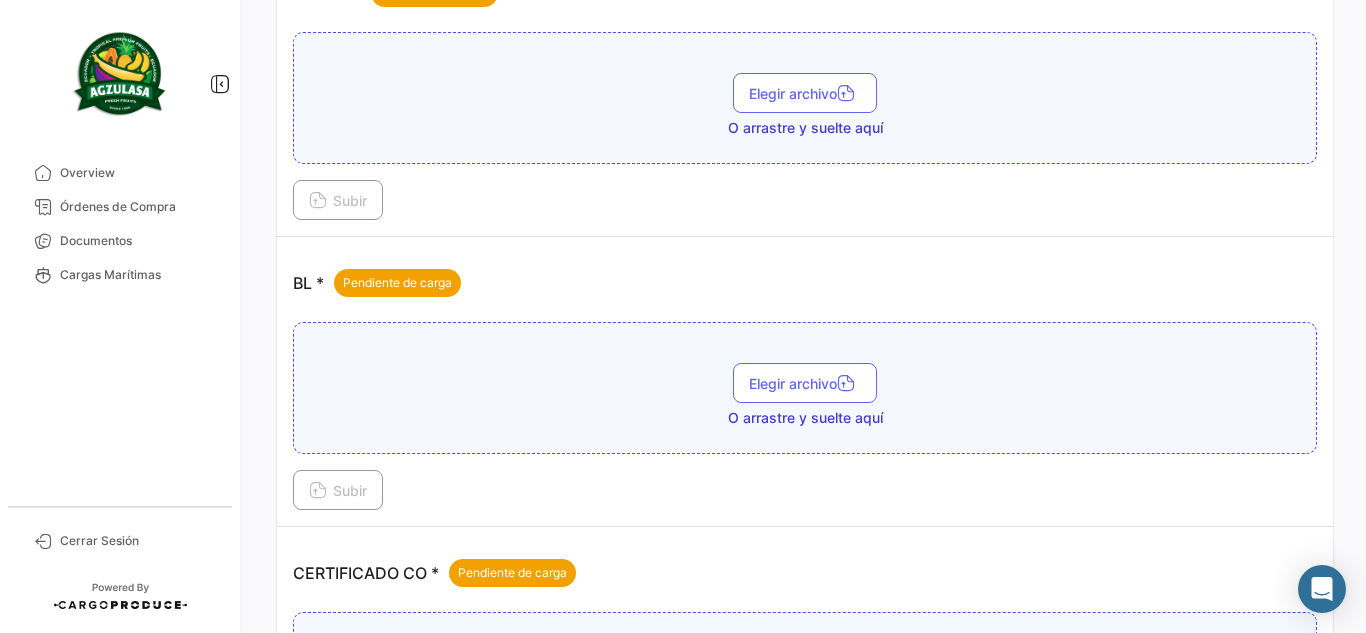 scroll, scrollTop: 300, scrollLeft: 0, axis: vertical 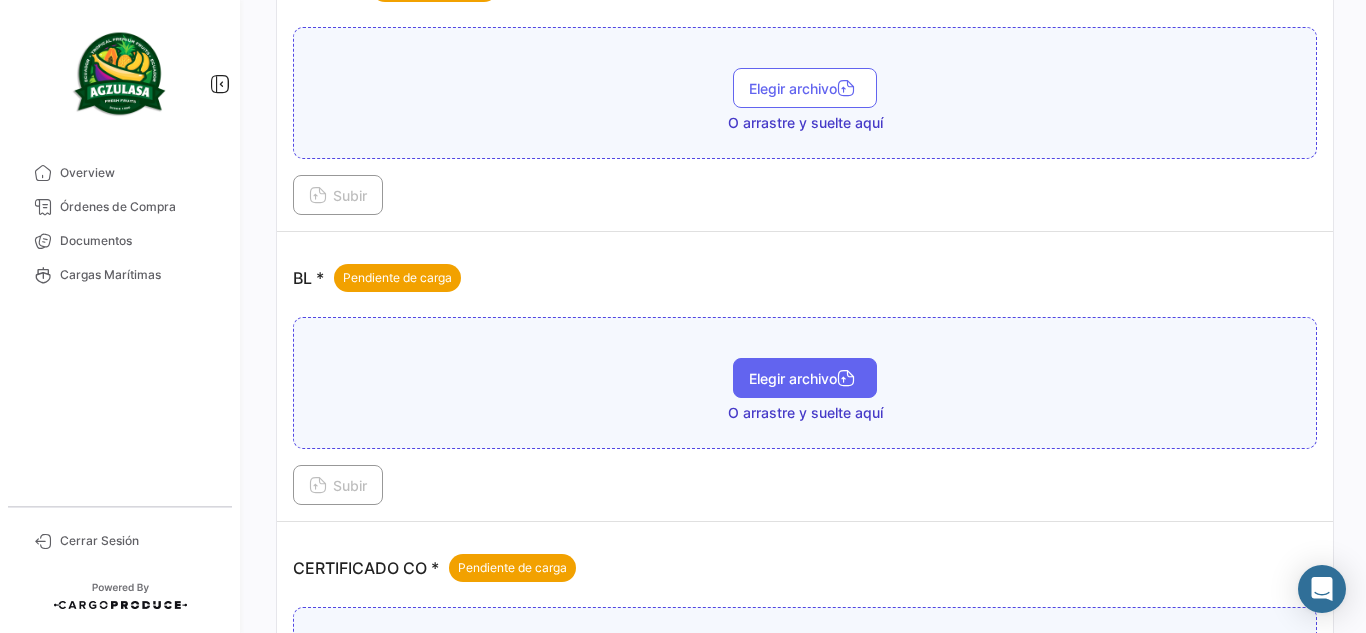 click on "Elegir archivo" at bounding box center (805, 378) 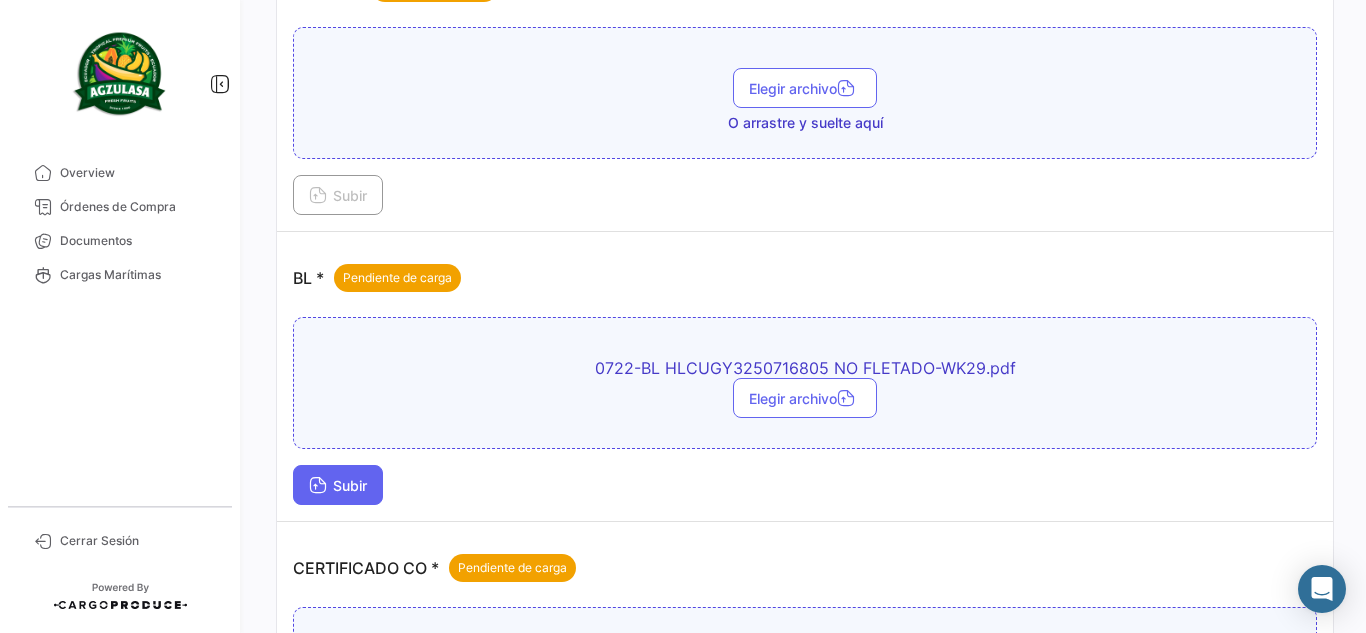 click at bounding box center (318, 487) 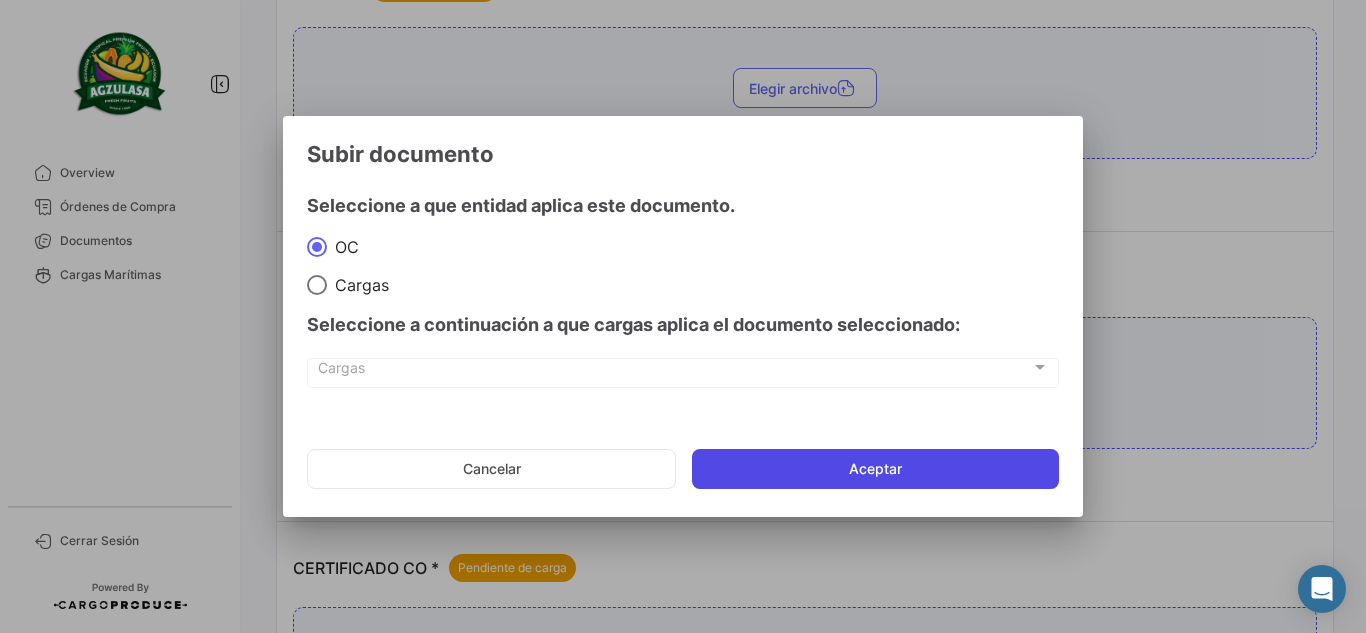 click on "Aceptar" 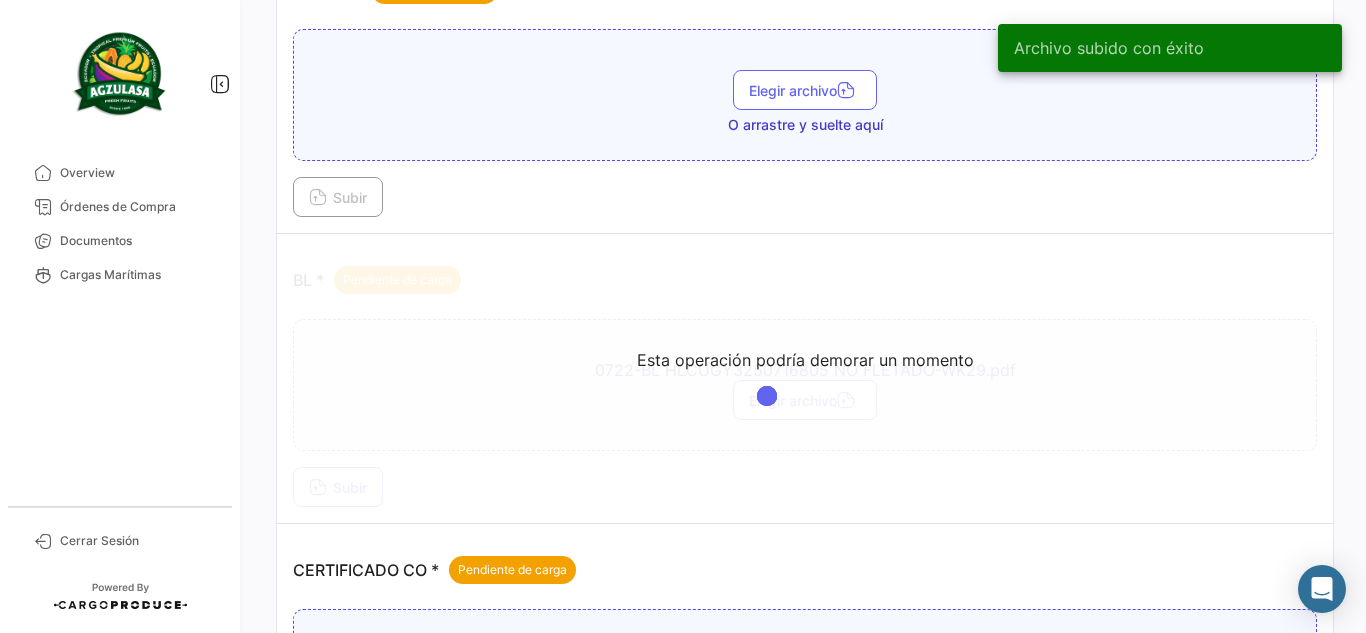 scroll, scrollTop: 300, scrollLeft: 0, axis: vertical 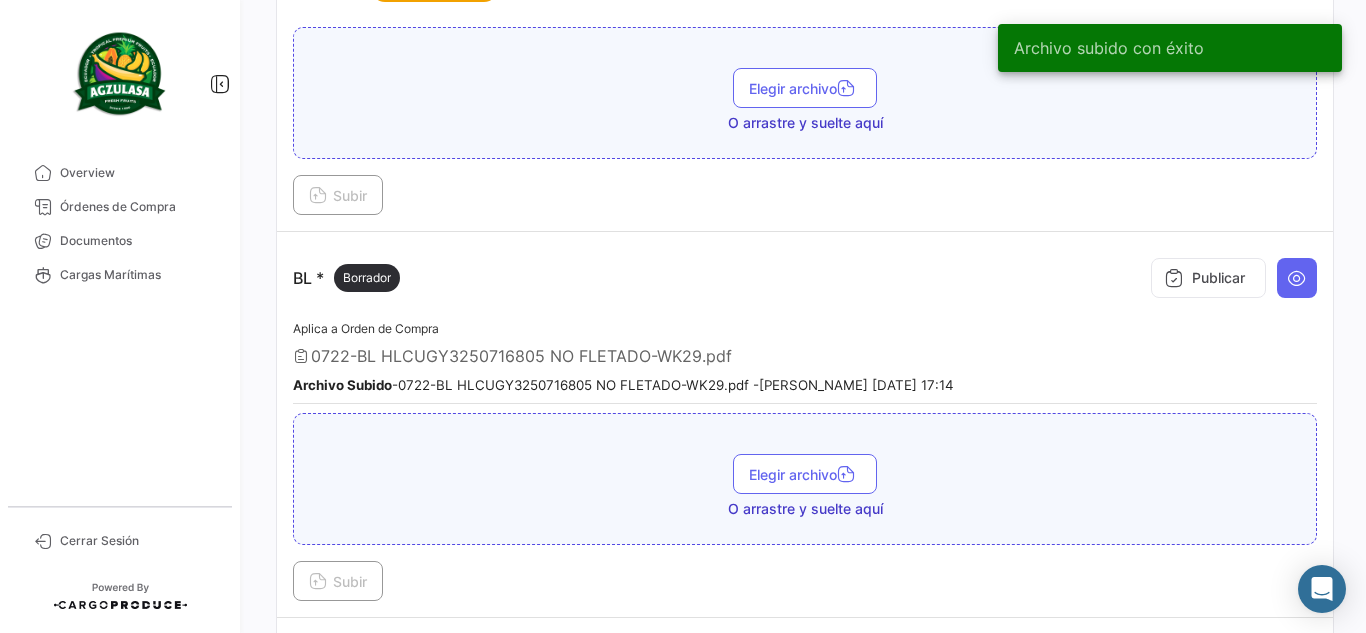 click on "Subir" at bounding box center [805, 195] 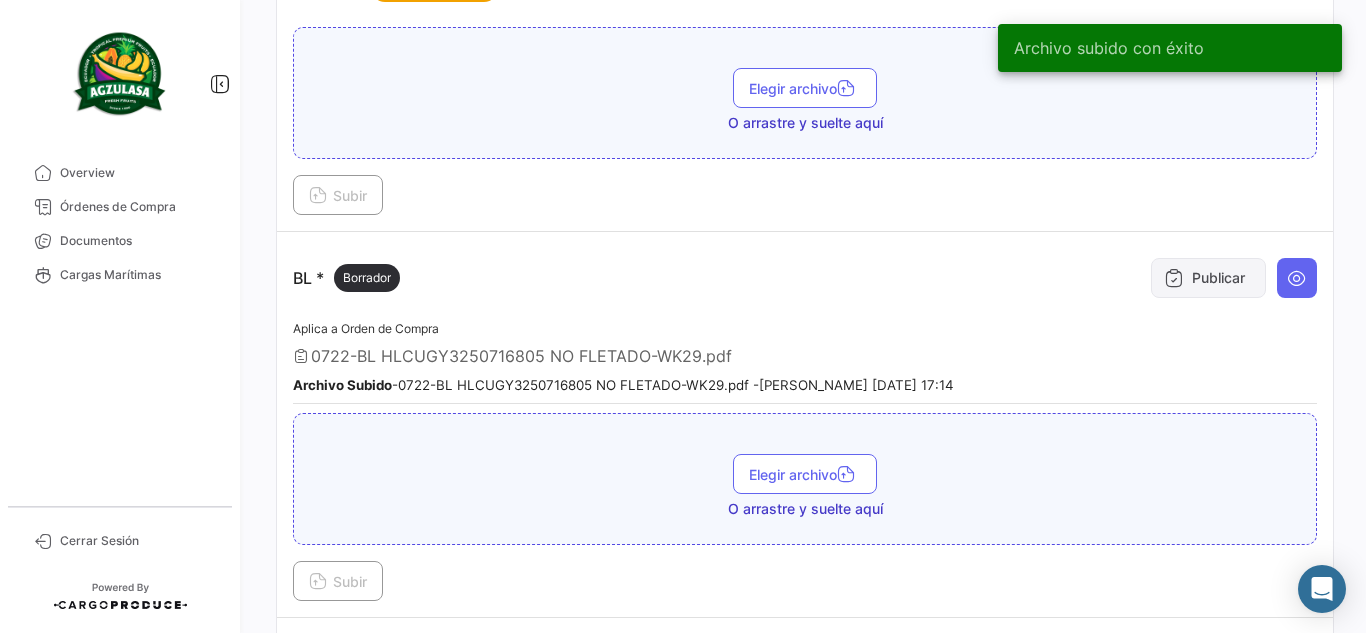click on "Publicar" at bounding box center [1208, 278] 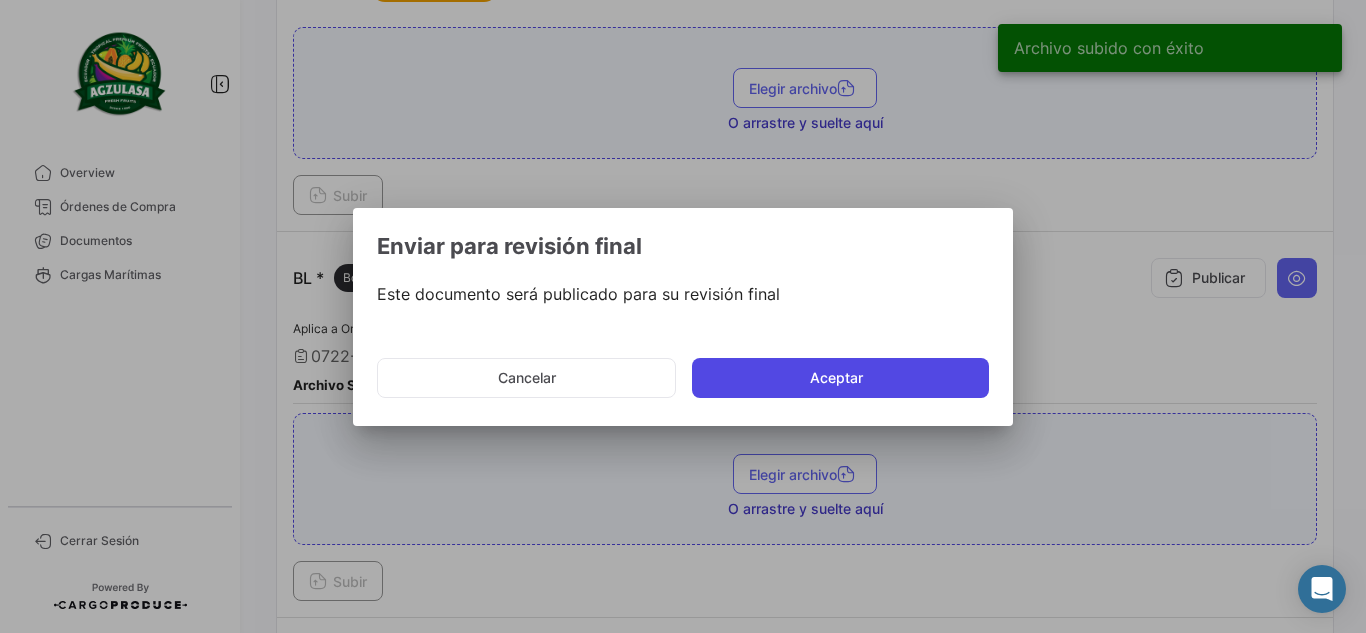 click on "Aceptar" 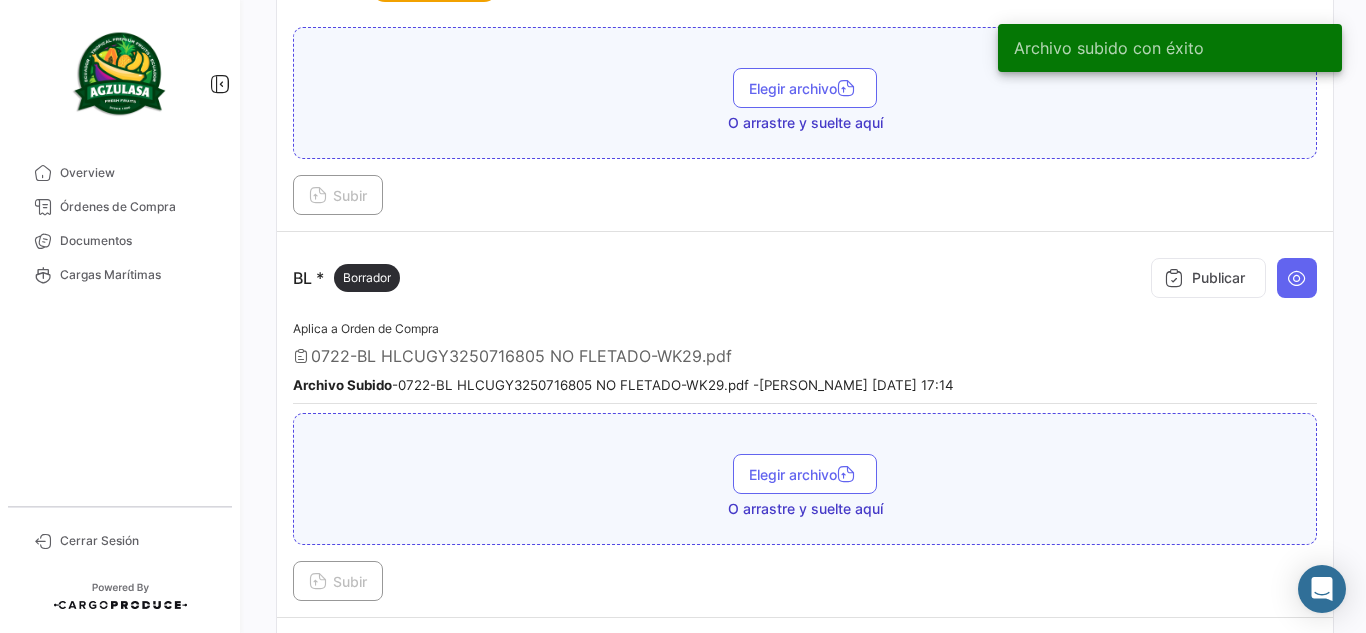 type 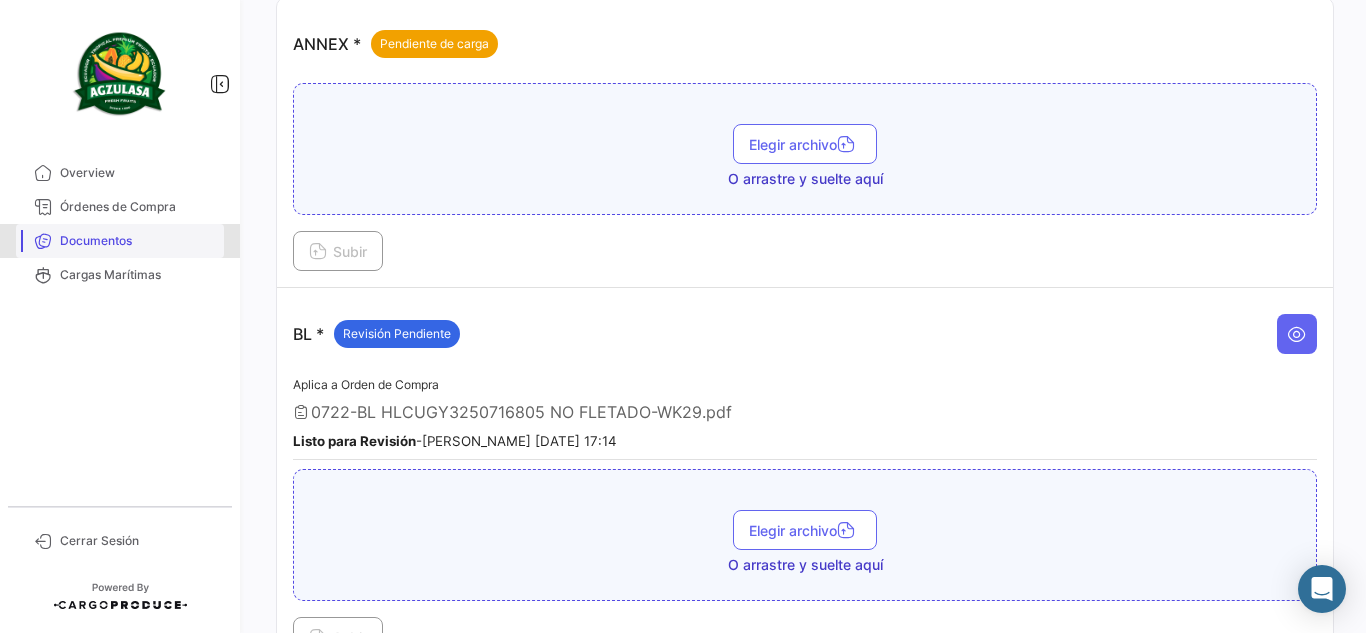 click on "Documentos" at bounding box center [138, 241] 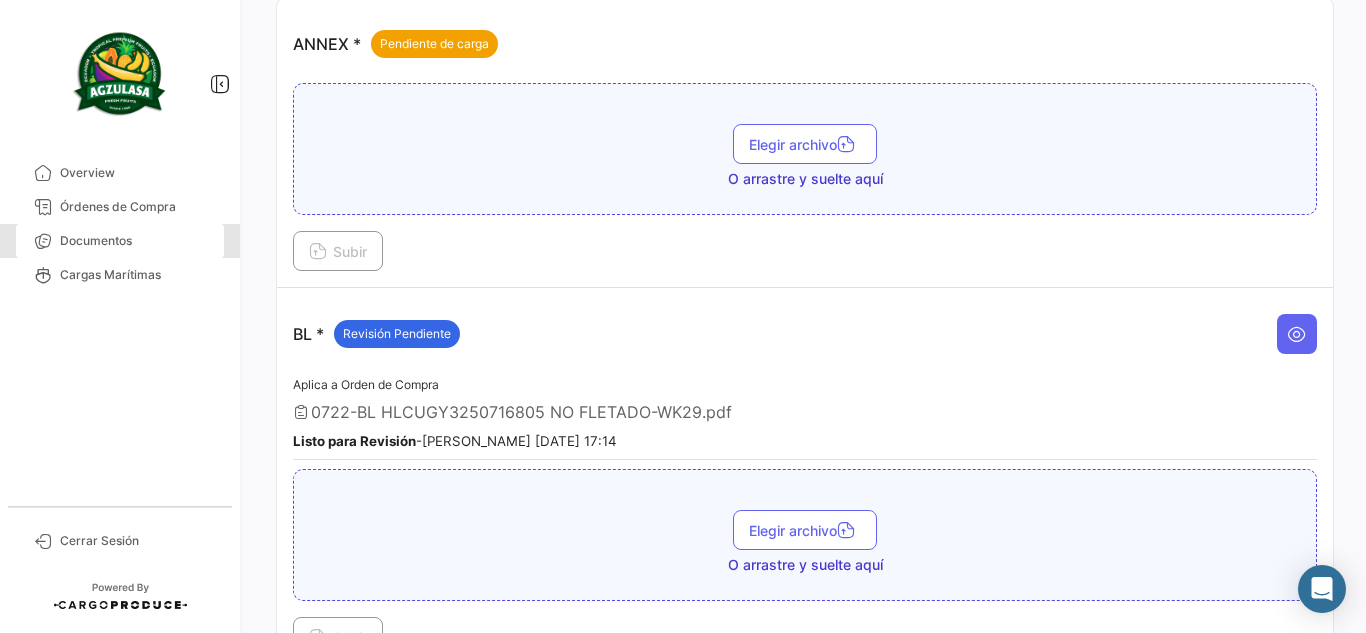 scroll, scrollTop: 0, scrollLeft: 0, axis: both 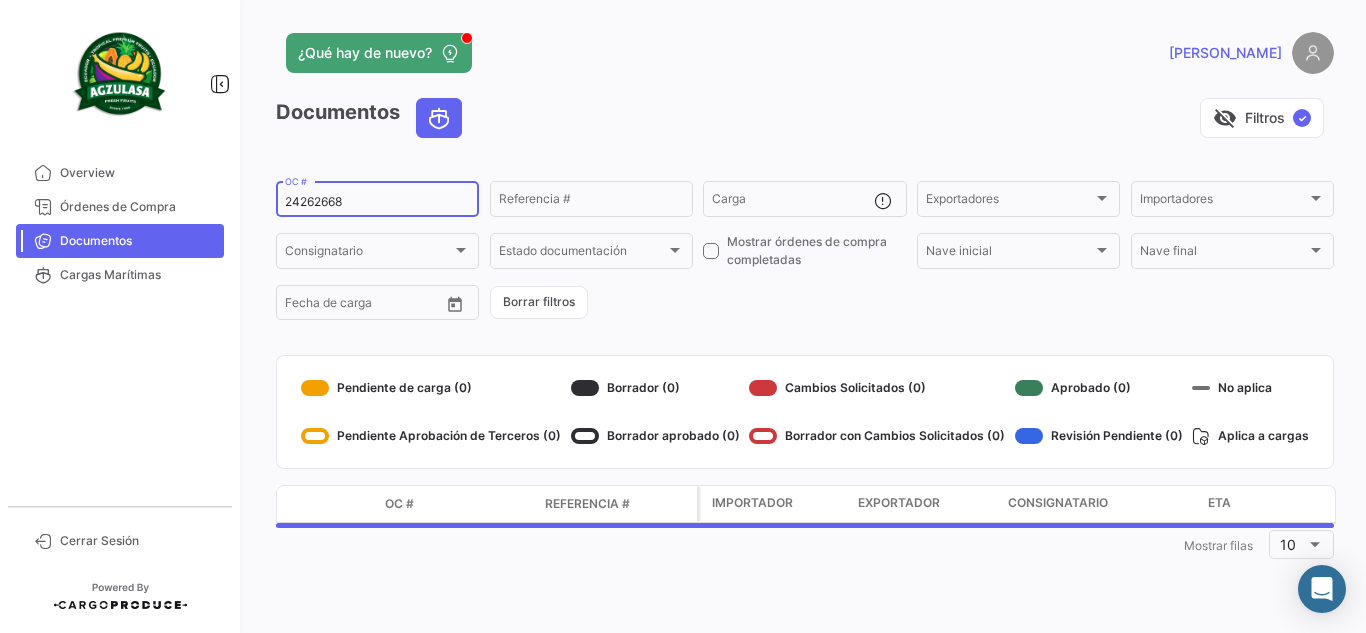 click on "24262668" at bounding box center [377, 202] 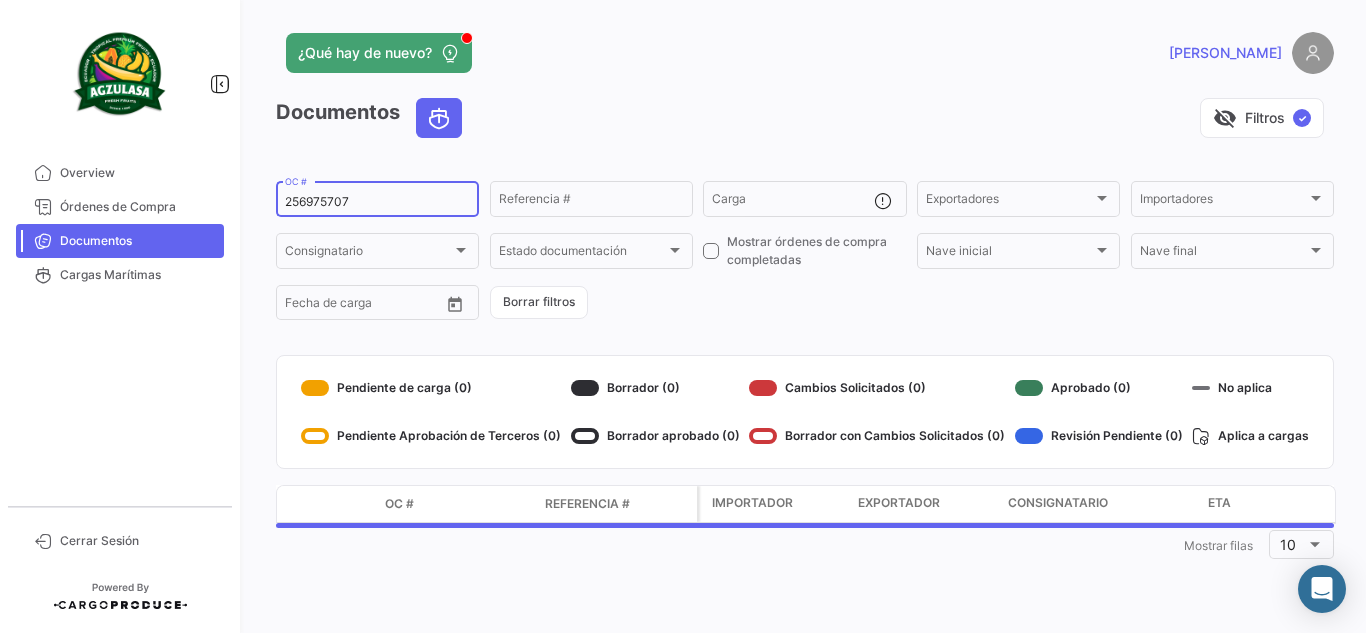 type on "256975707" 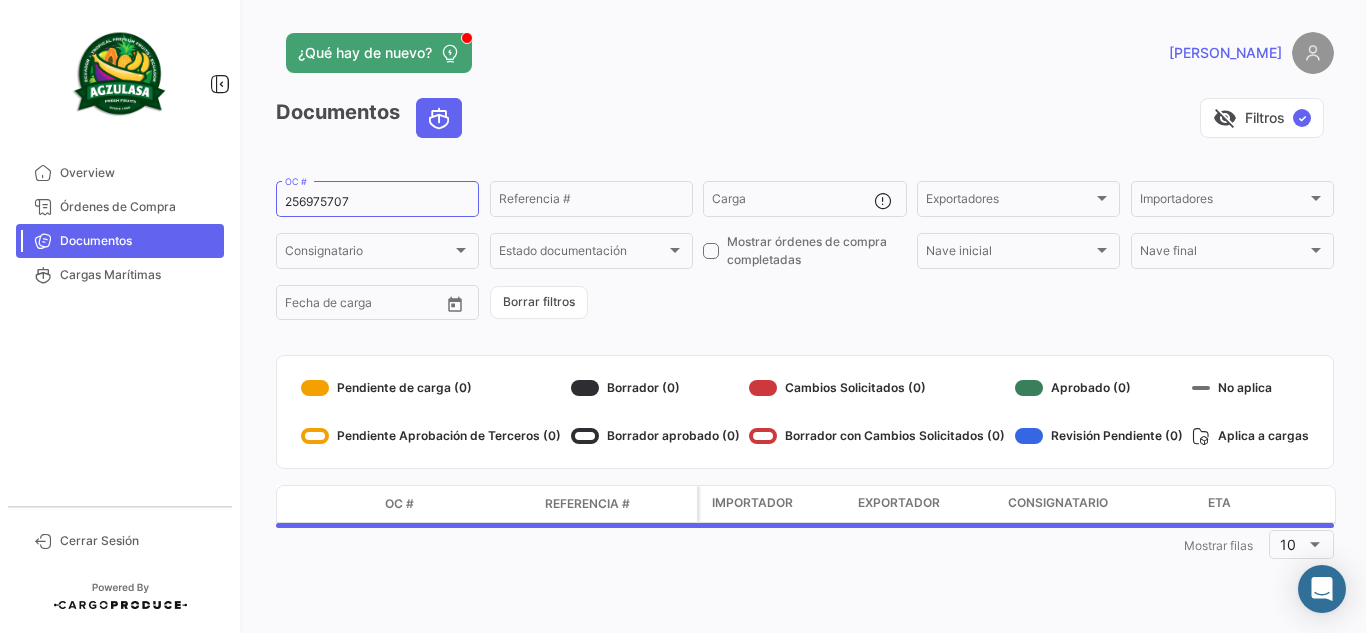 click on "visibility_off   Filtros  ✓" 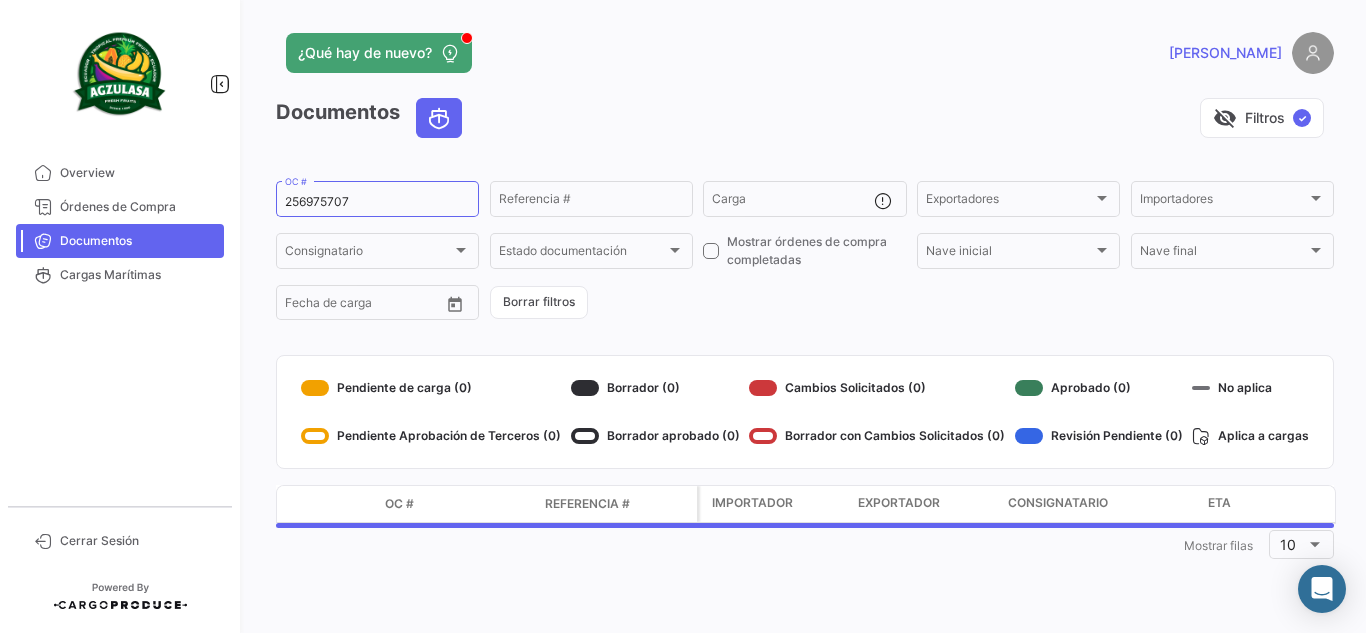 click on "visibility_off   Filtros  ✓" 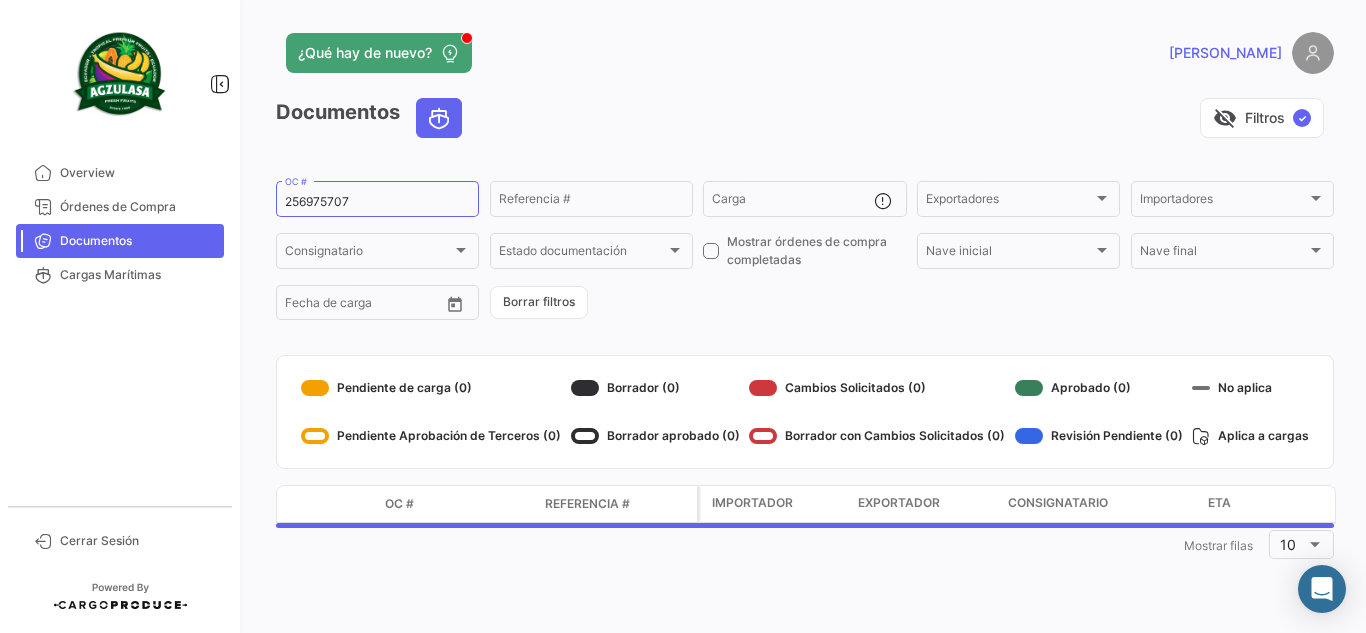 click on "visibility_off   Filtros  ✓" 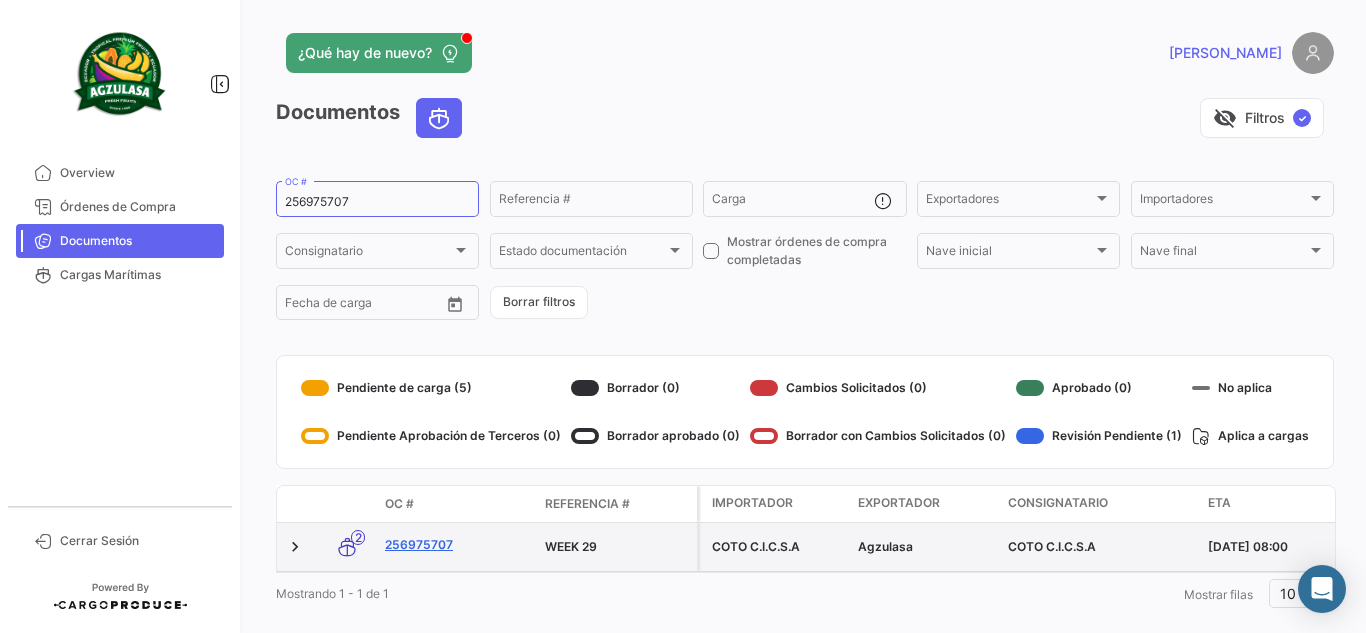 click on "256975707" 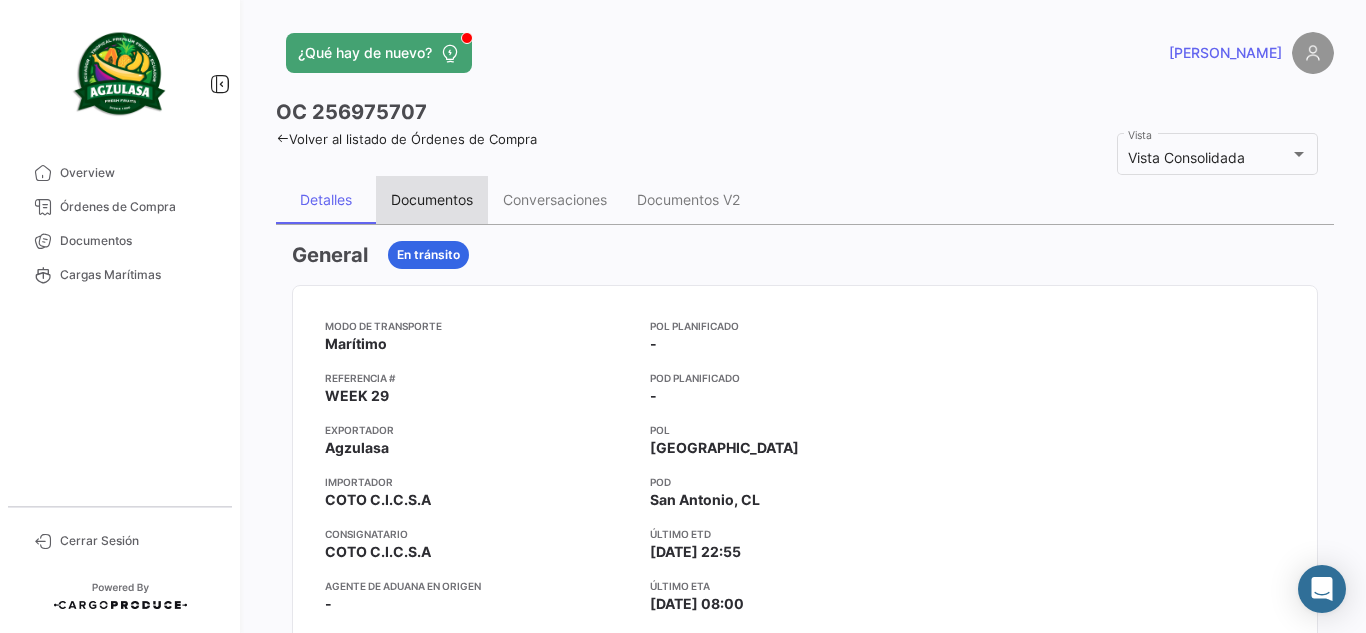 click on "Documentos" at bounding box center (432, 199) 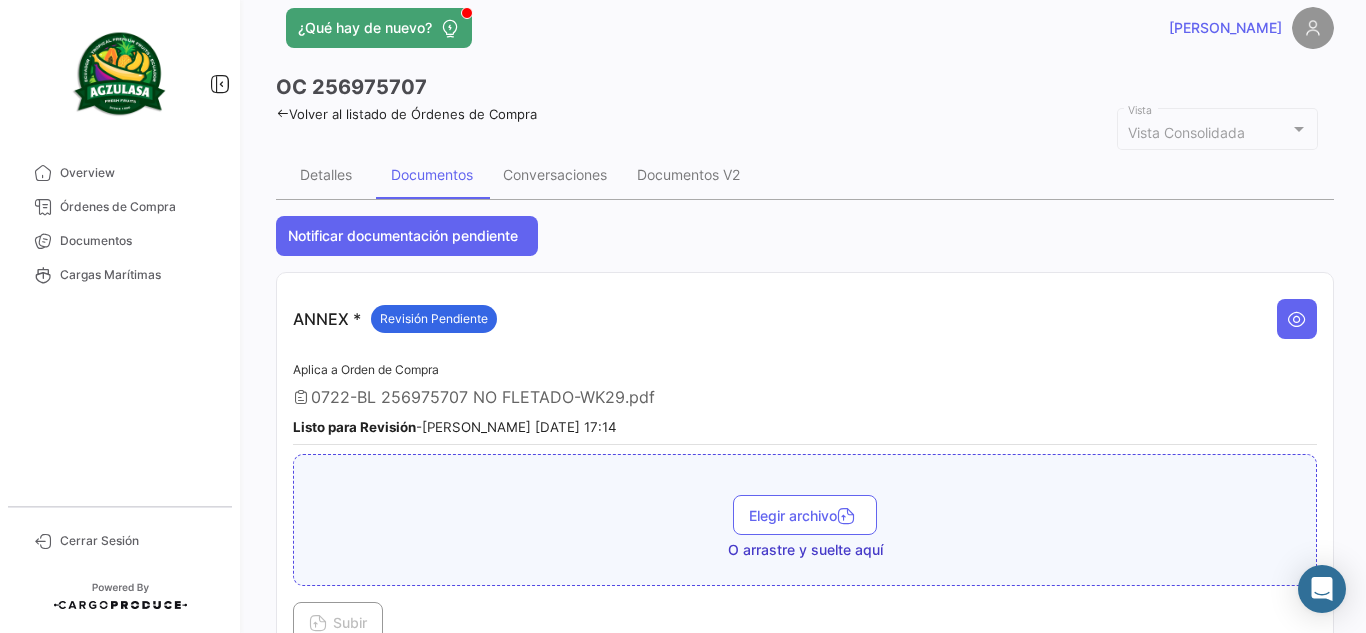 scroll, scrollTop: 100, scrollLeft: 0, axis: vertical 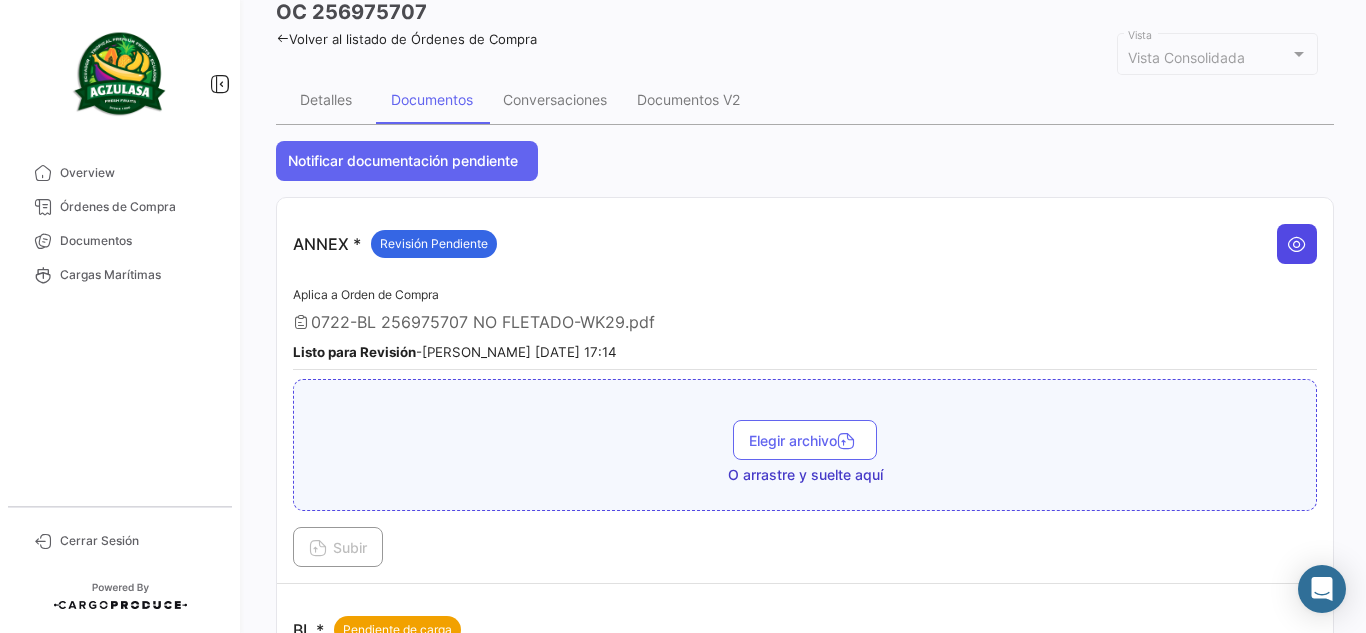 click at bounding box center (1297, 244) 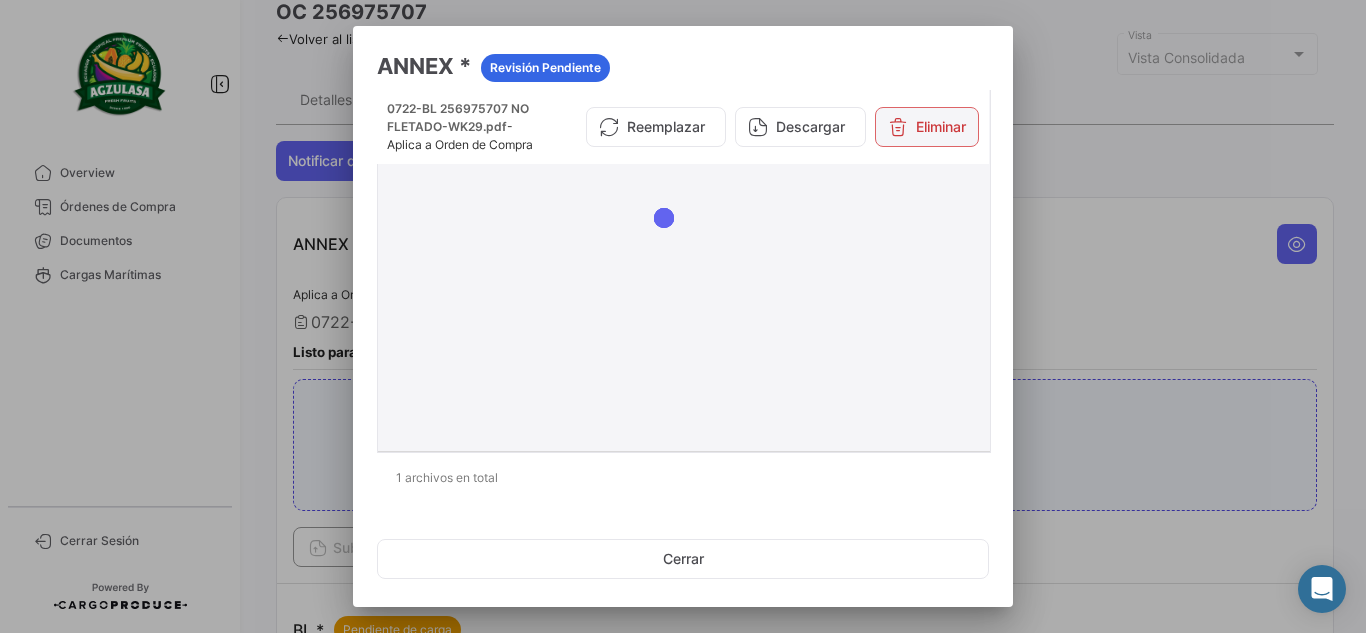 click on "Eliminar" at bounding box center (927, 127) 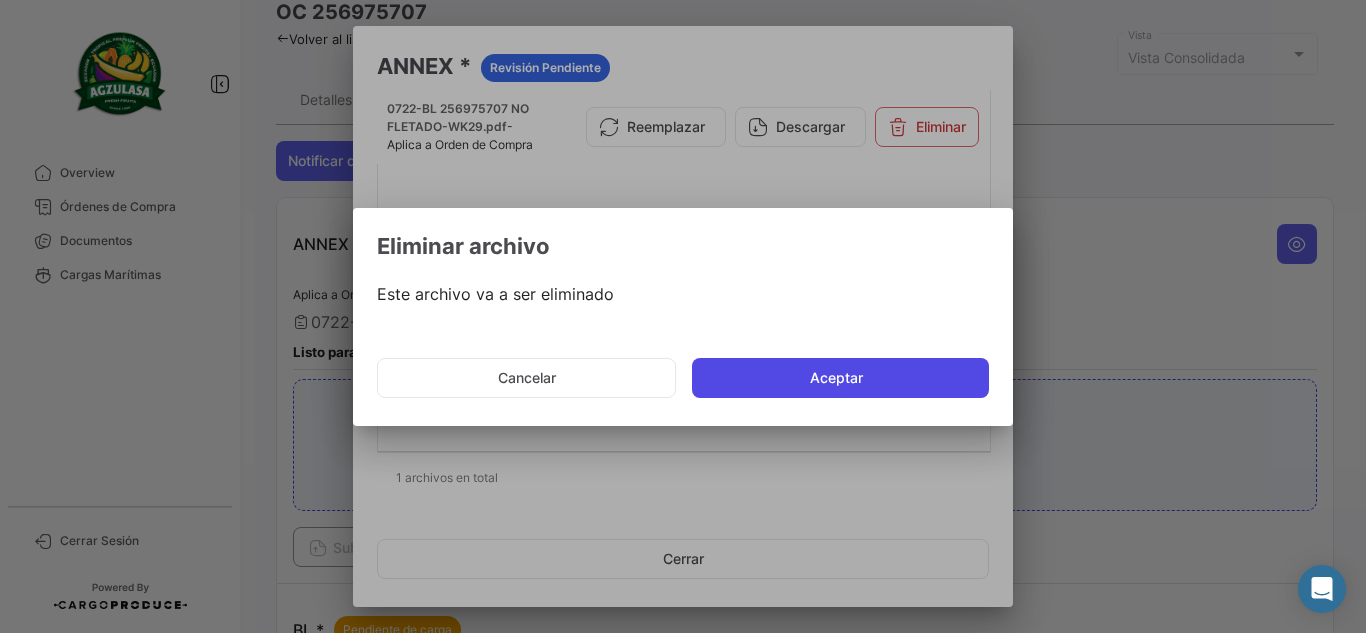 click on "Aceptar" 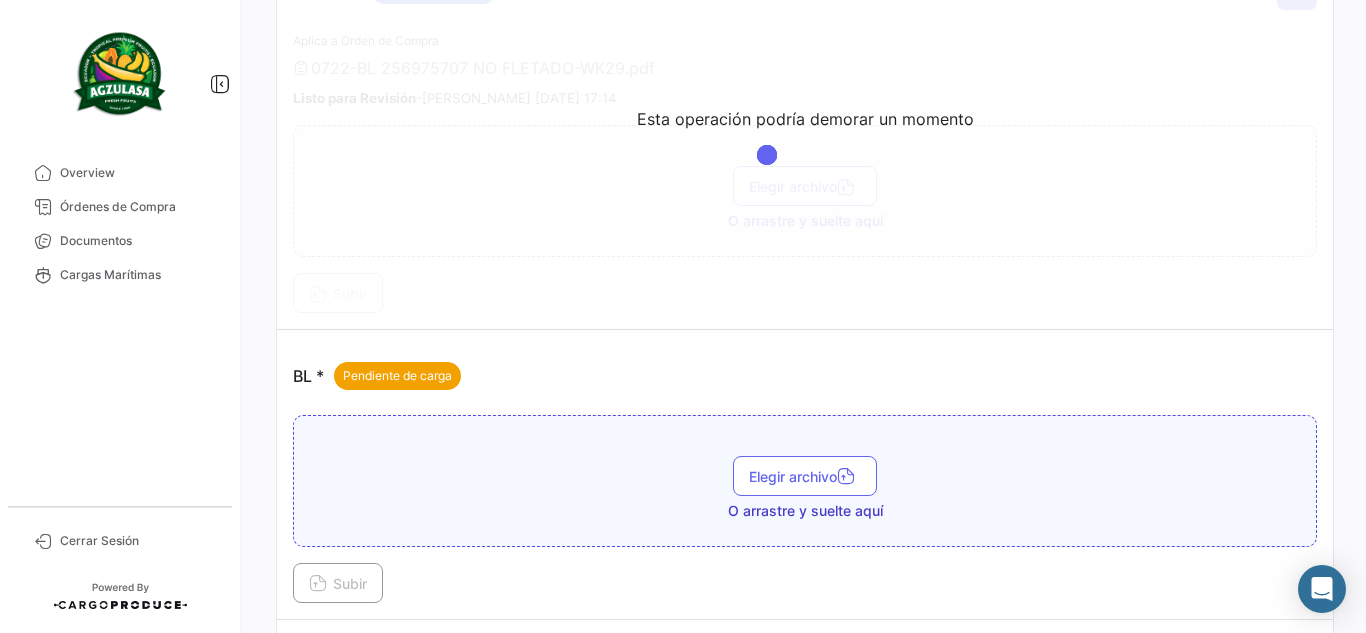 scroll, scrollTop: 400, scrollLeft: 0, axis: vertical 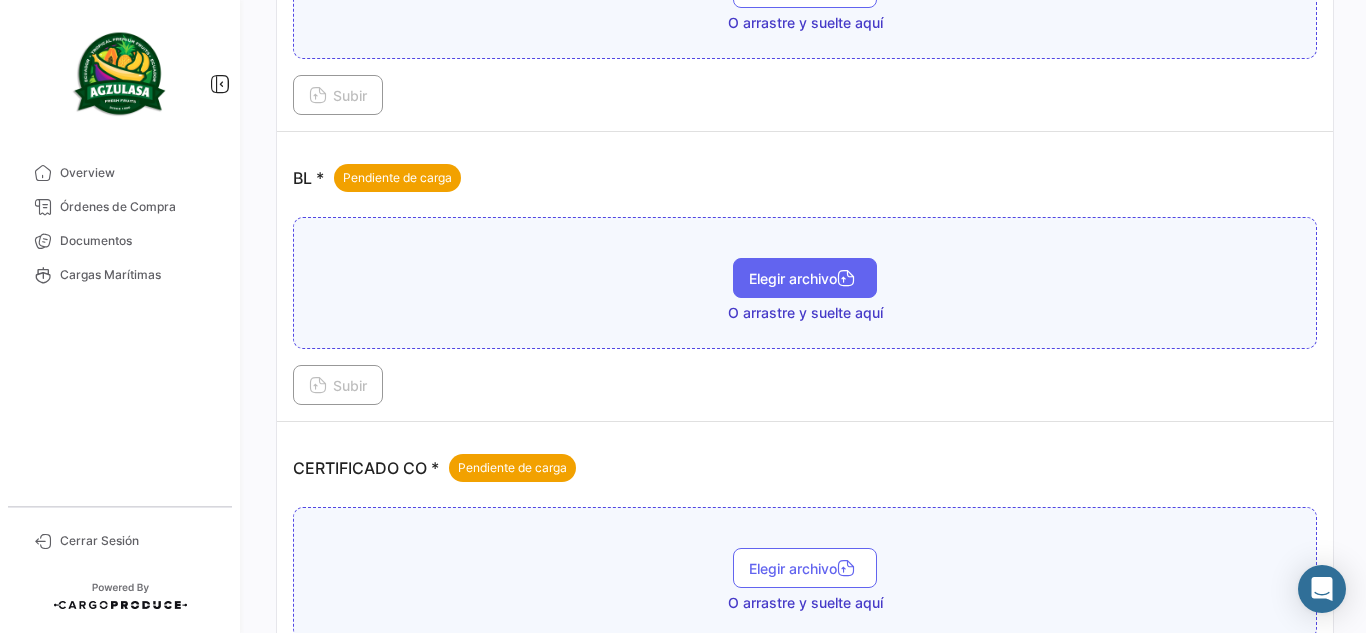 click on "Elegir archivo" at bounding box center (805, 278) 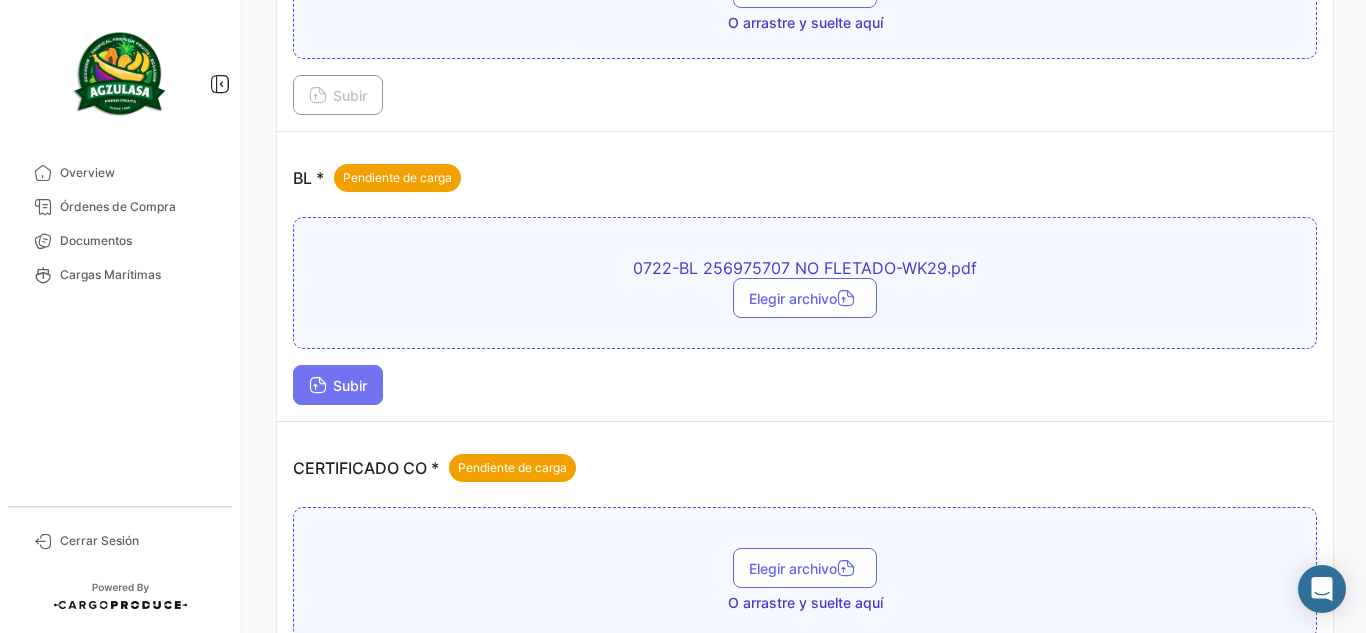 click on "Subir" at bounding box center (338, 385) 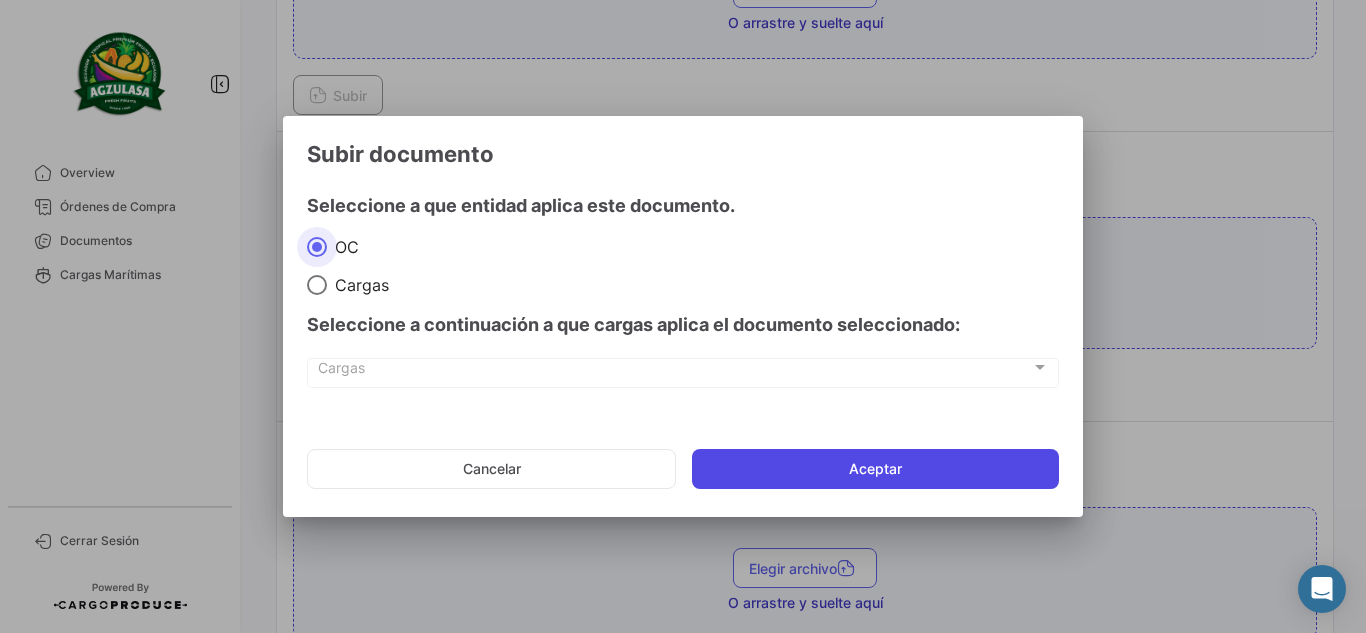 click on "Cancelar   Aceptar" 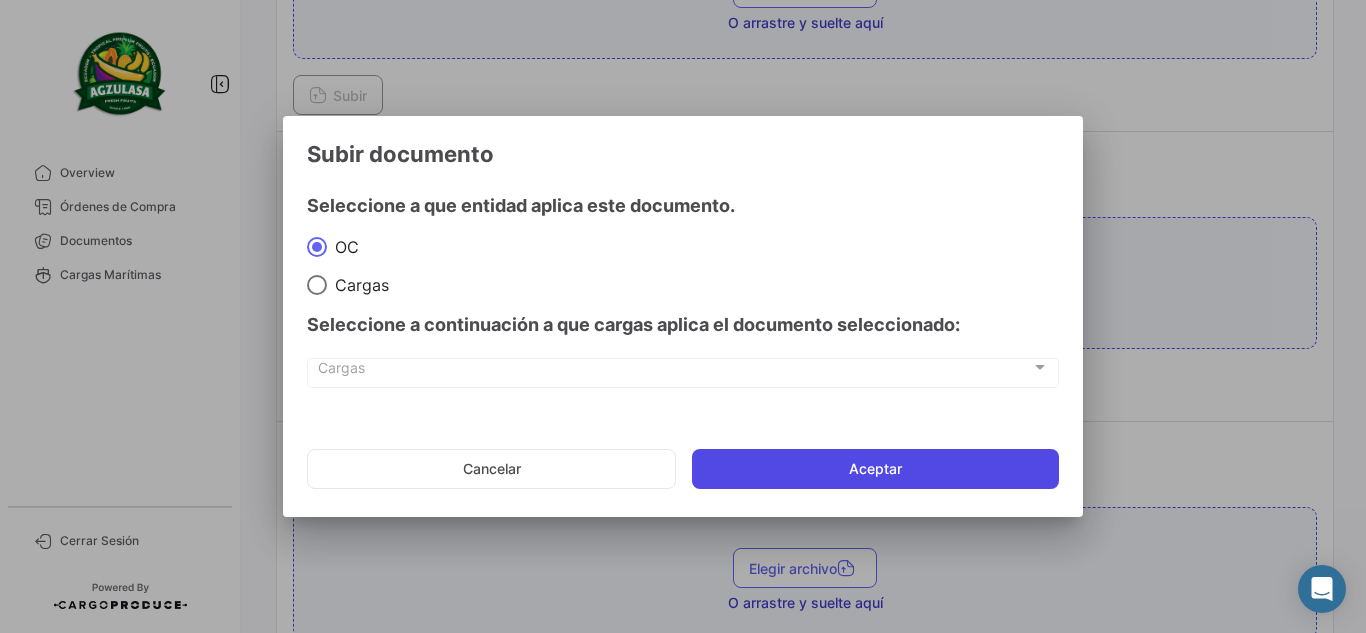click on "Aceptar" 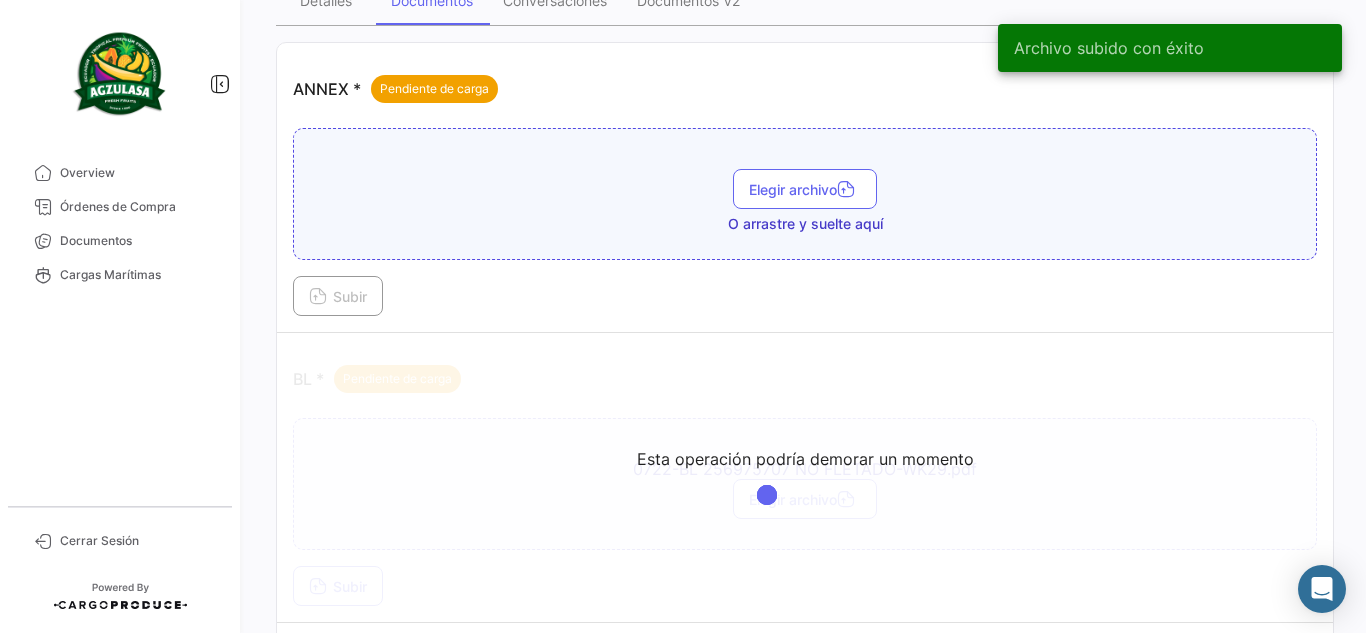 scroll, scrollTop: 200, scrollLeft: 0, axis: vertical 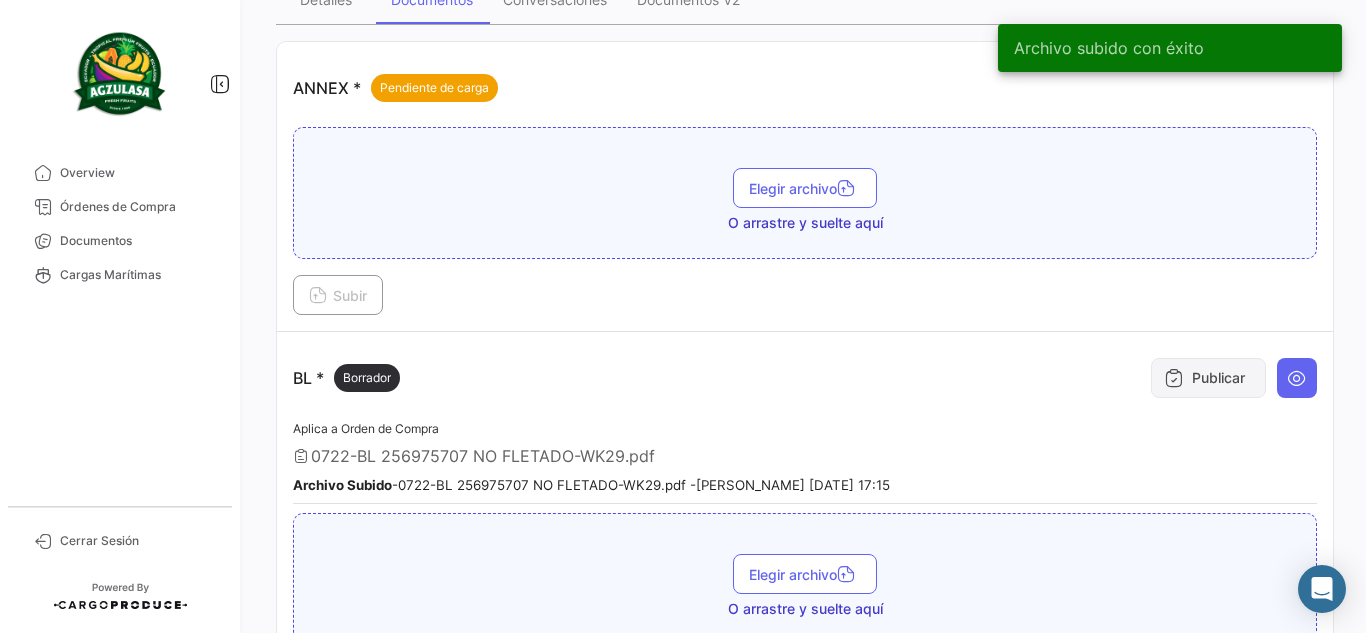 click on "Publicar" at bounding box center [1208, 378] 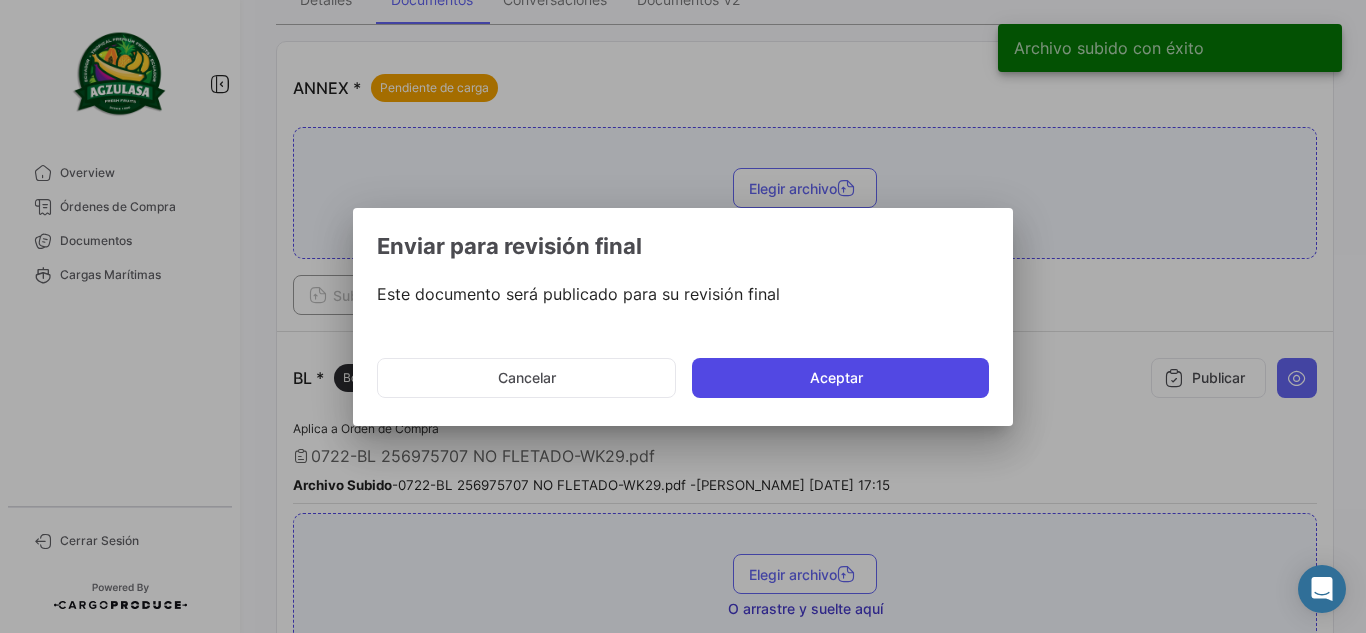 click on "Aceptar" 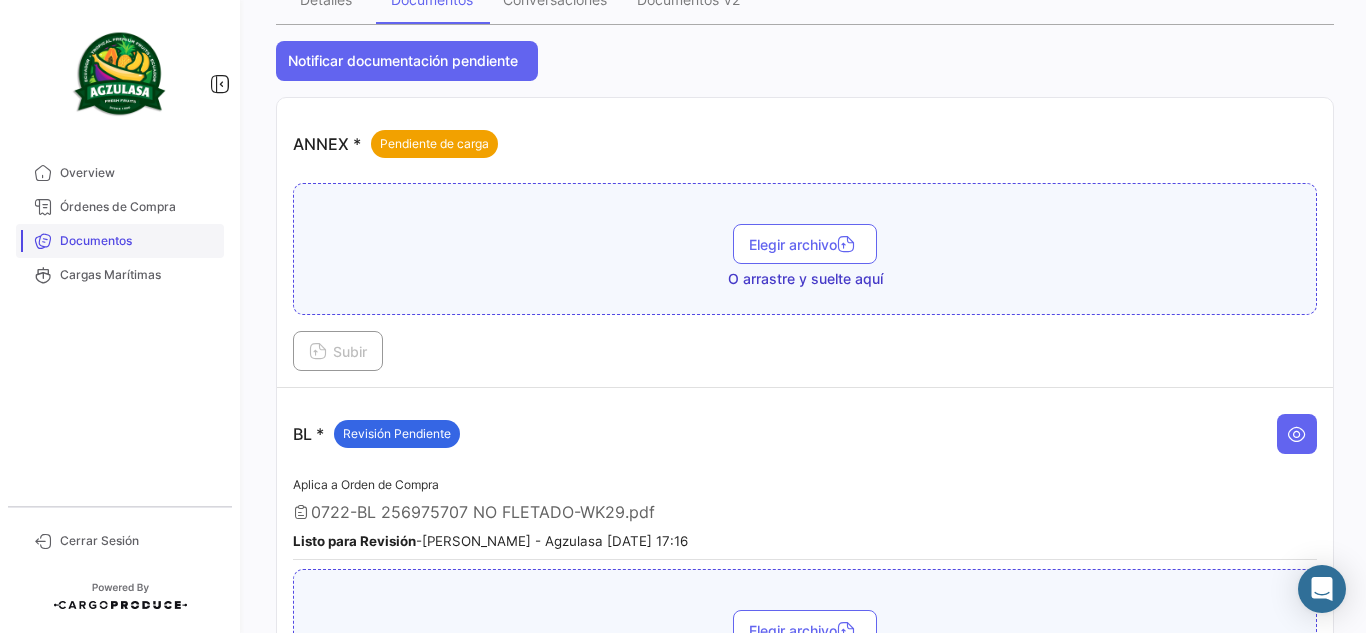 click on "Documentos" at bounding box center (138, 241) 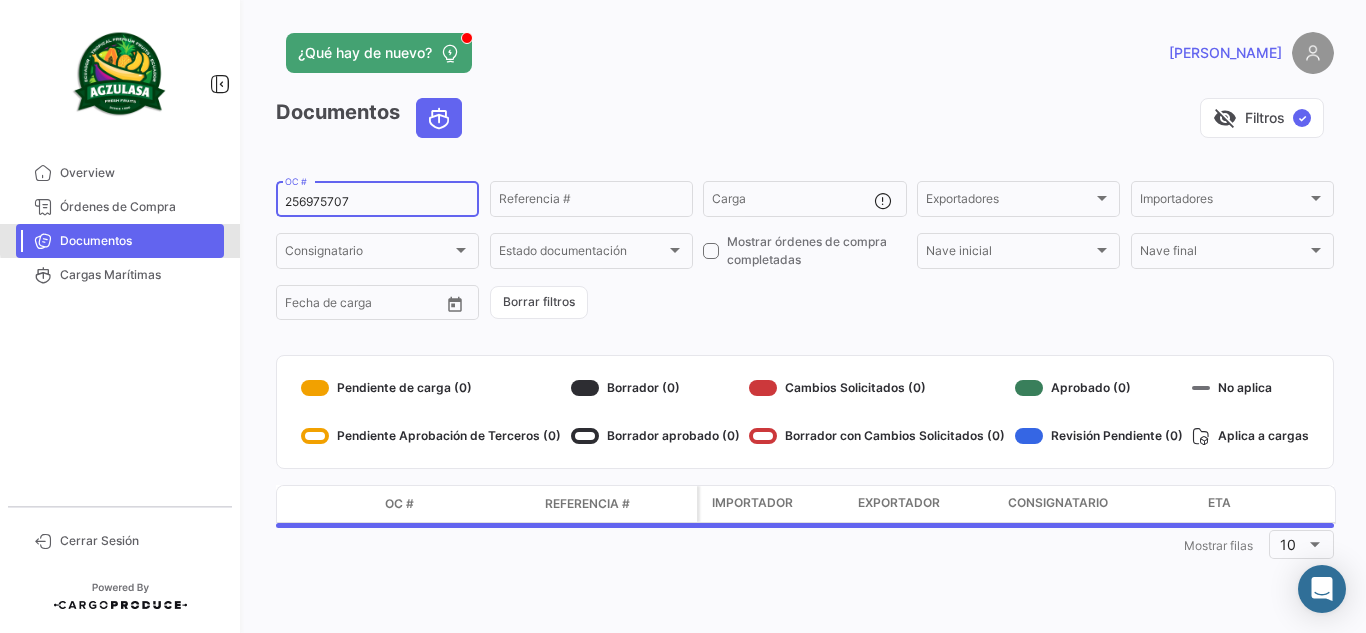 scroll, scrollTop: 0, scrollLeft: 0, axis: both 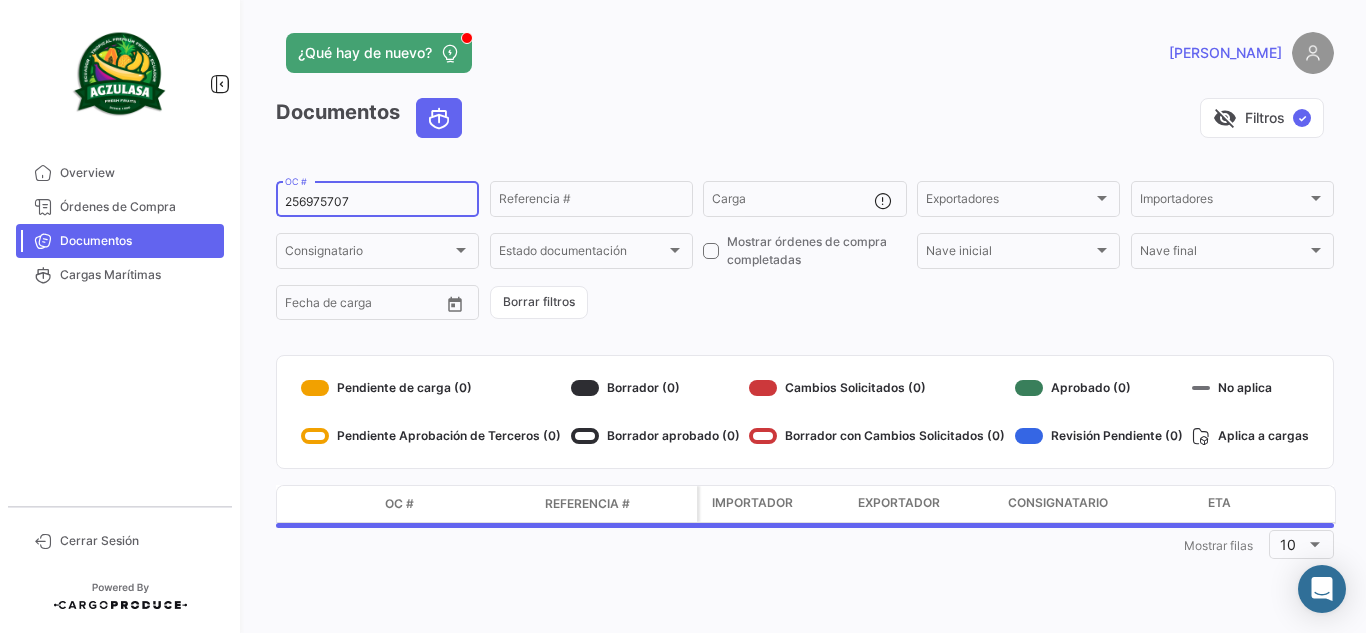 click on "256975707" at bounding box center [377, 202] 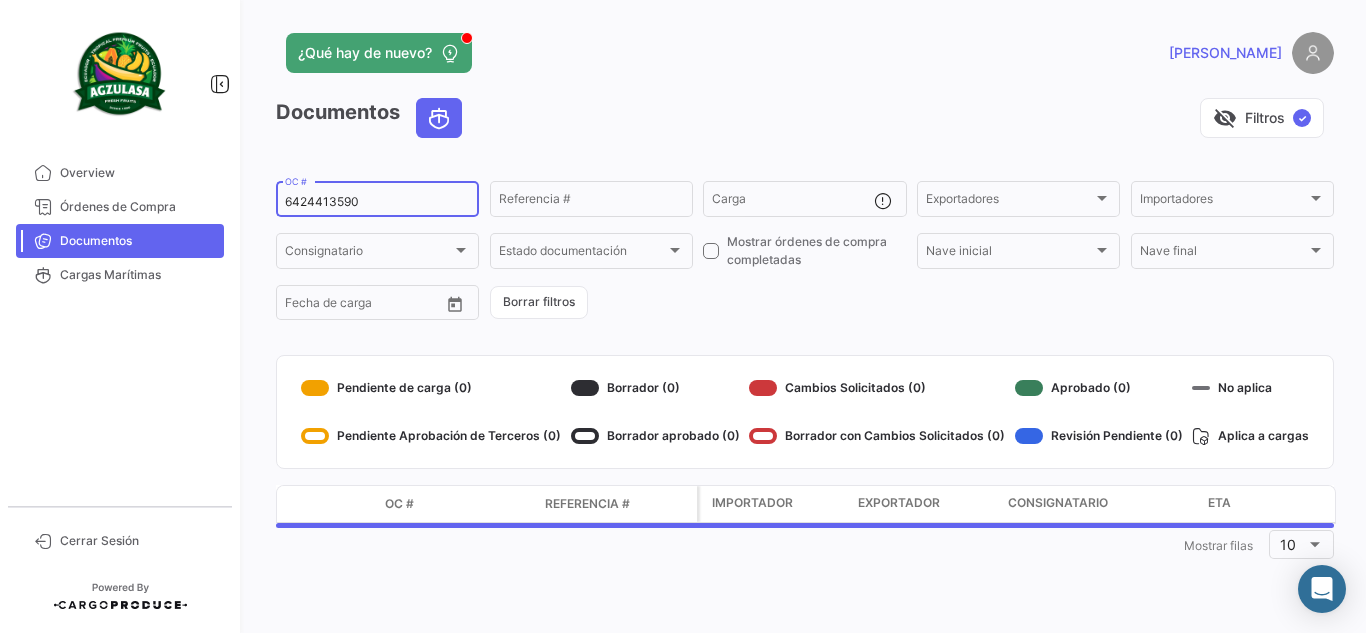 type on "6424413590" 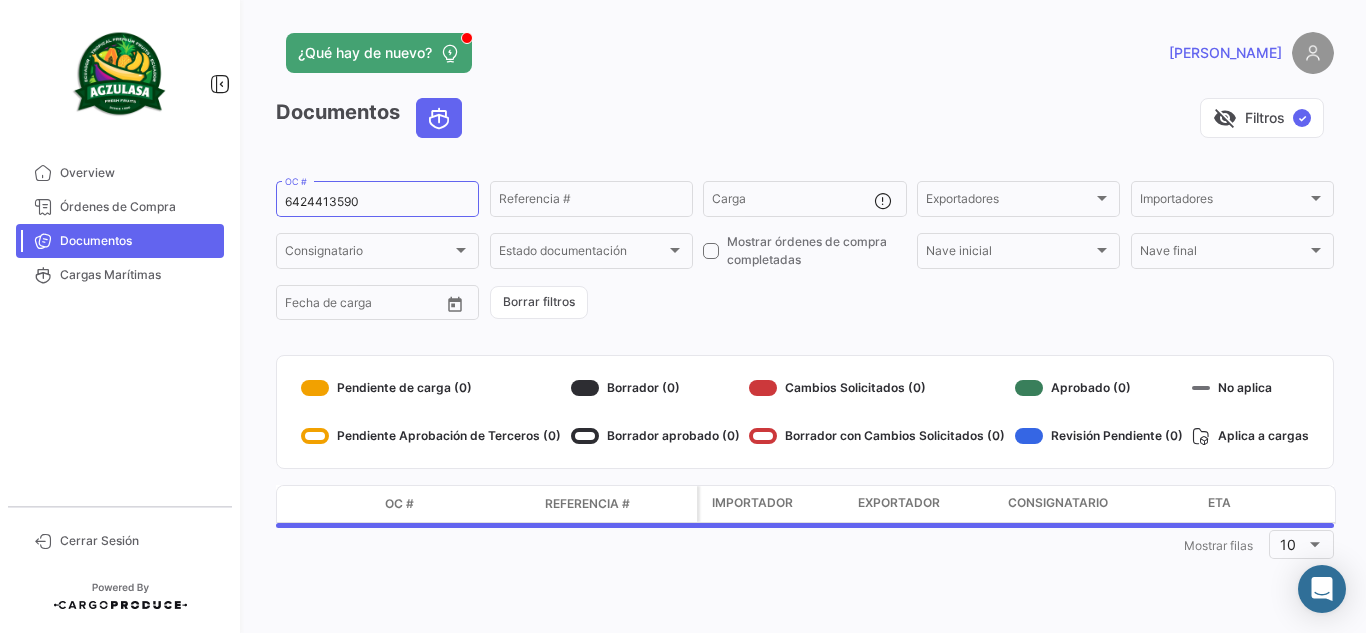 click on "visibility_off   Filtros  ✓" 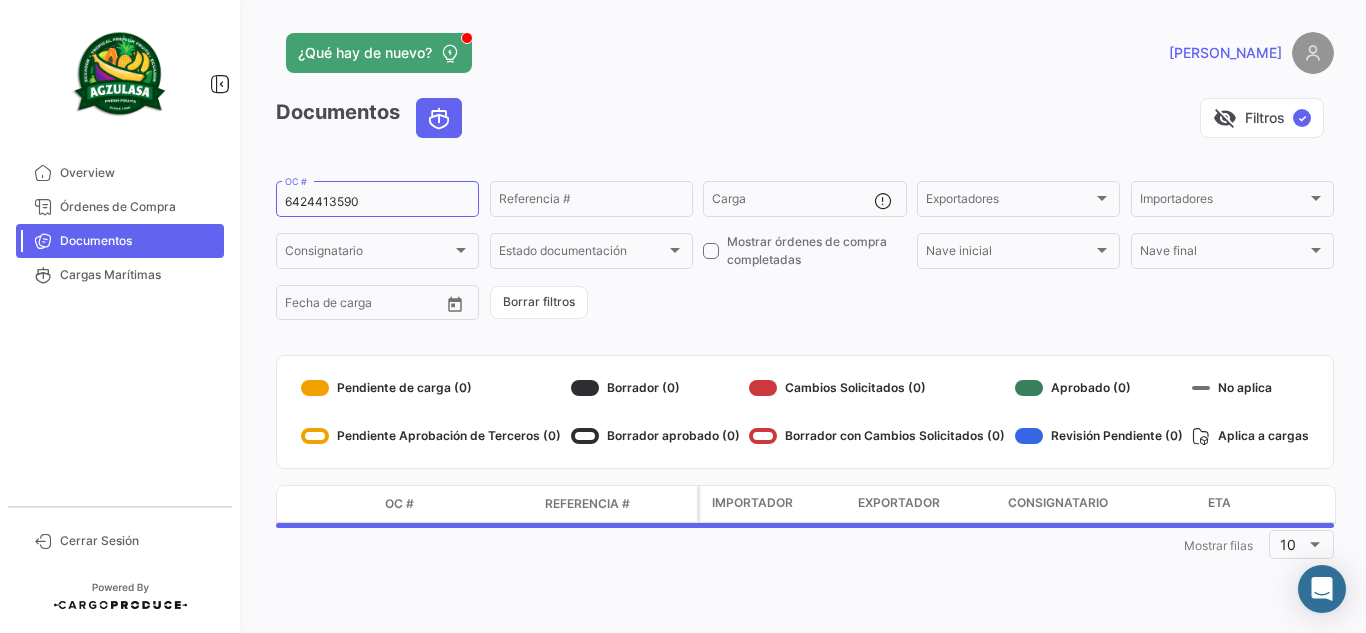 click on "¿Qué hay de nuevo?   [PERSON_NAME]" 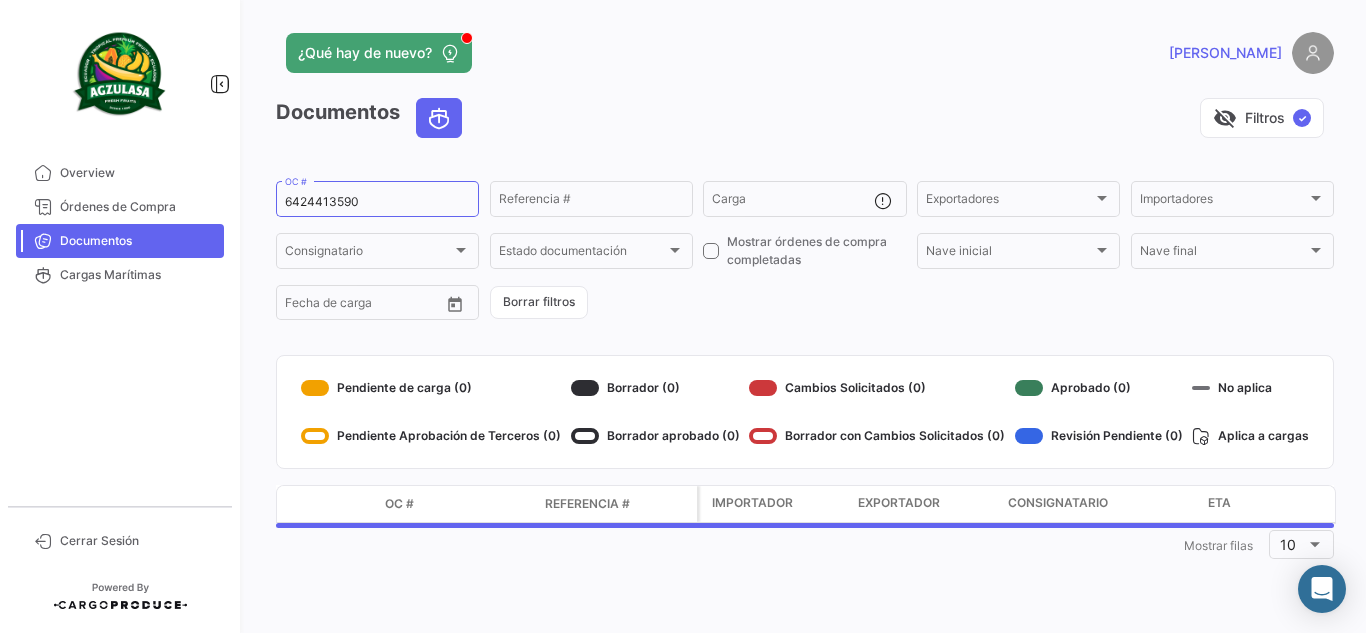 click on "¿Qué hay de nuevo?   [PERSON_NAME]" 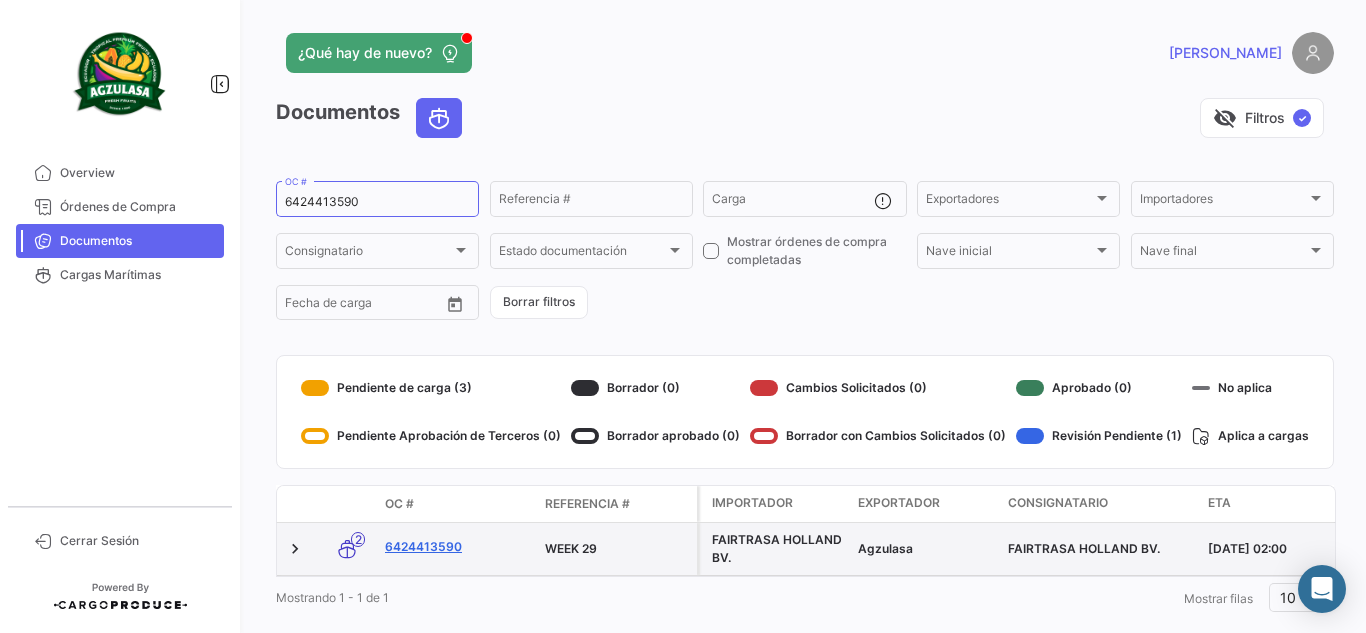 click on "6424413590" 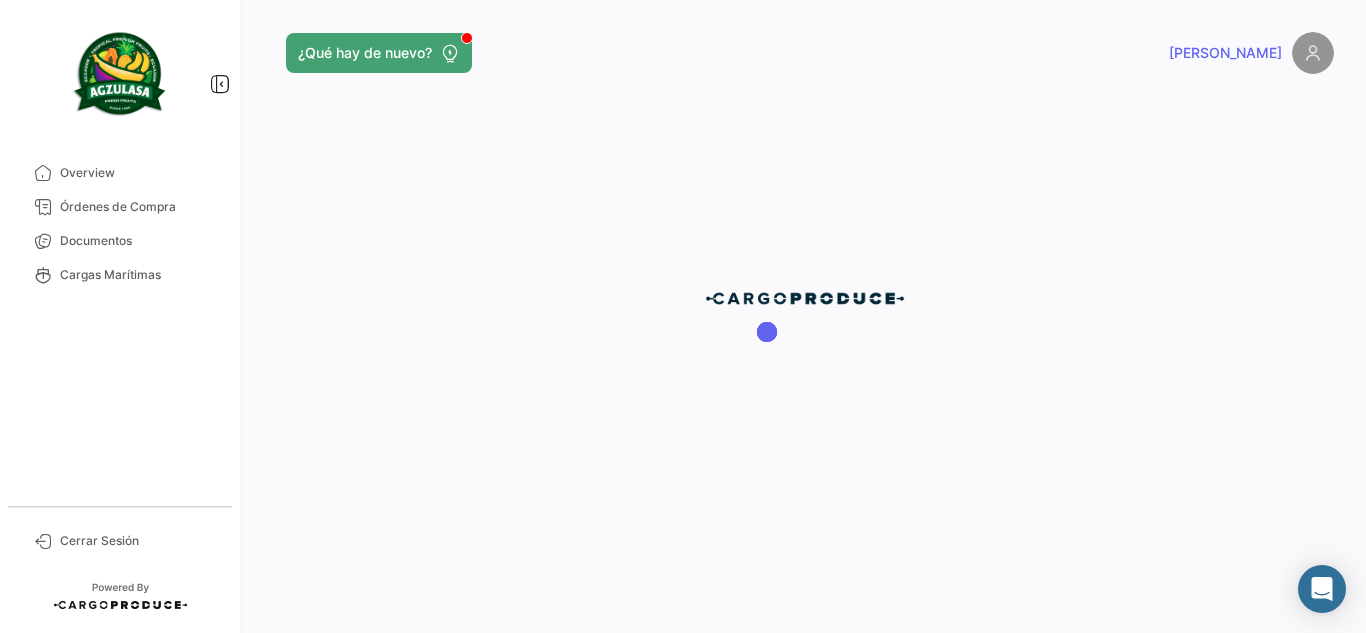 click 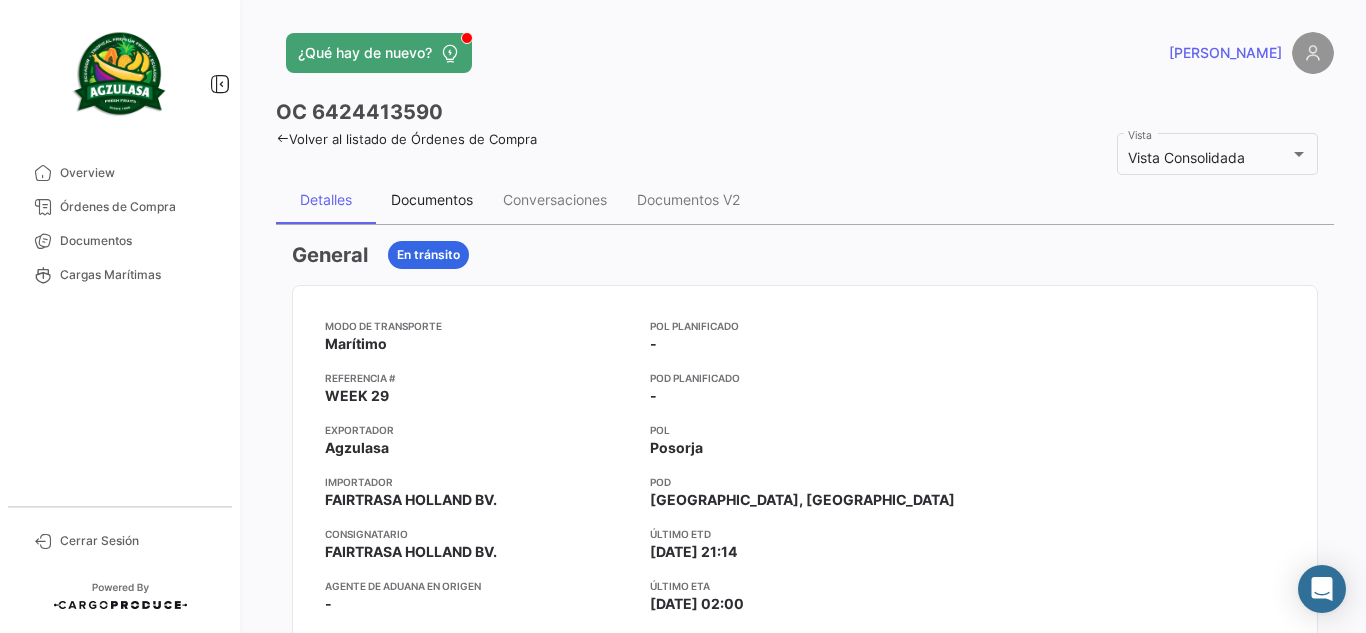 click on "Documentos" at bounding box center [432, 200] 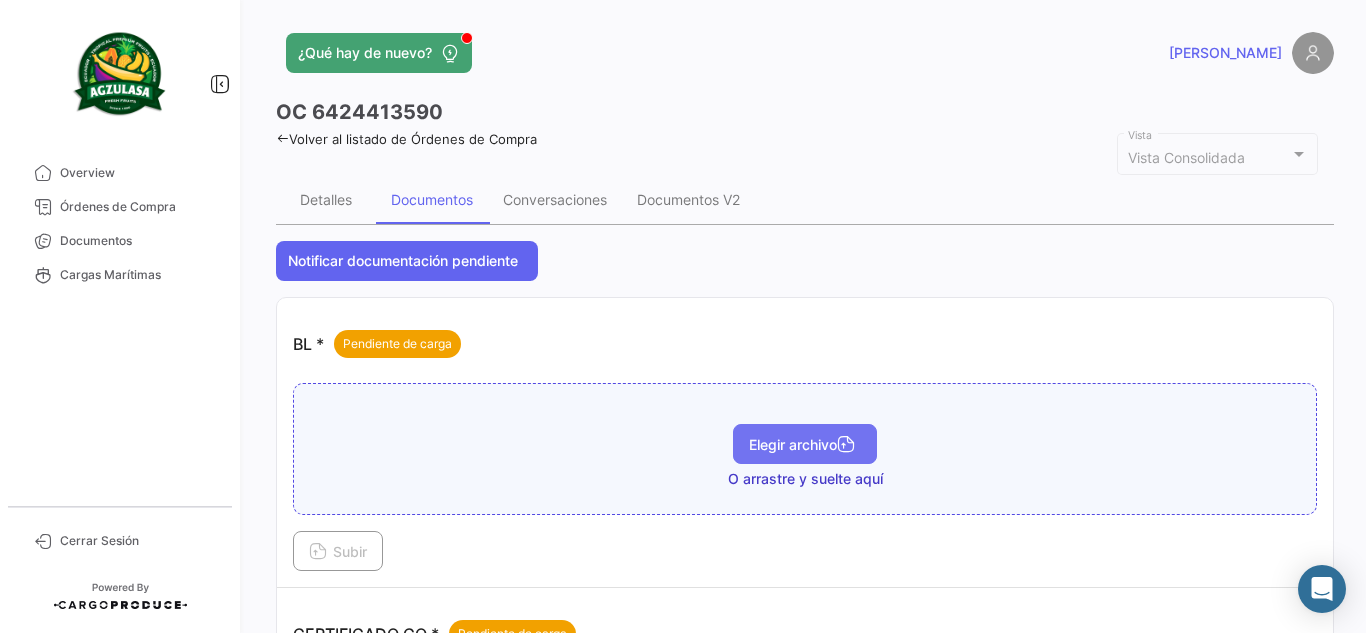 click on "Elegir archivo" at bounding box center [805, 444] 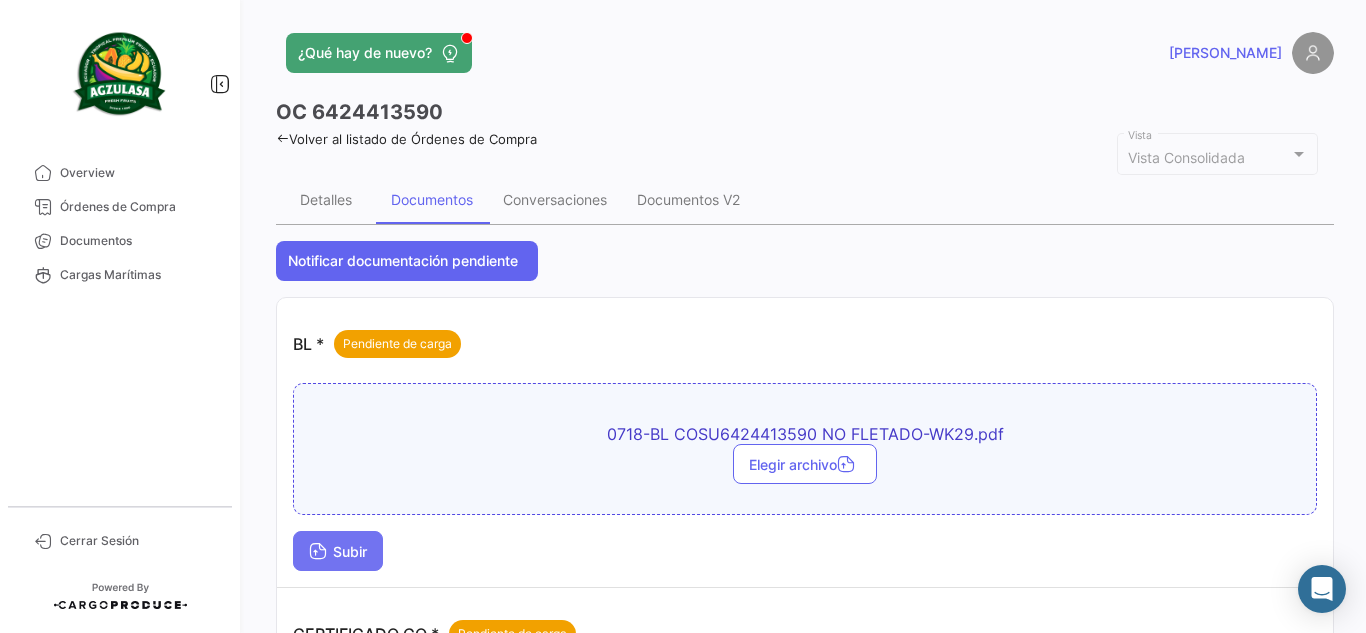click on "Subir" at bounding box center (338, 551) 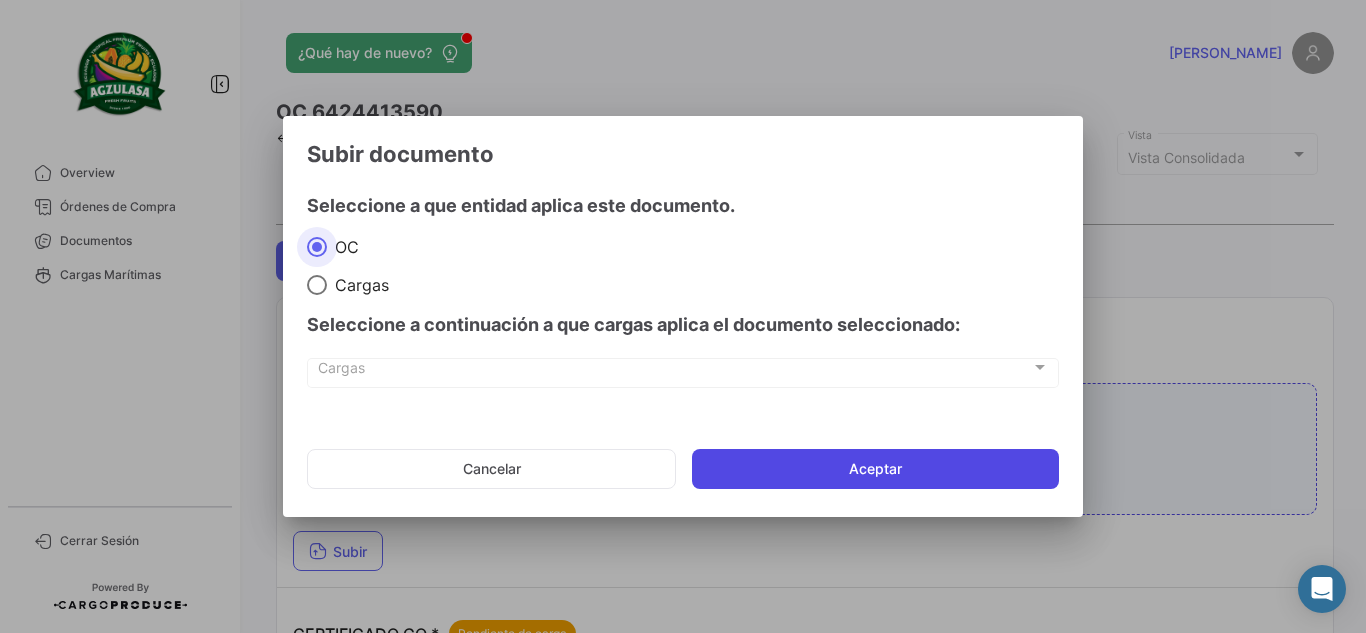 click on "Aceptar" 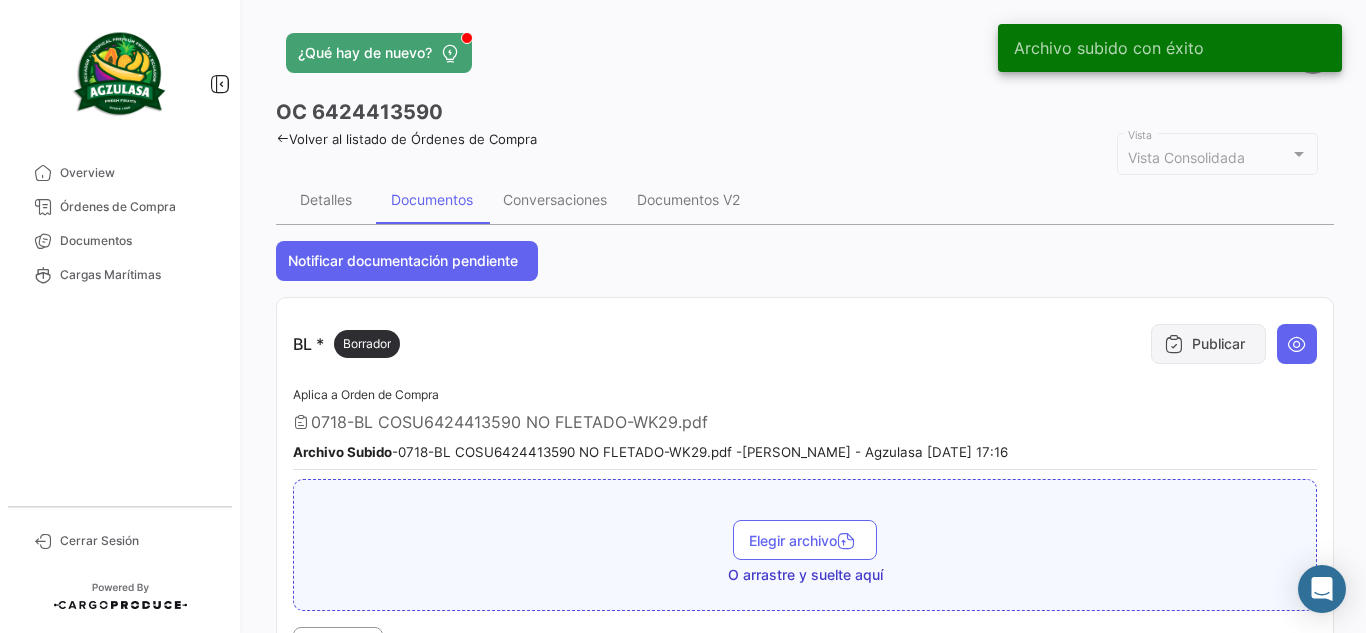 click on "Publicar" at bounding box center (1208, 344) 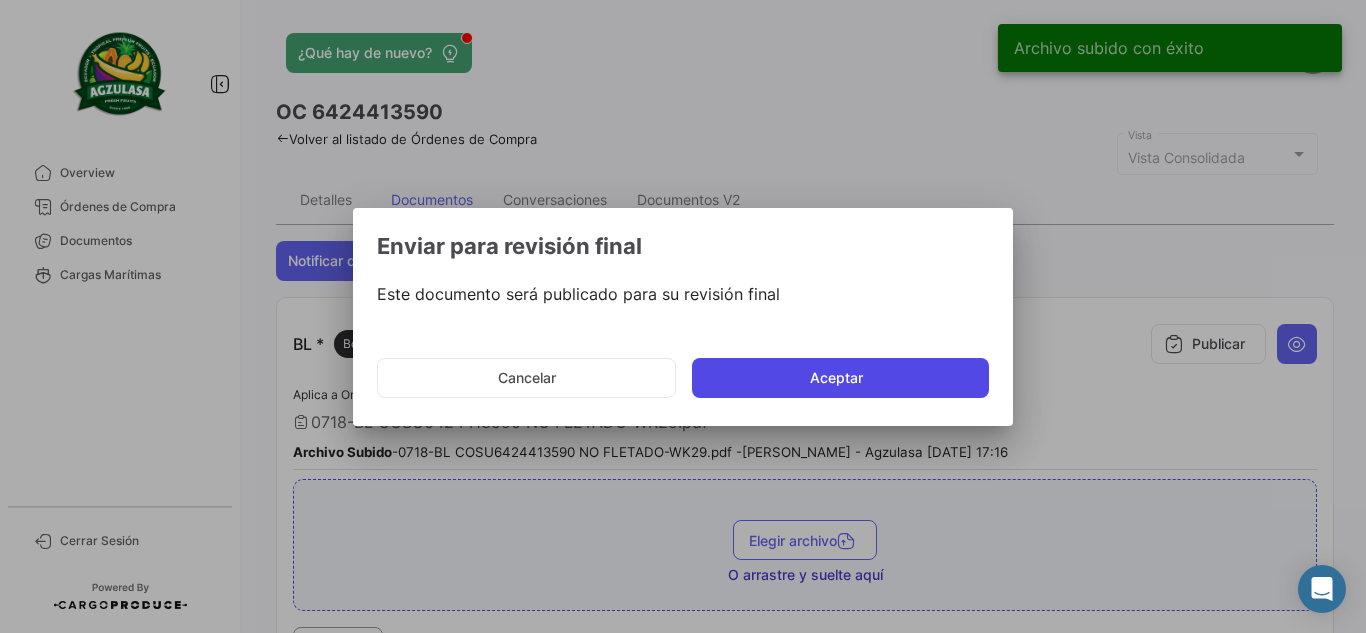 click on "Aceptar" 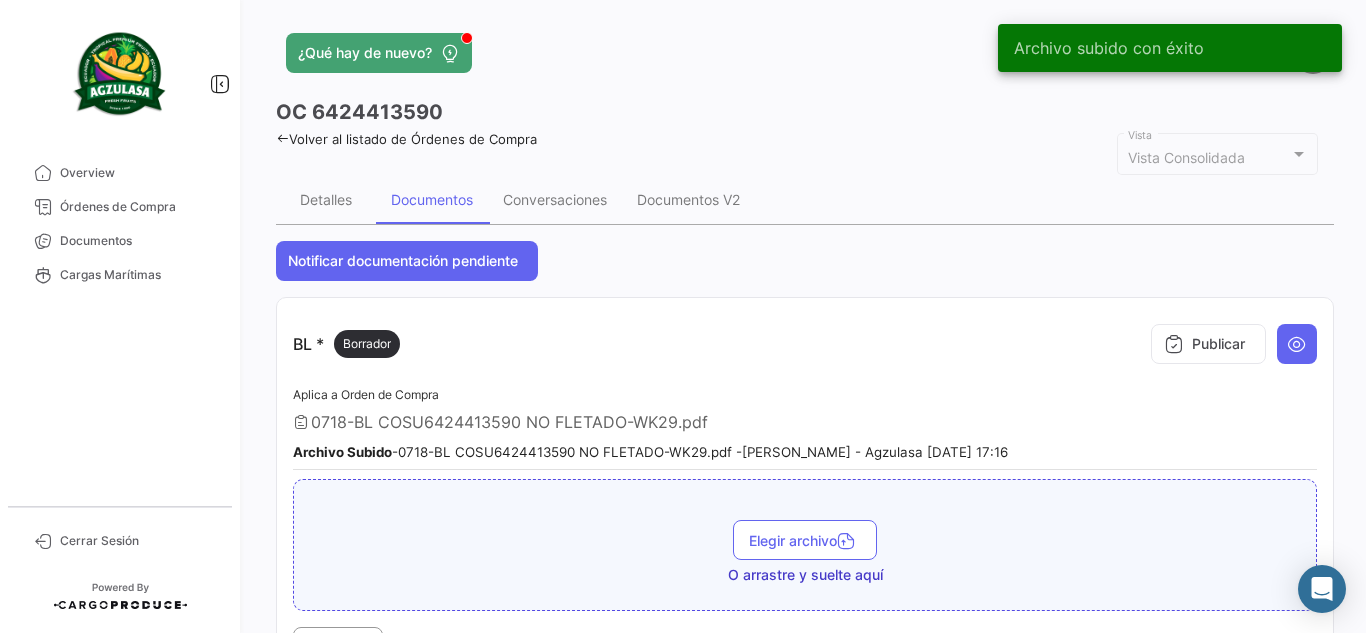 click on "OC
6424413590" 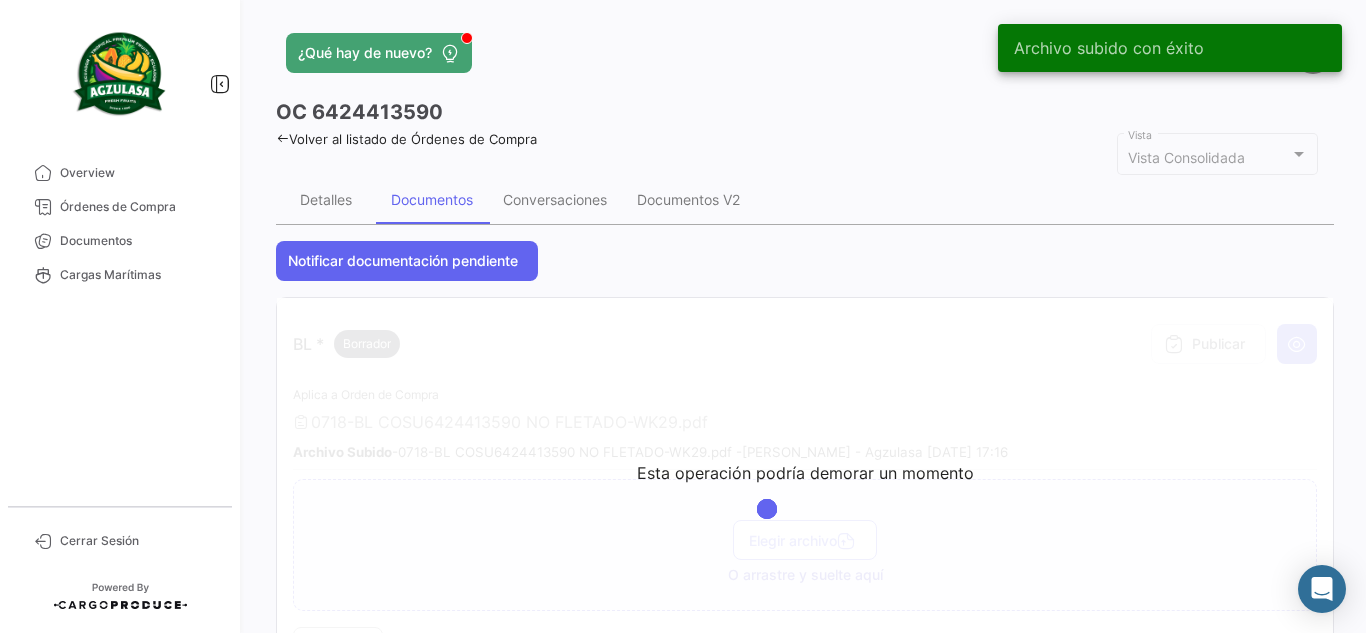 click on "Detalles Documentos Conversaciones Documentos V2" 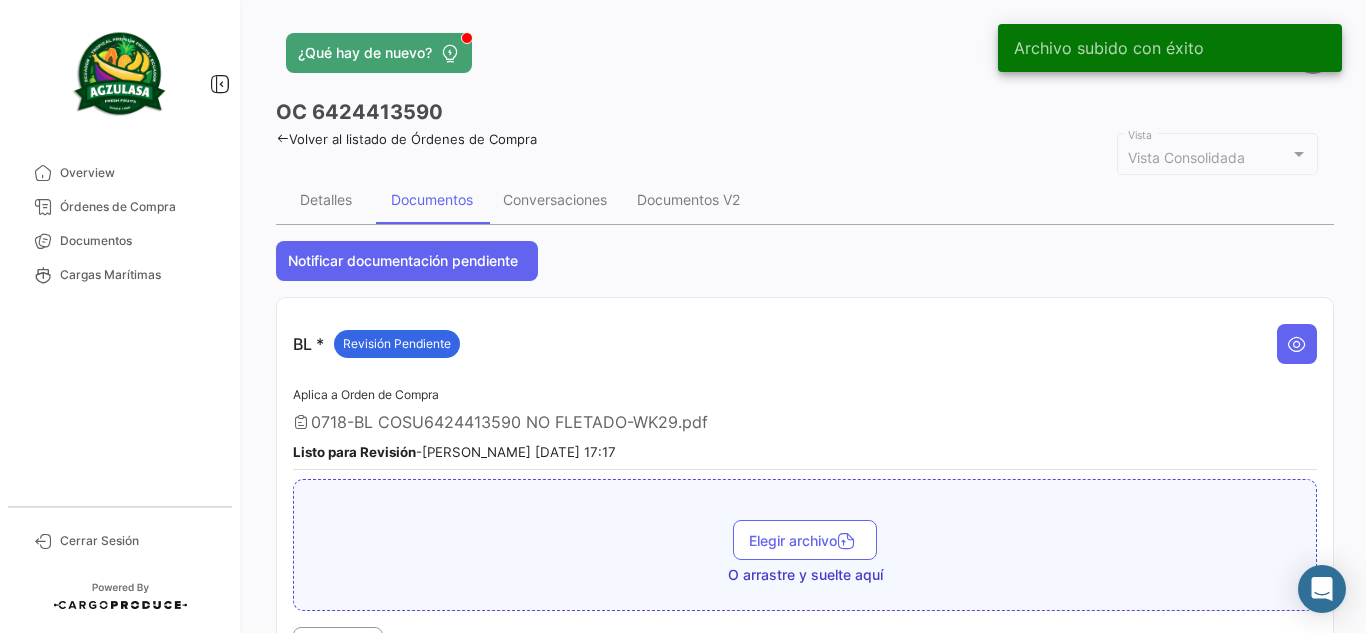 drag, startPoint x: 709, startPoint y: 98, endPoint x: 1035, endPoint y: 220, distance: 348.08044 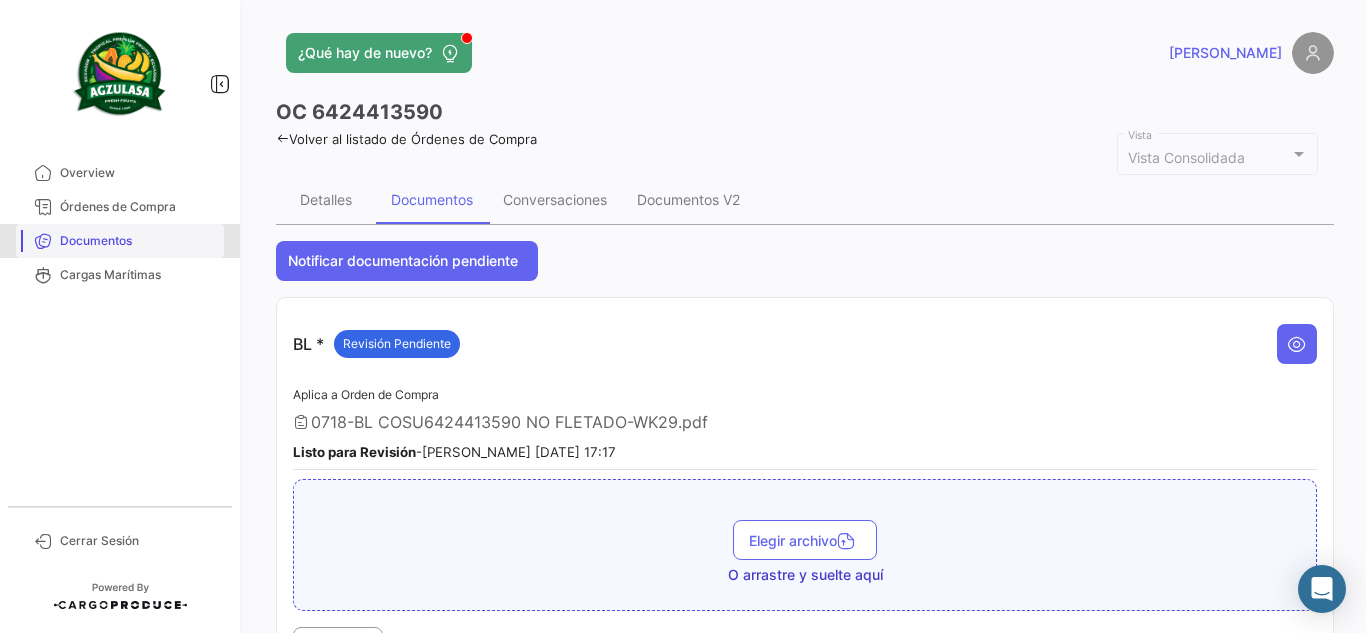 click on "Documentos" at bounding box center (138, 241) 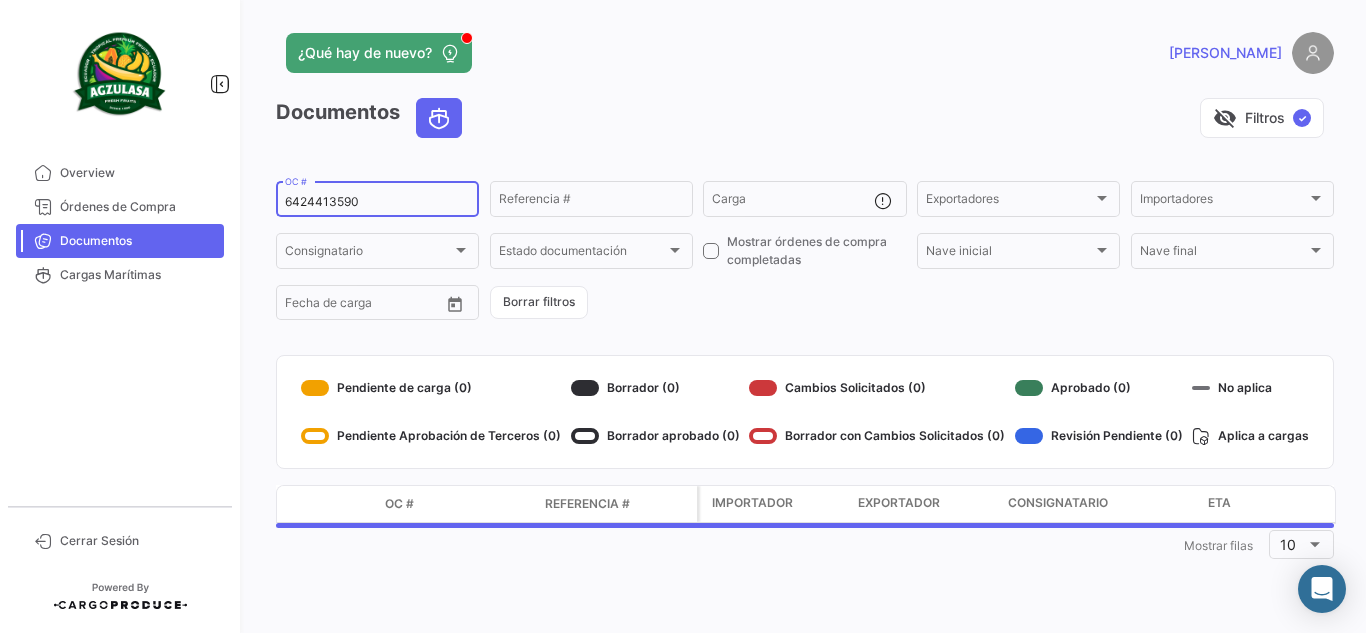 click on "6424413590" at bounding box center (377, 202) 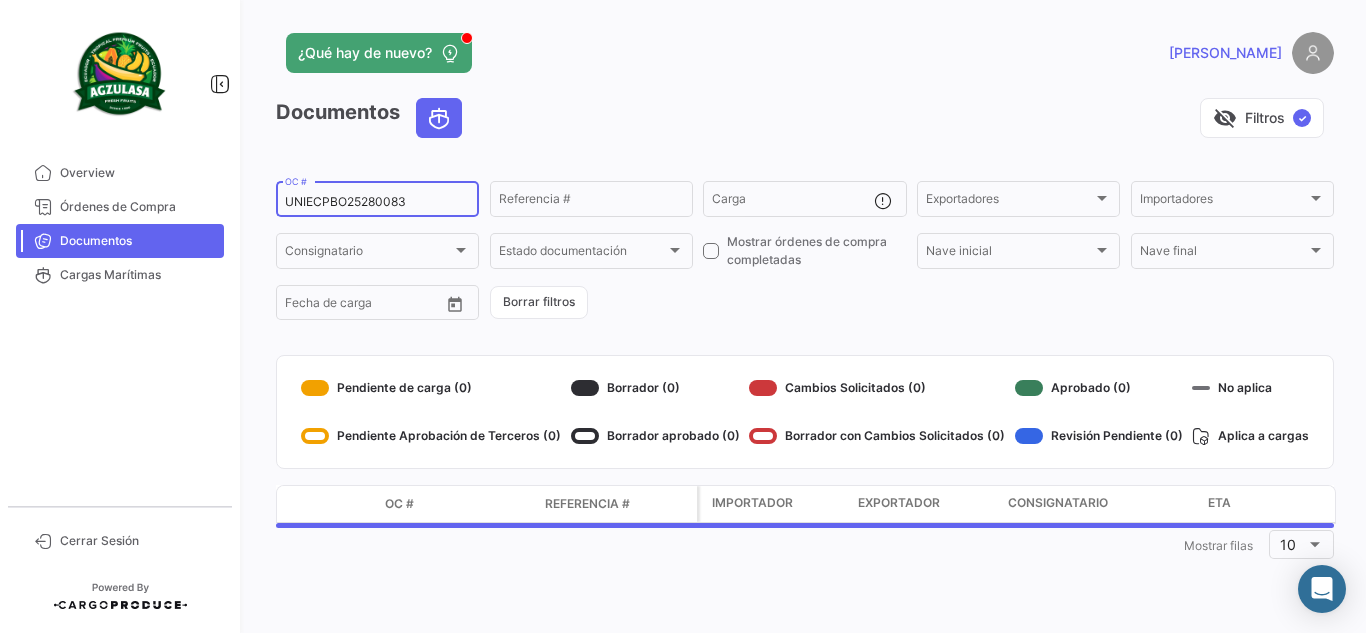 type on "UNIECPBO25280083" 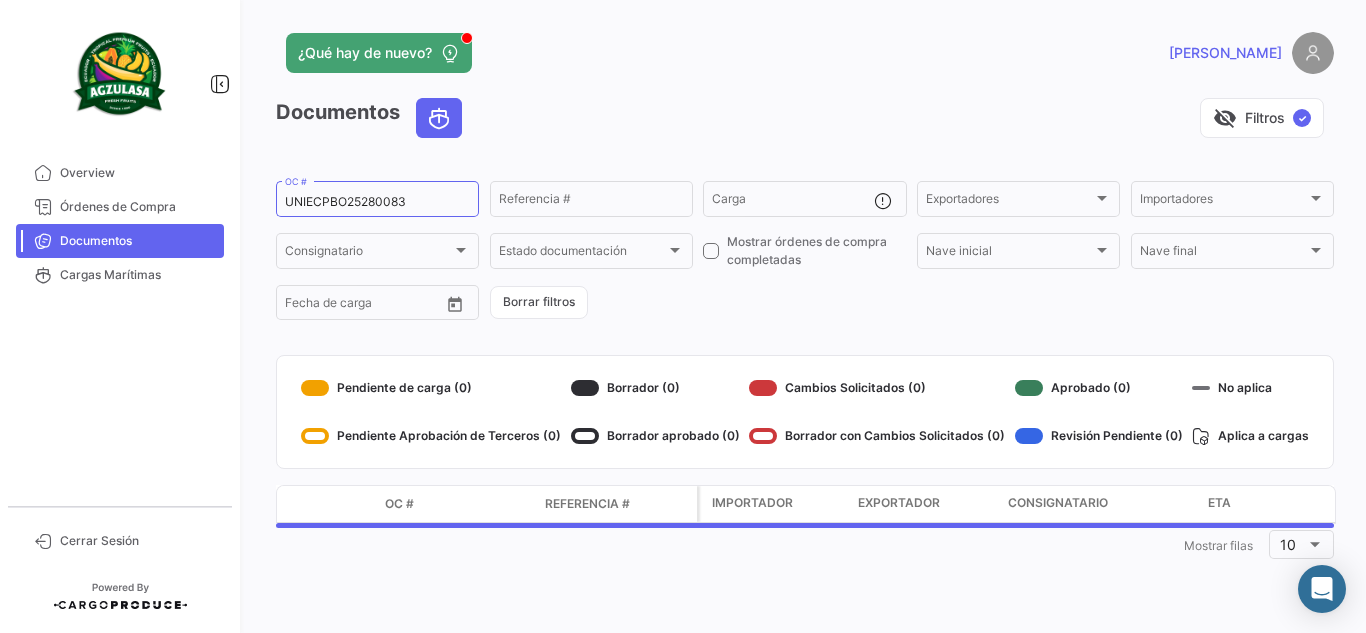 click on "¿Qué hay de nuevo?" 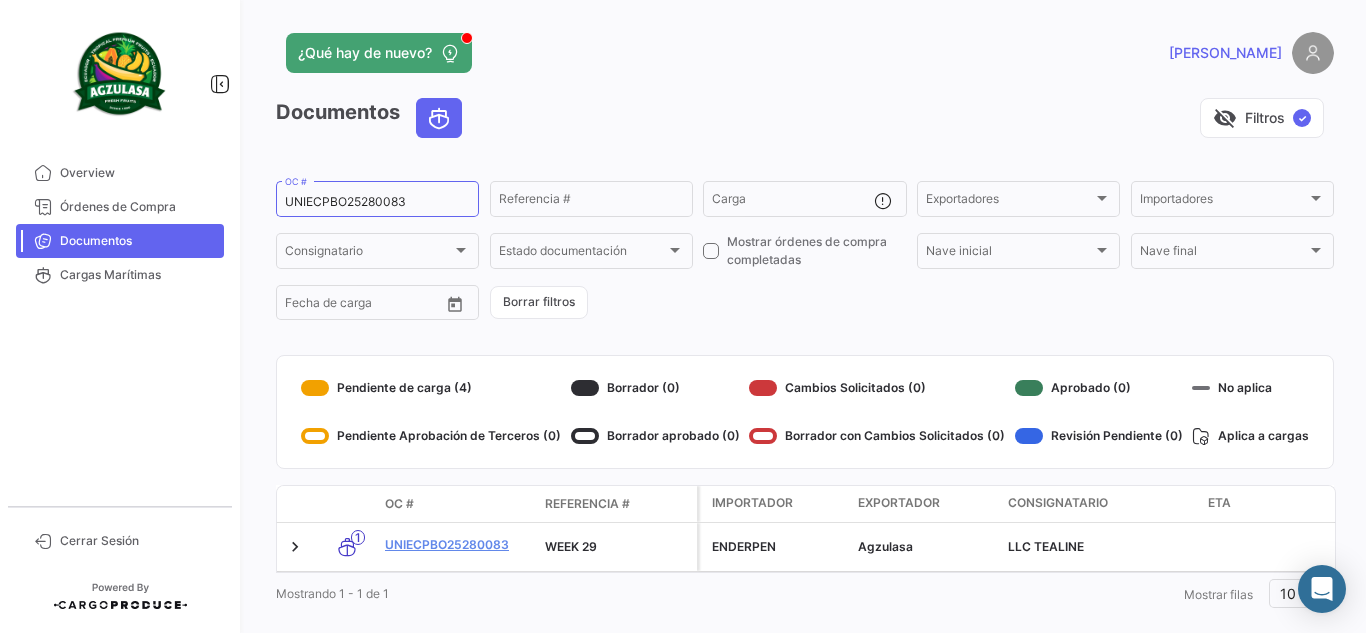 click on "visibility_off   Filtros  ✓" 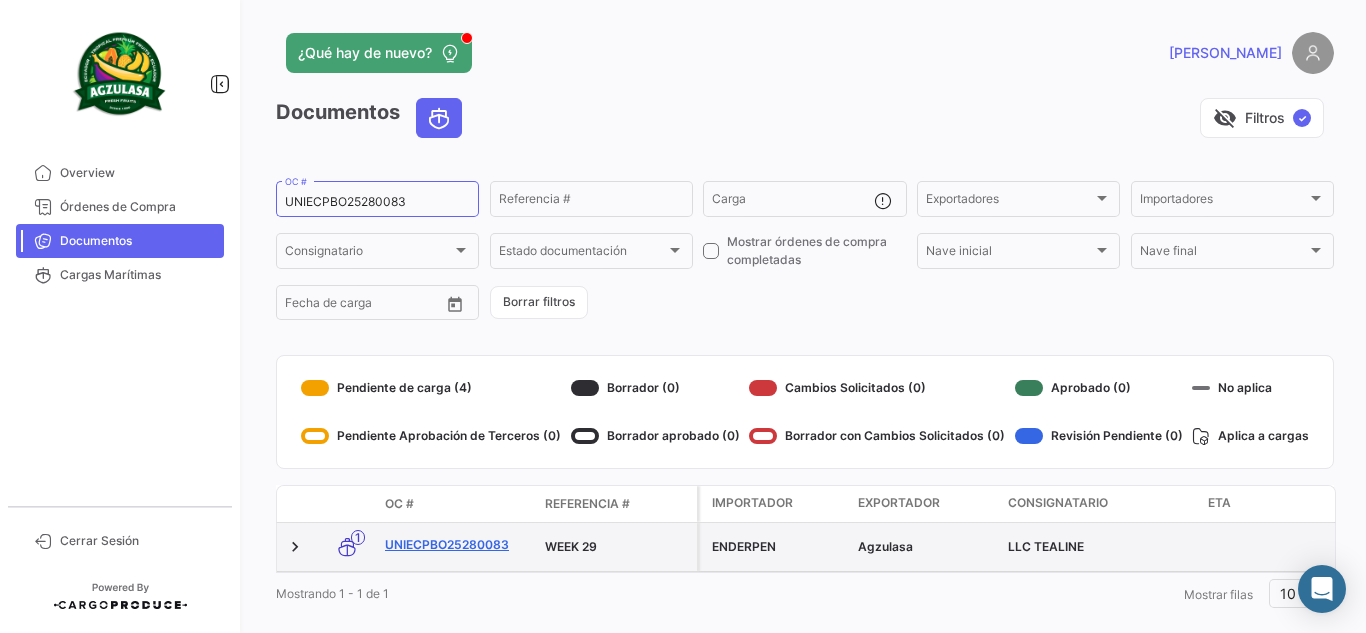 click on "UNIECPBO25280083" 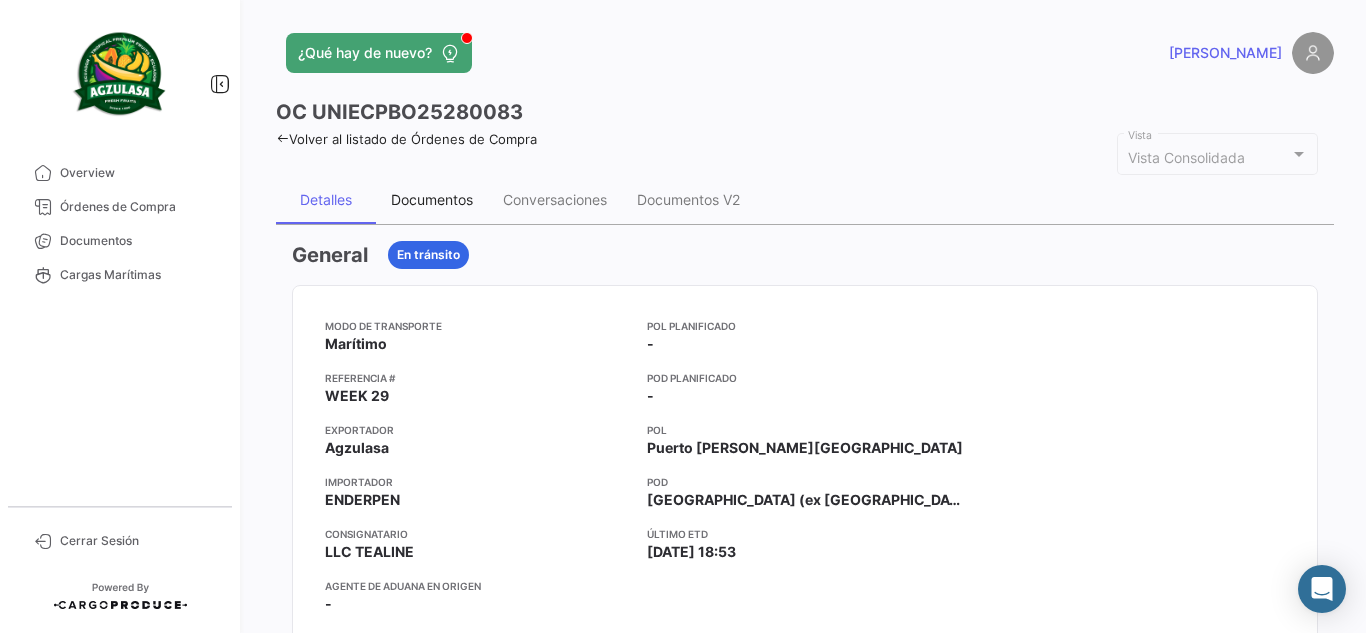 click on "Documentos" at bounding box center [432, 199] 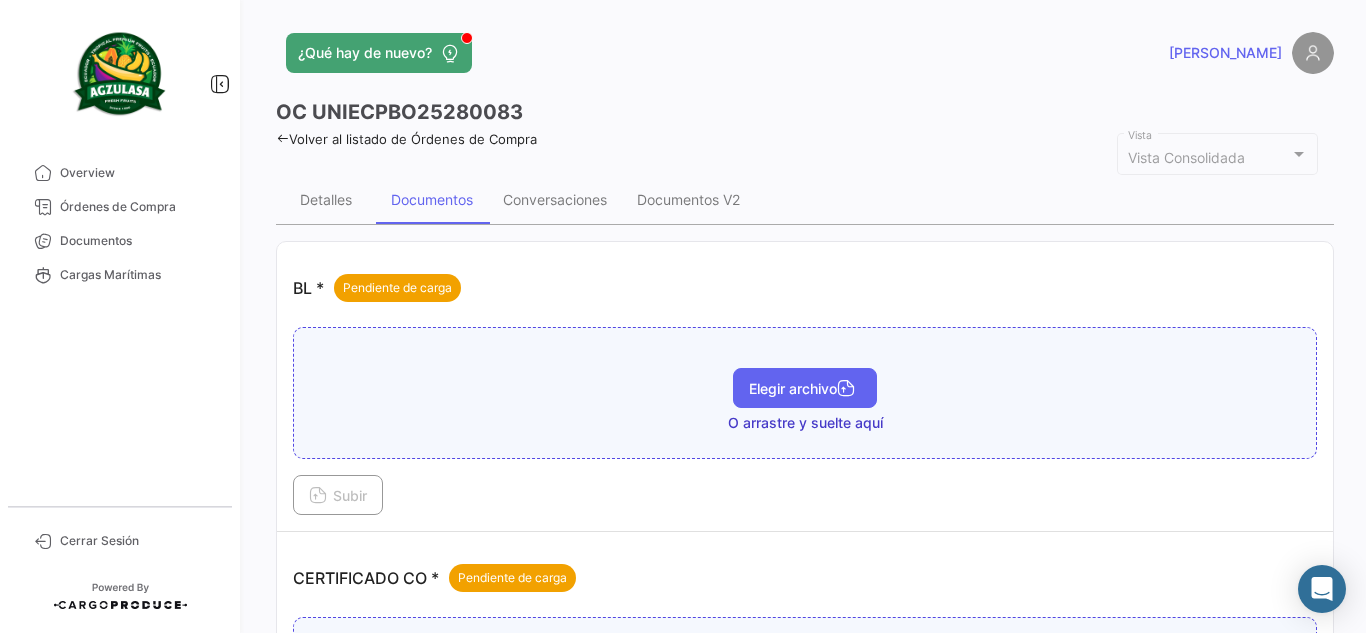 click on "Elegir archivo" at bounding box center (805, 388) 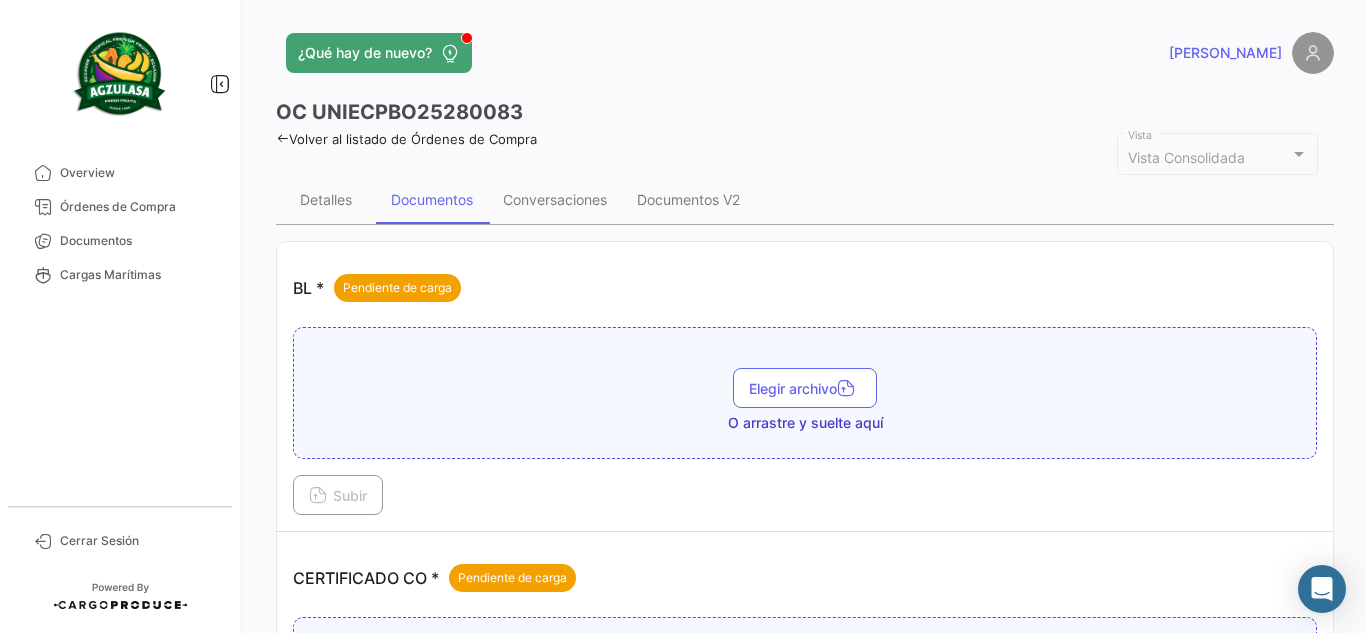 type 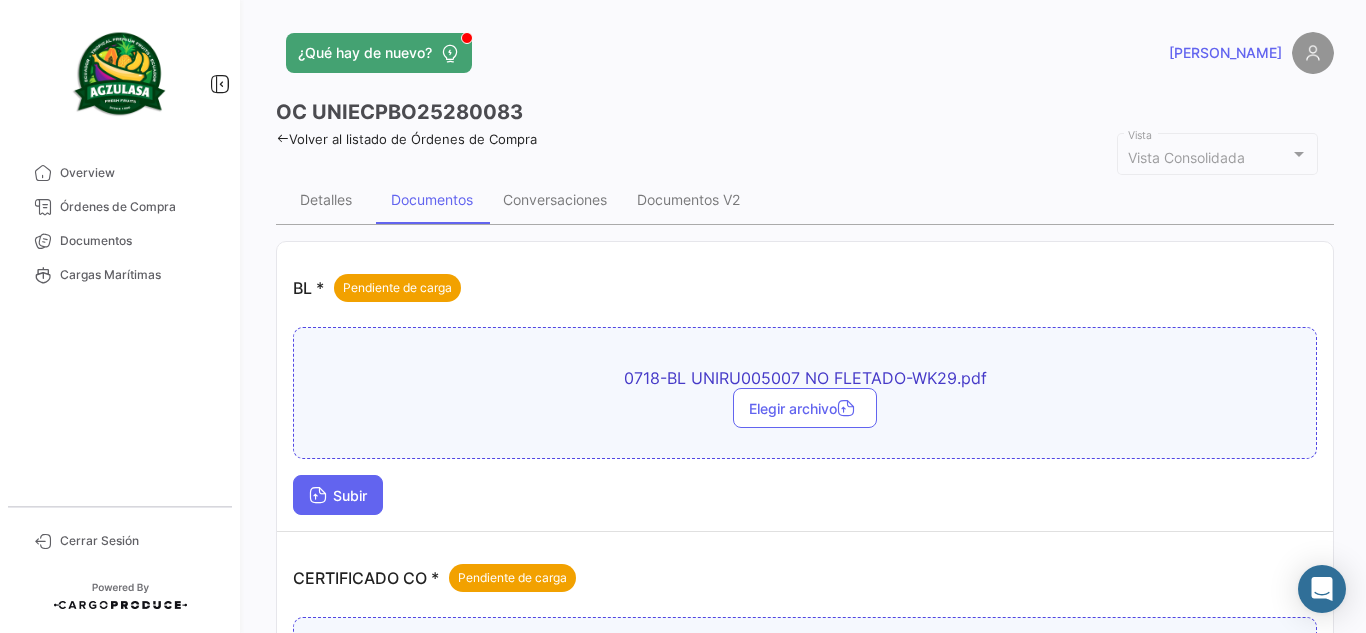 click on "Subir" at bounding box center (338, 495) 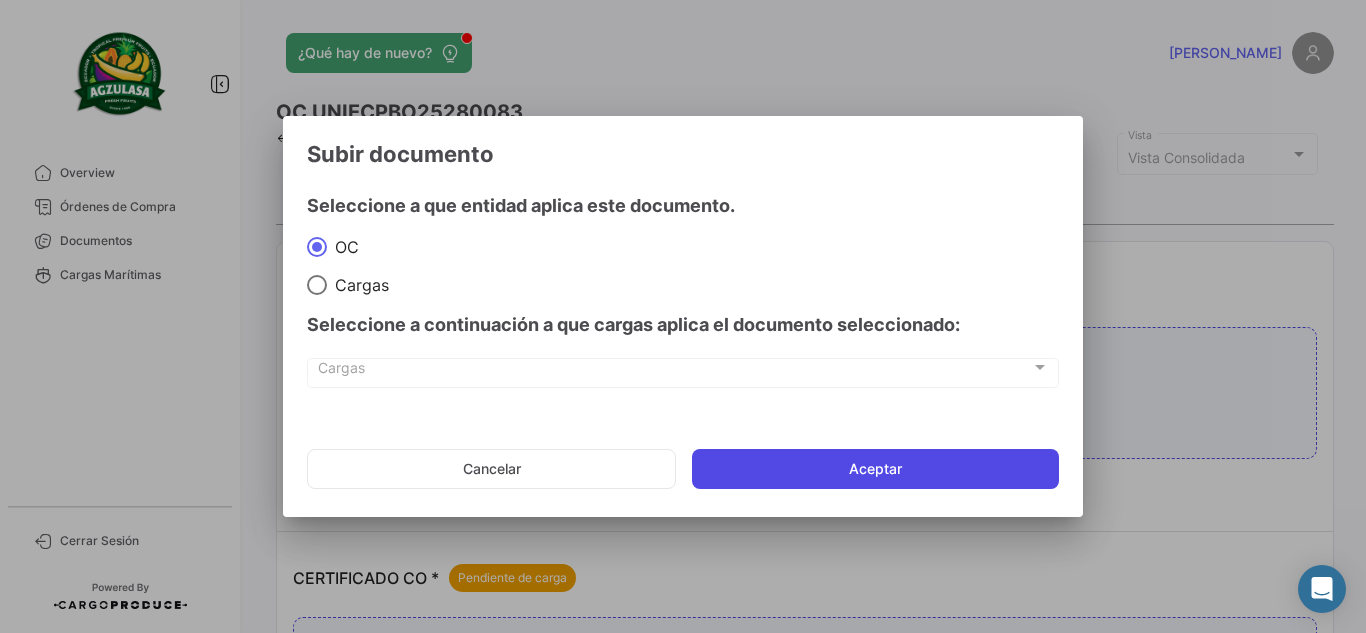 click on "Aceptar" 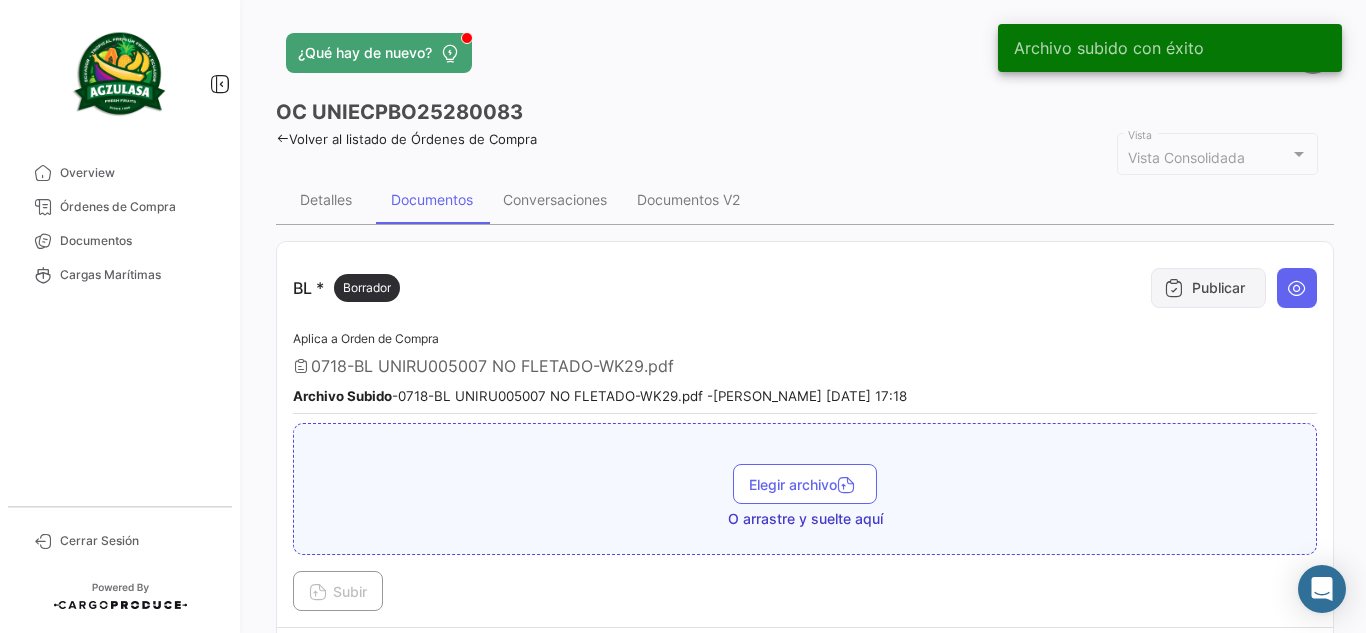 click on "Publicar" at bounding box center (1208, 288) 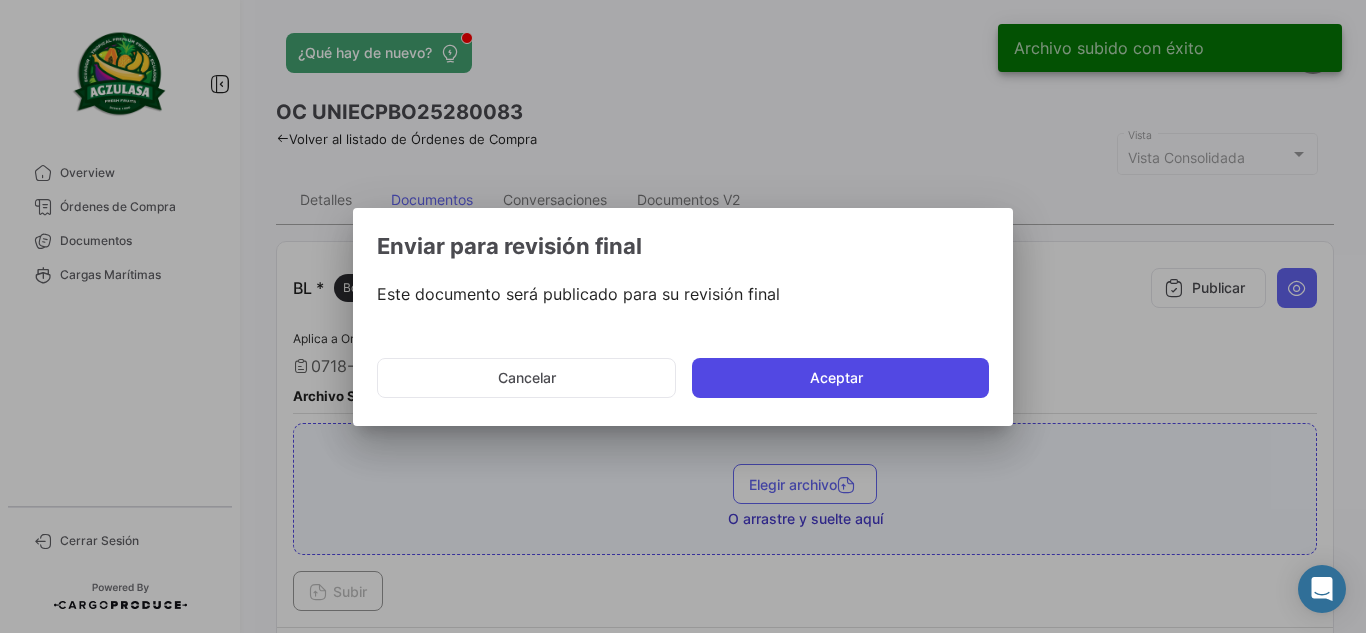 click on "Aceptar" 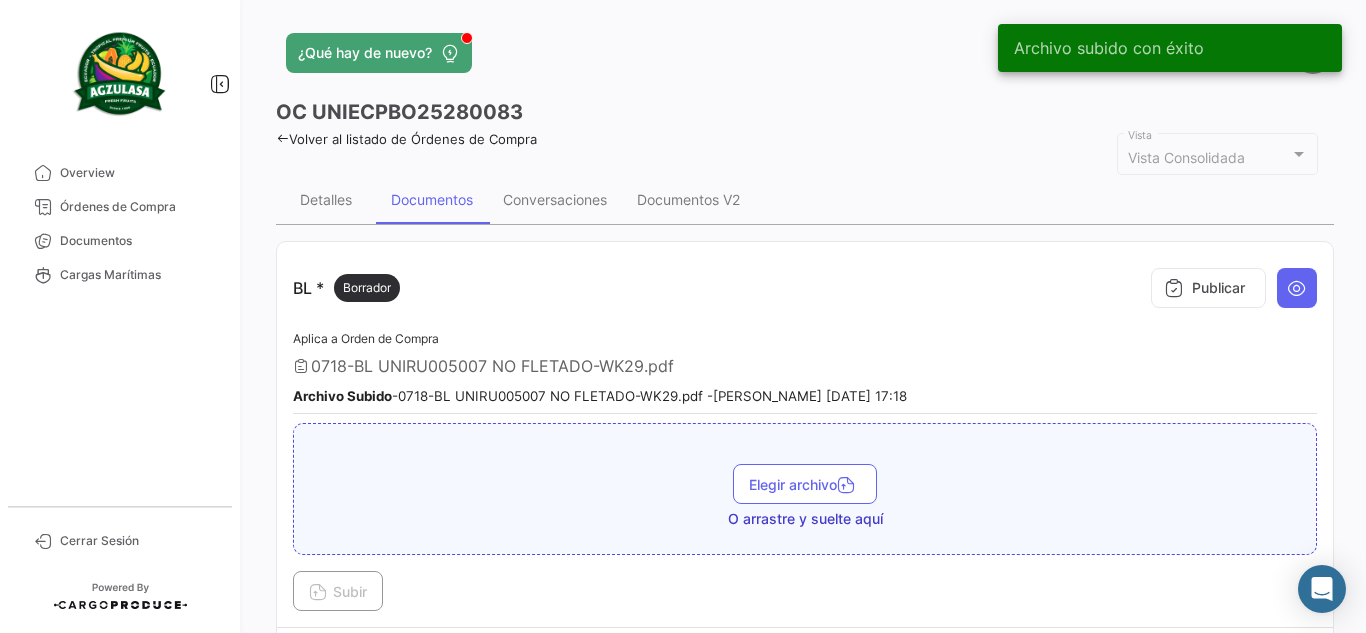type 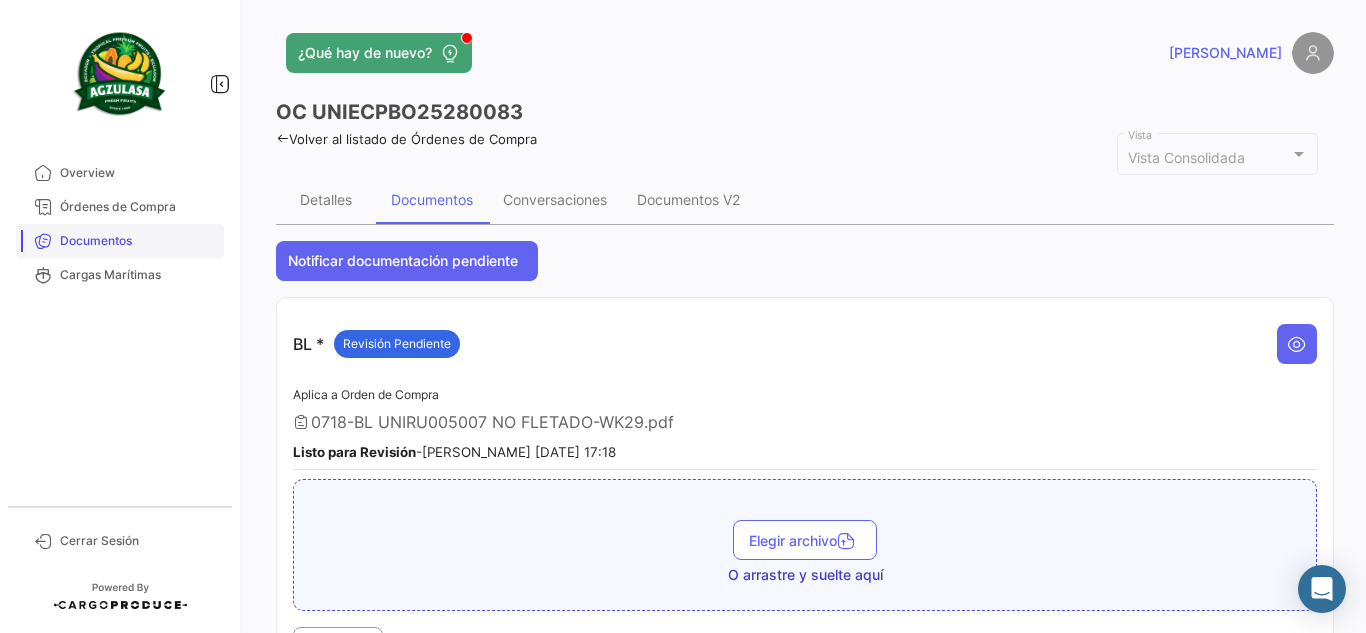 click on "Documentos" at bounding box center (138, 241) 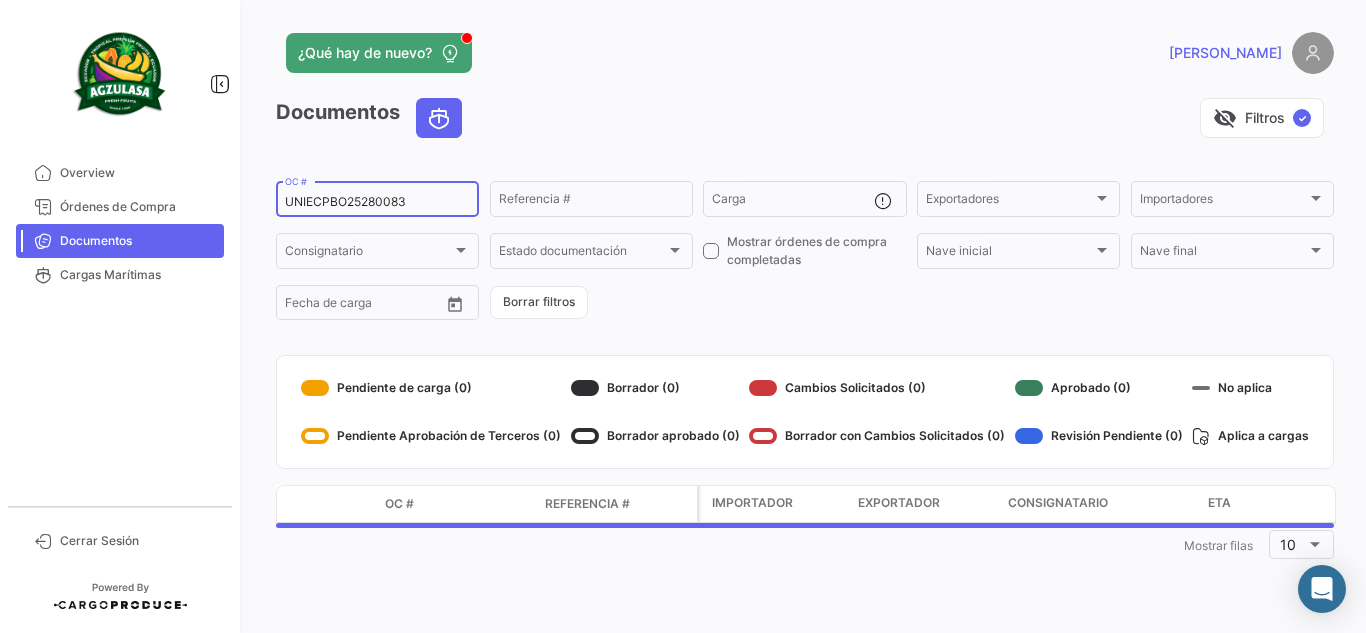 click on "UNIECPBO25280083" at bounding box center [377, 202] 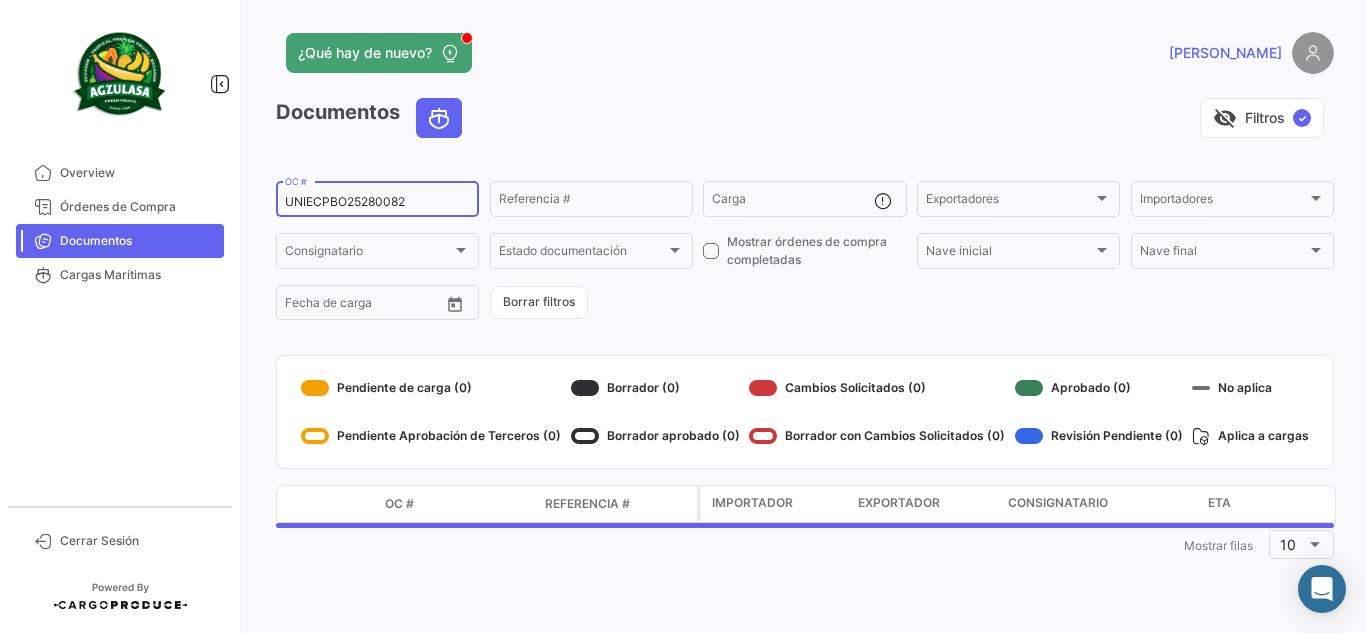 type on "UNIECPBO25280082" 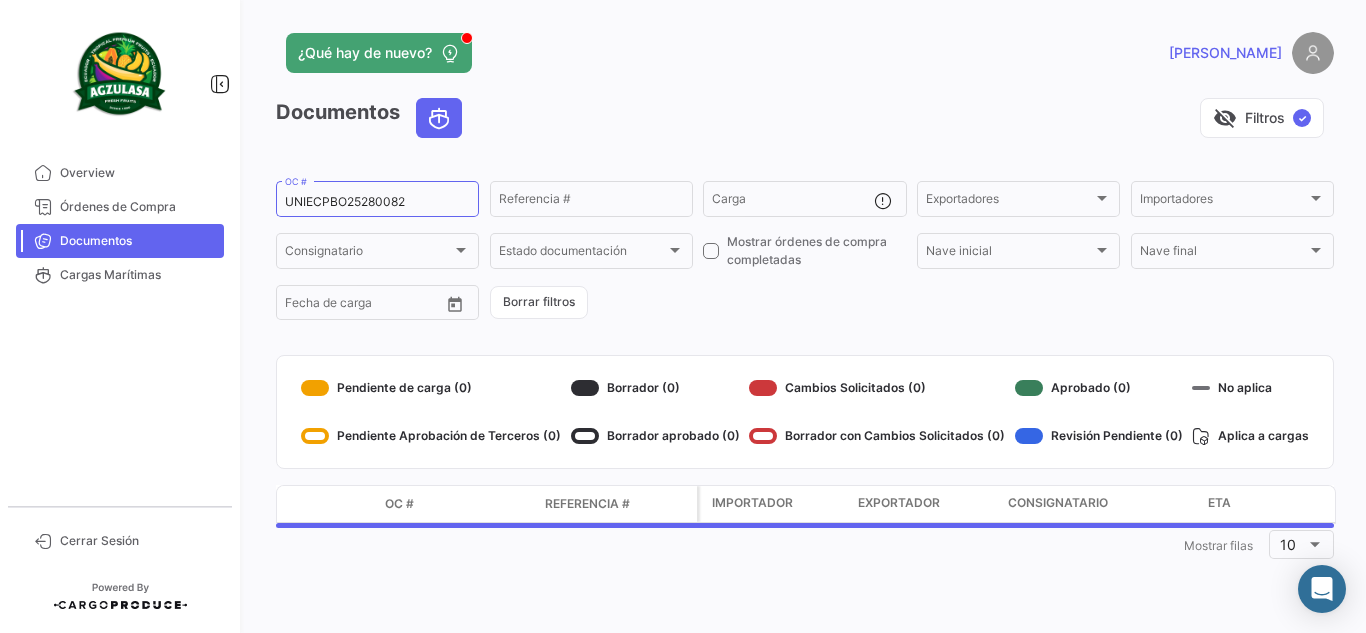 click on "¿Qué hay de nuevo?   [PERSON_NAME]" 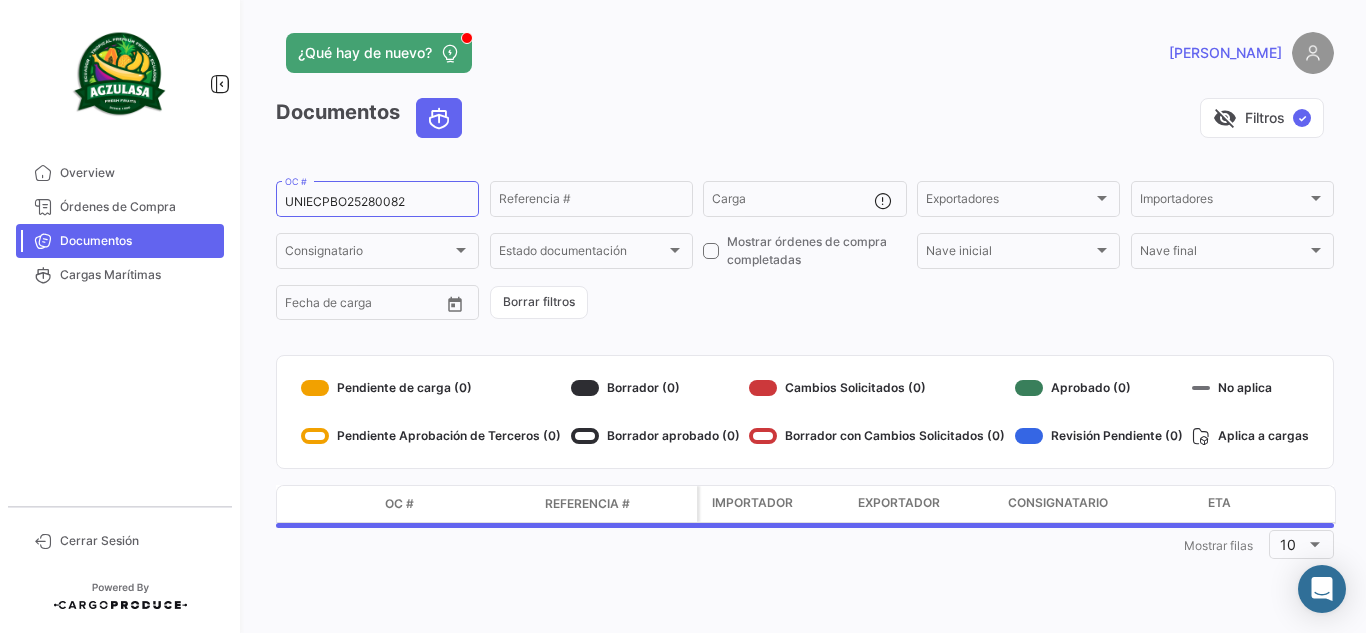 click on "[PERSON_NAME]" 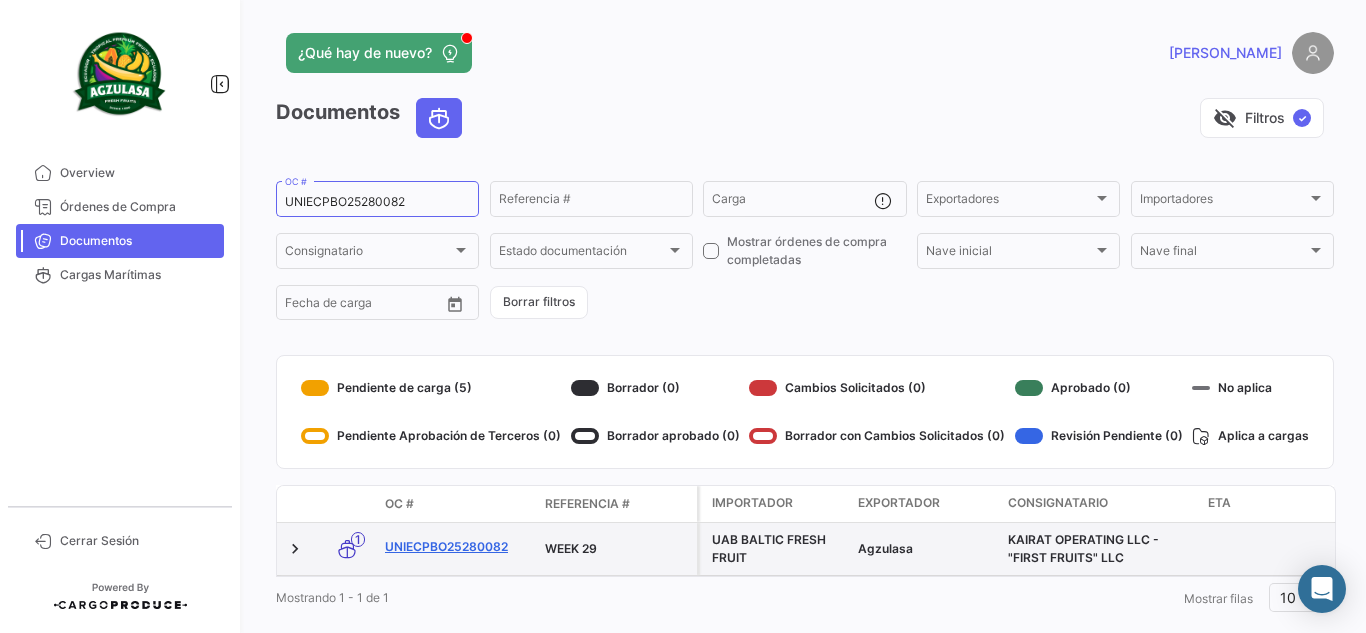 click on "UNIECPBO25280082" 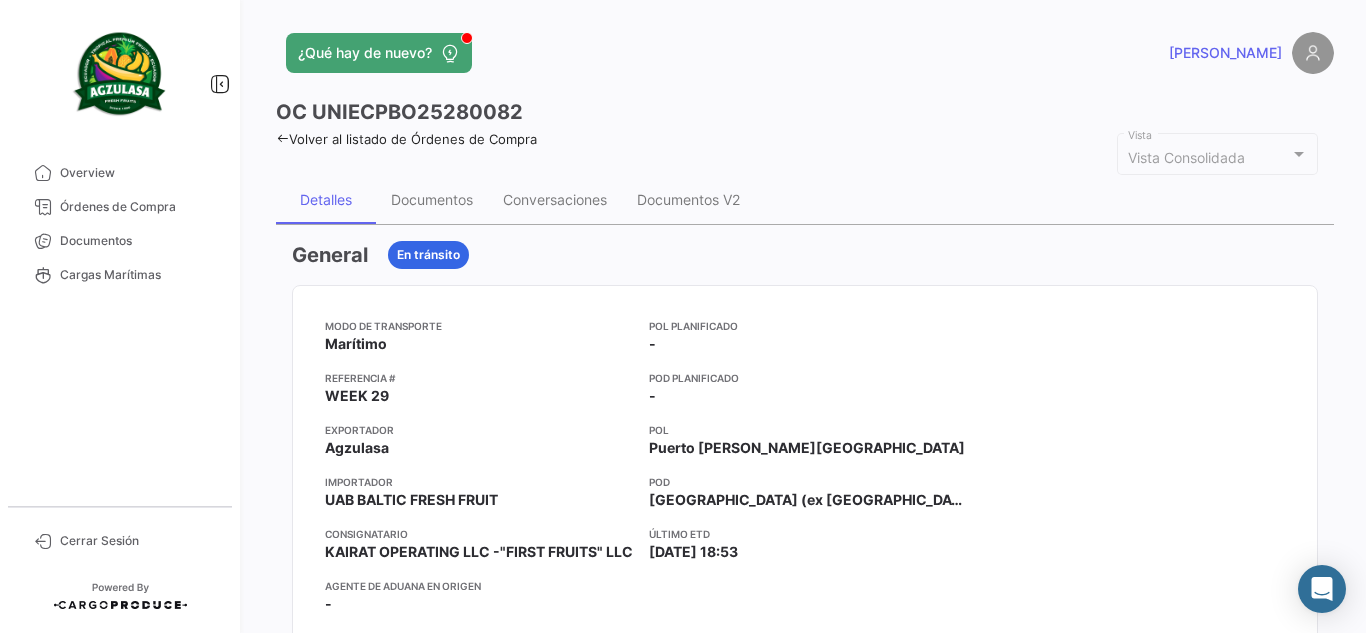 click on "¿Qué hay de nuevo?   [PERSON_NAME]" 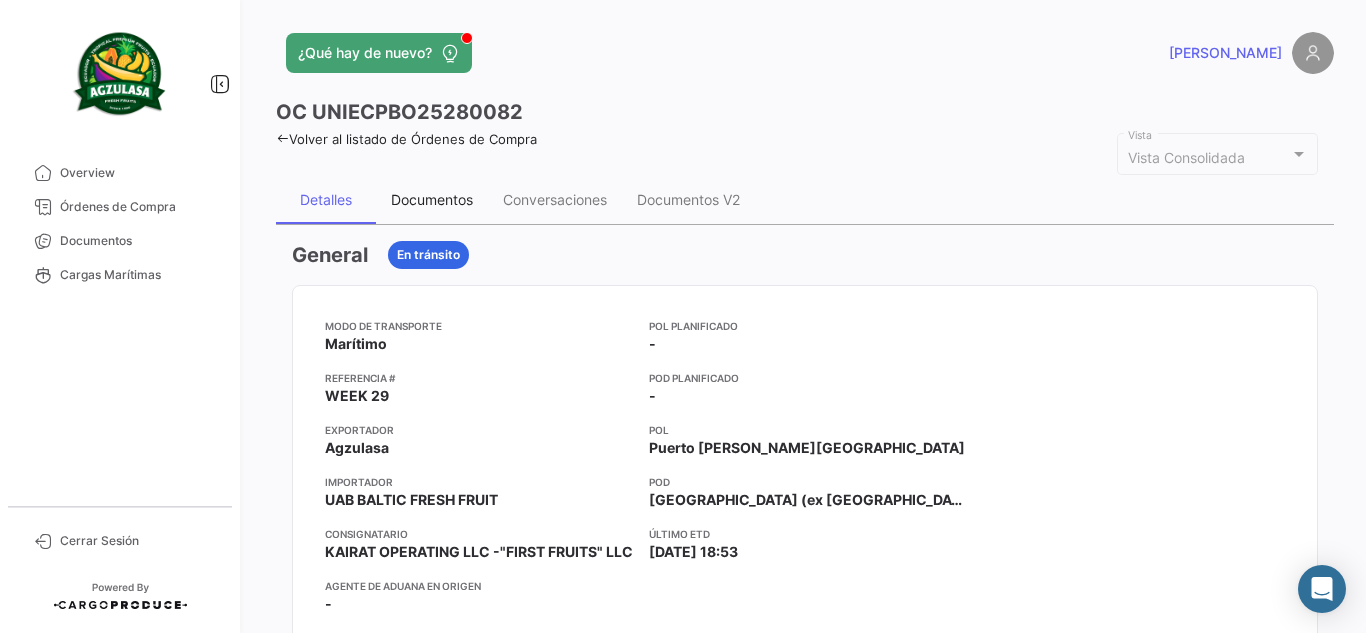 click on "Documentos" at bounding box center [432, 199] 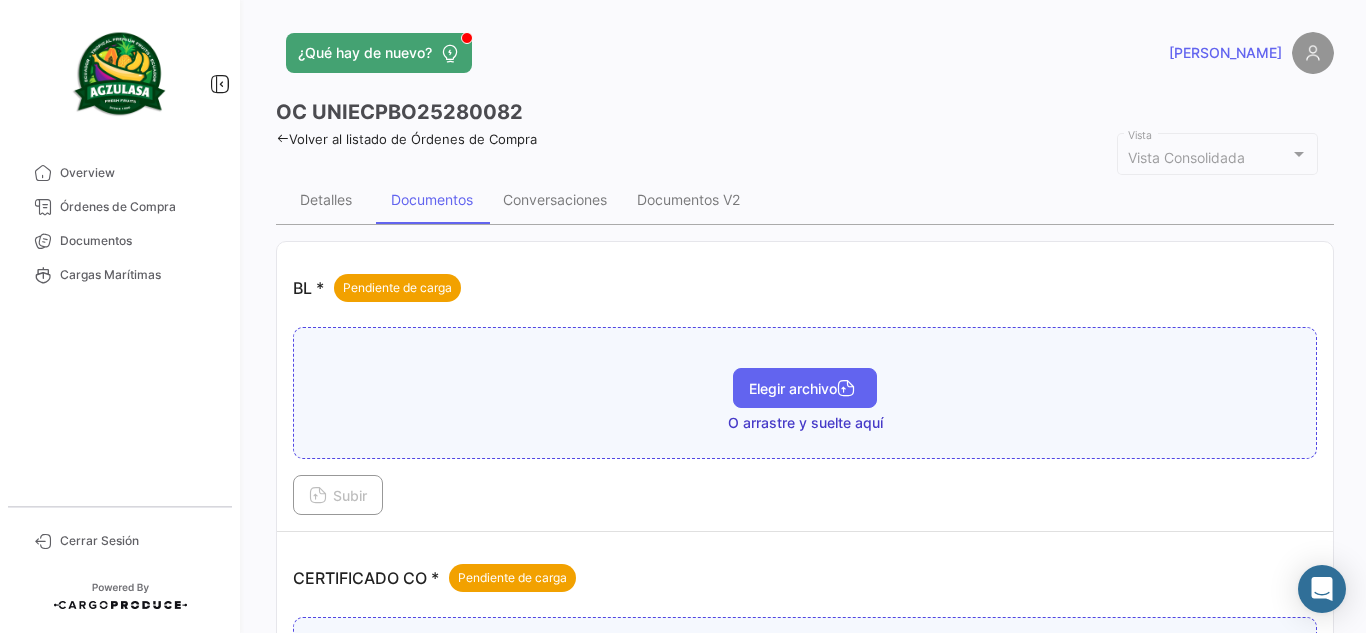 click on "Elegir archivo" at bounding box center [805, 388] 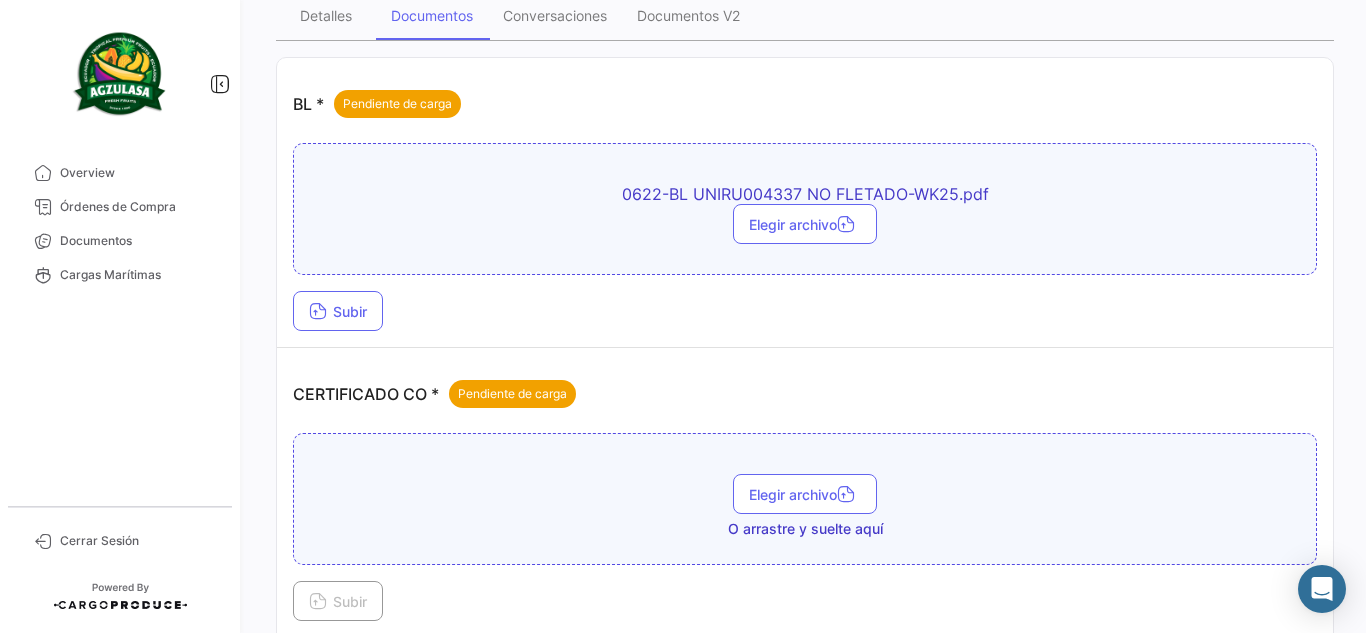 scroll, scrollTop: 200, scrollLeft: 0, axis: vertical 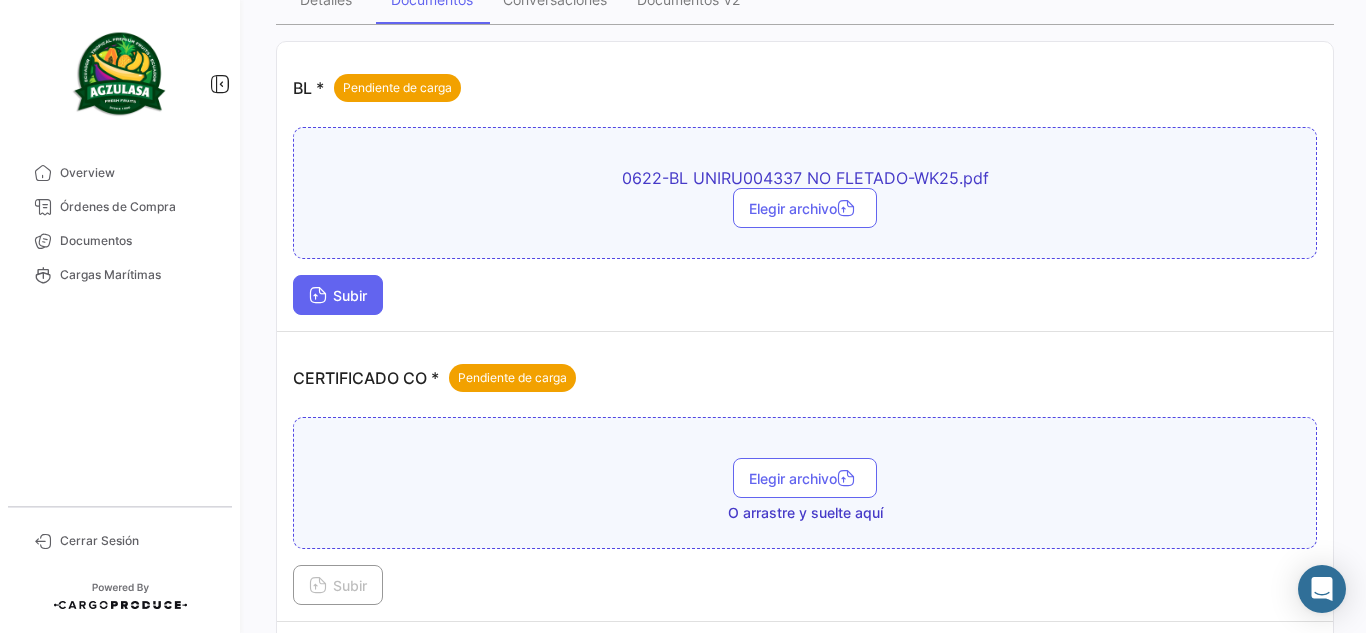 click on "Subir" at bounding box center [338, 295] 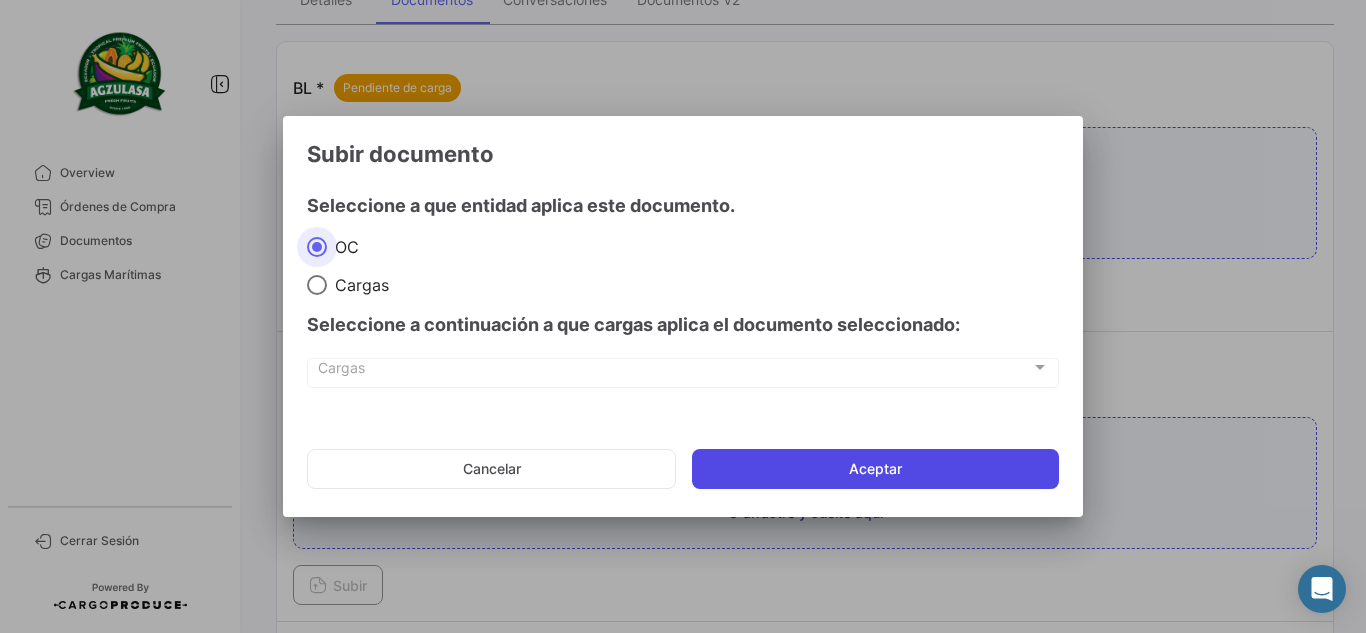 click on "Aceptar" 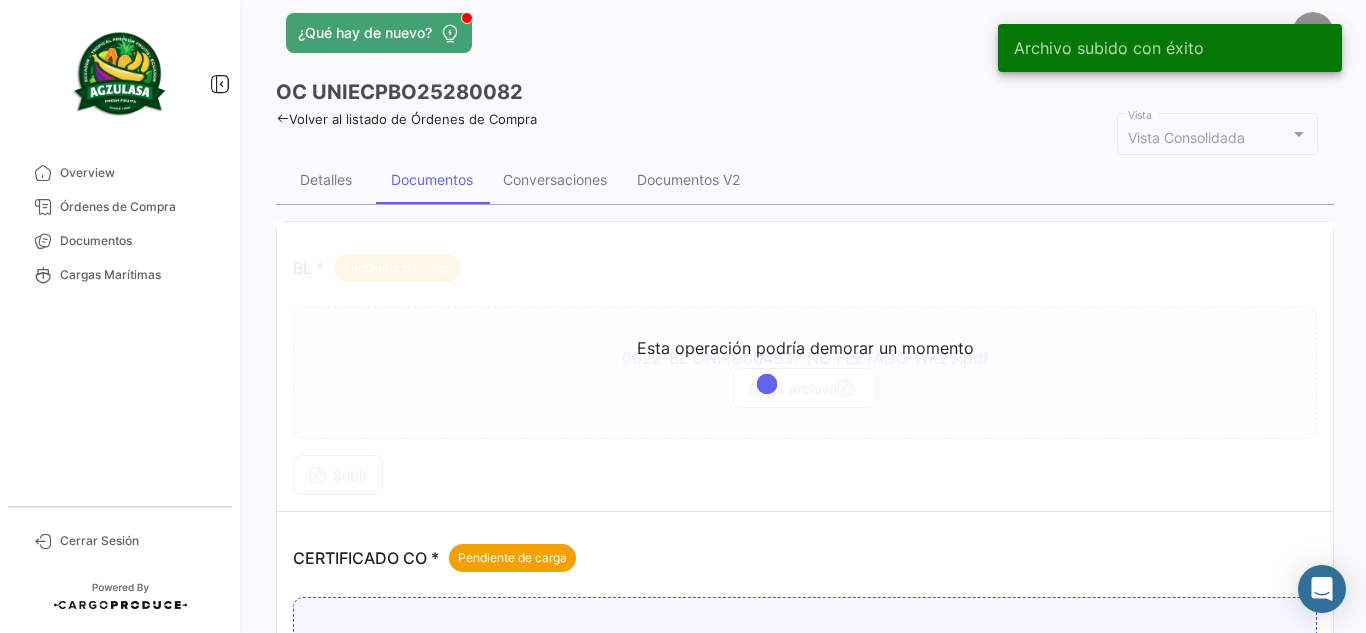 scroll, scrollTop: 0, scrollLeft: 0, axis: both 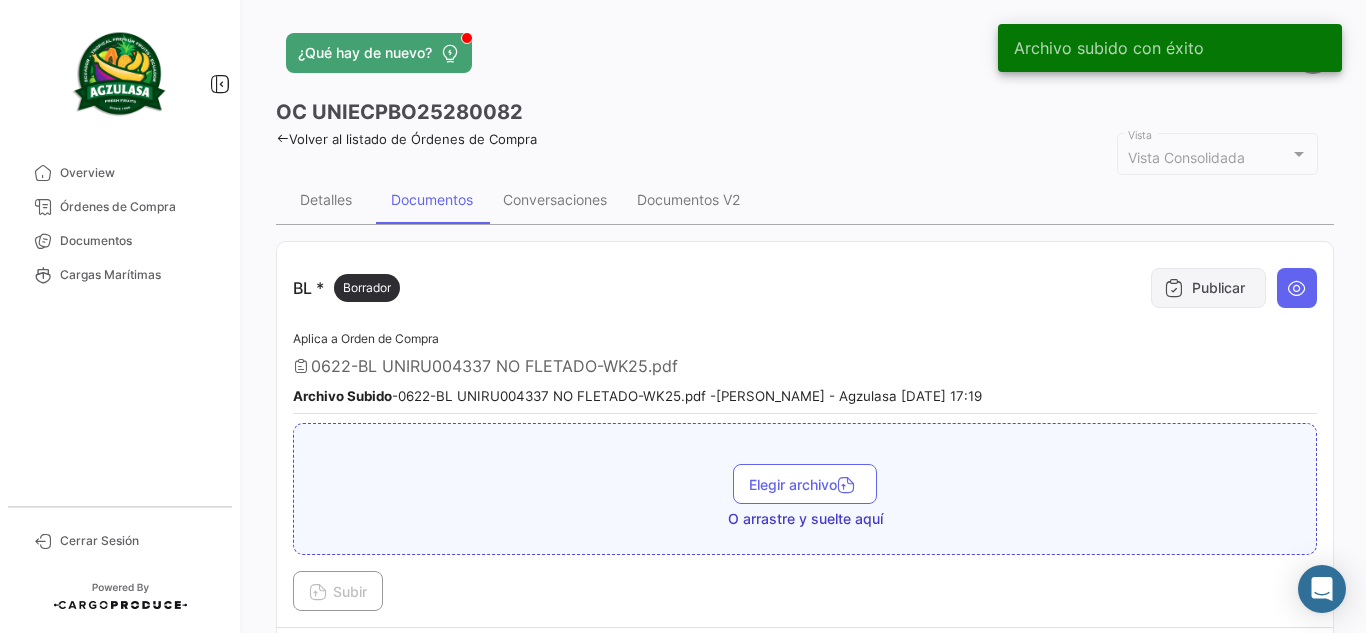 click on "Publicar" at bounding box center (1208, 288) 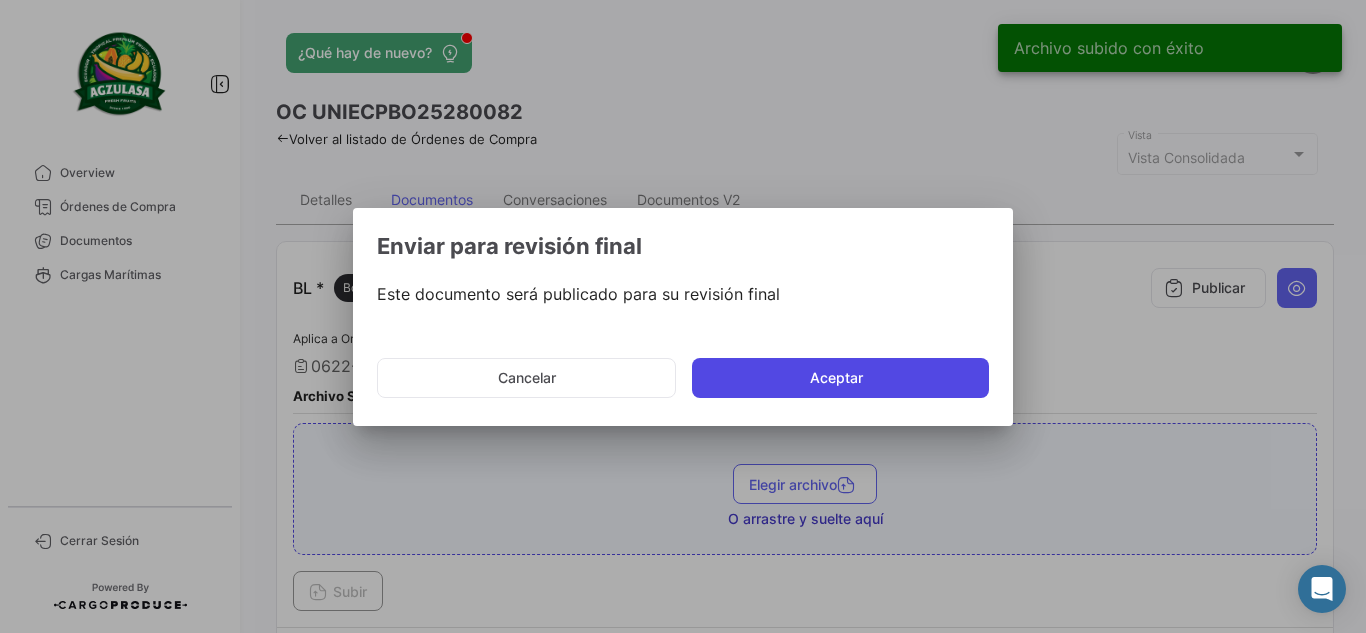 click on "Aceptar" 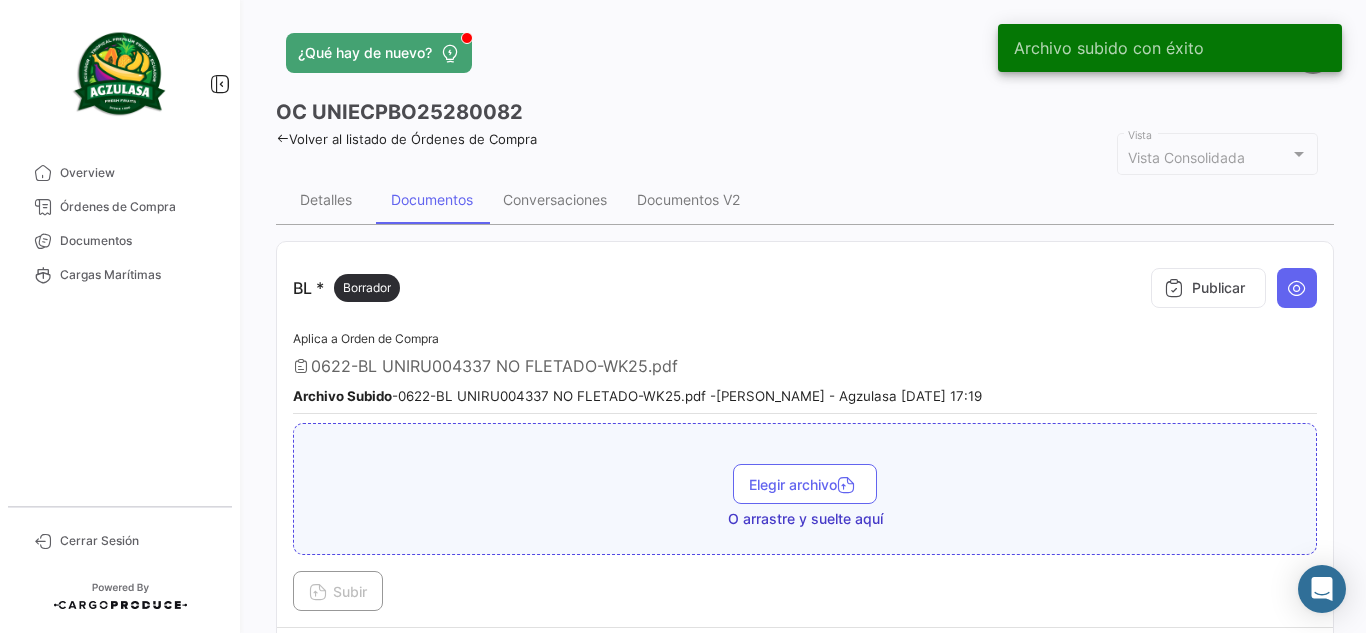 type 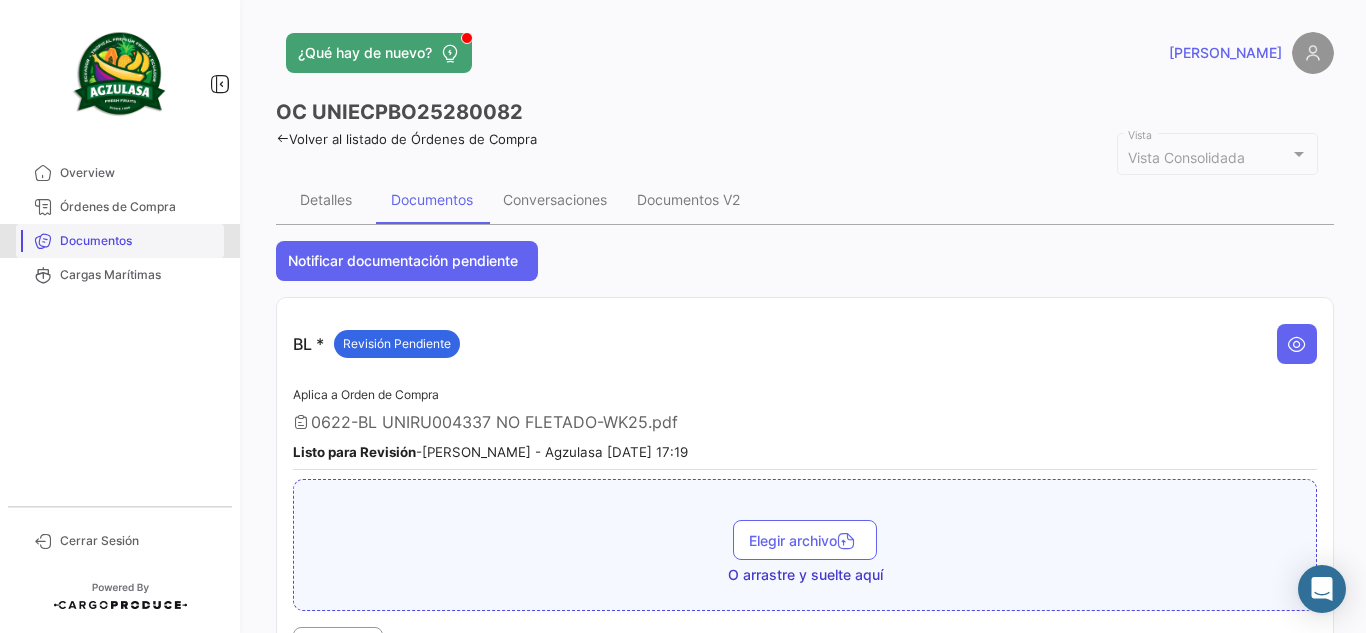 click on "Documentos" at bounding box center (138, 241) 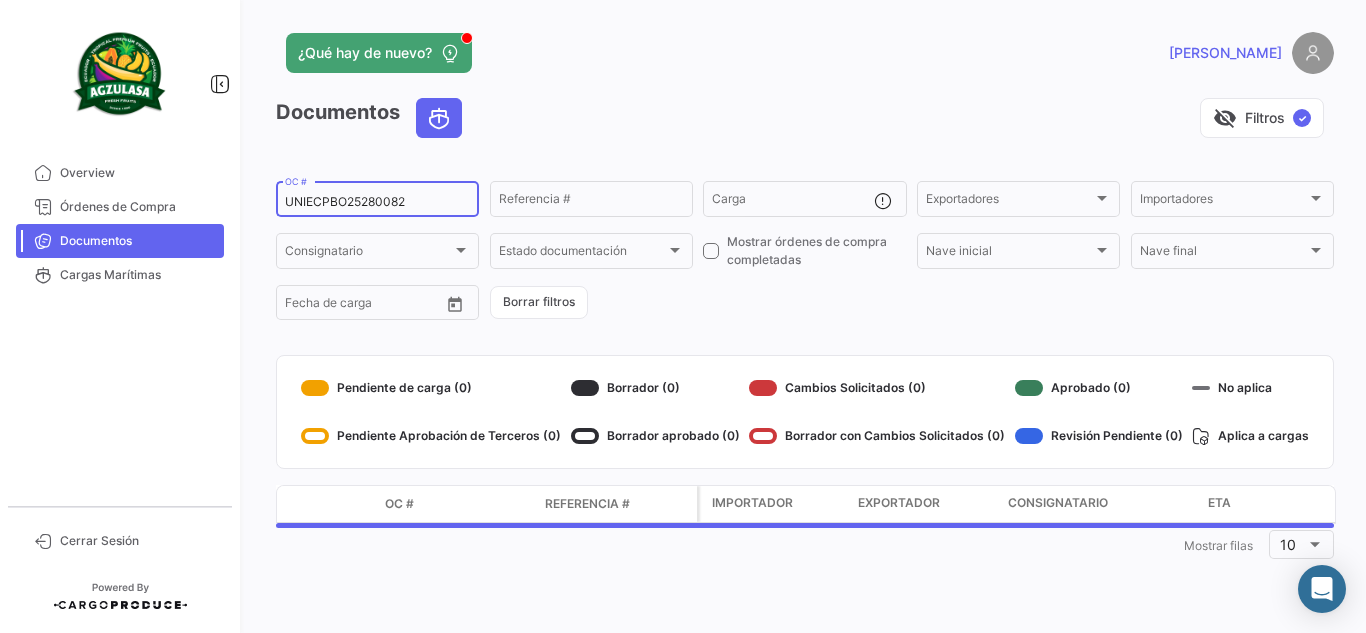 click on "UNIECPBO25280082" at bounding box center (377, 202) 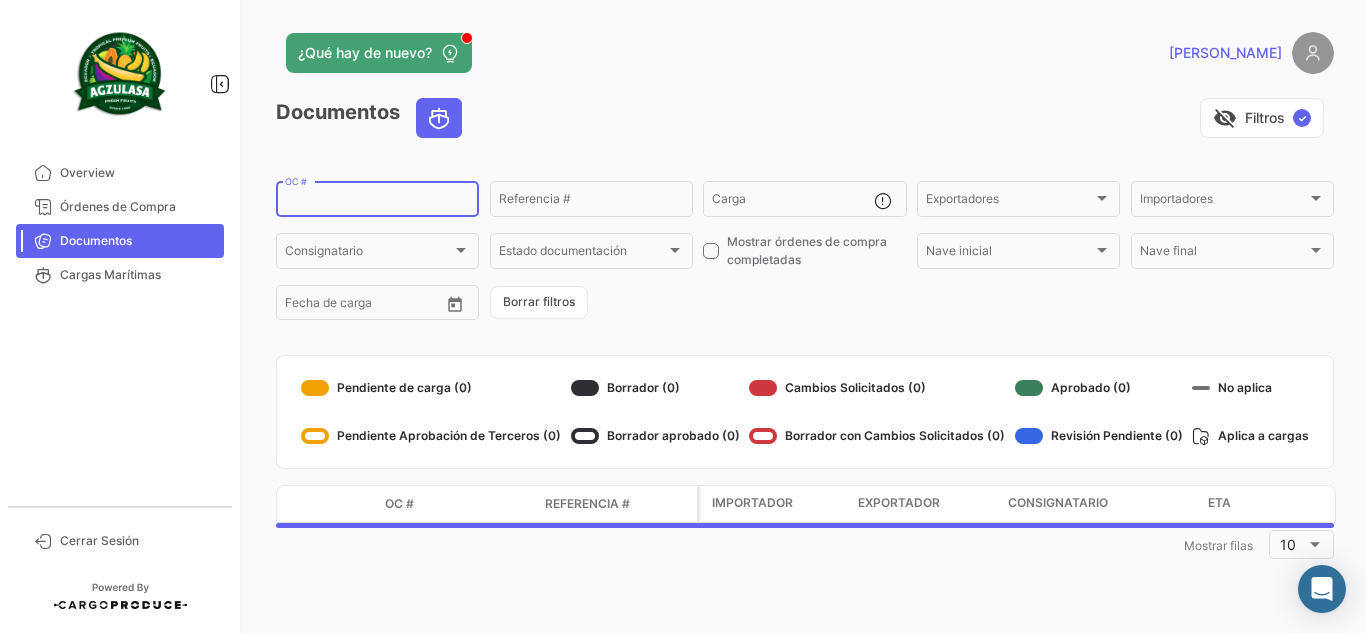 paste on "UNIECPBO25280081" 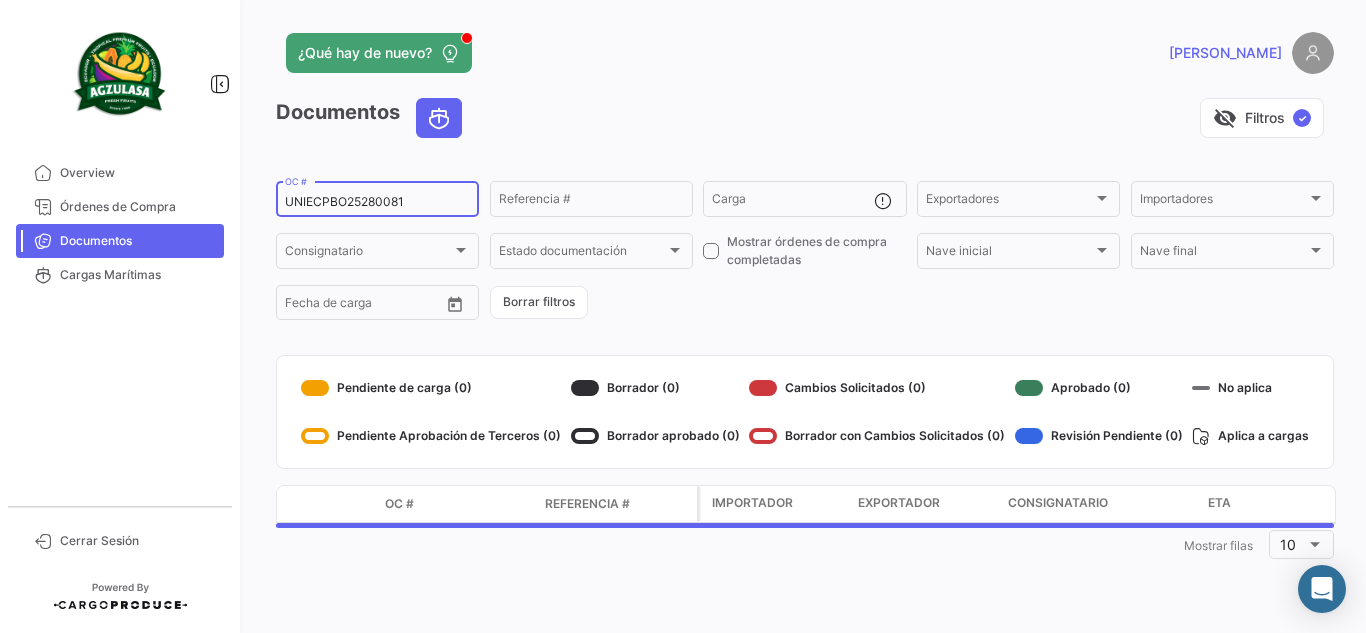 type on "UNIECPBO25280081" 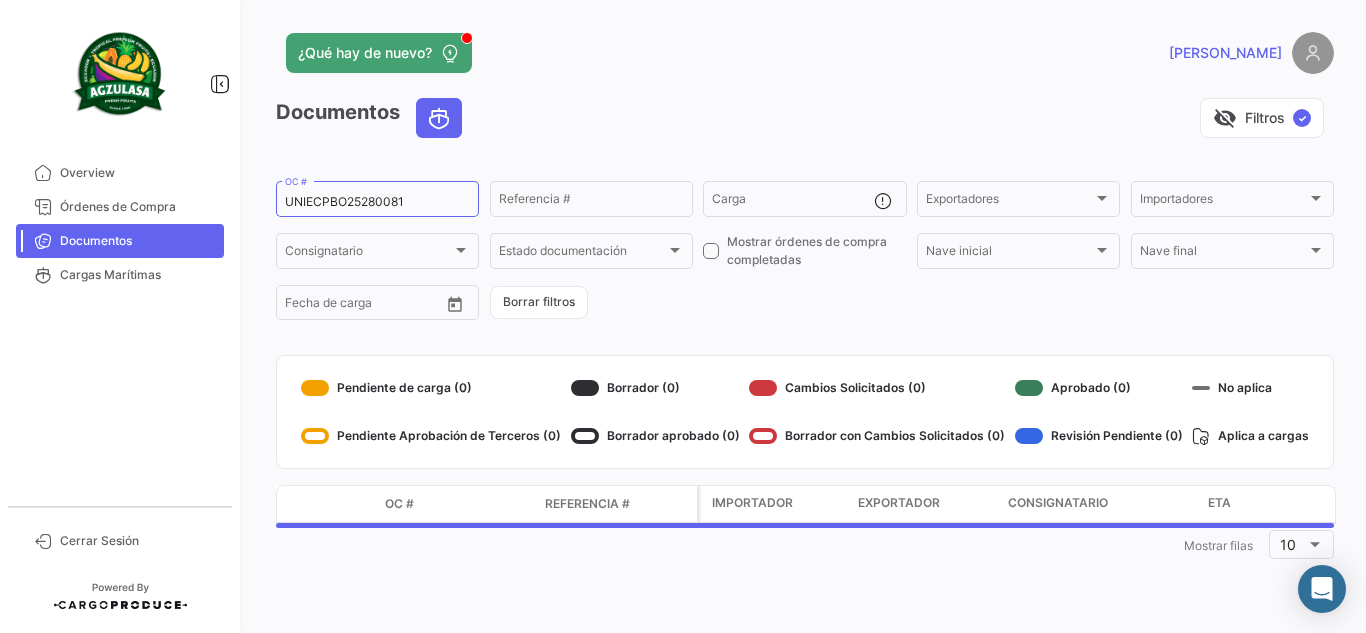 click on "¿Qué hay de nuevo?   [PERSON_NAME]   Documentos   visibility_off   Filtros  ✓ UNIECPBO25280081  OC #   Referencia #   Carga  Exportadores Exportadores Importadores Importadores Consignatario Consignatario Estado documentación Estado documentación    Mostrar órdenes de compra completadas  [PERSON_NAME] inicial [PERSON_NAME] inicial [PERSON_NAME] final [PERSON_NAME] final Desde –  Fecha de carga   Borrar filtros   Pendiente de carga (0)   Pendiente Aprobación de Terceros (0)   Borrador (0)   Borrador aprobado (0)   Cambios Solicitados (0)   Borrador con Cambios Solicitados (0)   Aprobado (0)   Revisión Pendiente (0)   No aplica   Aplica a cargas  Modo de Transporte OC # Referencia # Importador Exportador Consignatario ETA ETD  1  Mostrar [PERSON_NAME] 10" 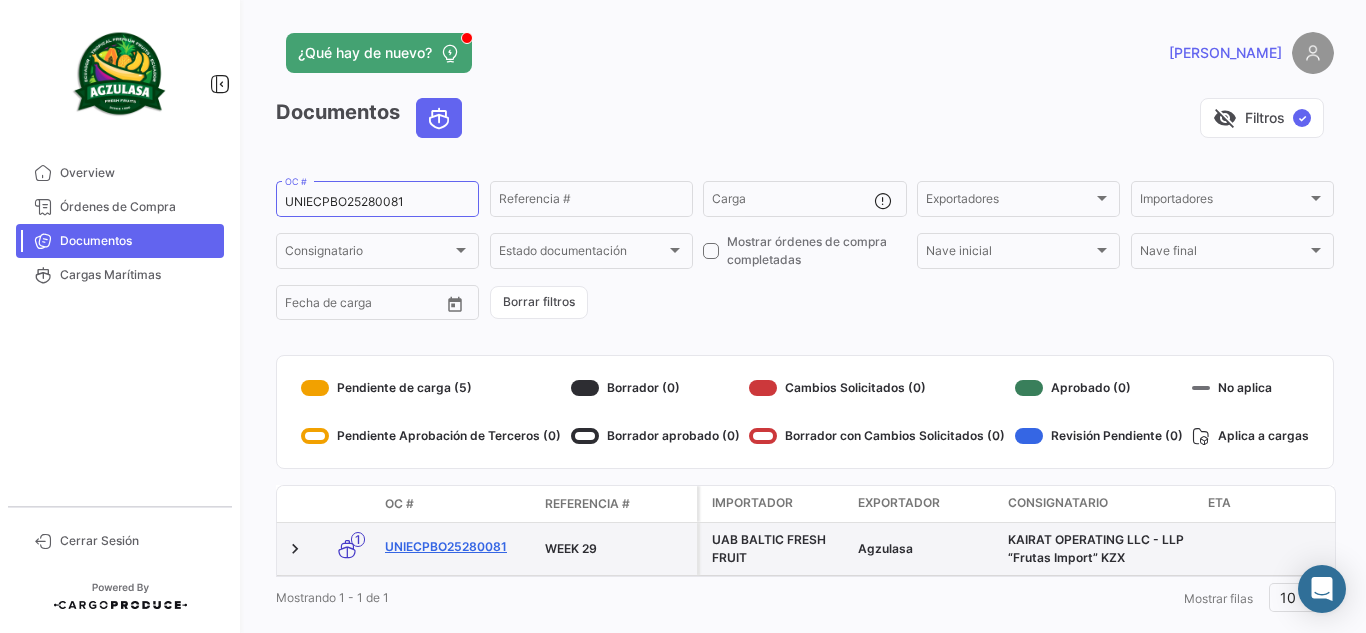 click on "UNIECPBO25280081" 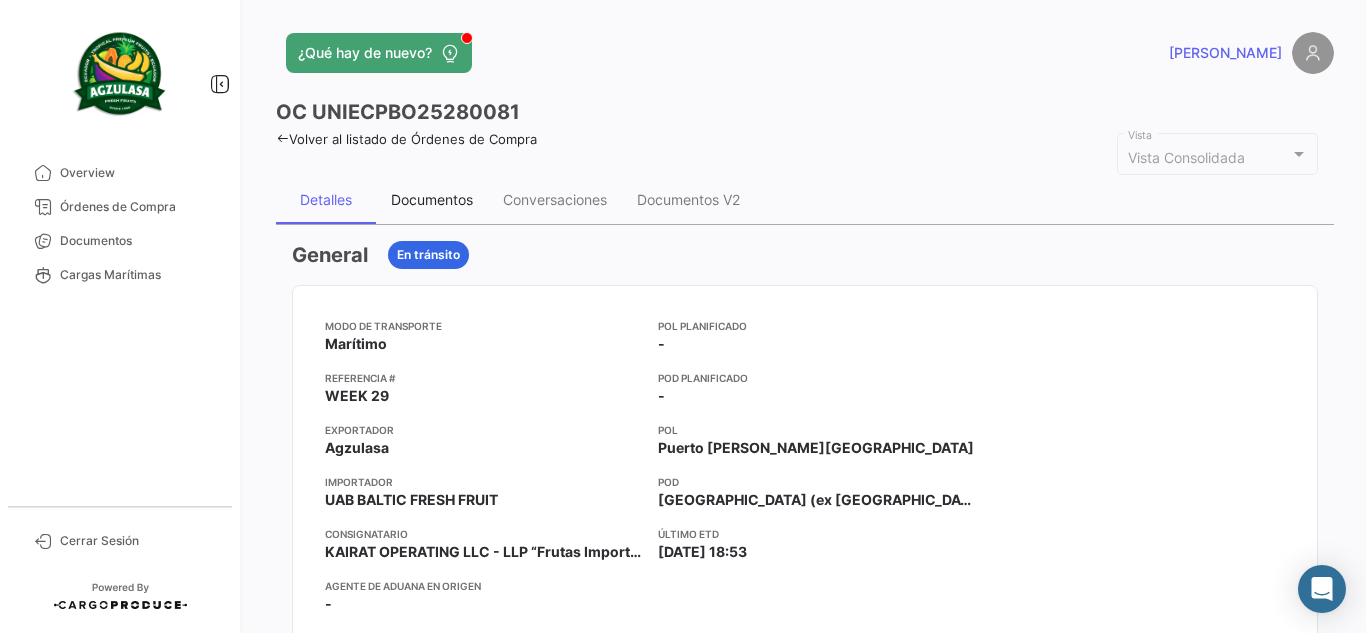 click on "Documentos" at bounding box center [432, 199] 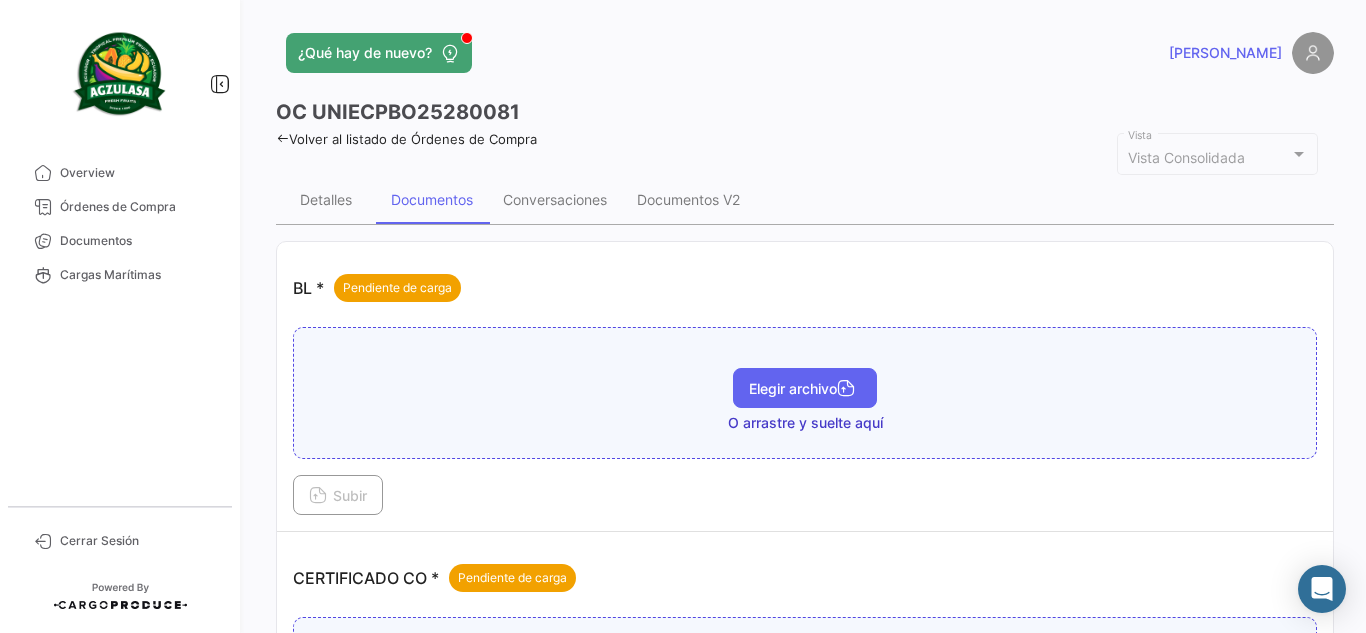 click on "Elegir archivo" at bounding box center [805, 388] 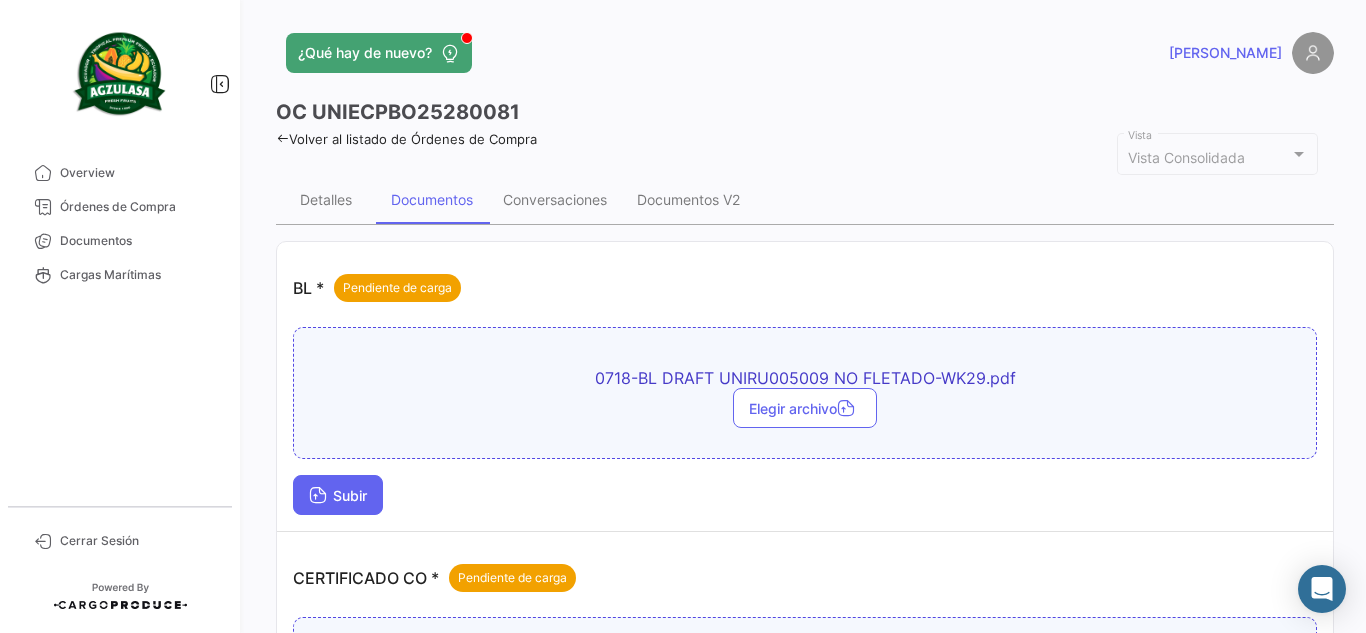 click on "Subir" at bounding box center (338, 495) 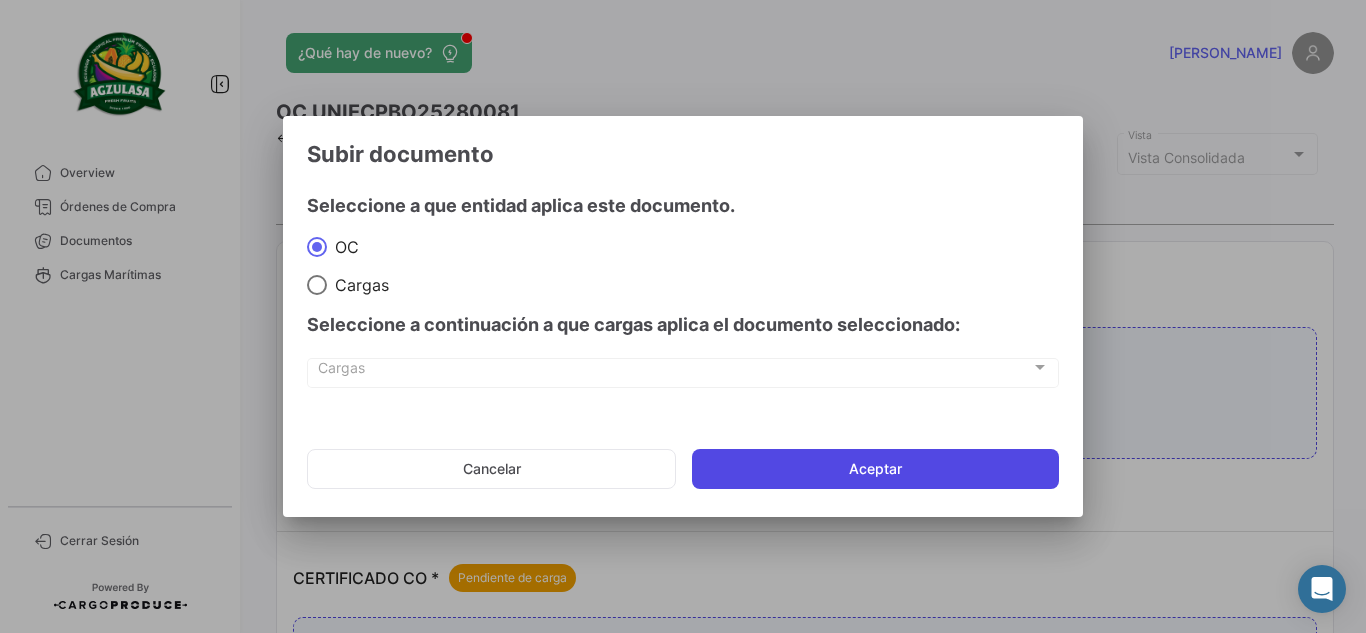 click on "Aceptar" 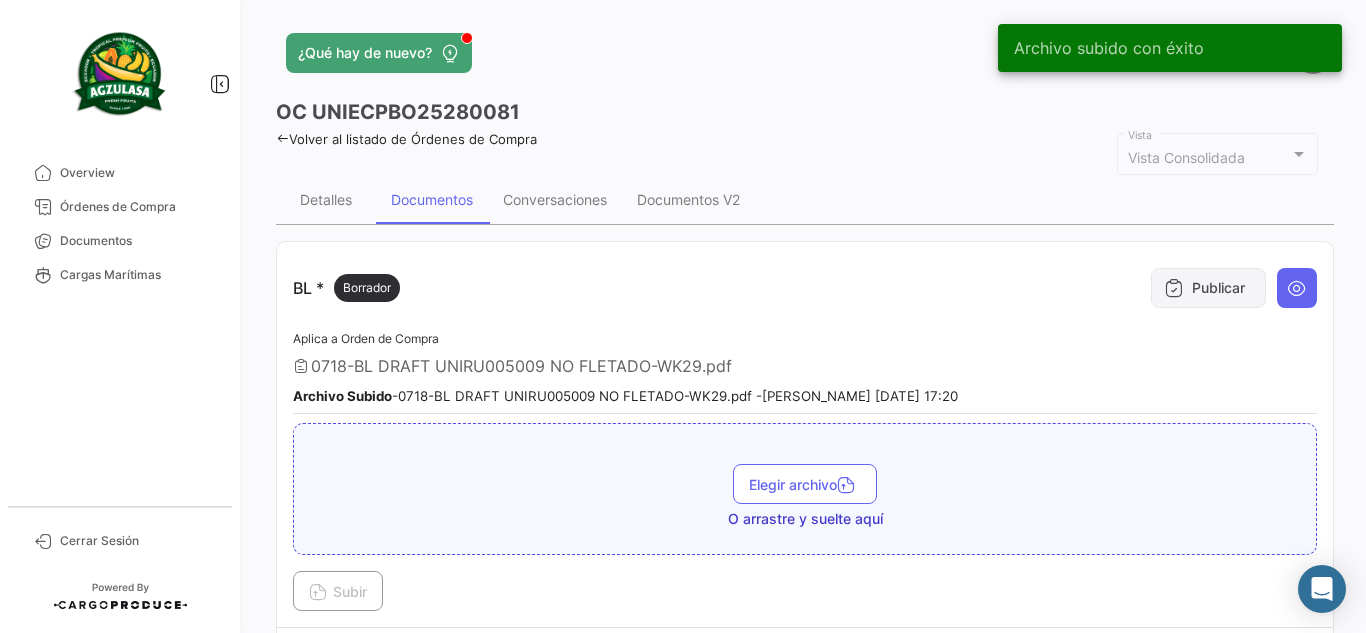 click on "Publicar" at bounding box center (1208, 288) 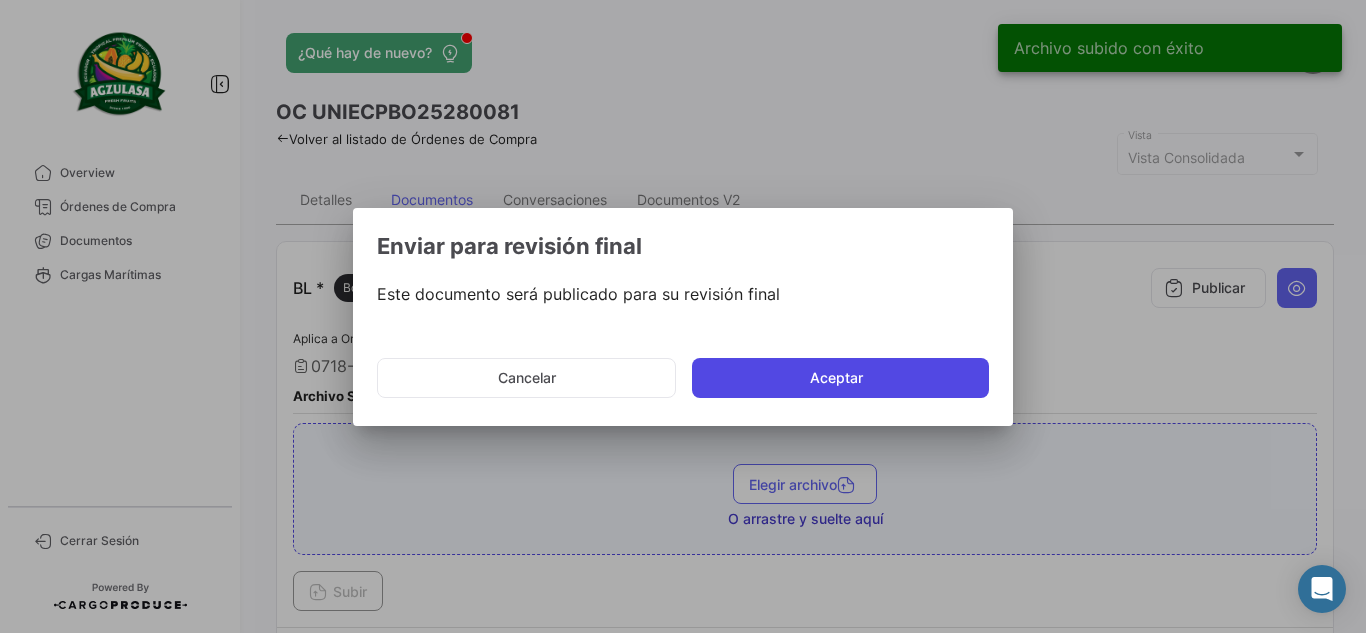click on "Aceptar" 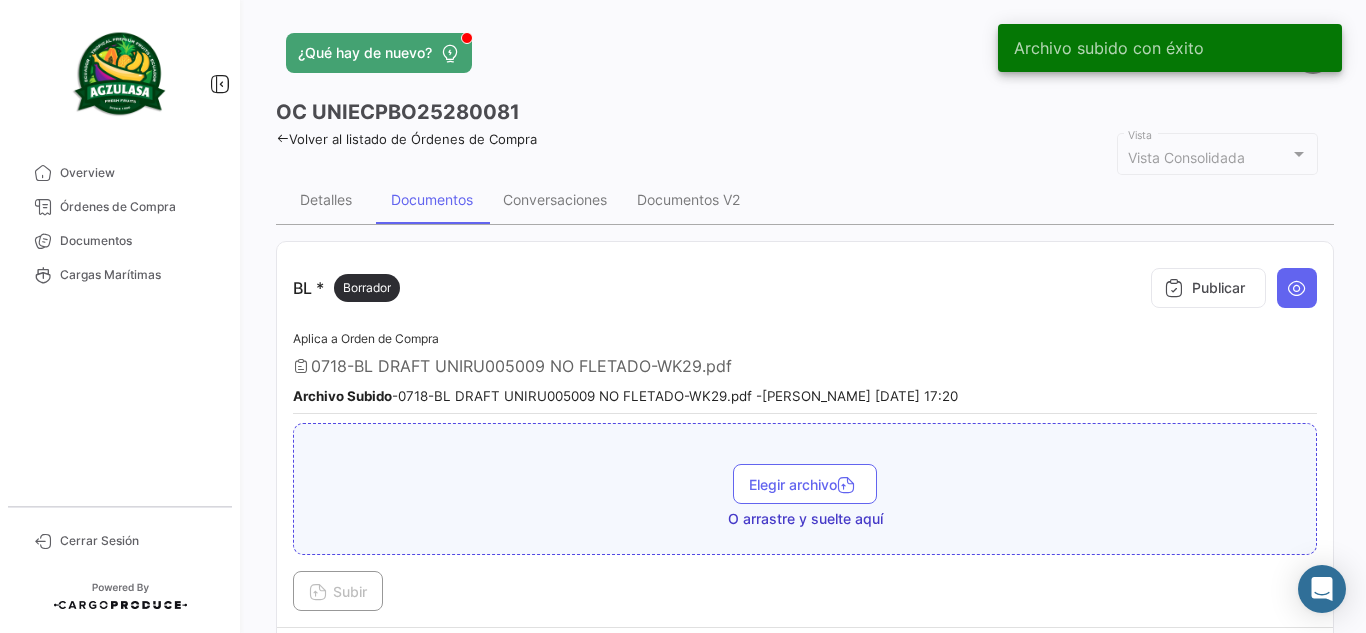 type 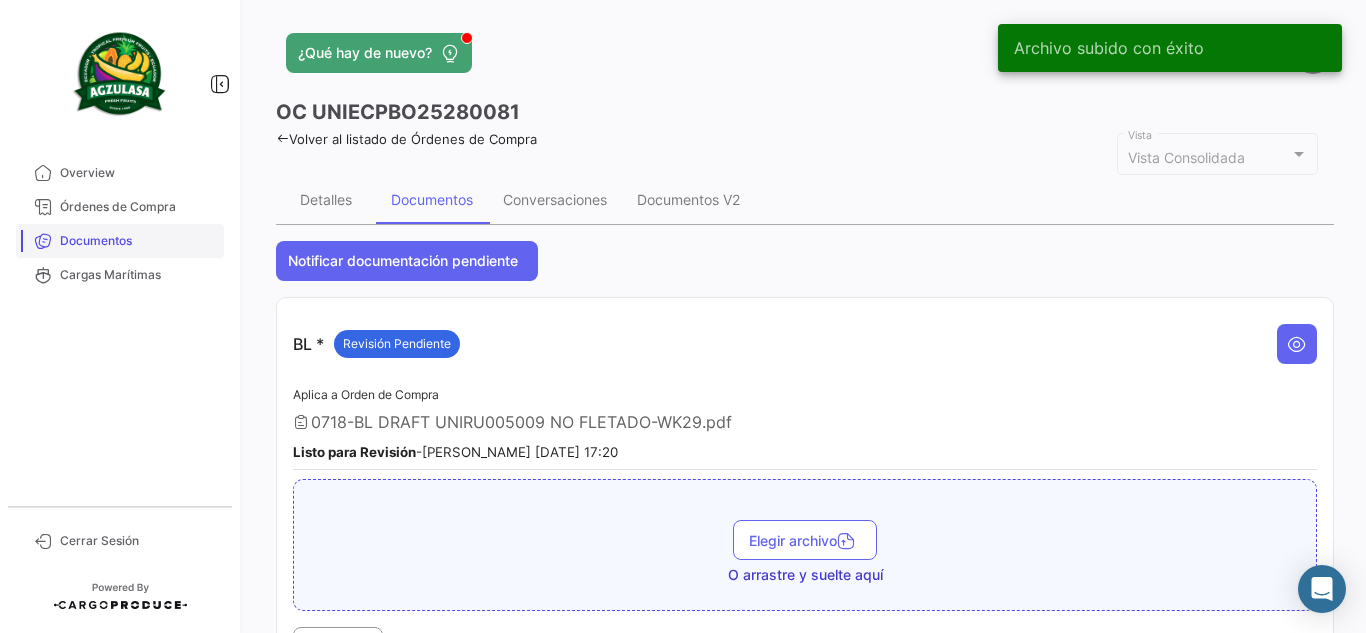 click on "Documentos" at bounding box center [138, 241] 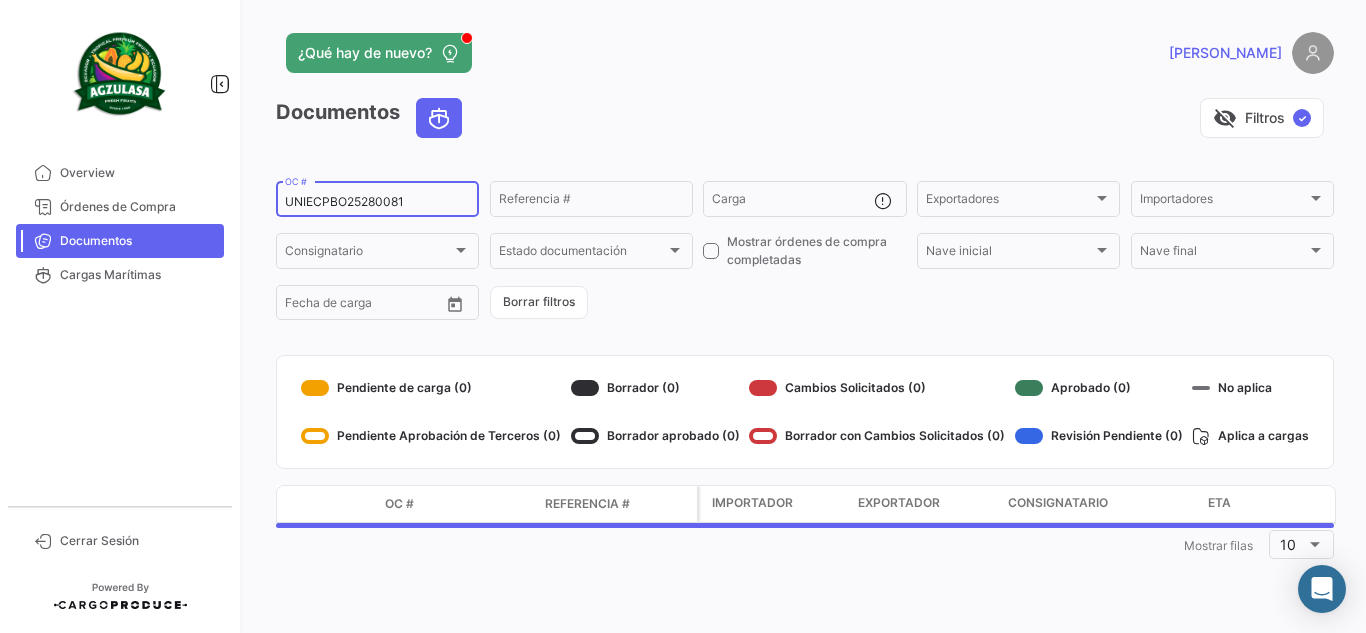 click on "UNIECPBO25280081" at bounding box center [377, 202] 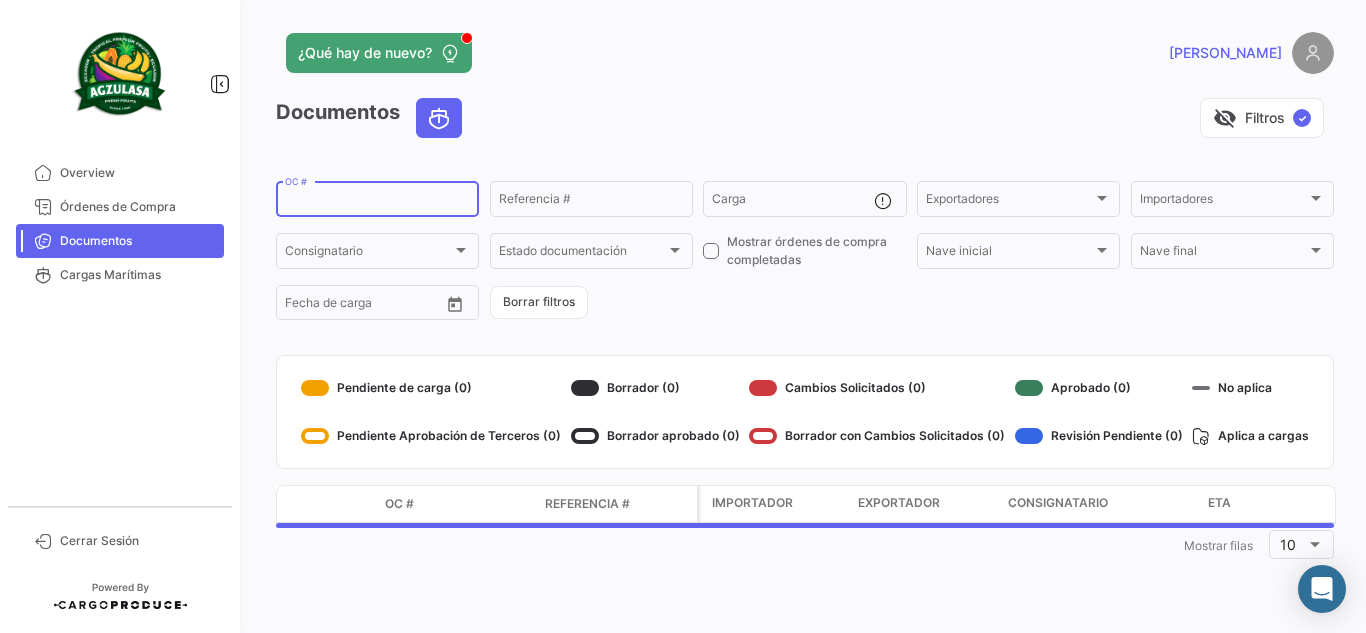 paste on "UNIECGYE25290039" 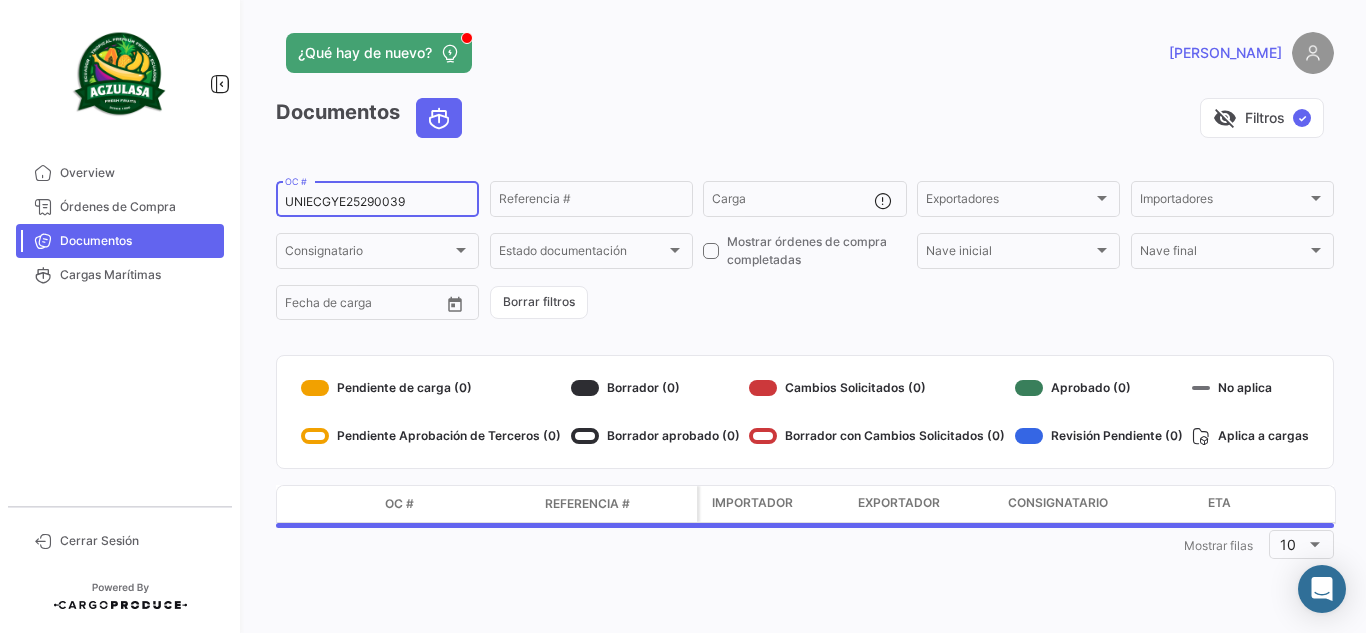 type on "UNIECGYE25290039" 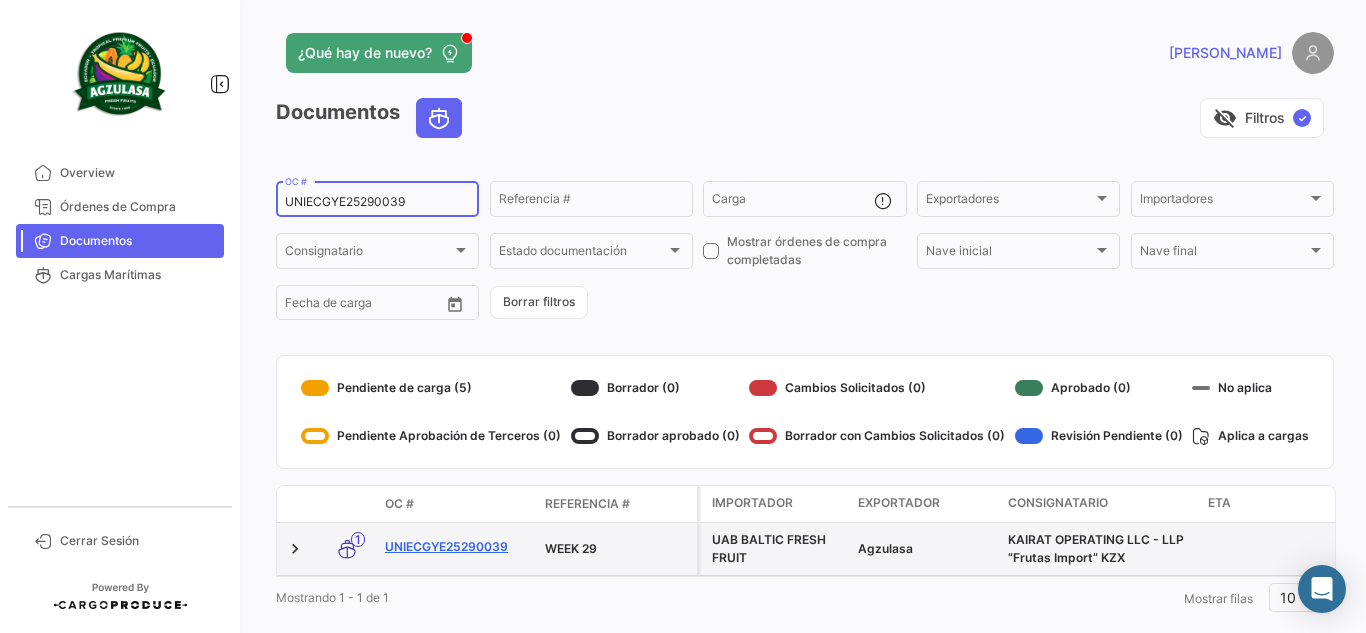 click on "UNIECGYE25290039" 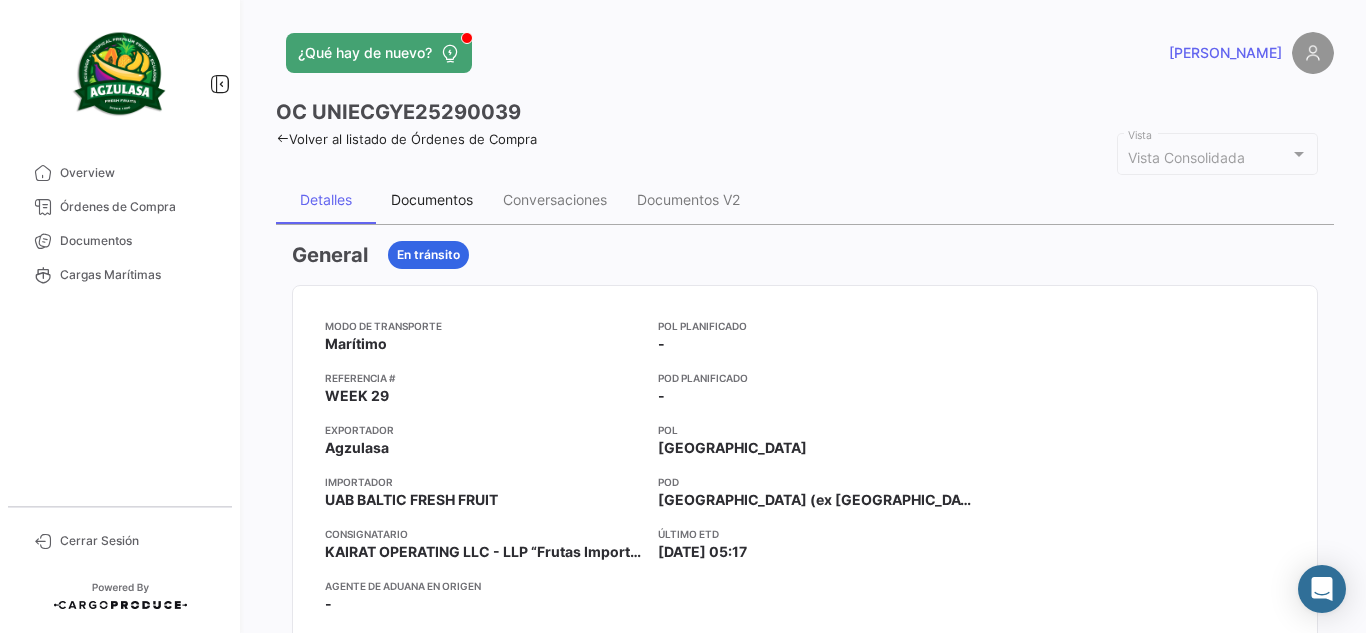 click on "Documentos" at bounding box center (432, 199) 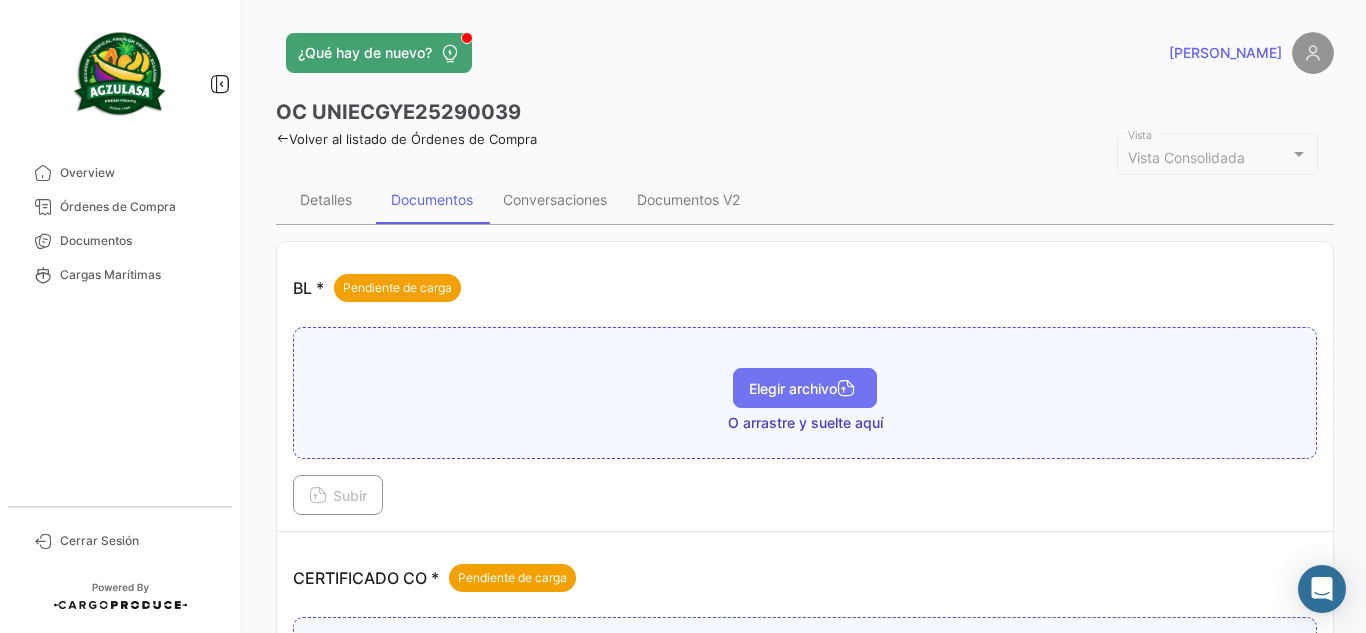 click on "Elegir archivo" at bounding box center [805, 388] 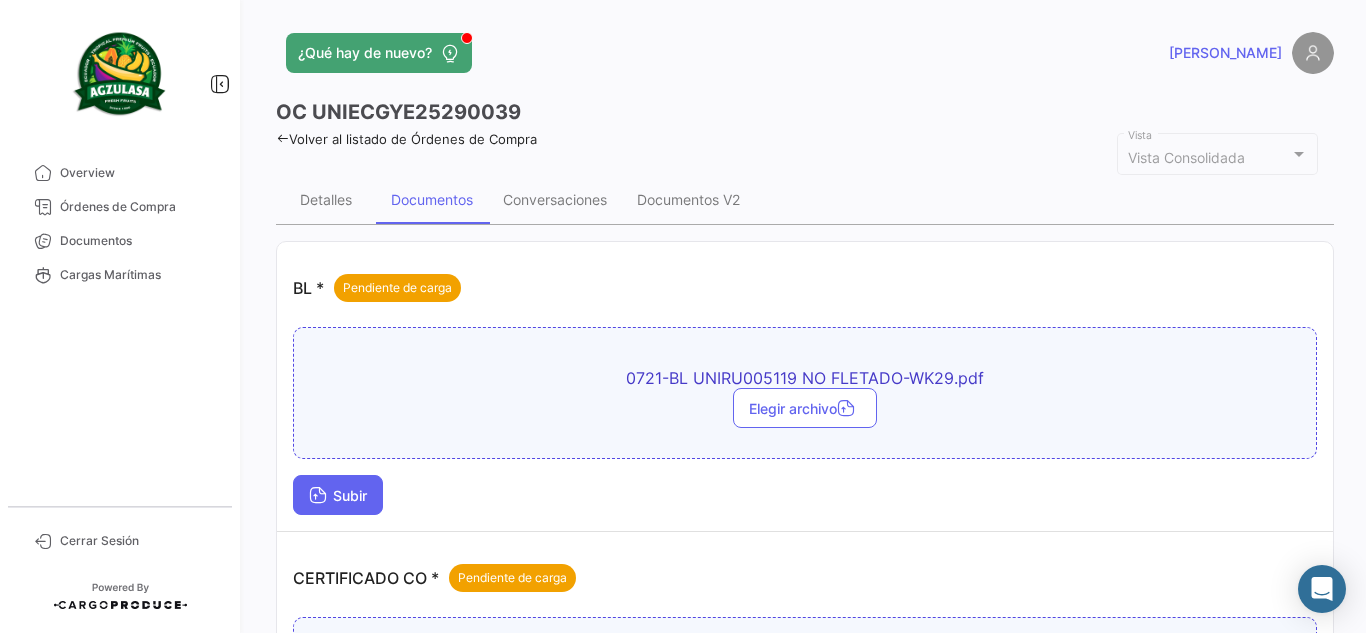 click on "Subir" at bounding box center [338, 495] 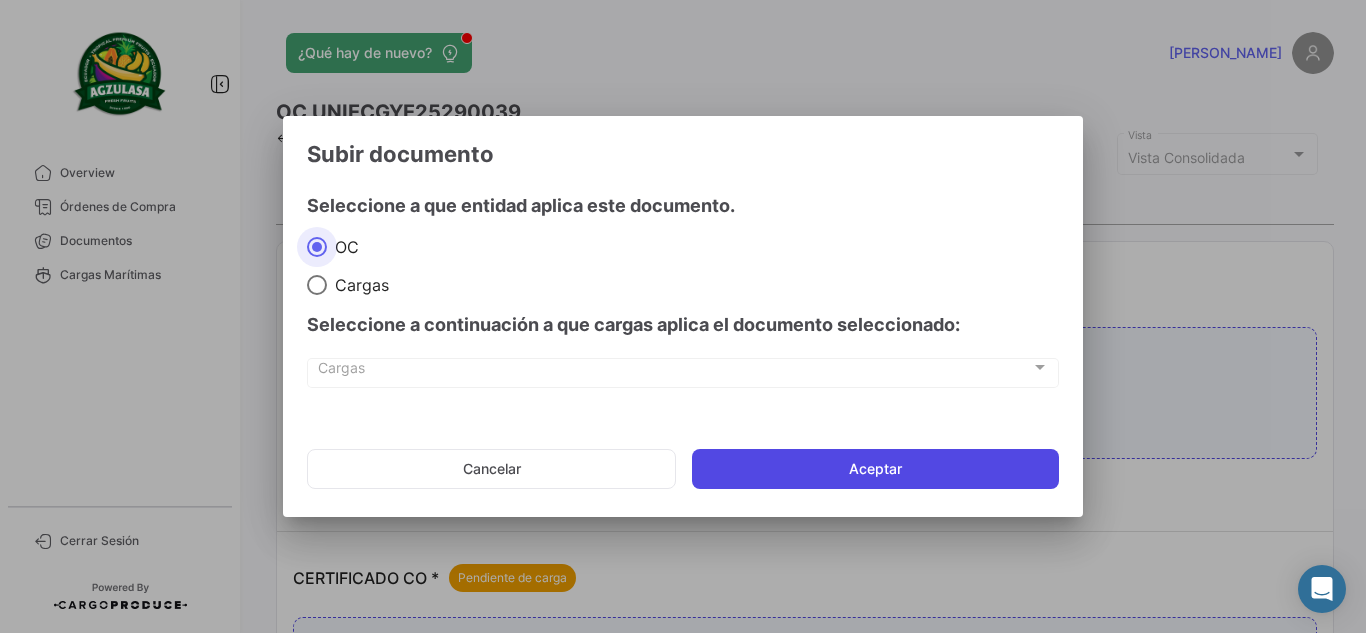 click on "Aceptar" 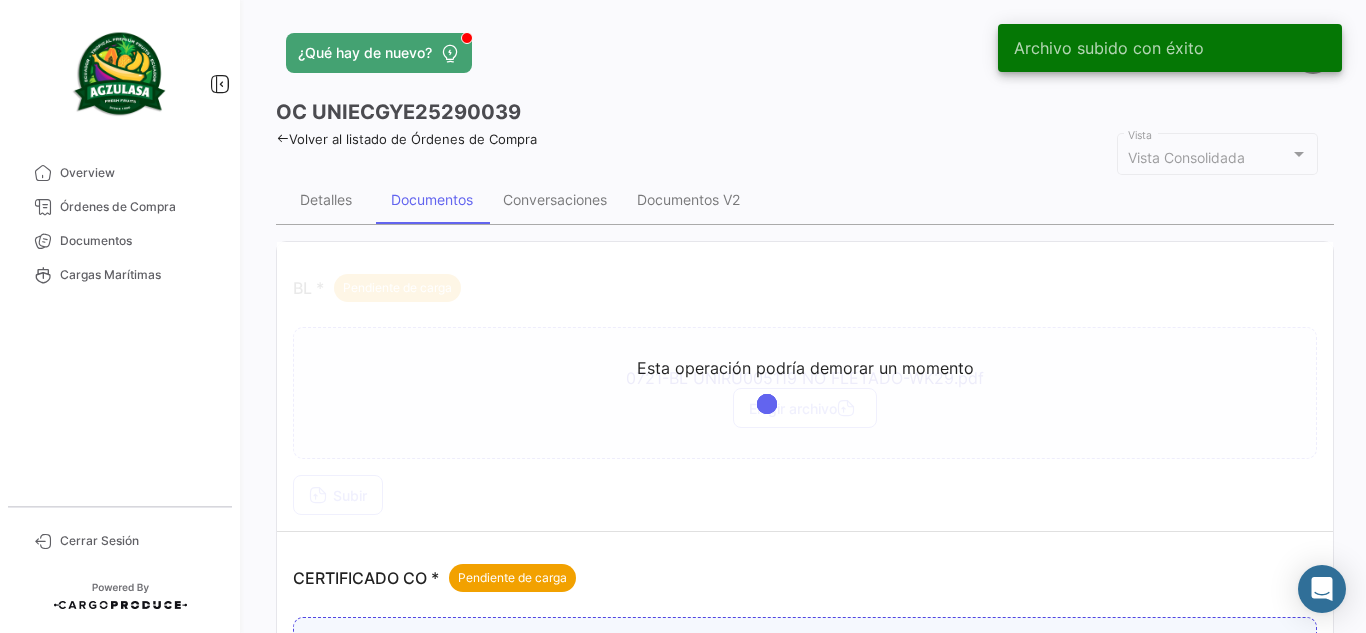 click on "OC
UNIECGYE25290039" 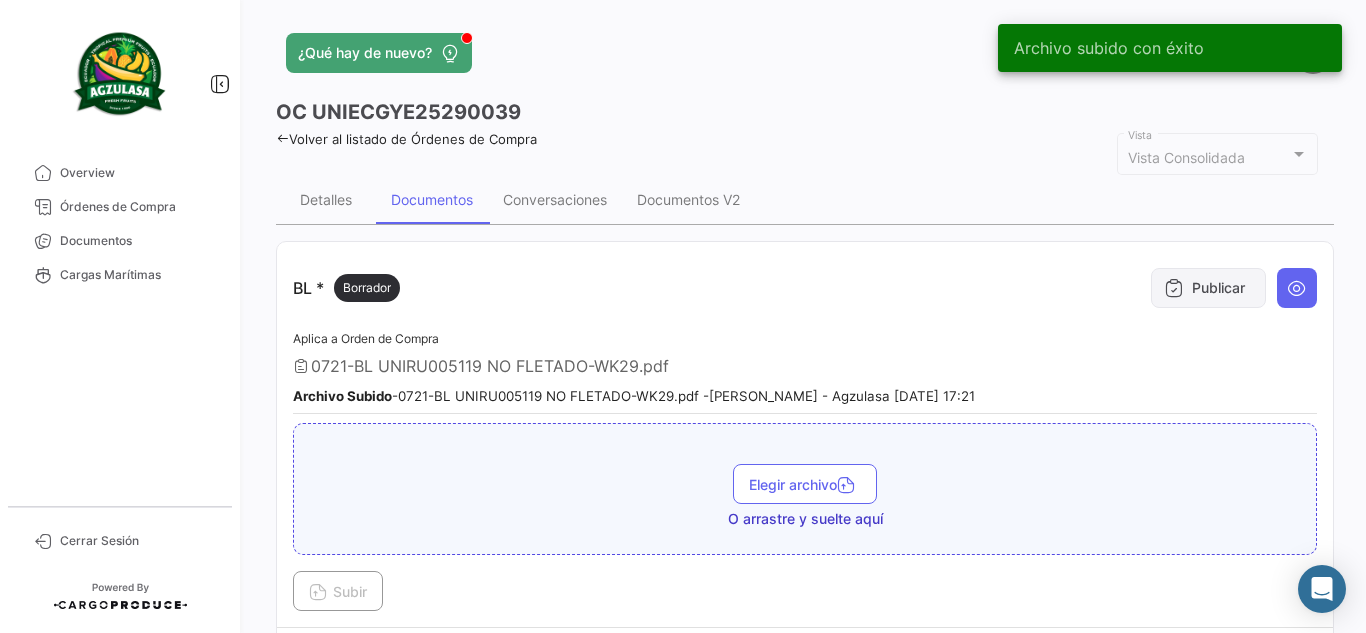click on "Publicar" at bounding box center (1208, 288) 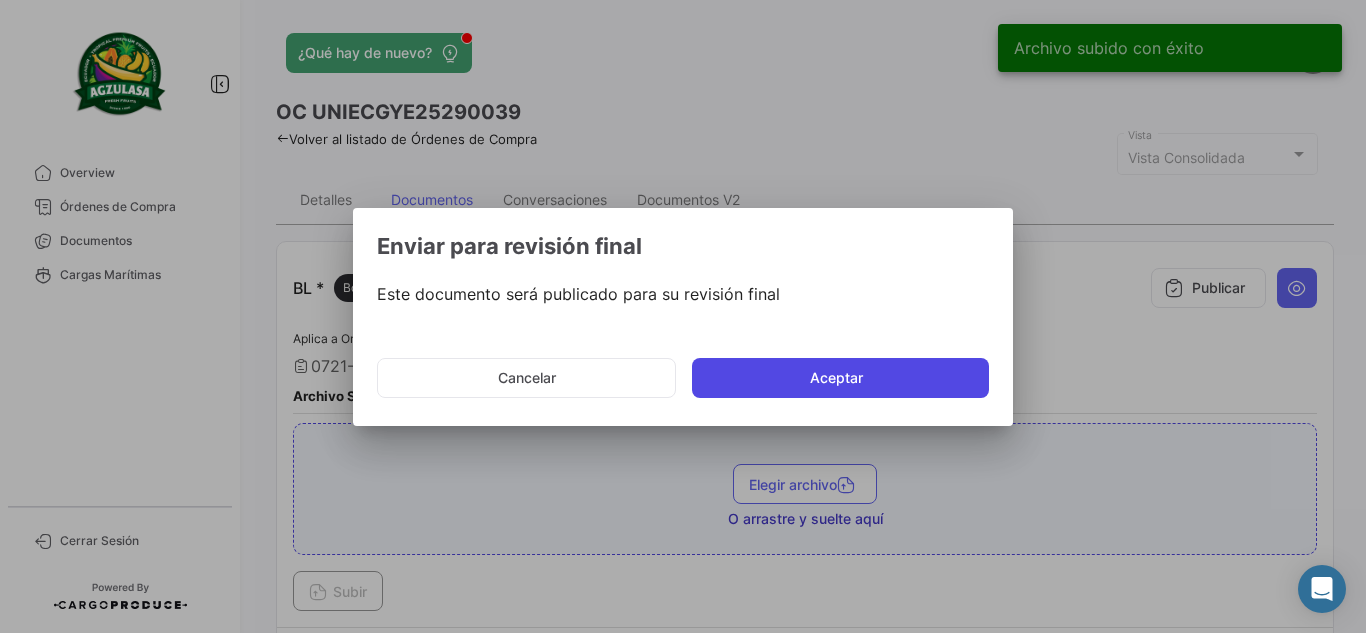 click on "Aceptar" 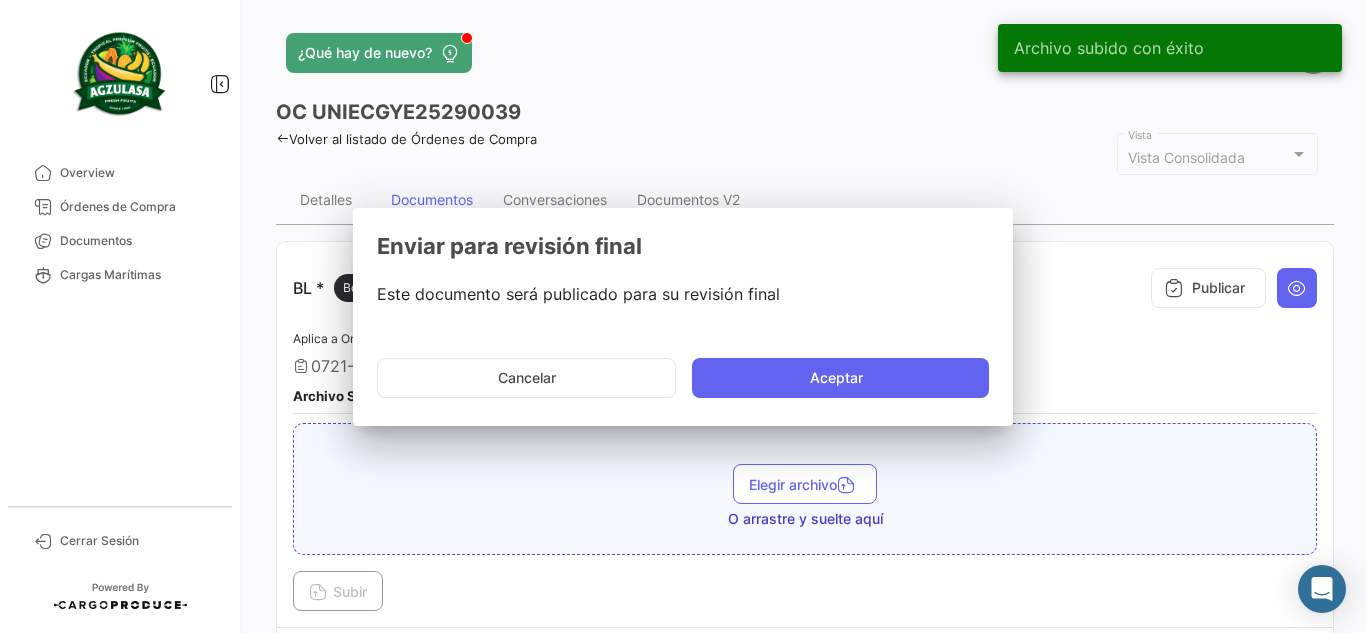 type 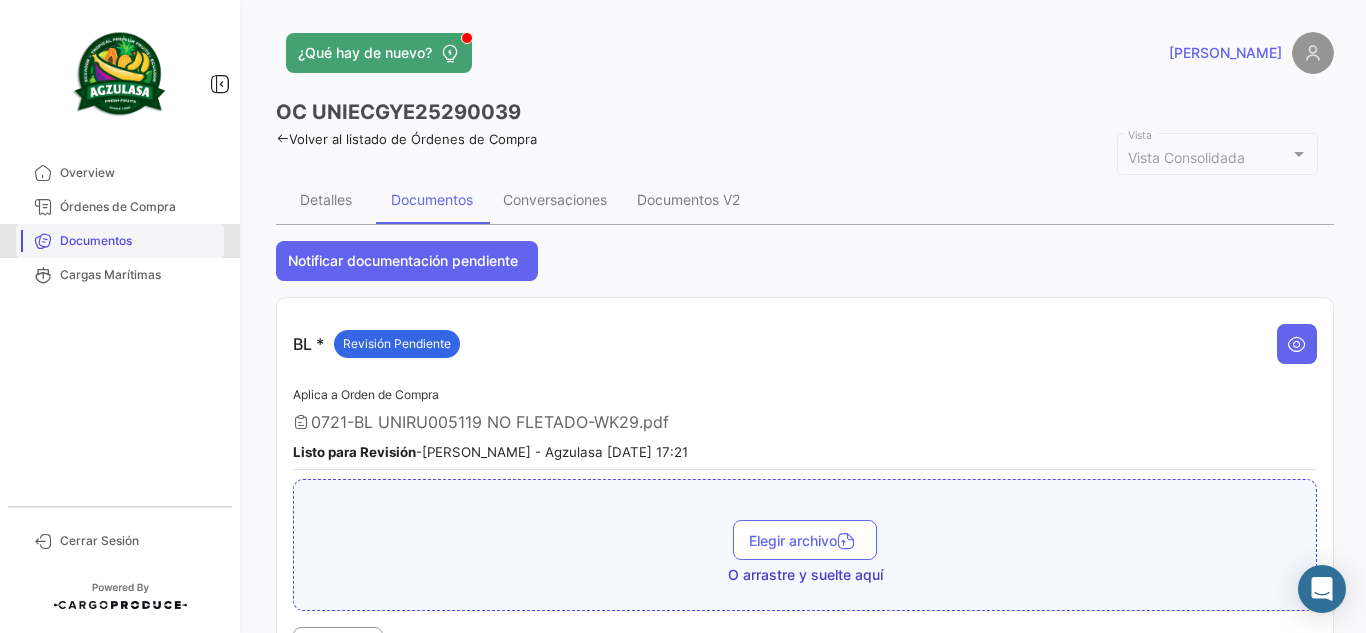 click on "Documentos" at bounding box center [138, 241] 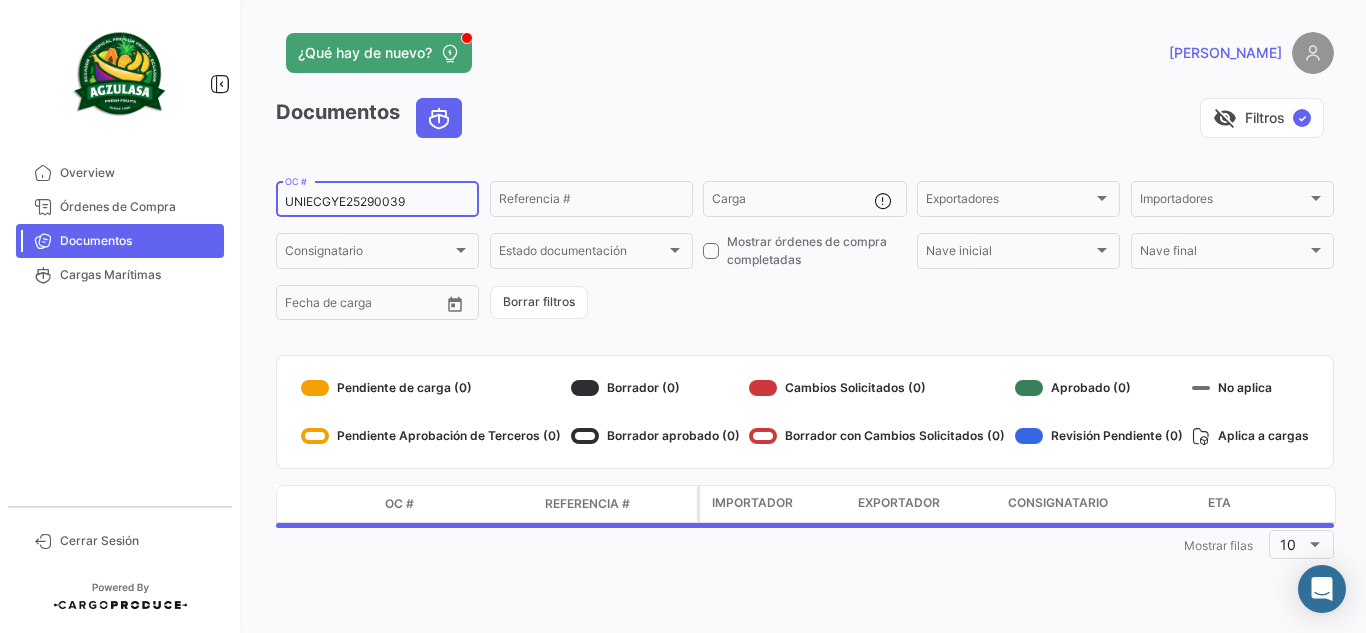 click on "UNIECGYE25290039" at bounding box center (377, 202) 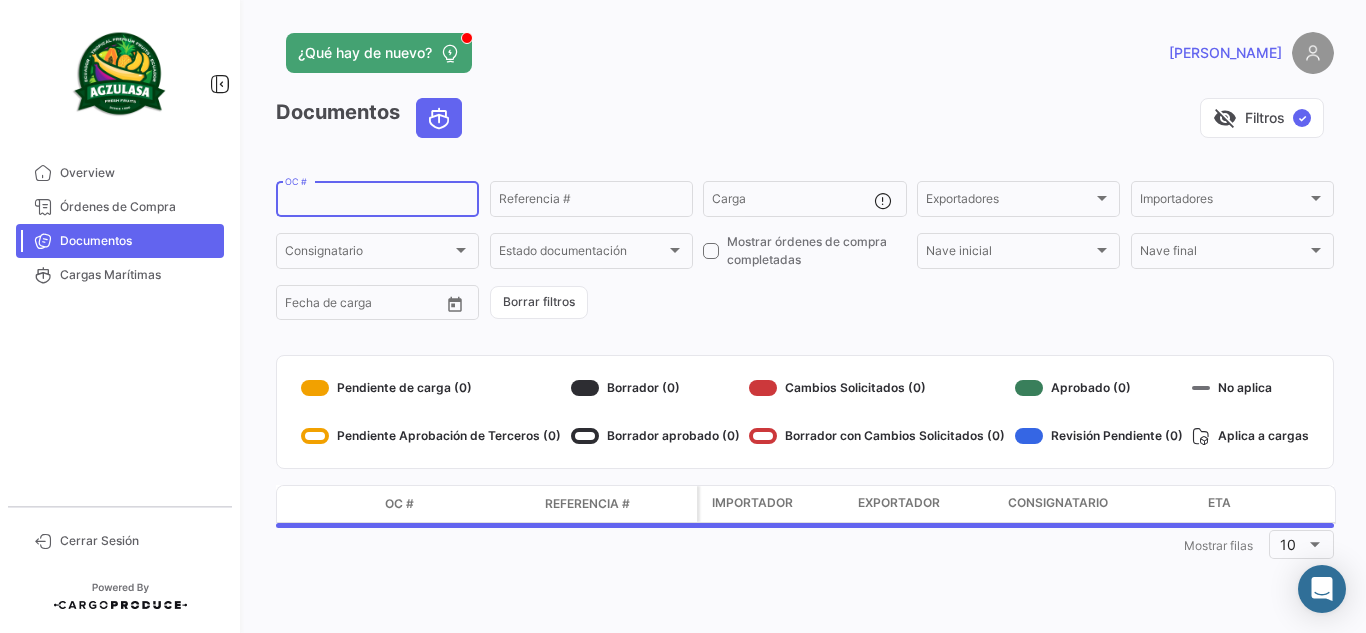 paste on "UNIECGYE25280057" 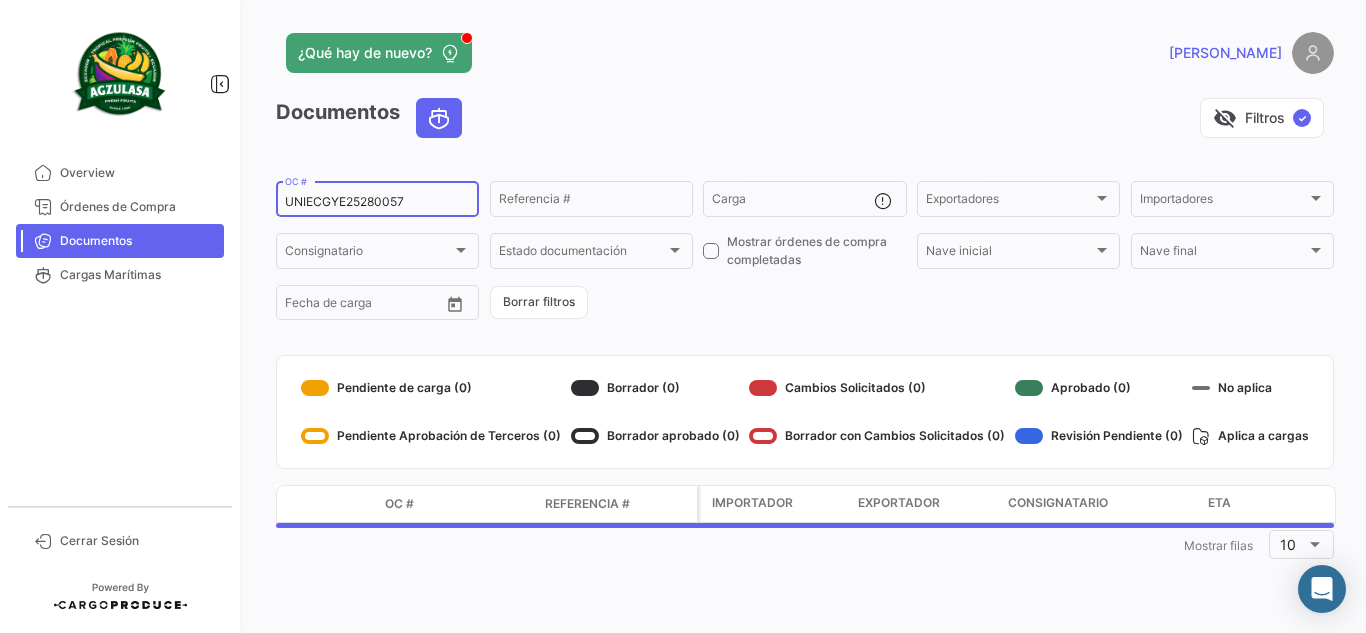type on "UNIECGYE25280057" 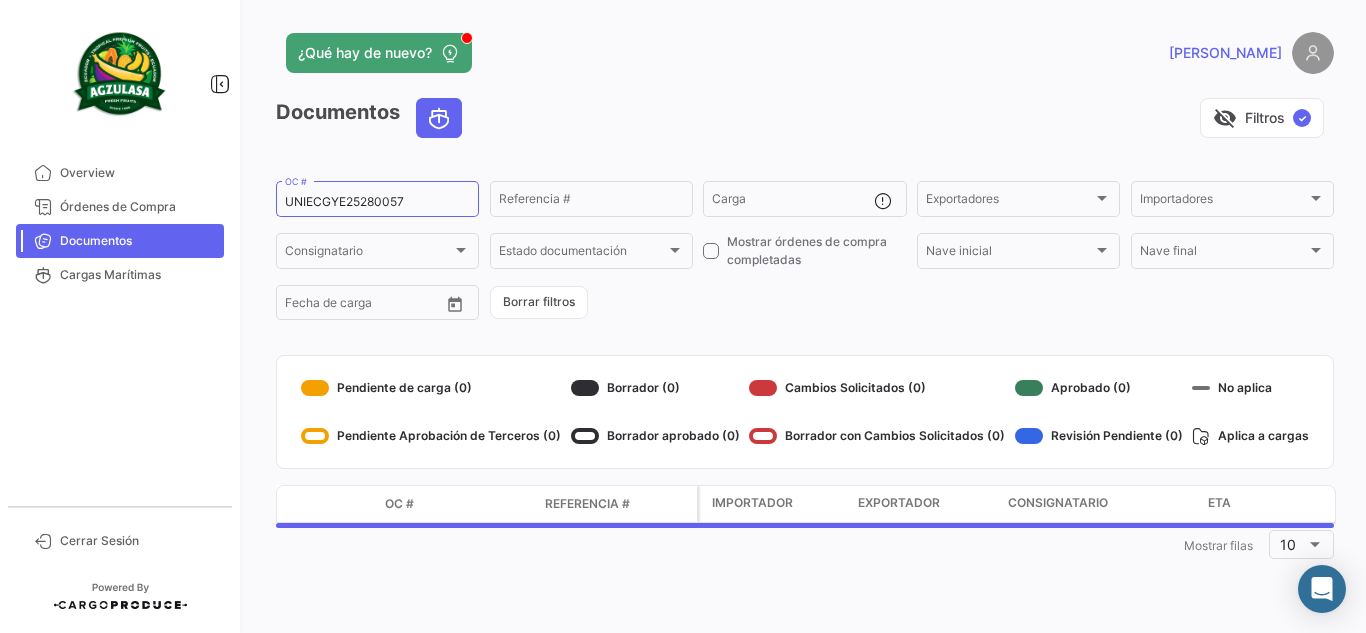 click on "¿Qué hay de nuevo?" 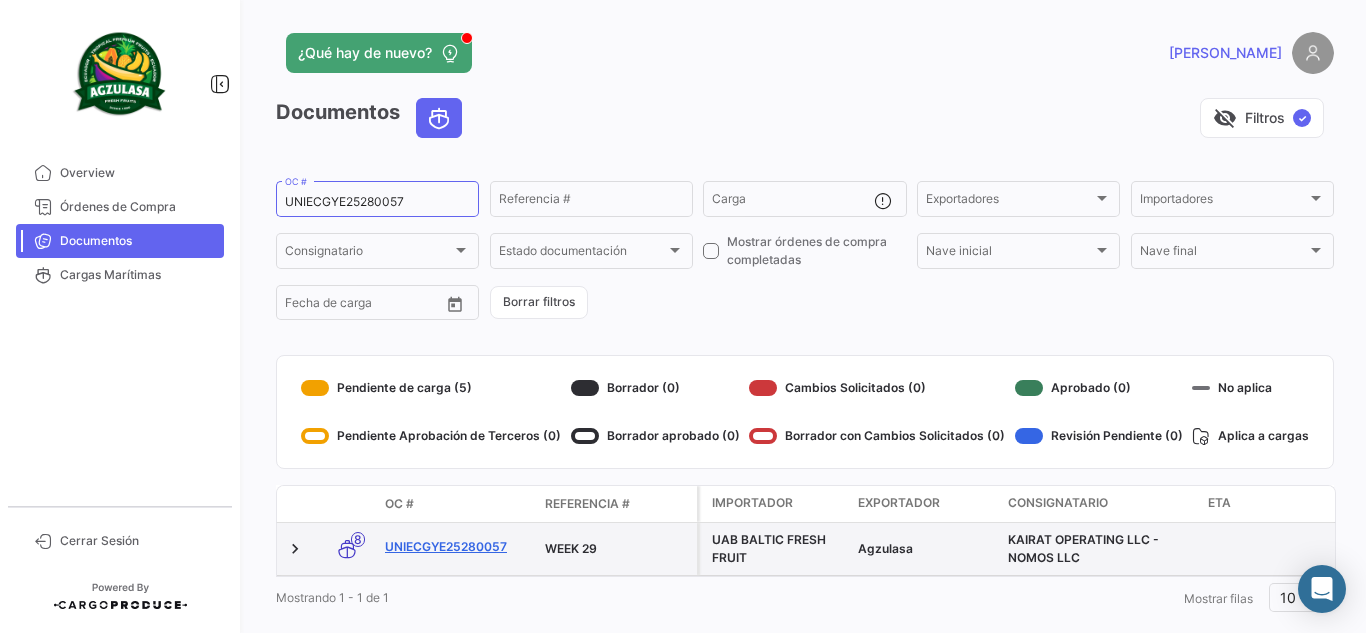 click on "UNIECGYE25280057" 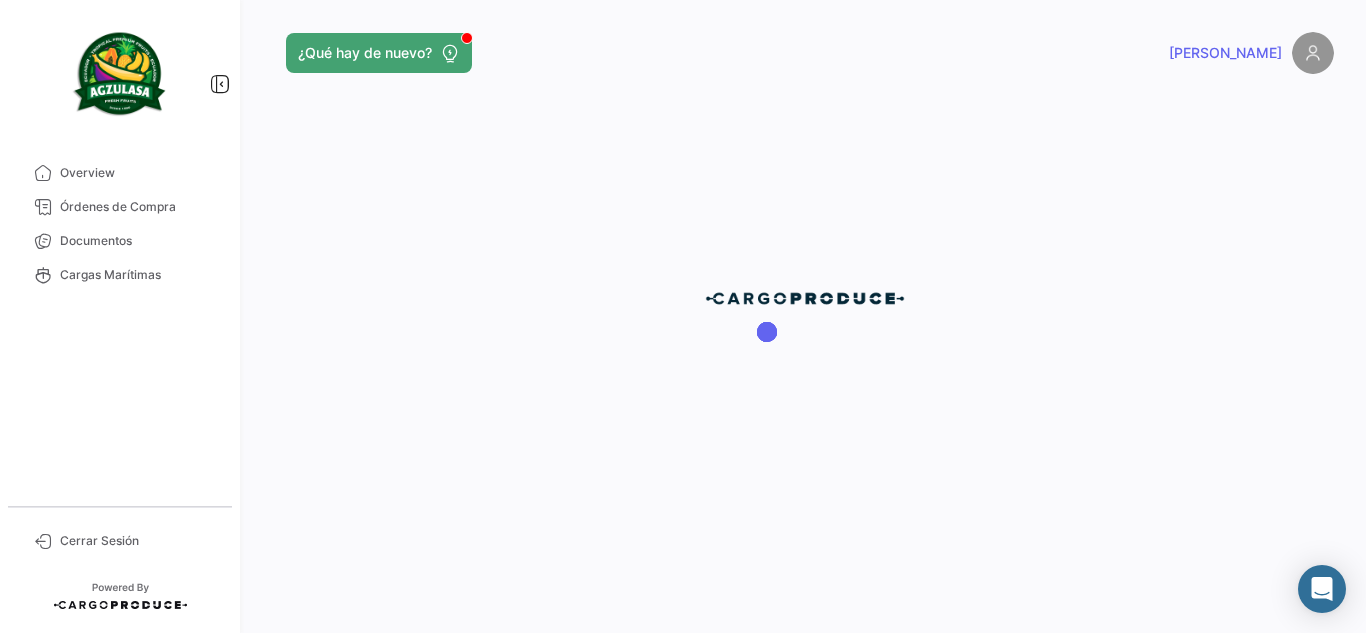 click 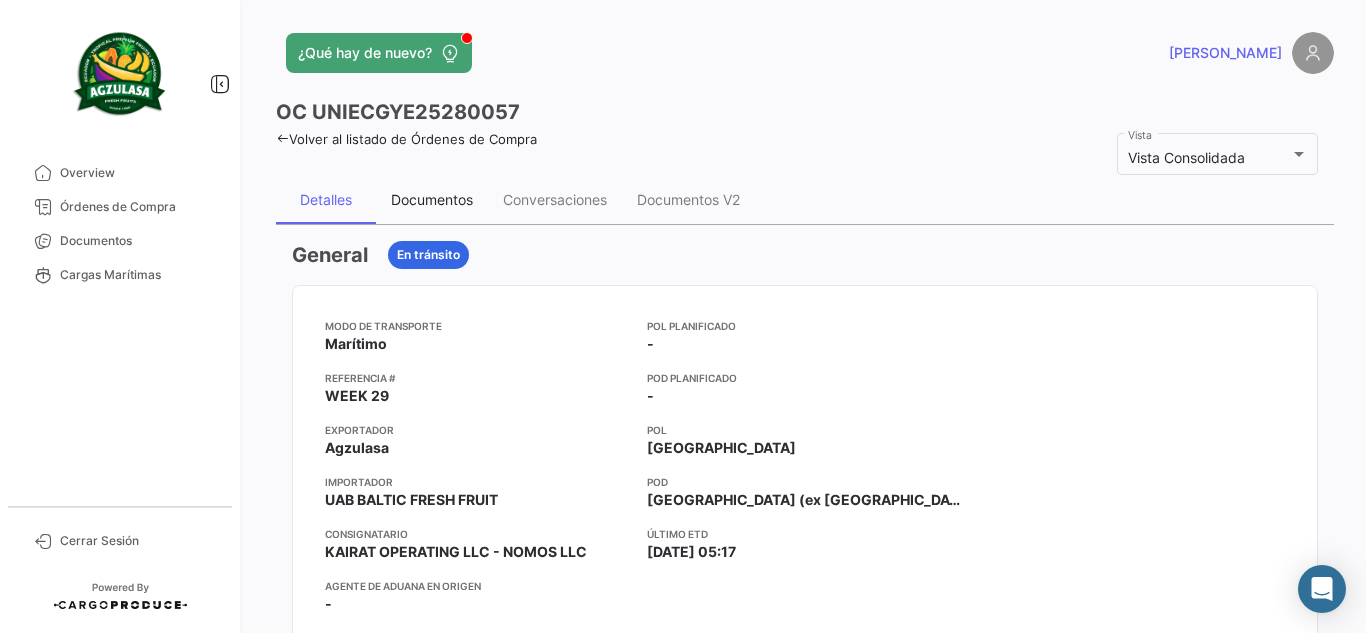 click on "Documentos" at bounding box center [432, 200] 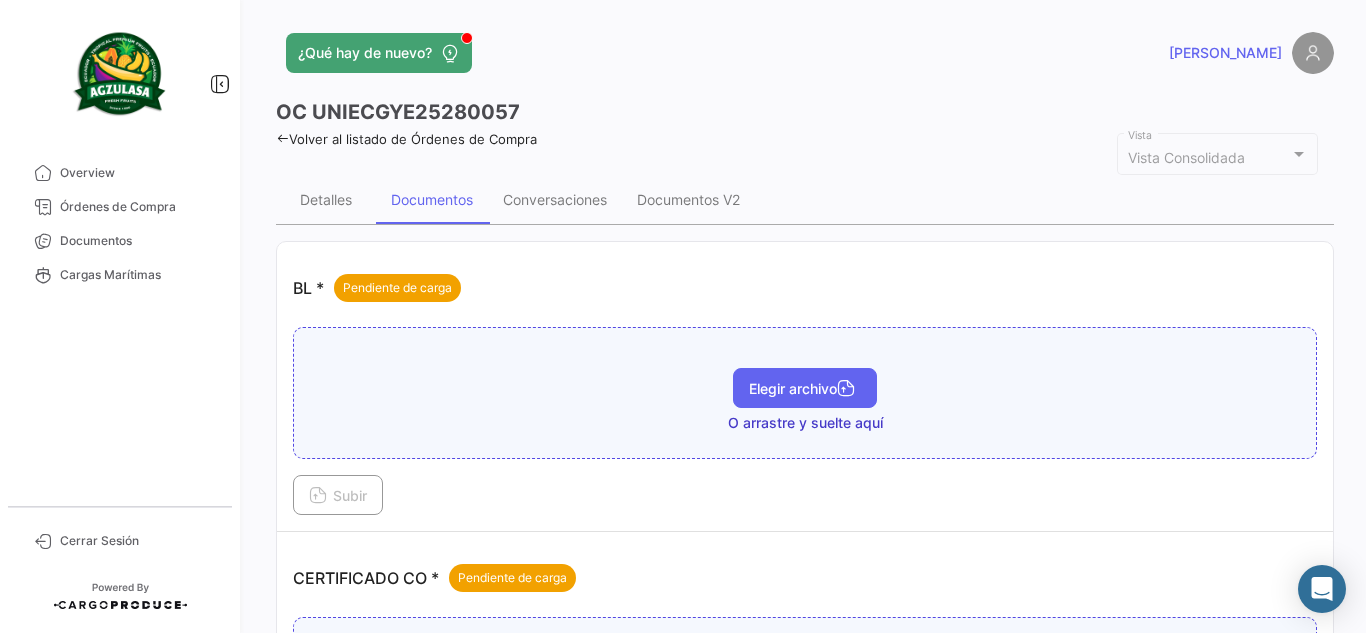 click on "Elegir archivo" at bounding box center (805, 388) 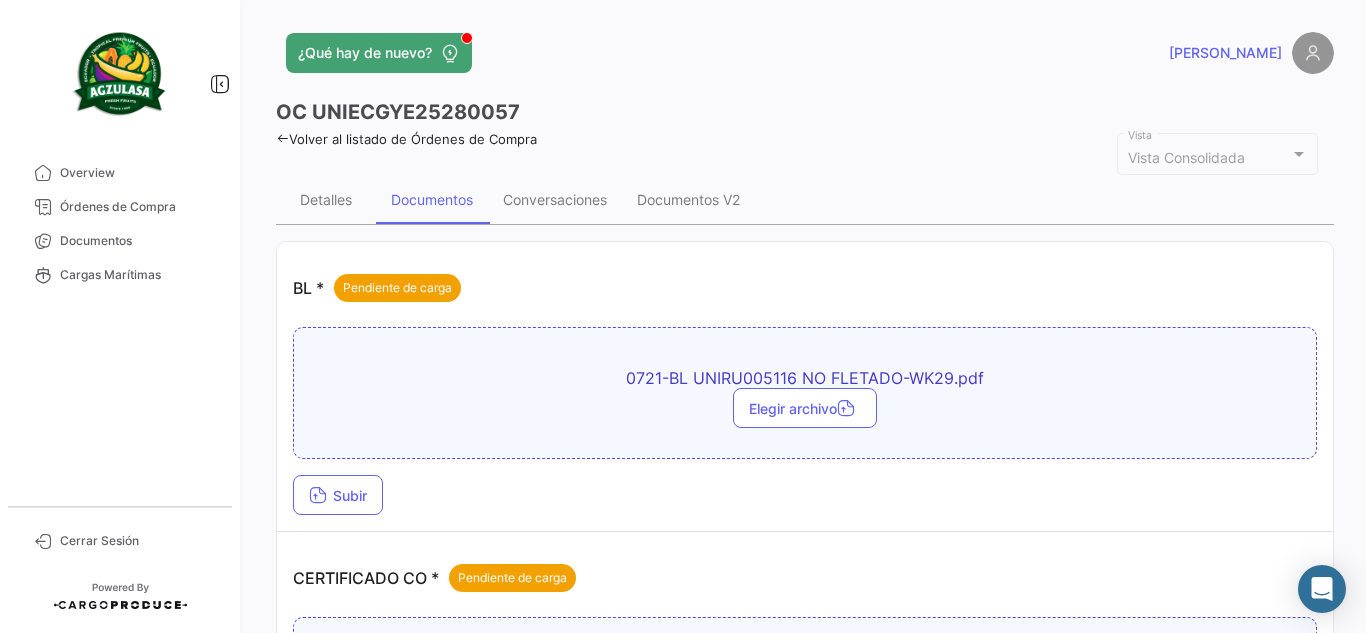 click on "Subir" at bounding box center [805, 495] 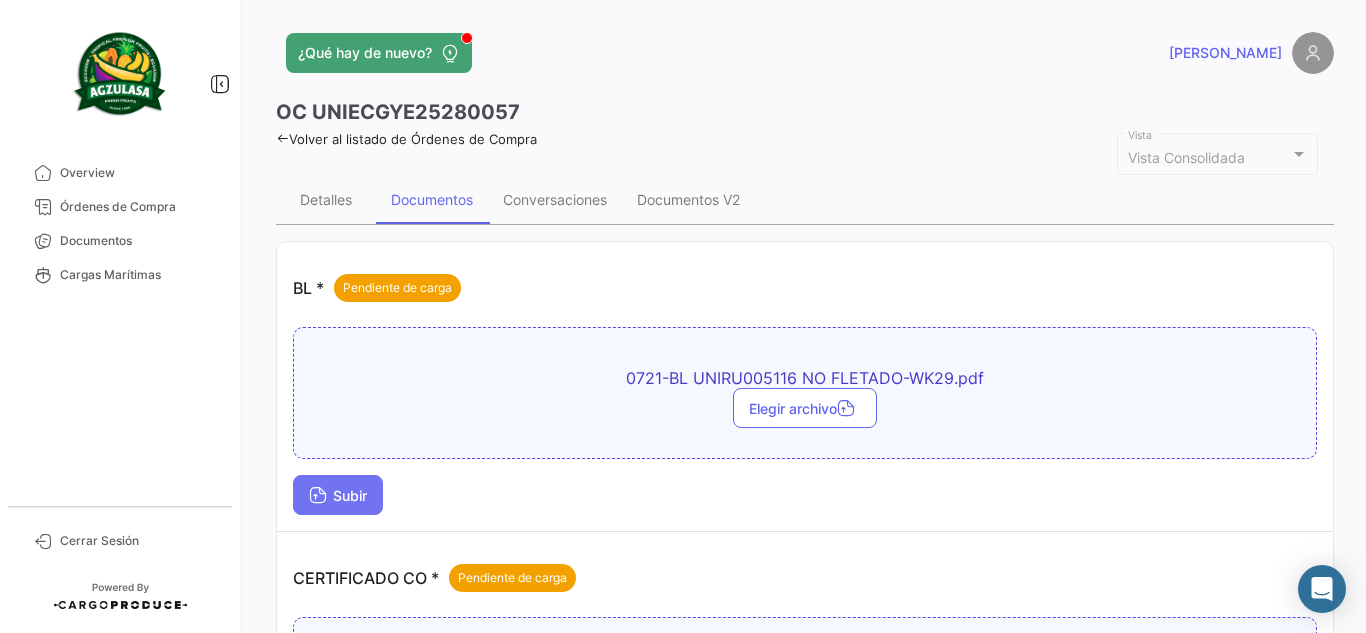 click on "Subir" at bounding box center [338, 495] 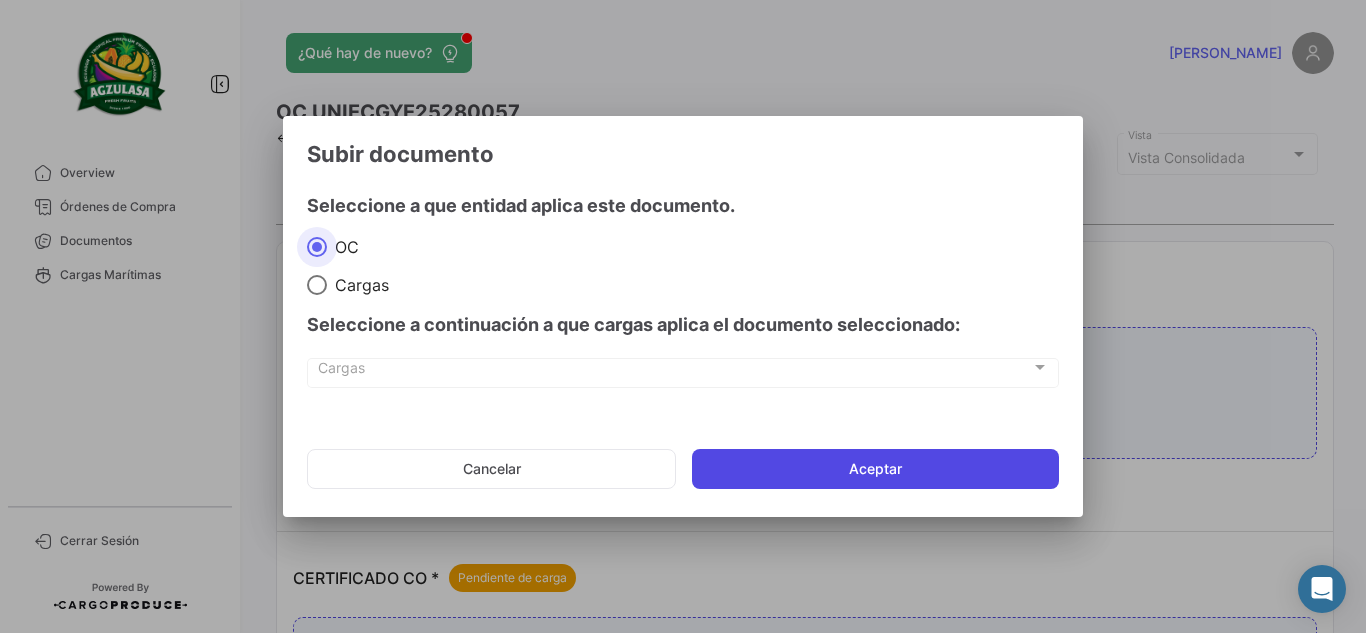 drag, startPoint x: 818, startPoint y: 471, endPoint x: 835, endPoint y: 469, distance: 17.117243 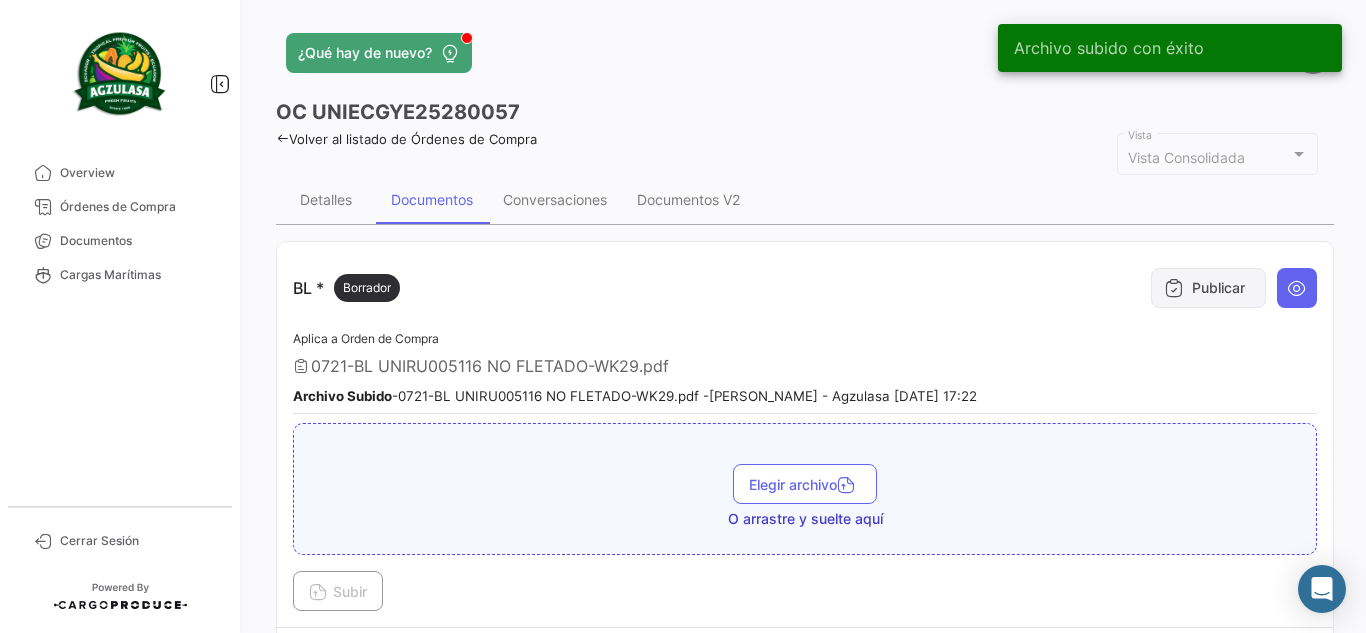 click at bounding box center (1174, 288) 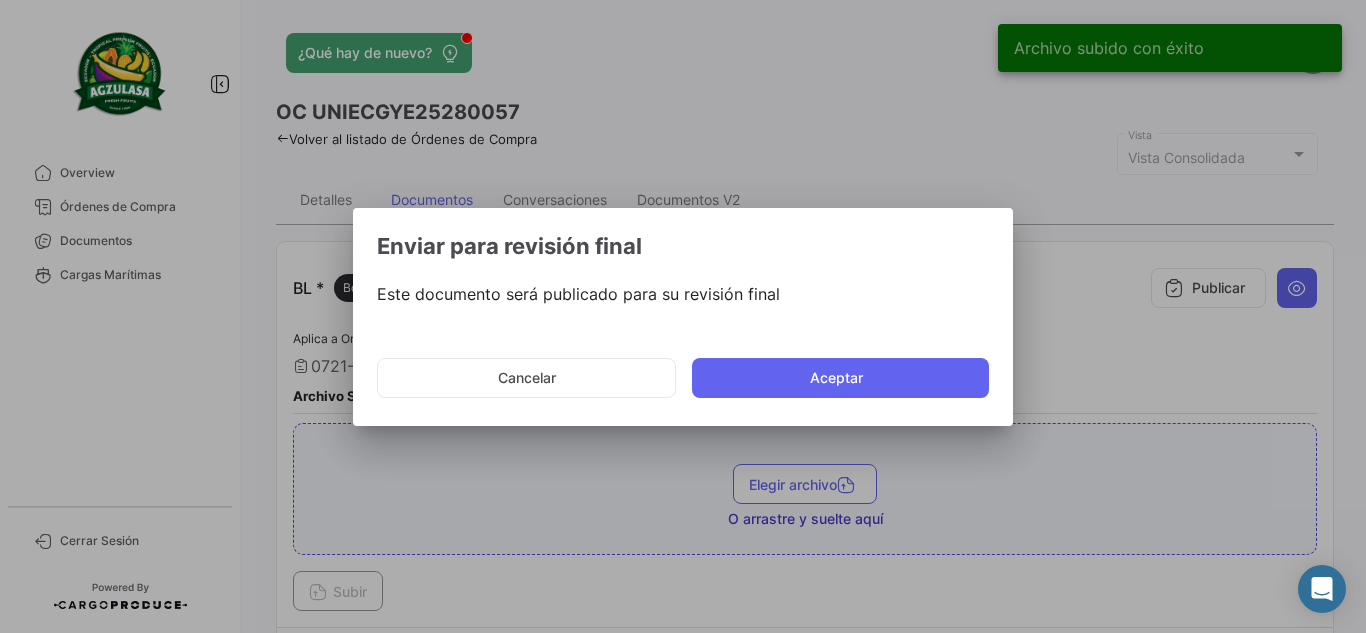 drag, startPoint x: 915, startPoint y: 381, endPoint x: 966, endPoint y: 398, distance: 53.75872 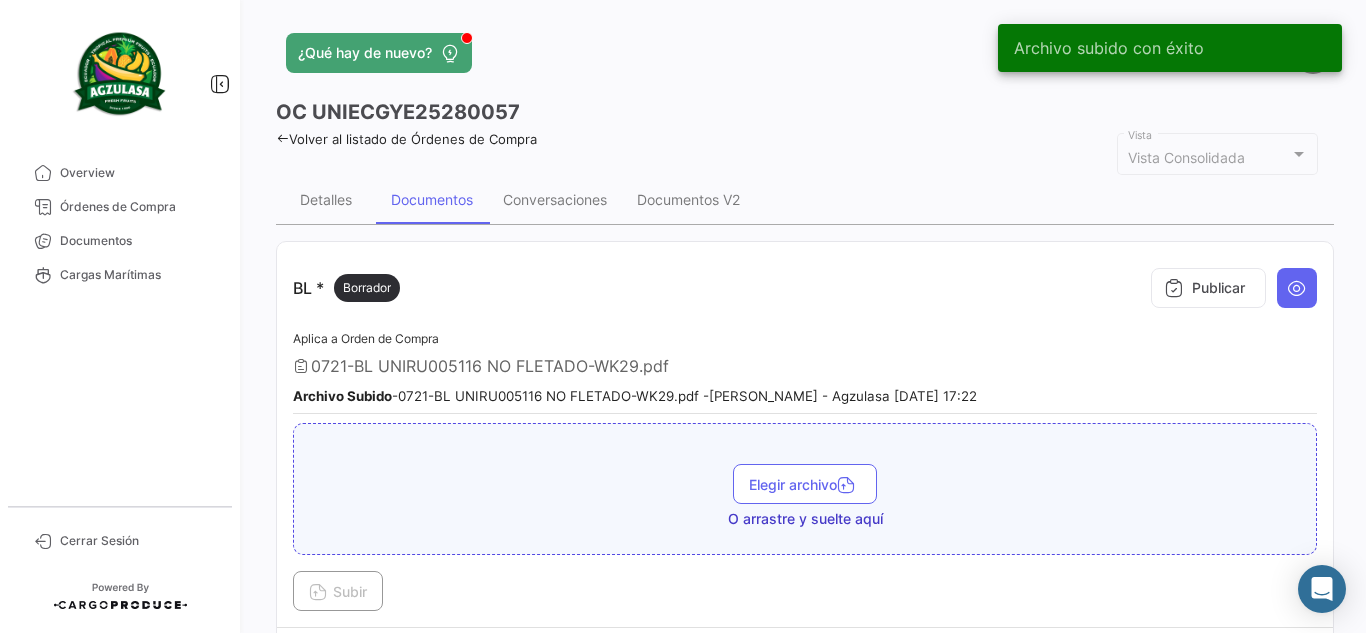 click on "OC
UNIECGYE25280057" 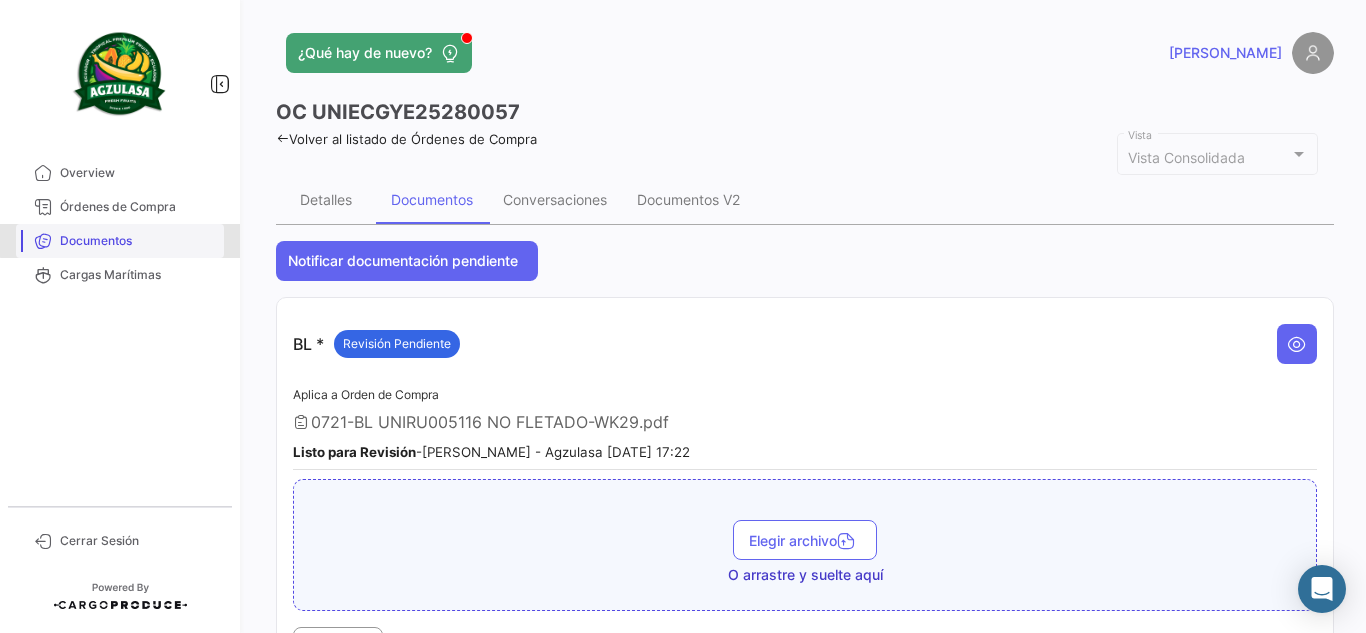 click on "Documentos" at bounding box center (138, 241) 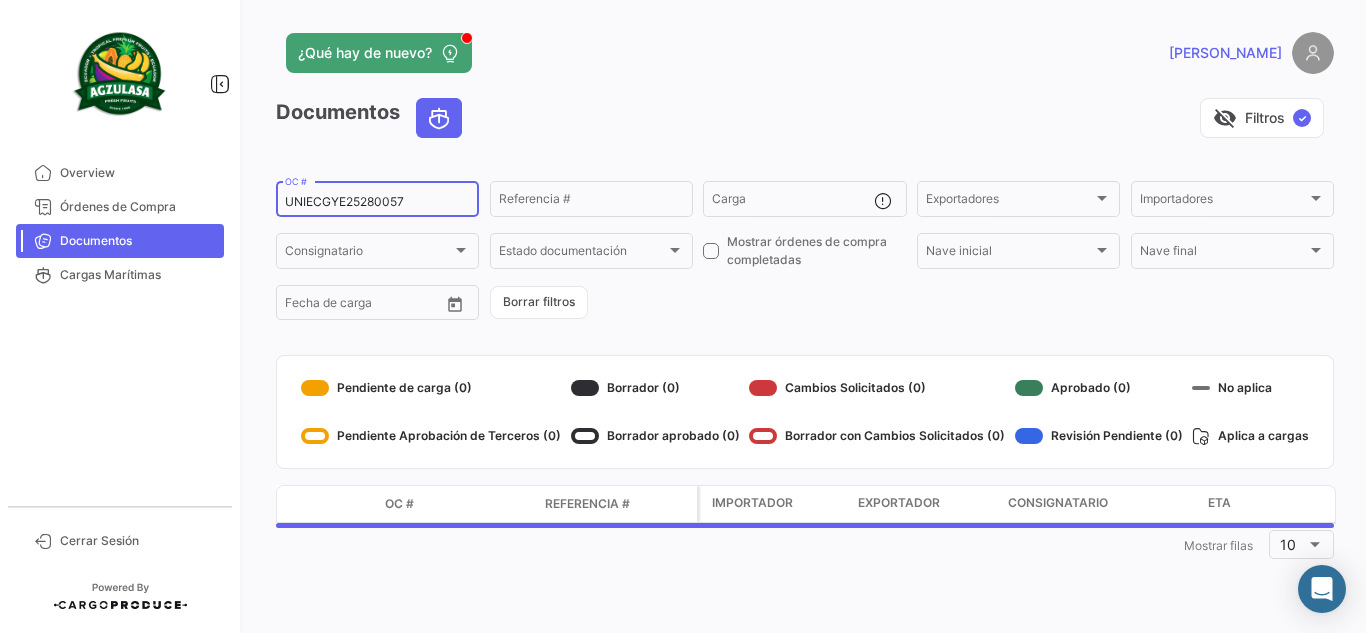 click on "UNIECGYE25280057" at bounding box center (377, 202) 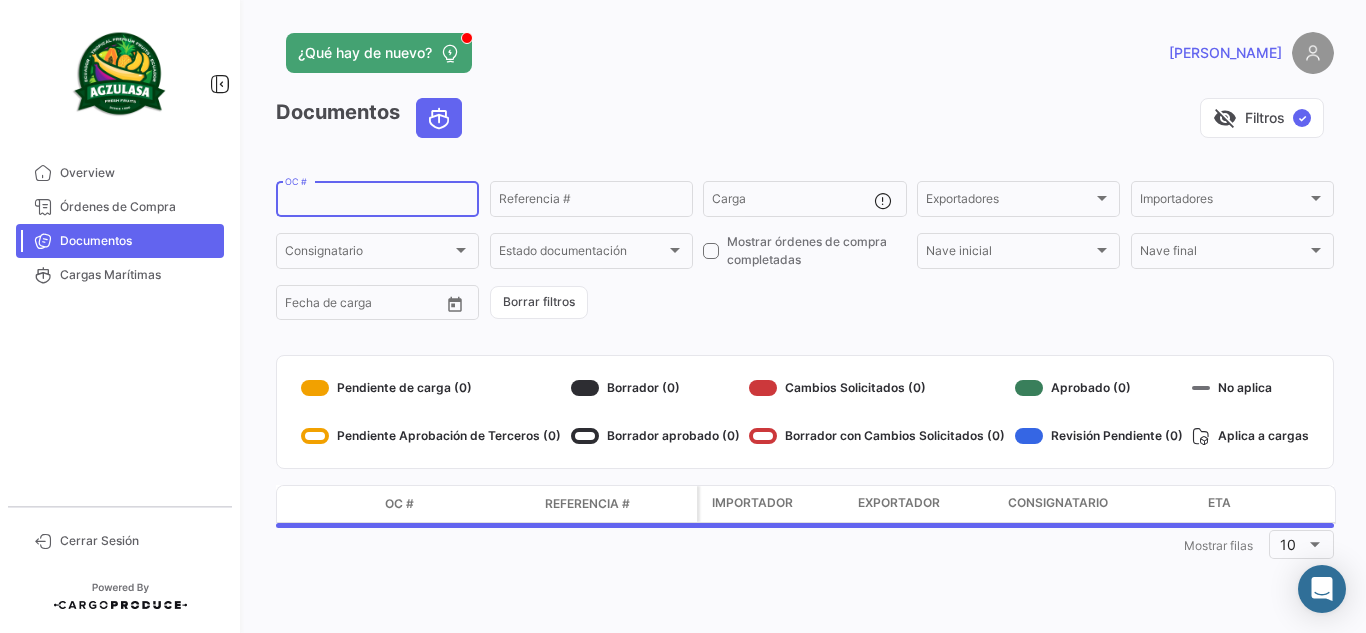 paste on "UNIECGYE25280058" 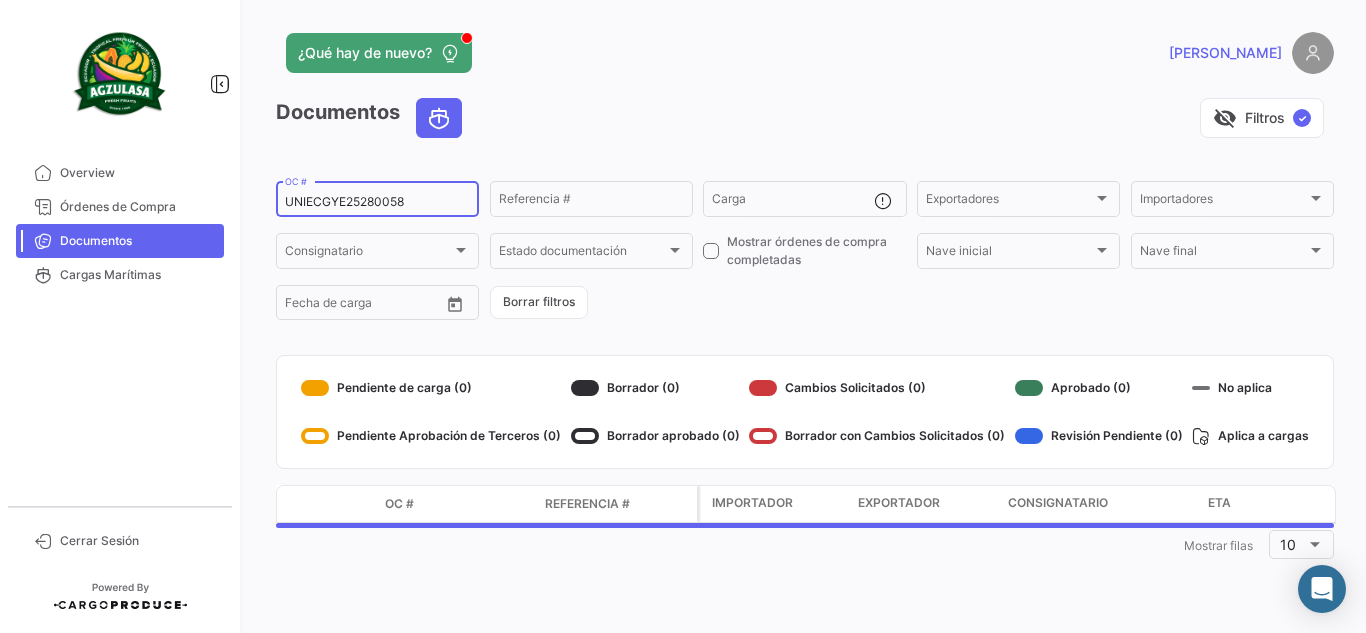 type on "UNIECGYE25280058" 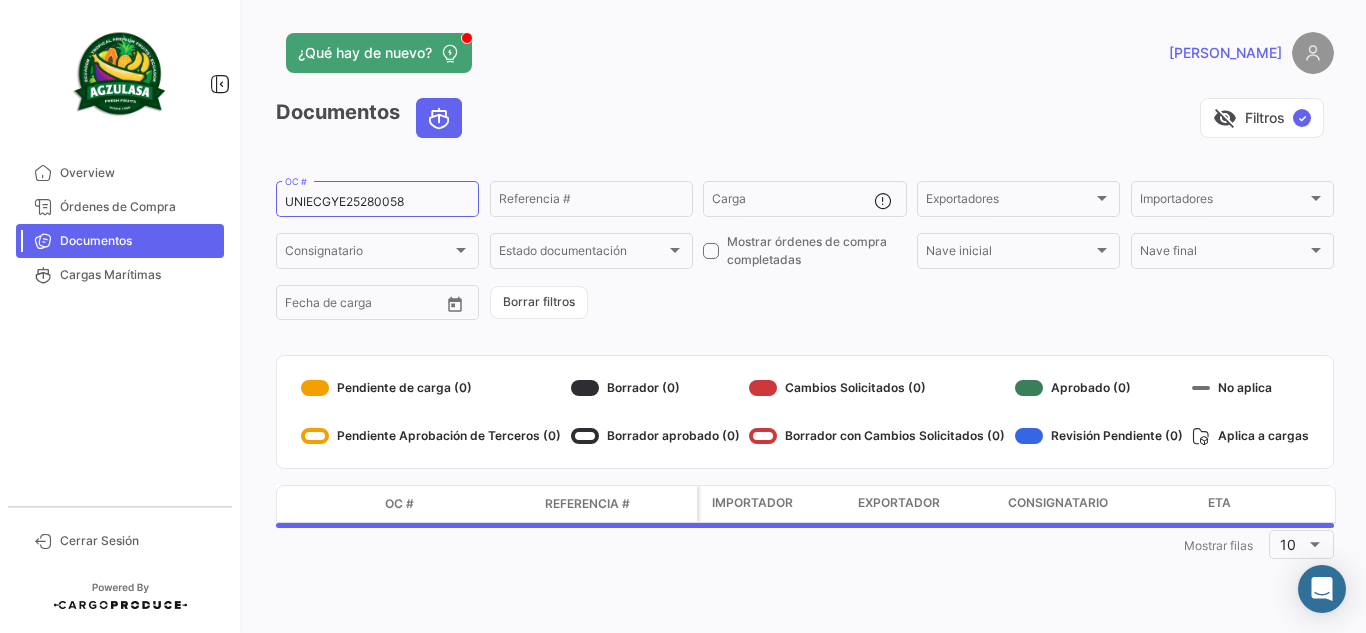 click on "¿Qué hay de nuevo?" 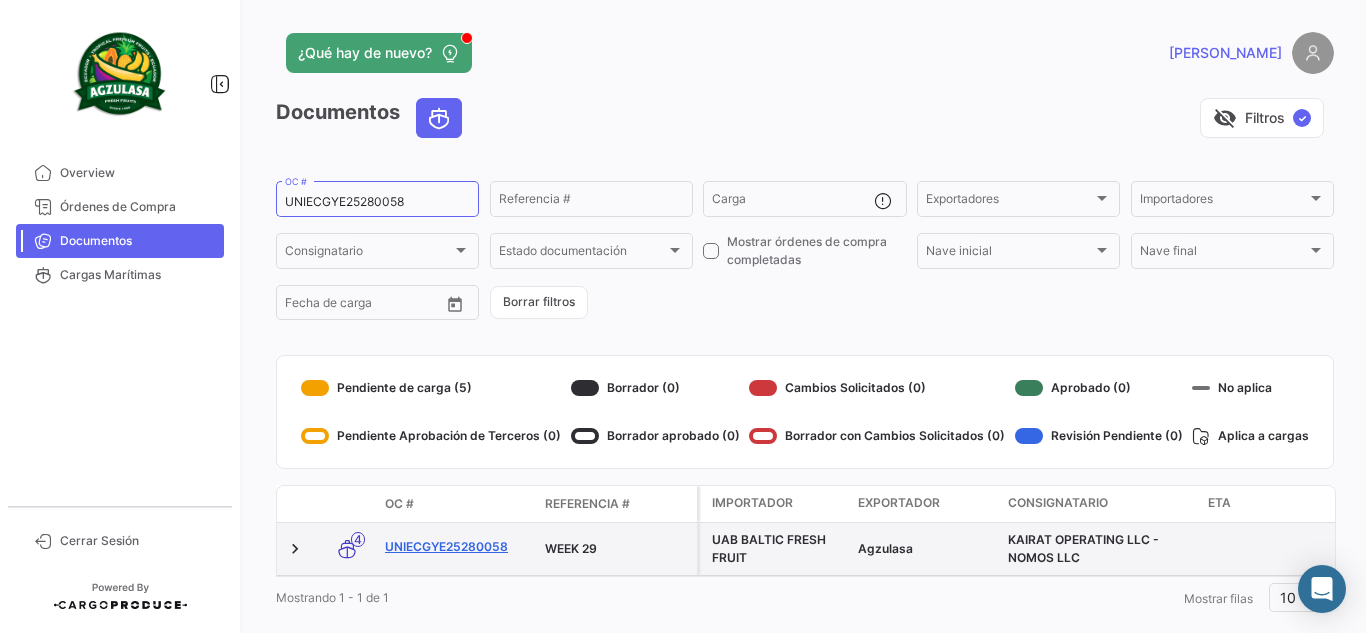 click on "UNIECGYE25280058" 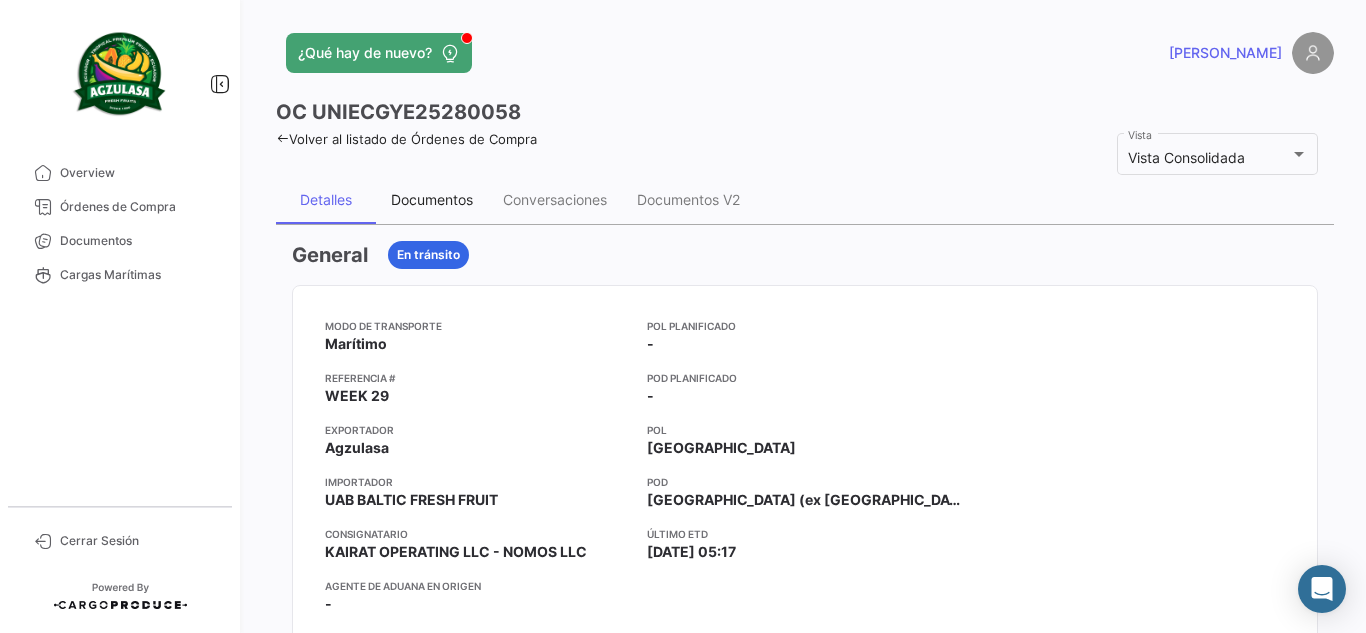 click on "Documentos" at bounding box center (432, 200) 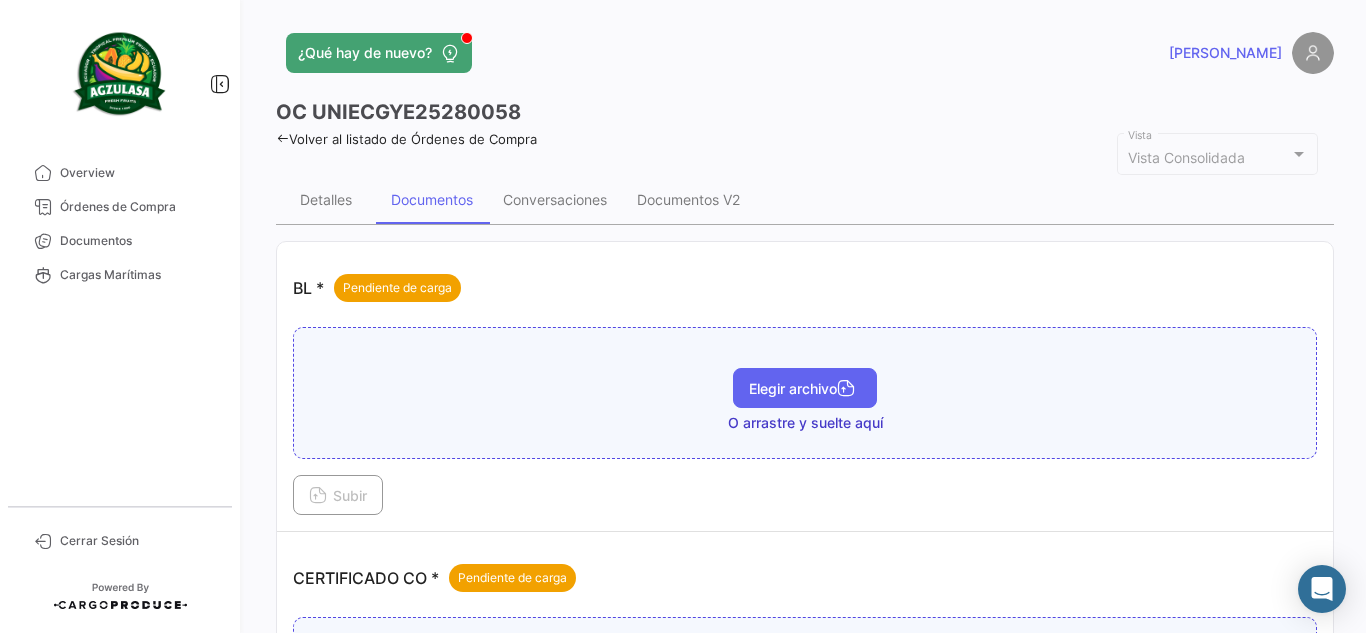 click on "Elegir archivo" at bounding box center (805, 388) 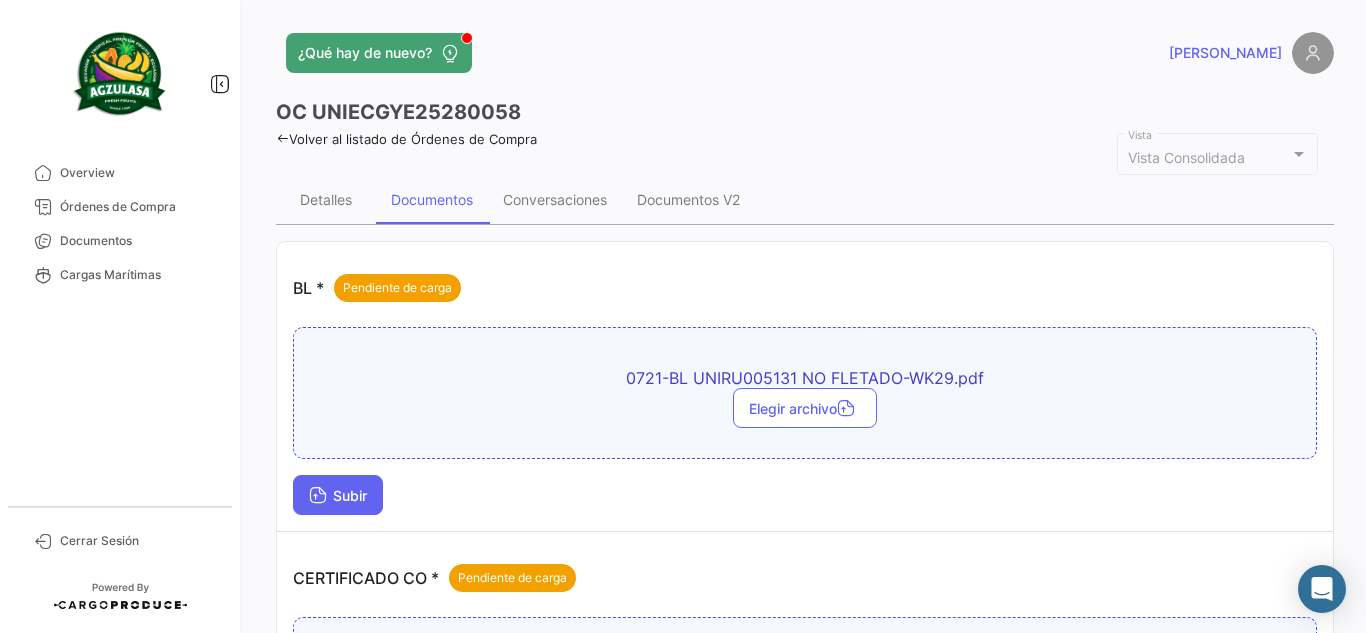 click on "Subir" at bounding box center (338, 495) 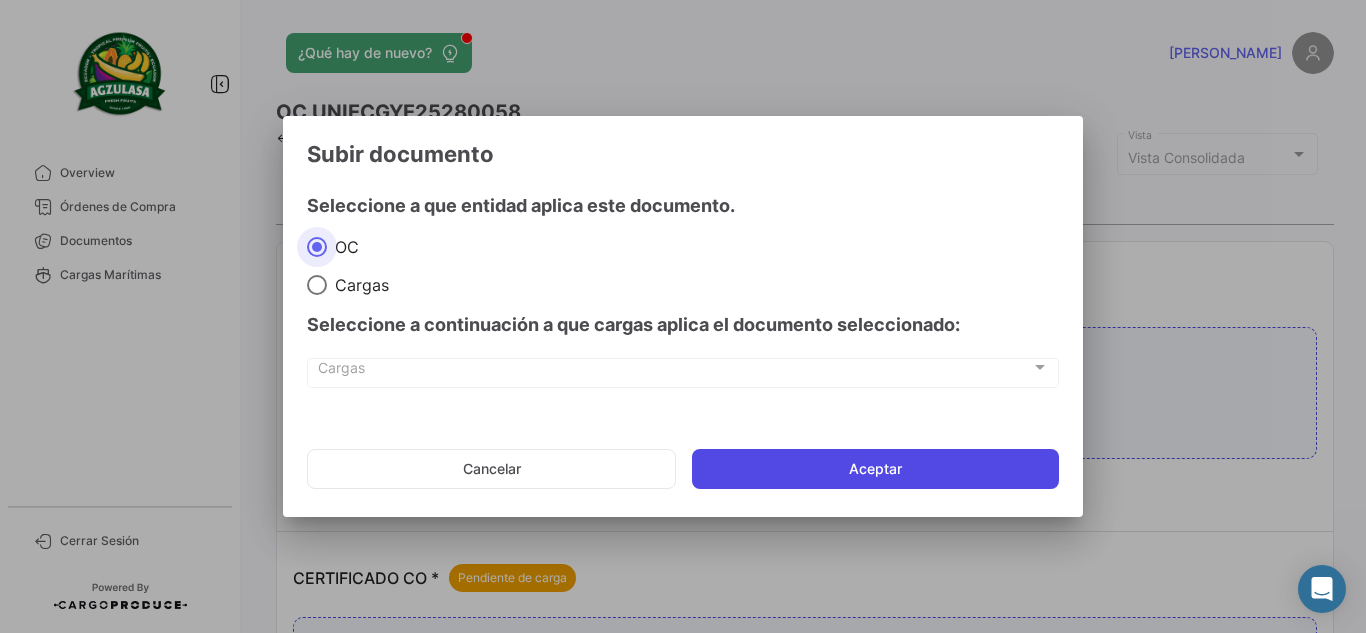 click on "Aceptar" 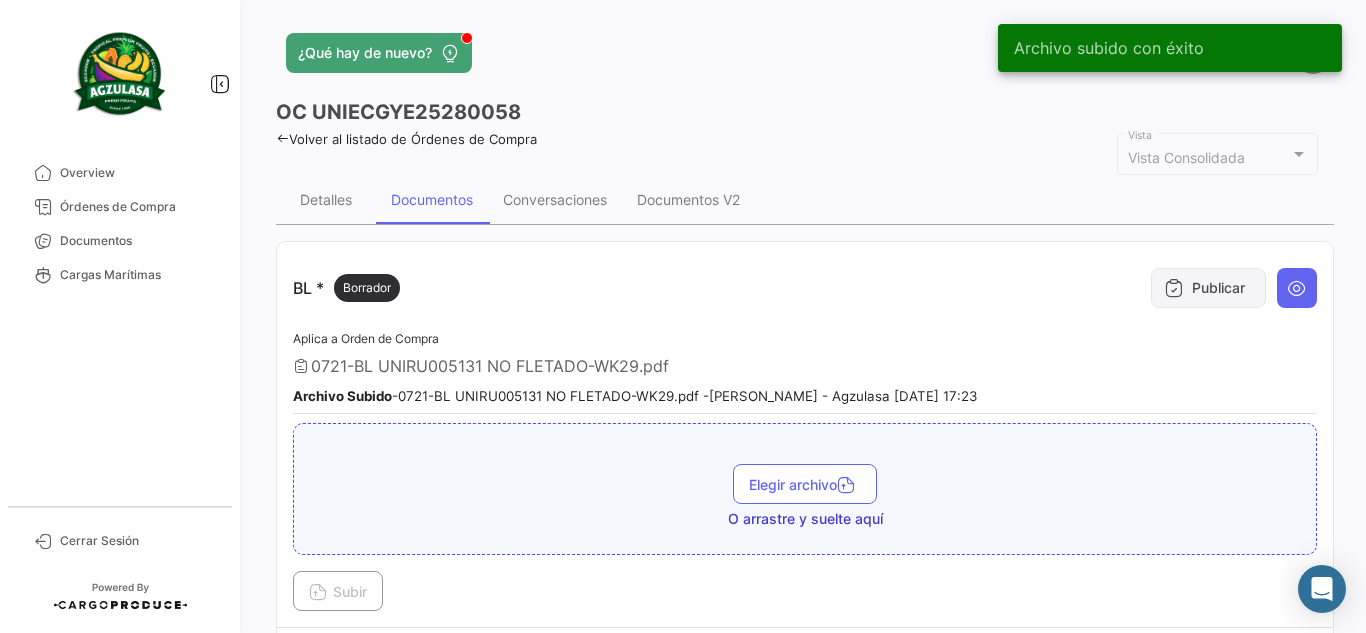 click on "Publicar" at bounding box center (1208, 288) 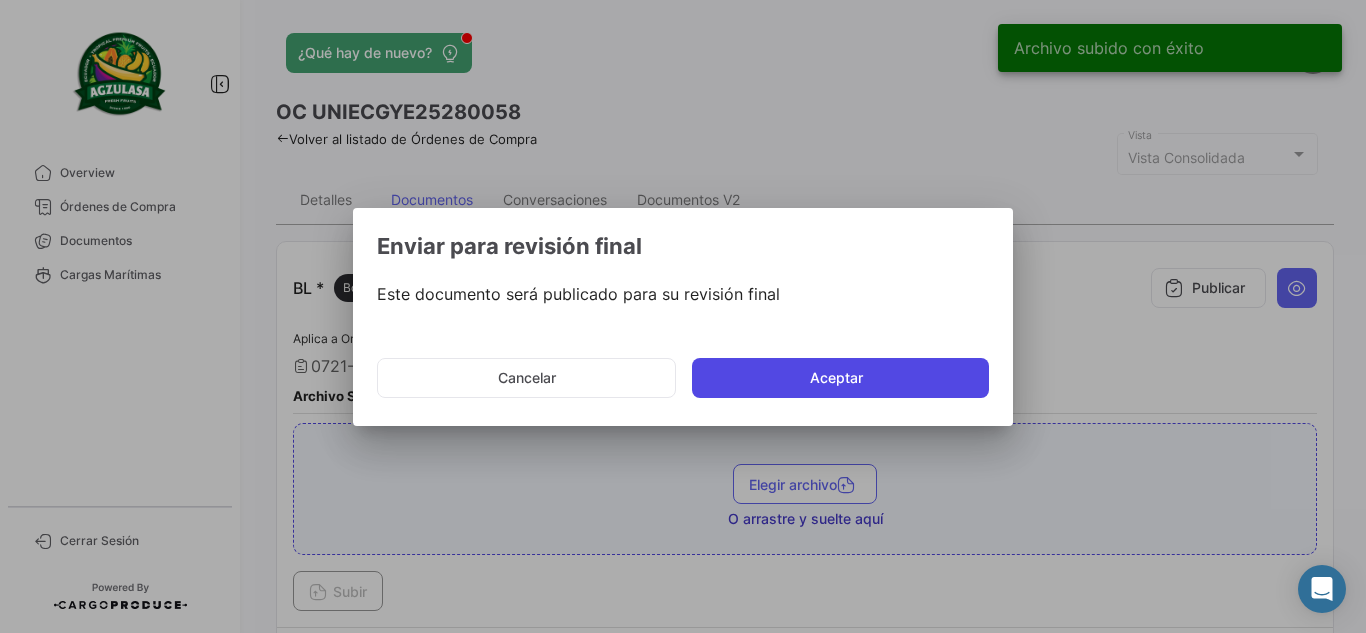 click on "Aceptar" 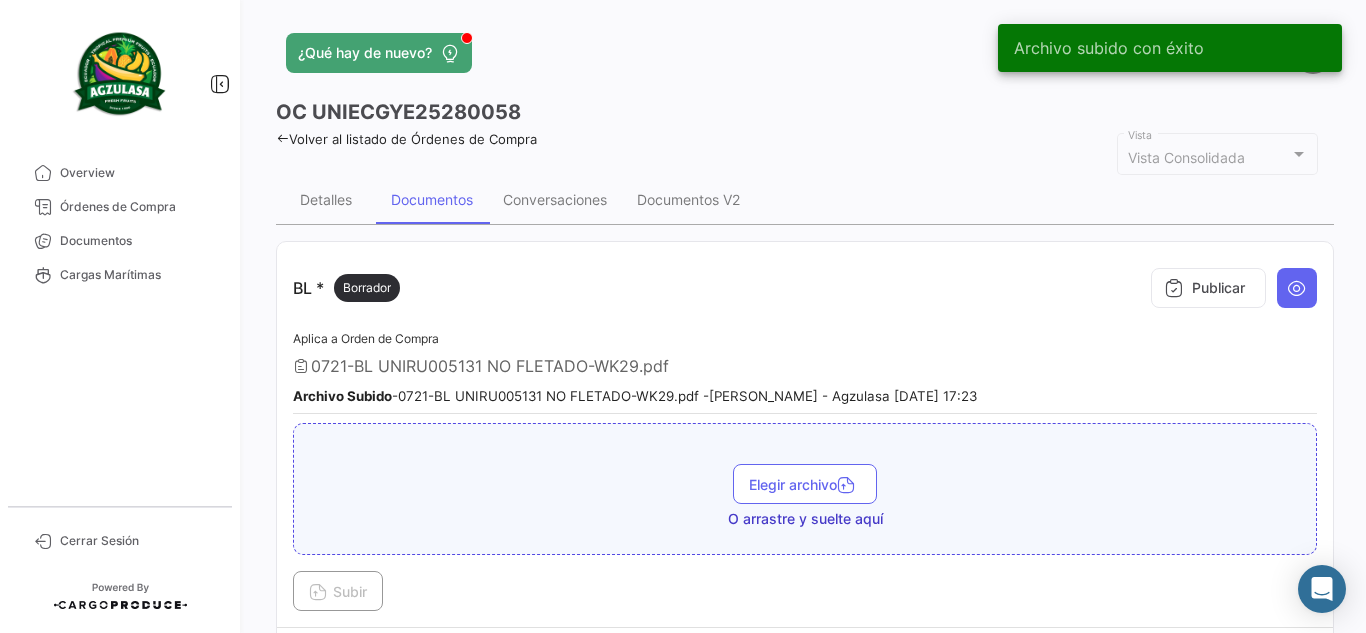 type 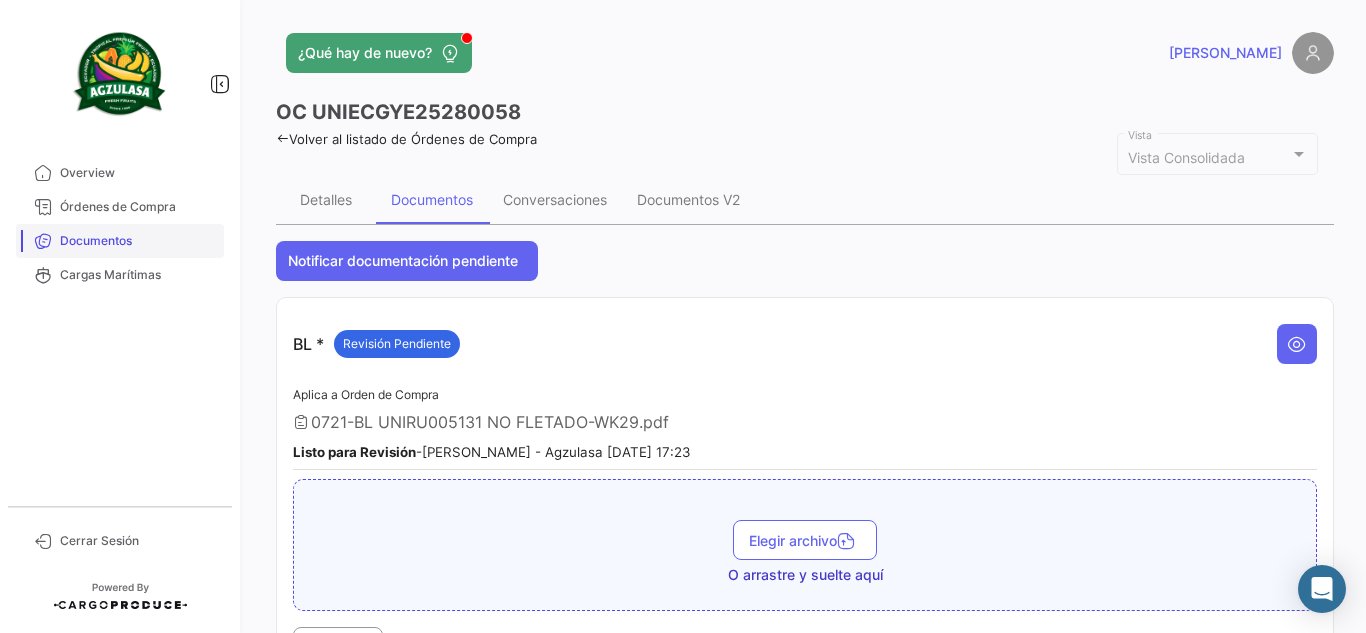 click on "Documentos" at bounding box center [120, 241] 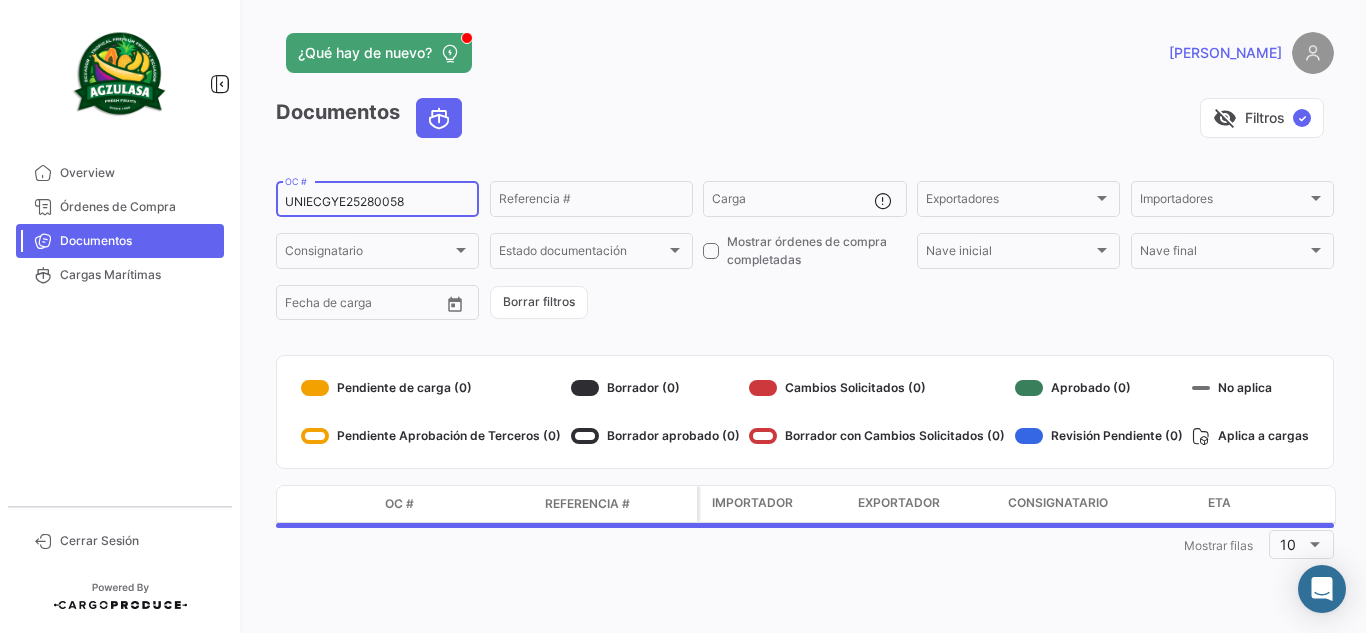 click on "UNIECGYE25280058" at bounding box center [377, 202] 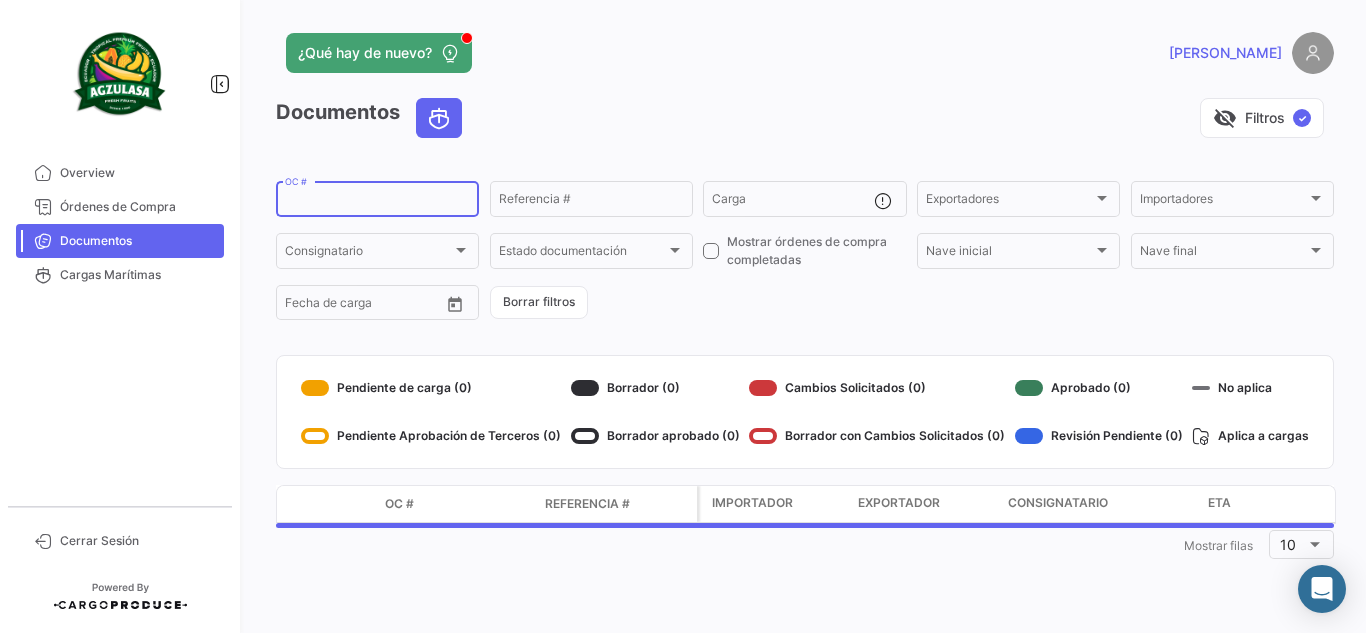 paste on "UNIECGYE25280060" 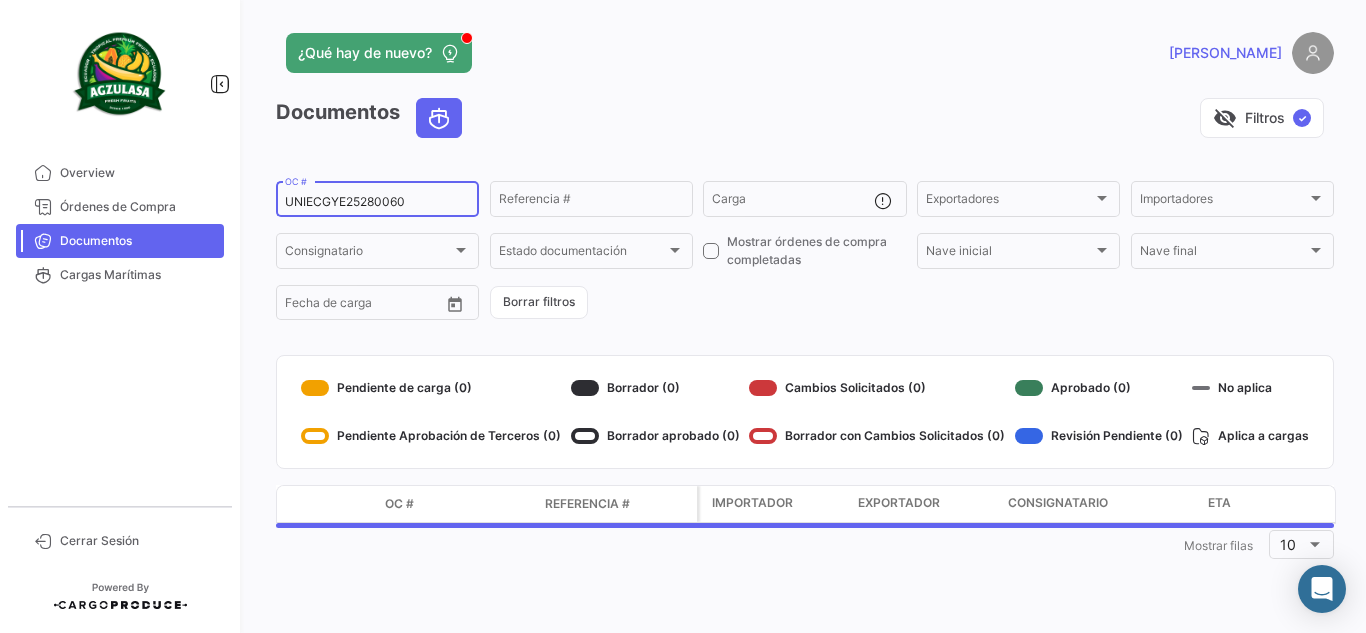 type on "UNIECGYE25280060" 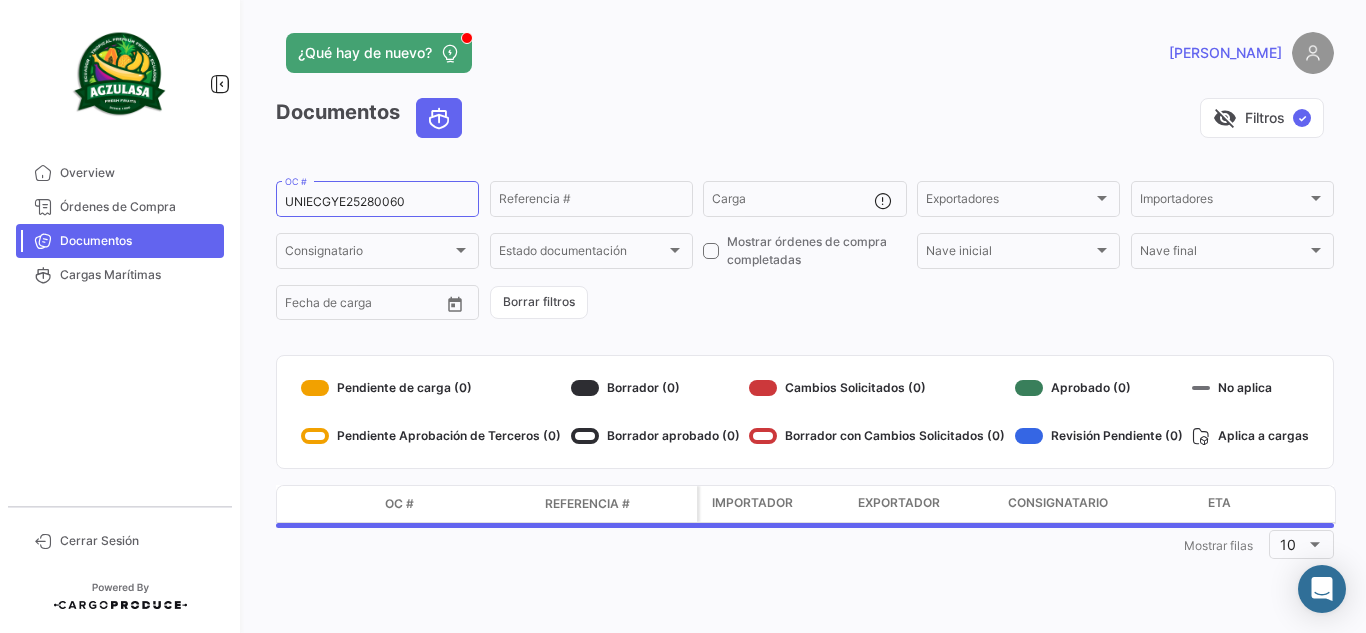 click on "¿Qué hay de nuevo?   [PERSON_NAME]" 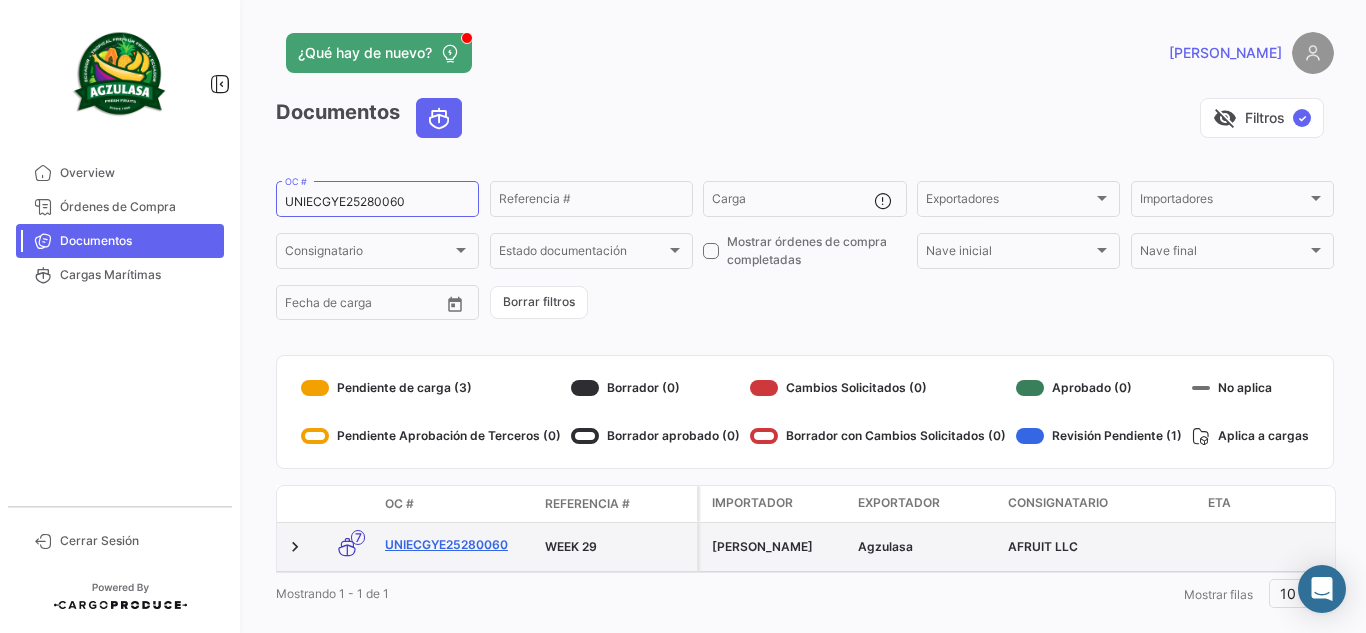 click on "UNIECGYE25280060" 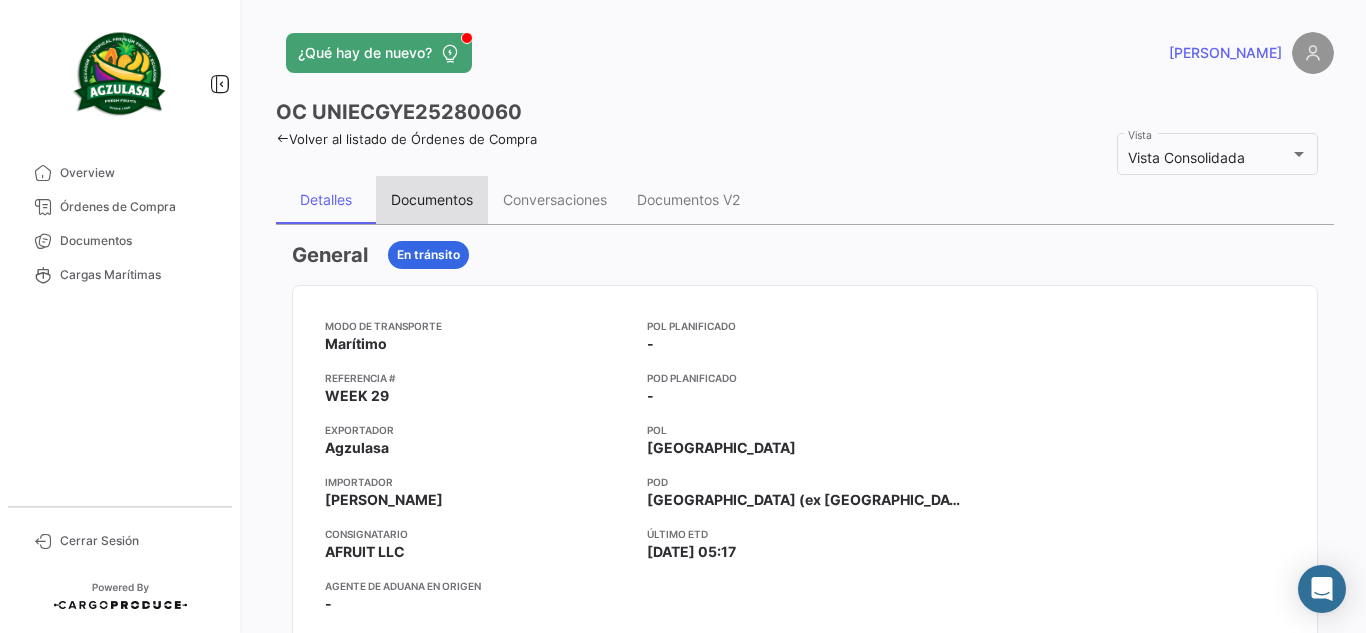 click on "Documentos" at bounding box center [432, 200] 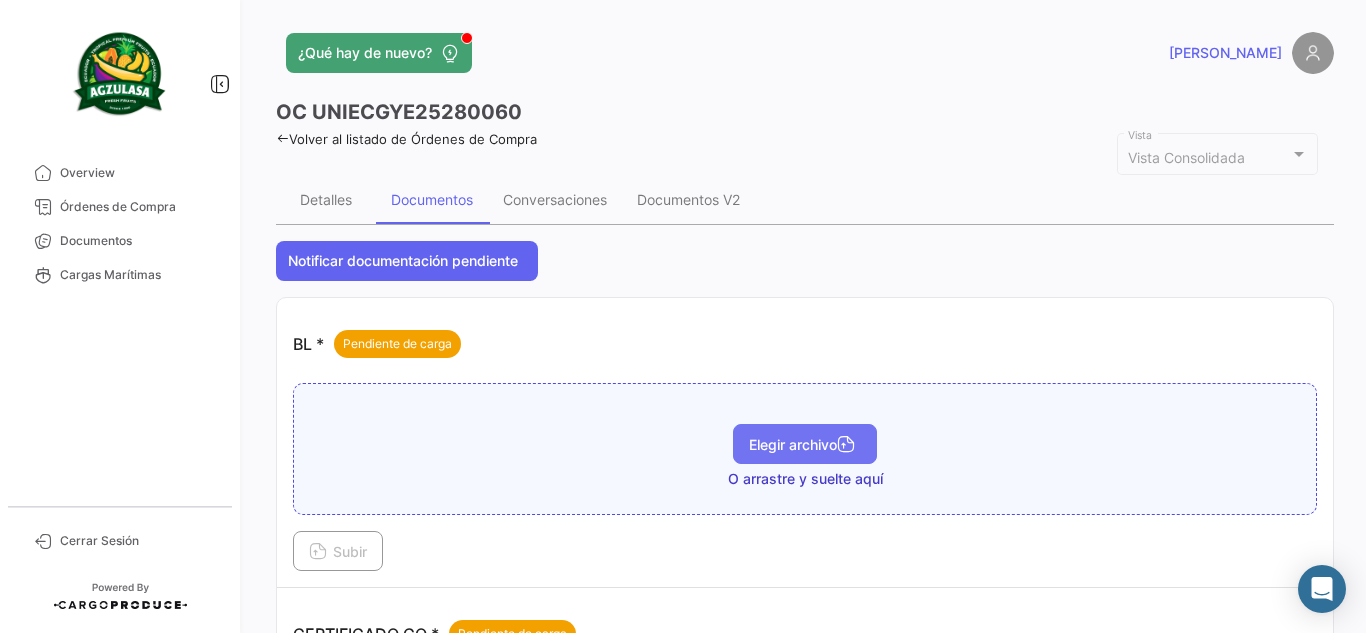 click on "Elegir archivo" at bounding box center (805, 444) 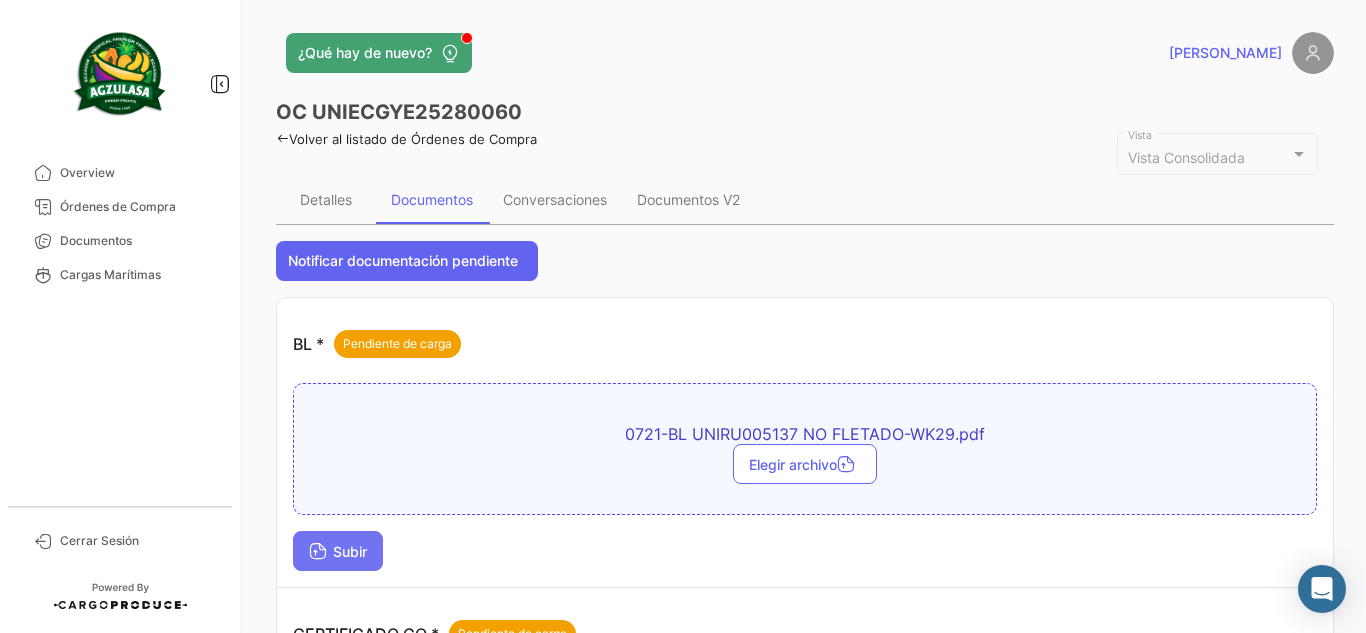 click on "Subir" at bounding box center (338, 551) 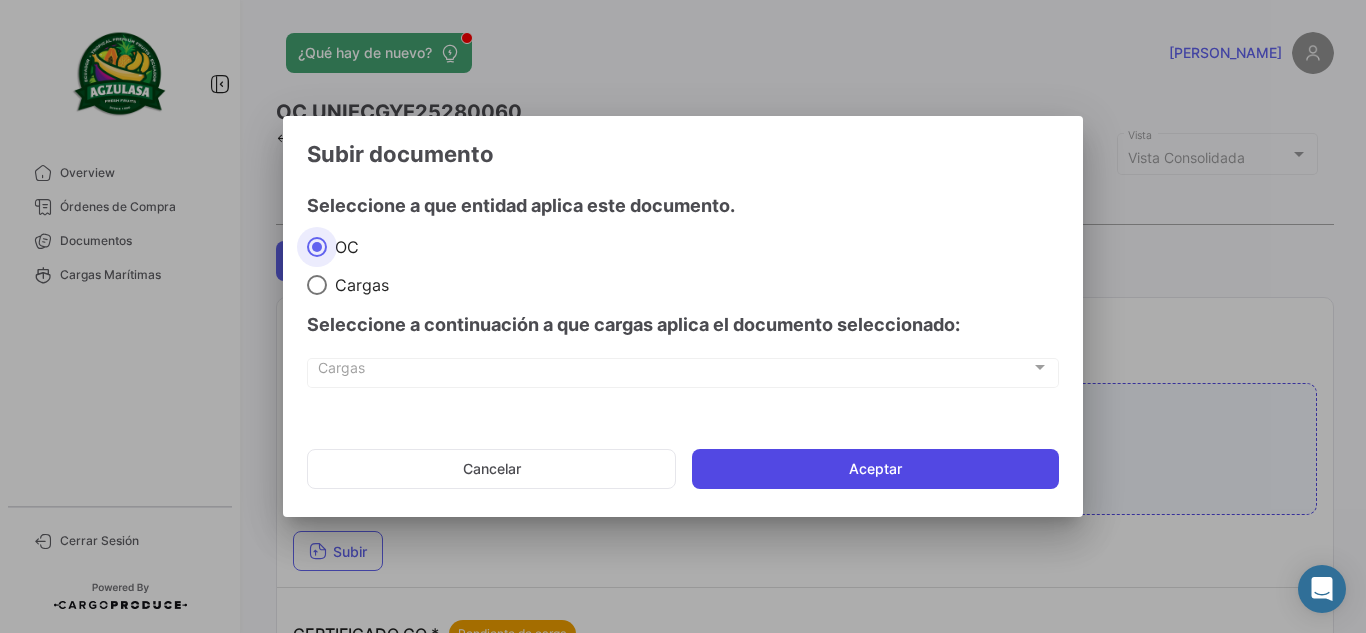 click on "Aceptar" 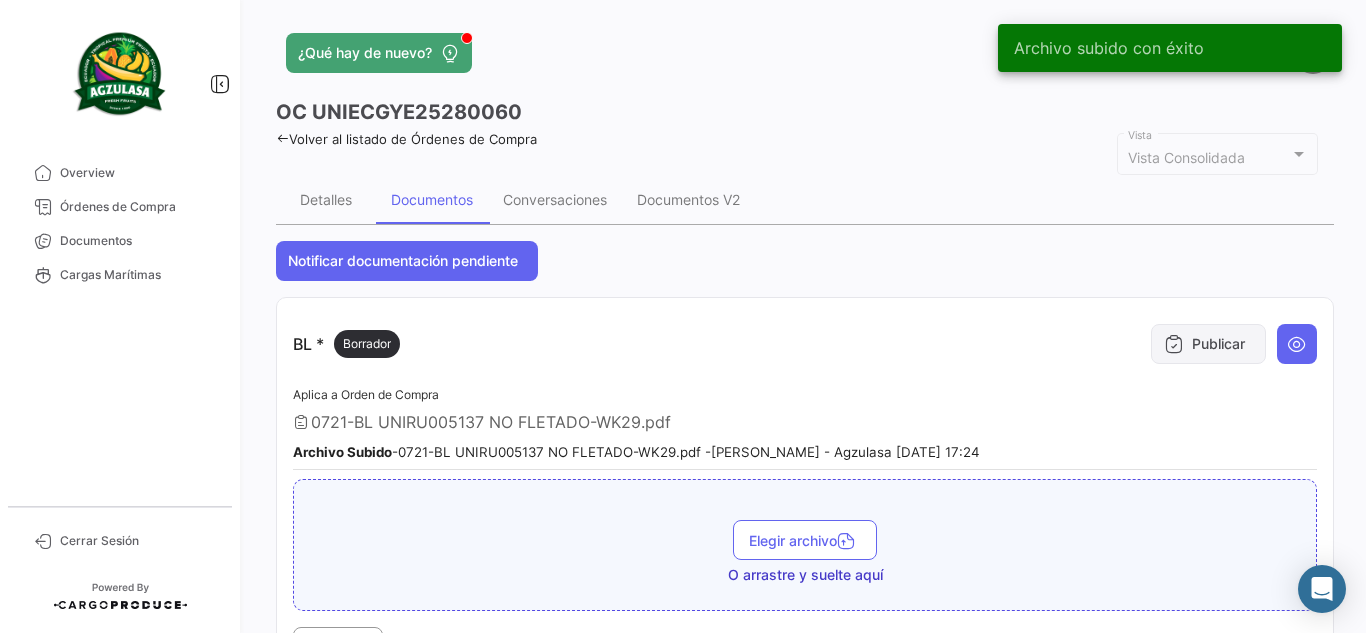 click on "Publicar" at bounding box center (1208, 344) 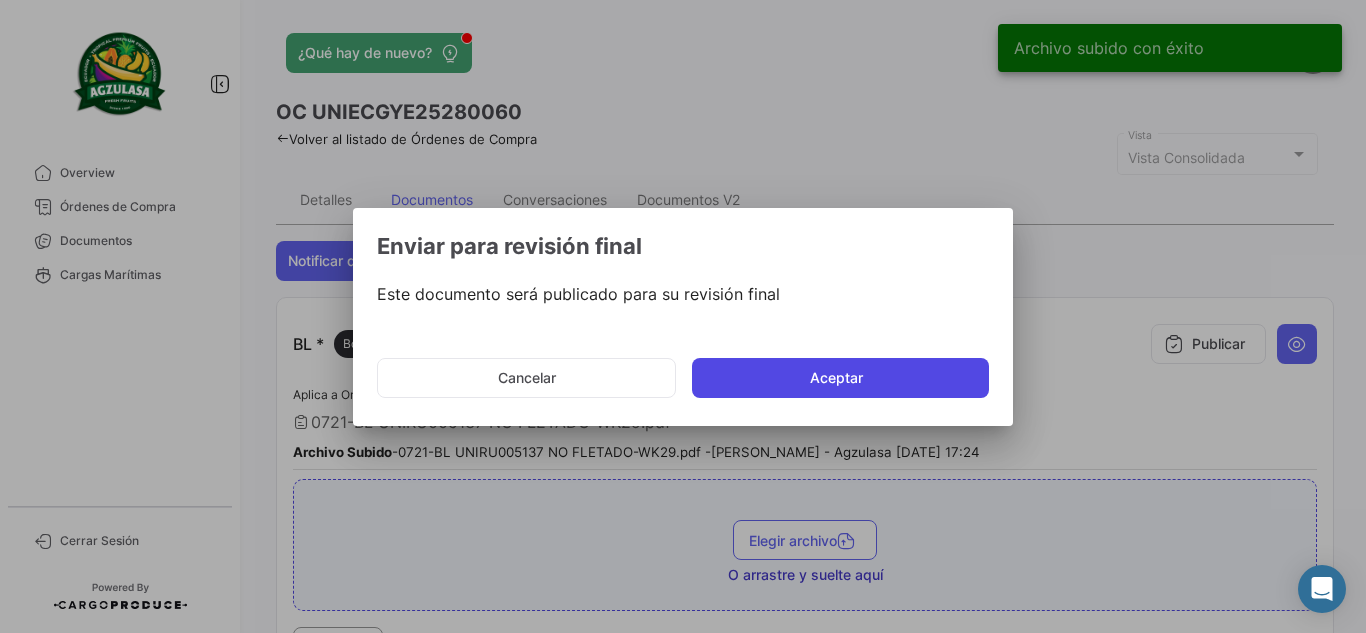 click on "Aceptar" 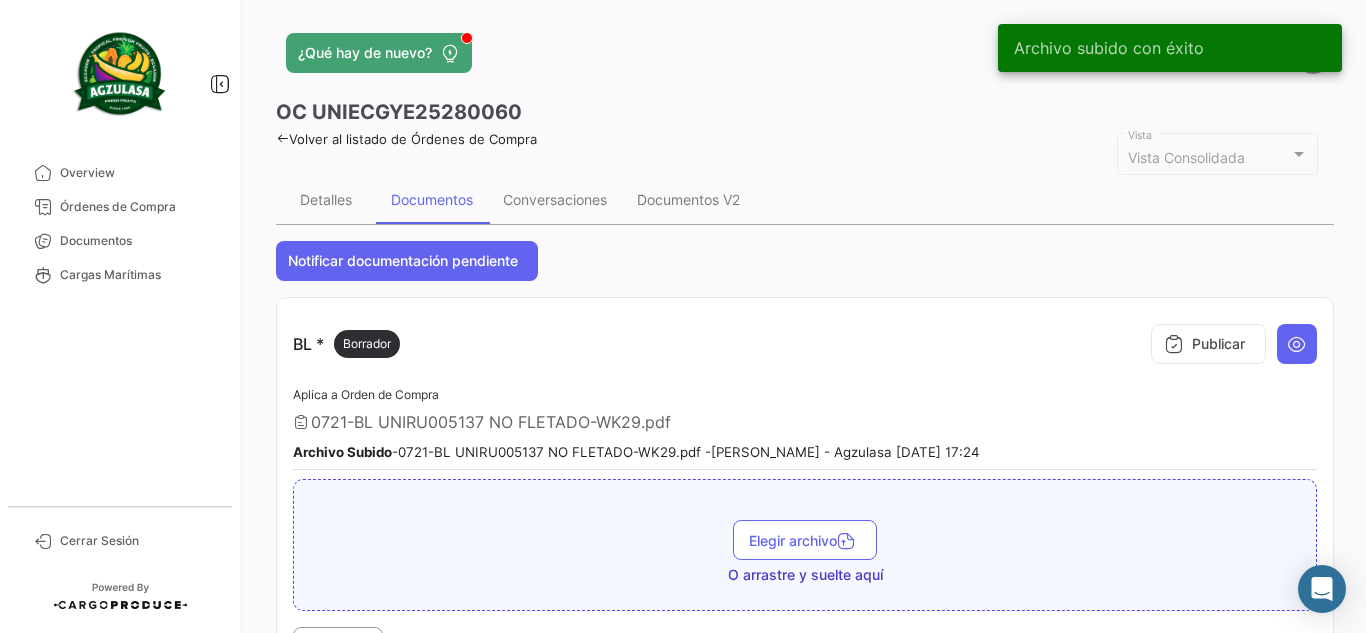 type 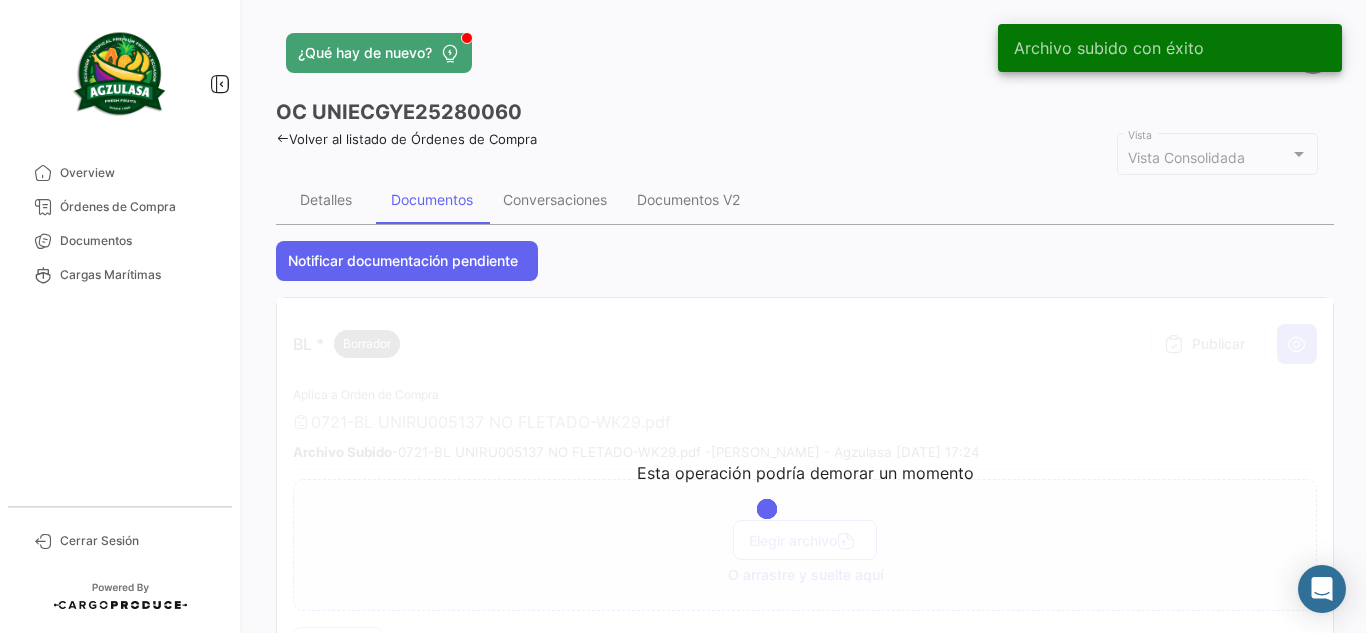 click on "¿Qué hay de nuevo?" 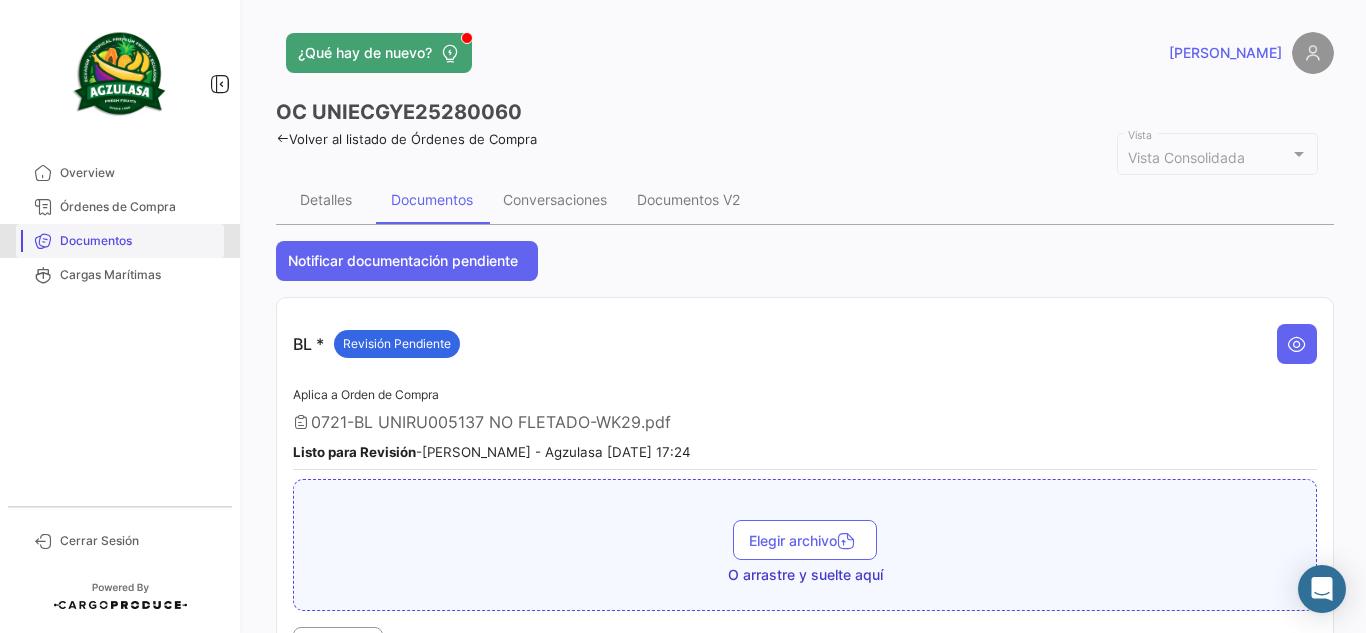 click on "Documentos" at bounding box center [138, 241] 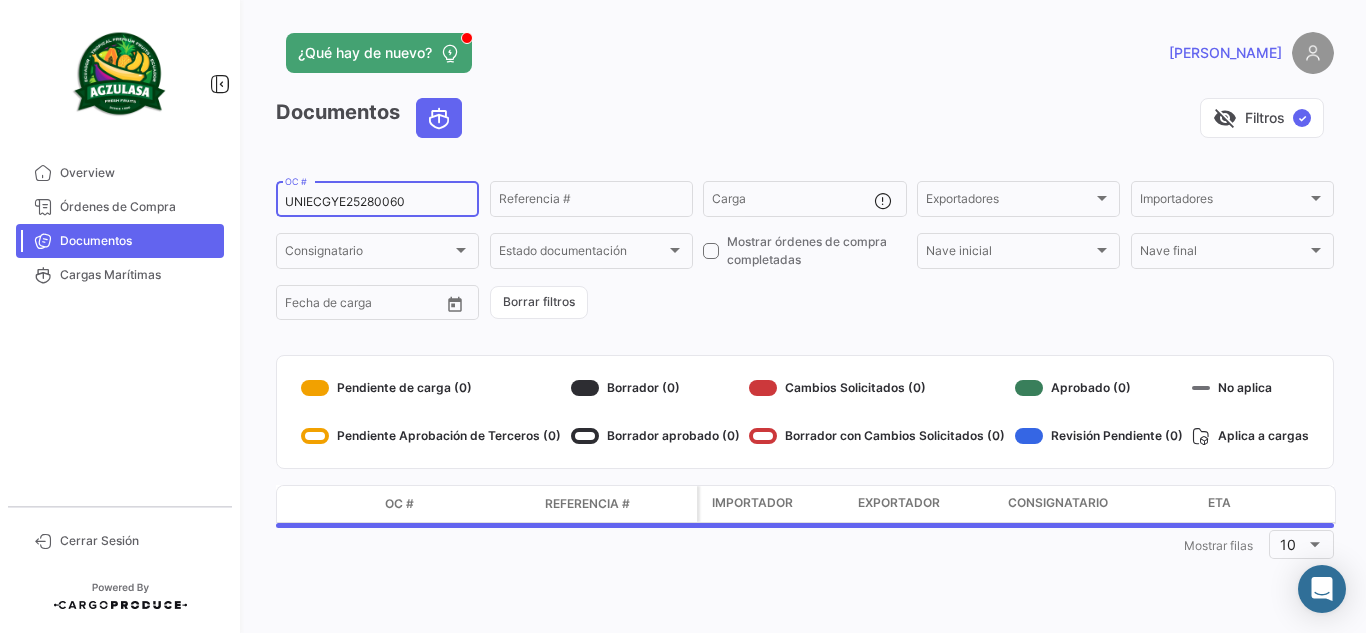 click on "UNIECGYE25280060" at bounding box center (377, 202) 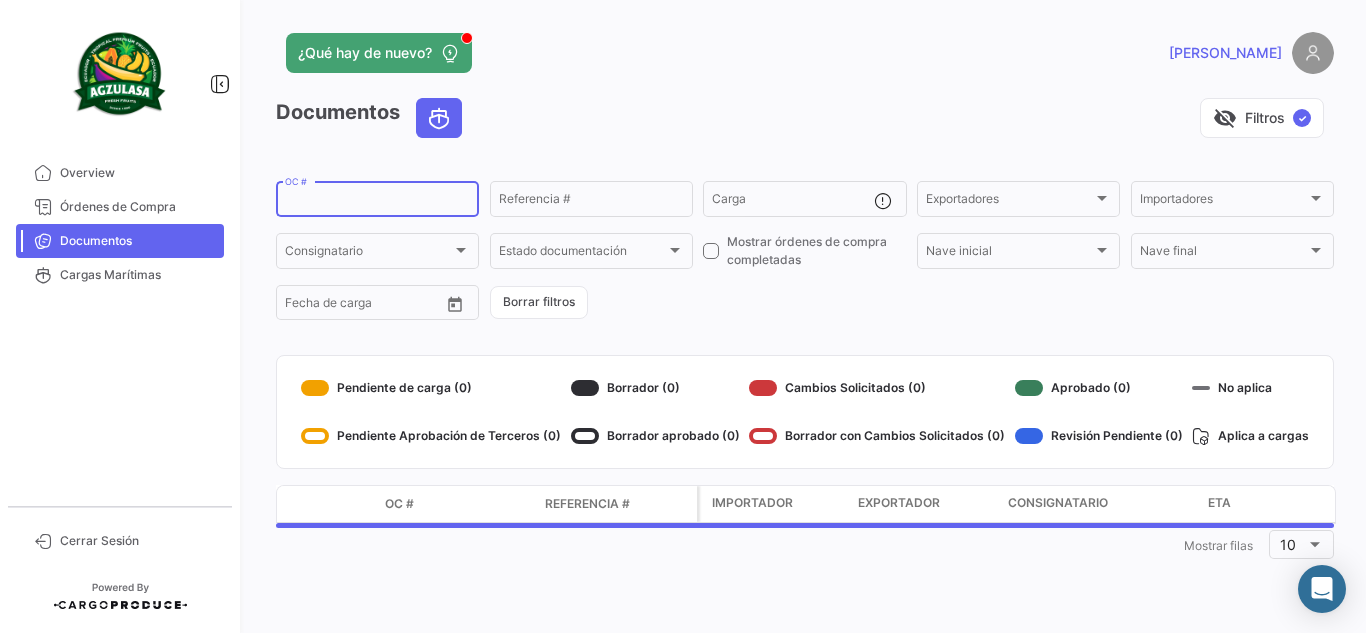 paste on "256838645" 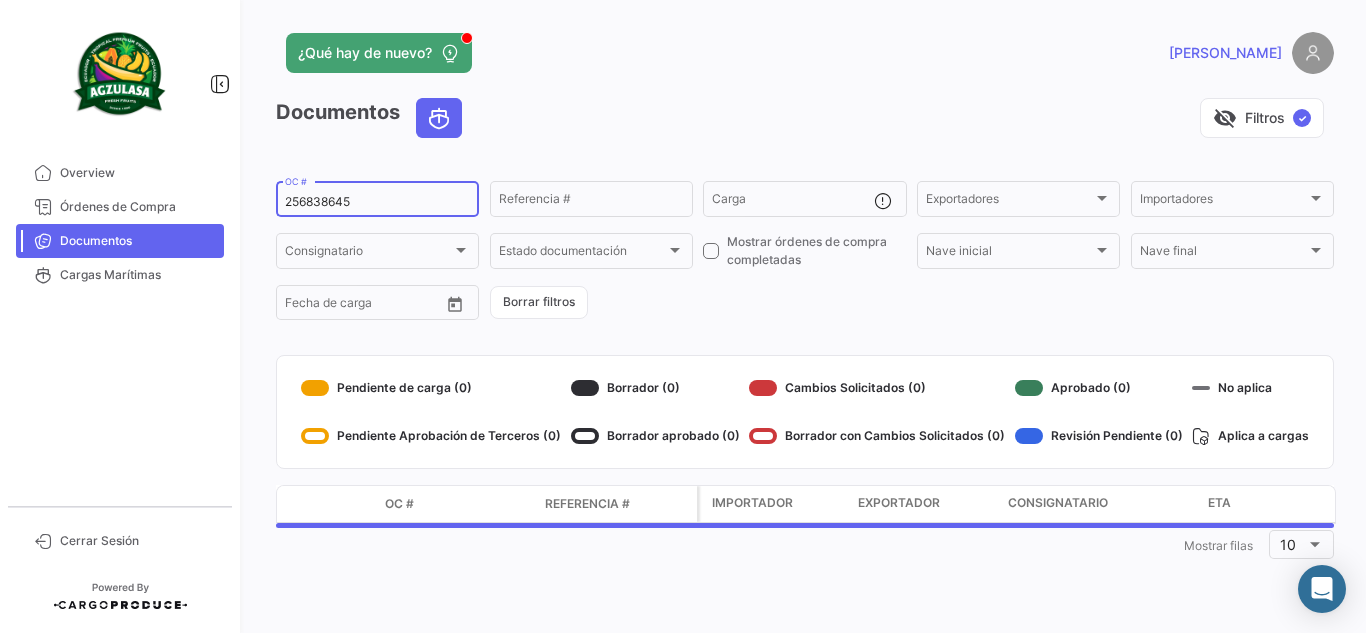type on "256838645" 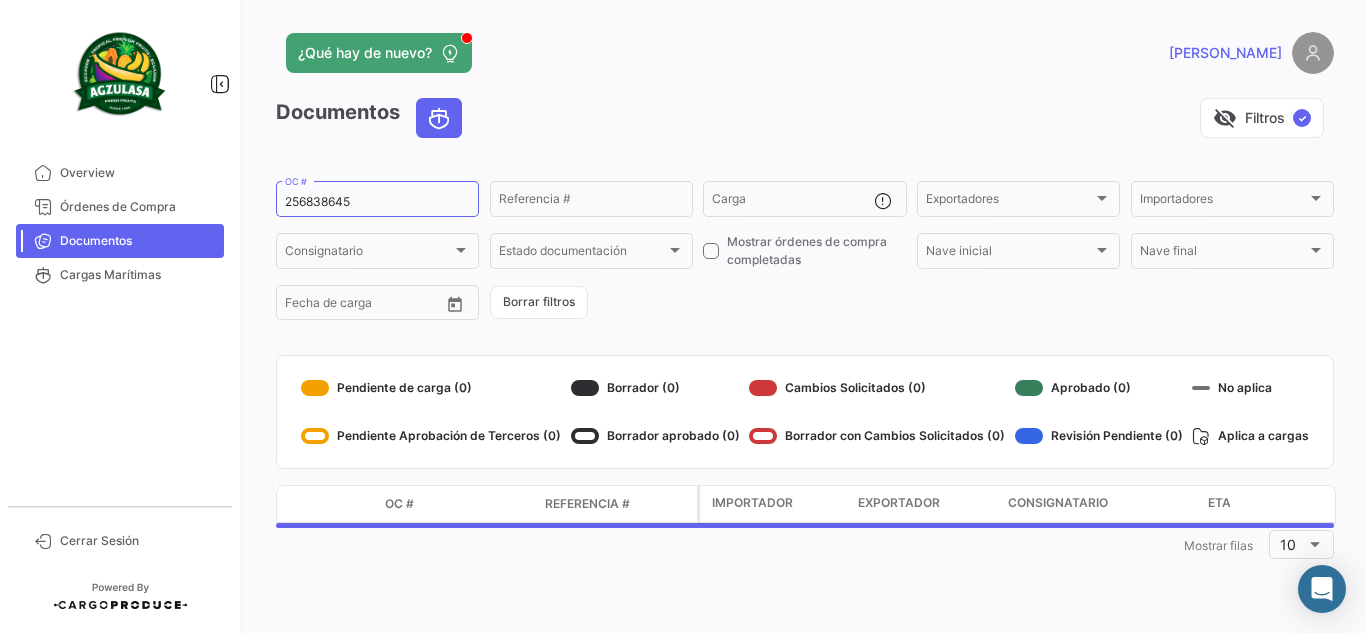 click on "visibility_off   Filtros  ✓" 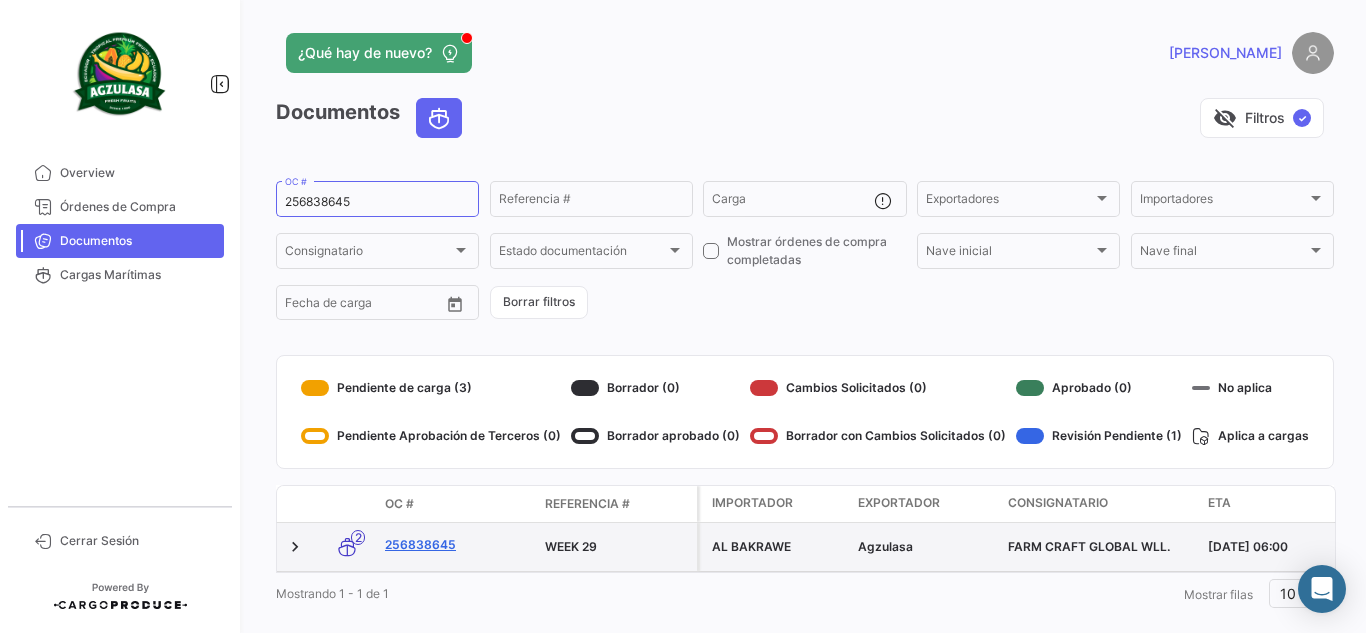 click on "256838645" 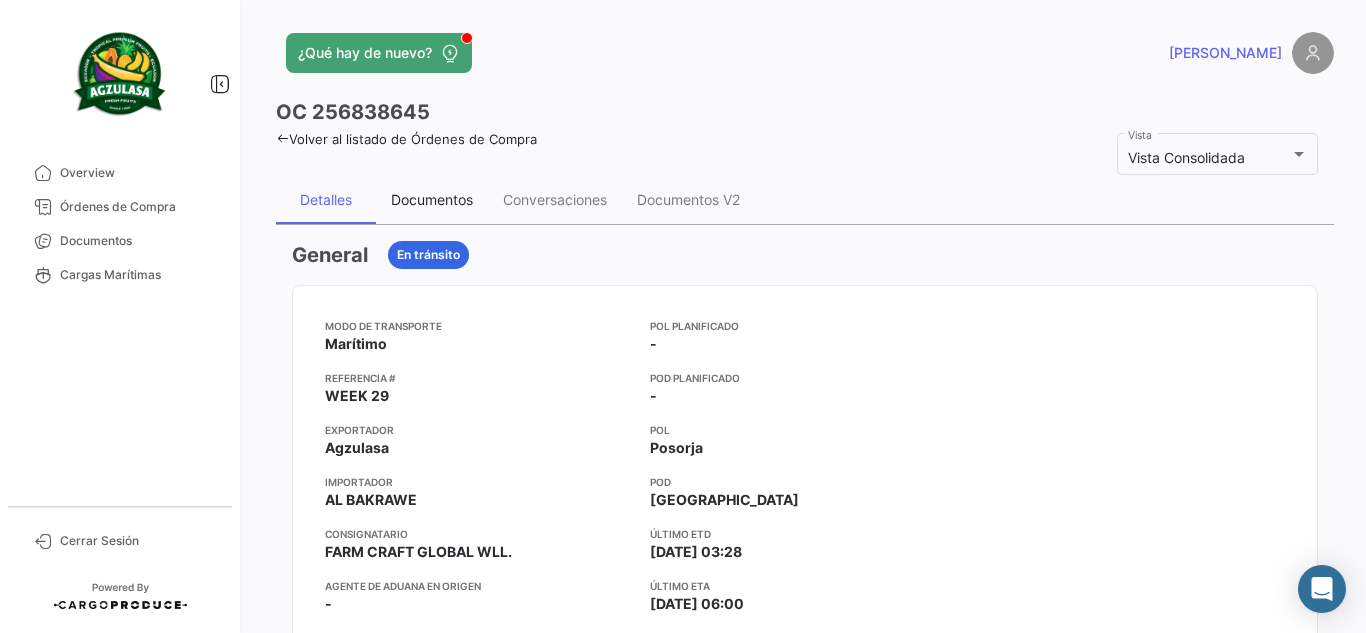 click on "Documentos" at bounding box center (432, 200) 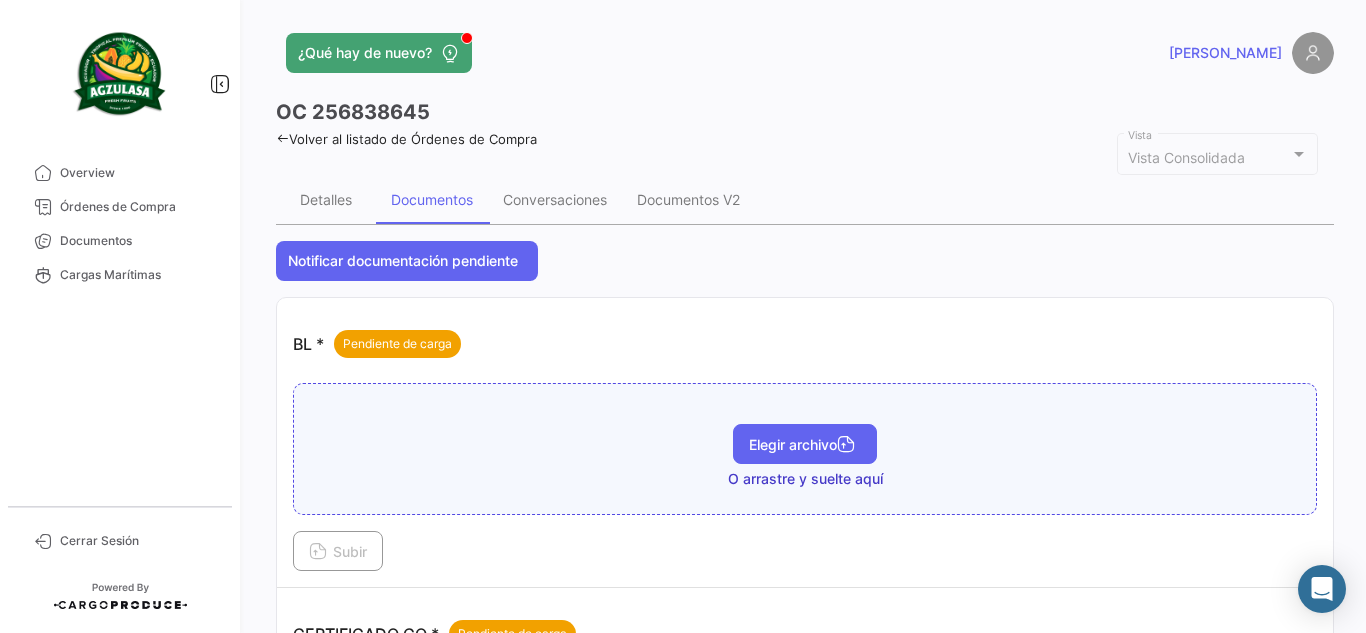 click on "Elegir archivo" at bounding box center (805, 444) 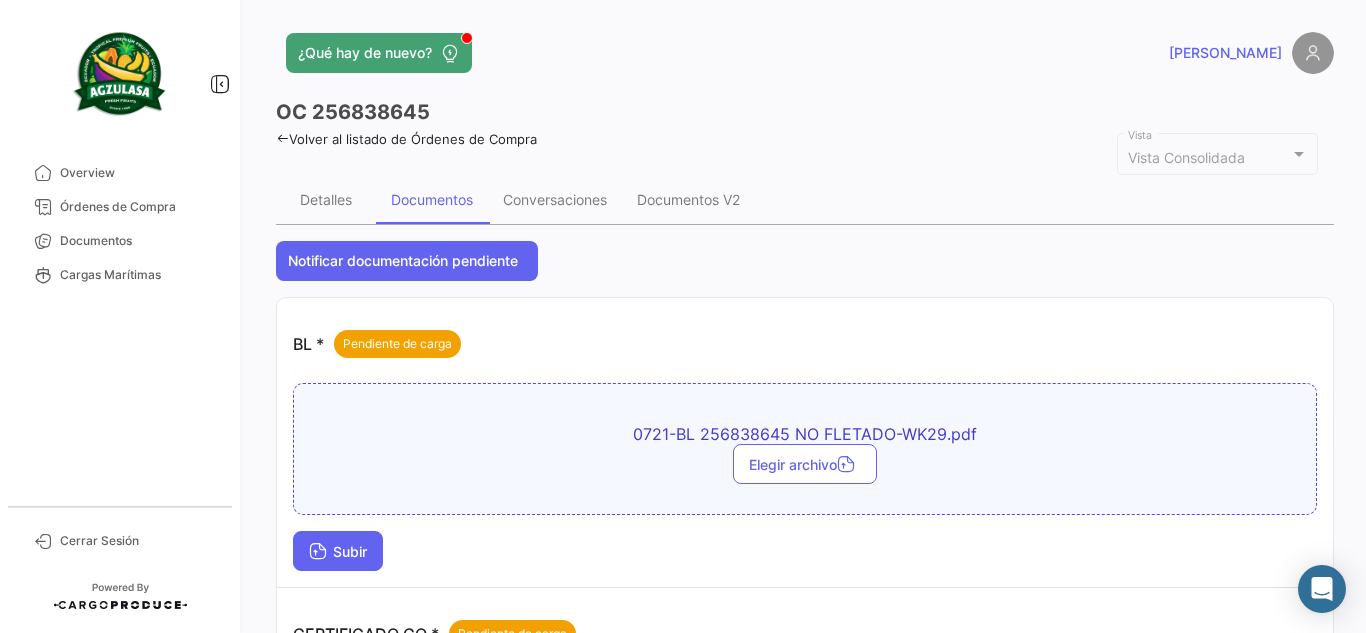 click on "Subir" at bounding box center [338, 551] 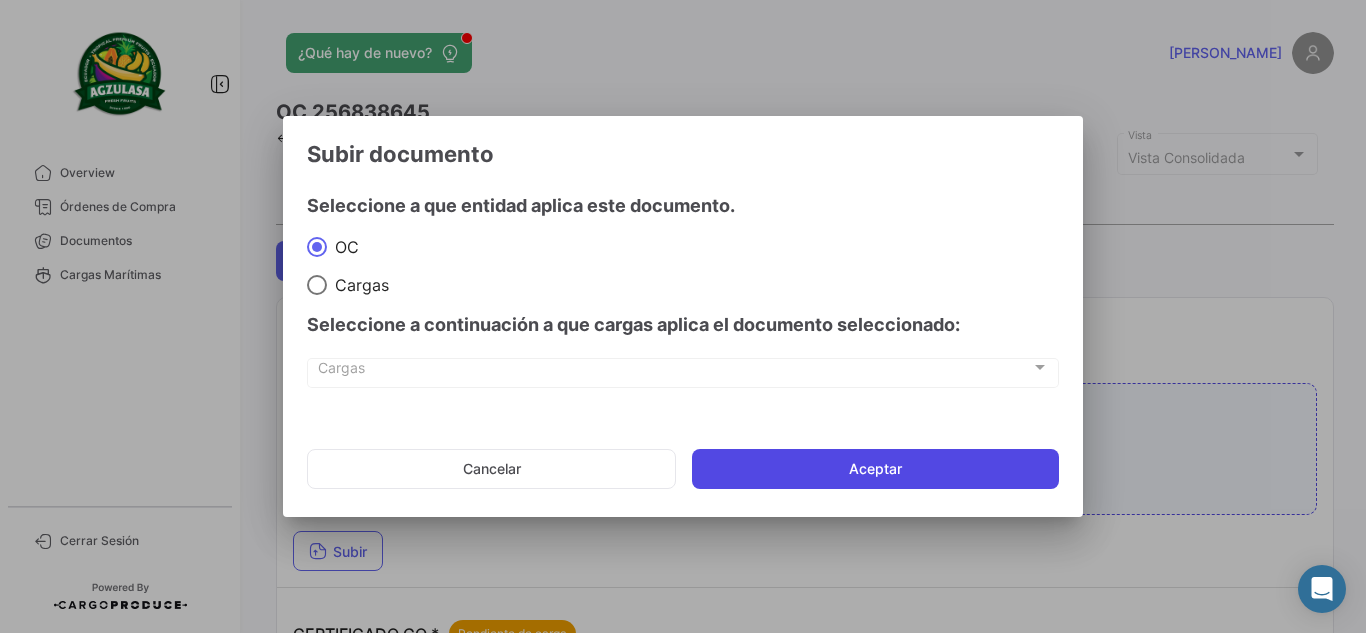 click on "Aceptar" 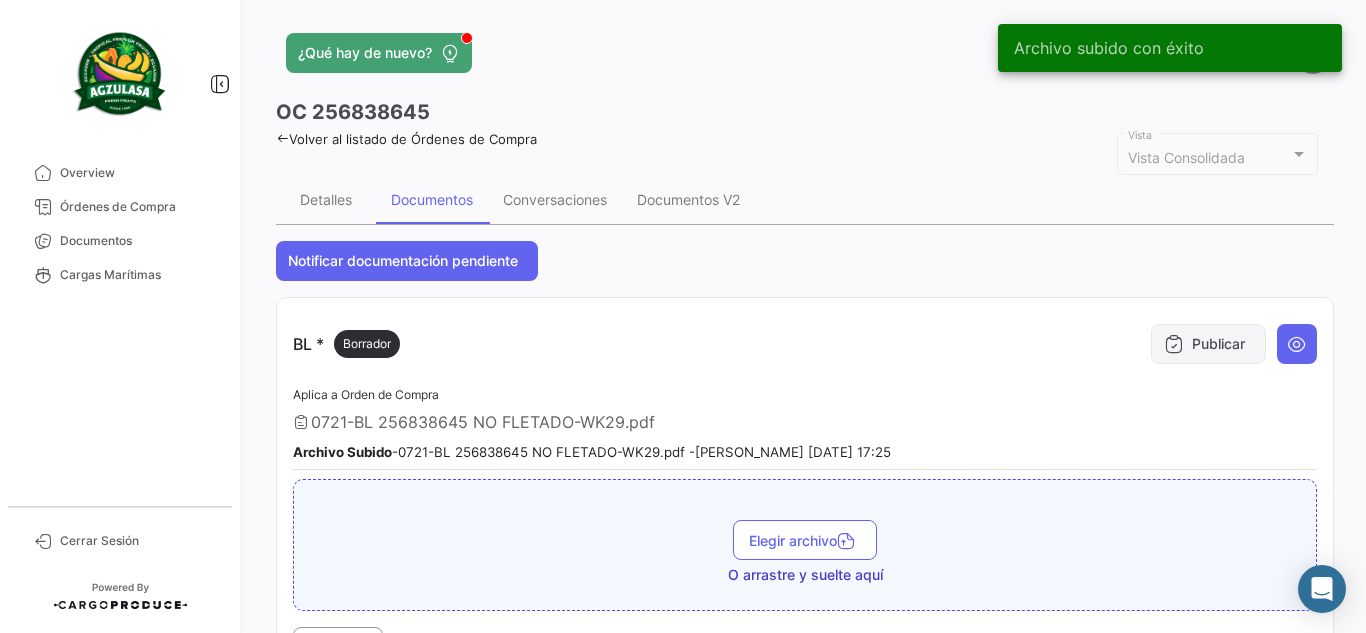 click on "Publicar" at bounding box center (1208, 344) 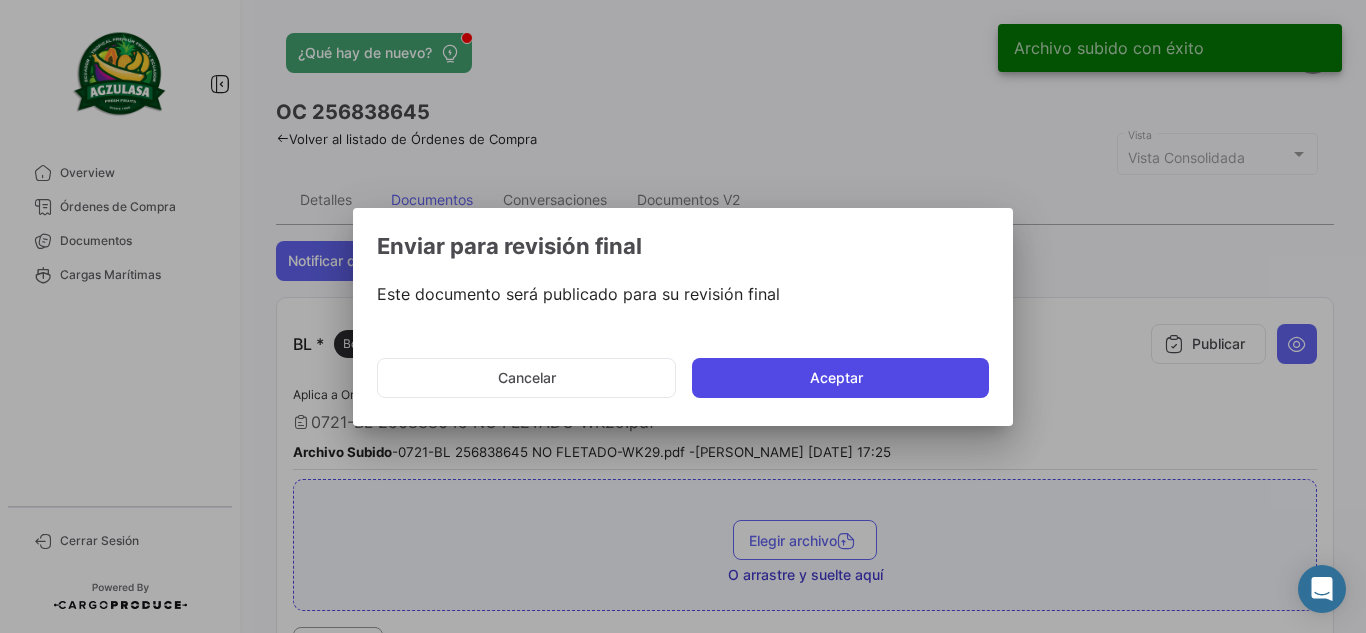 click on "Aceptar" 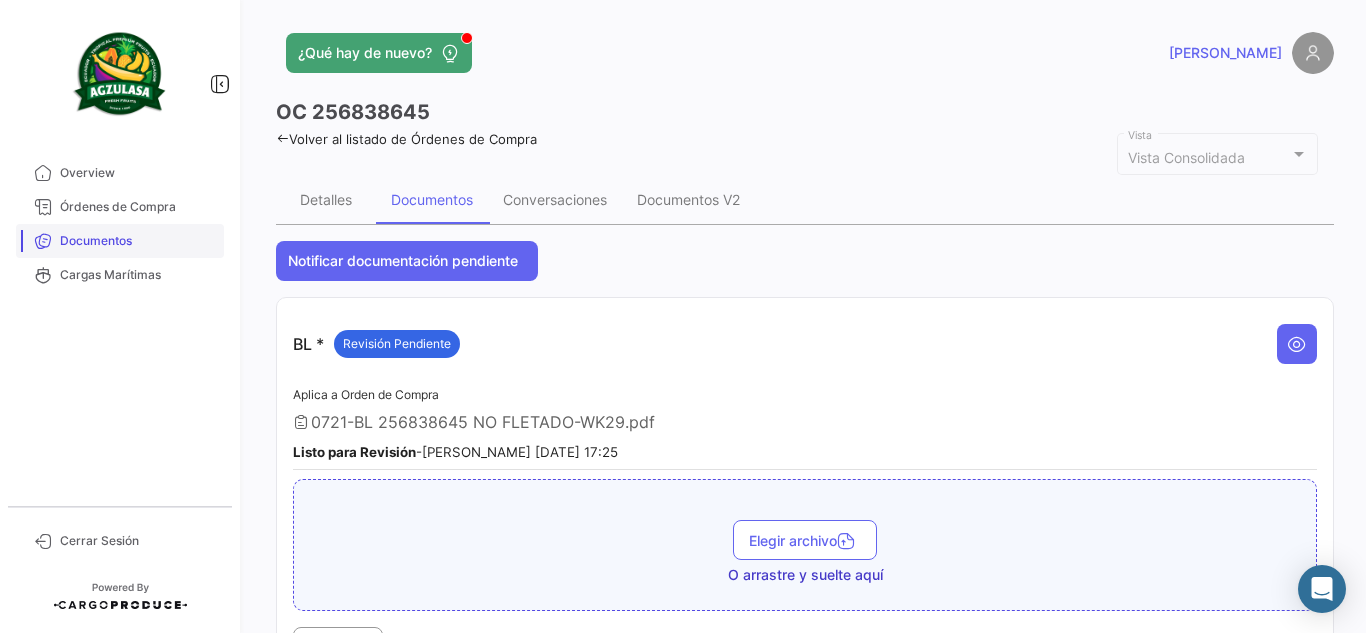 click on "Documentos" at bounding box center [138, 241] 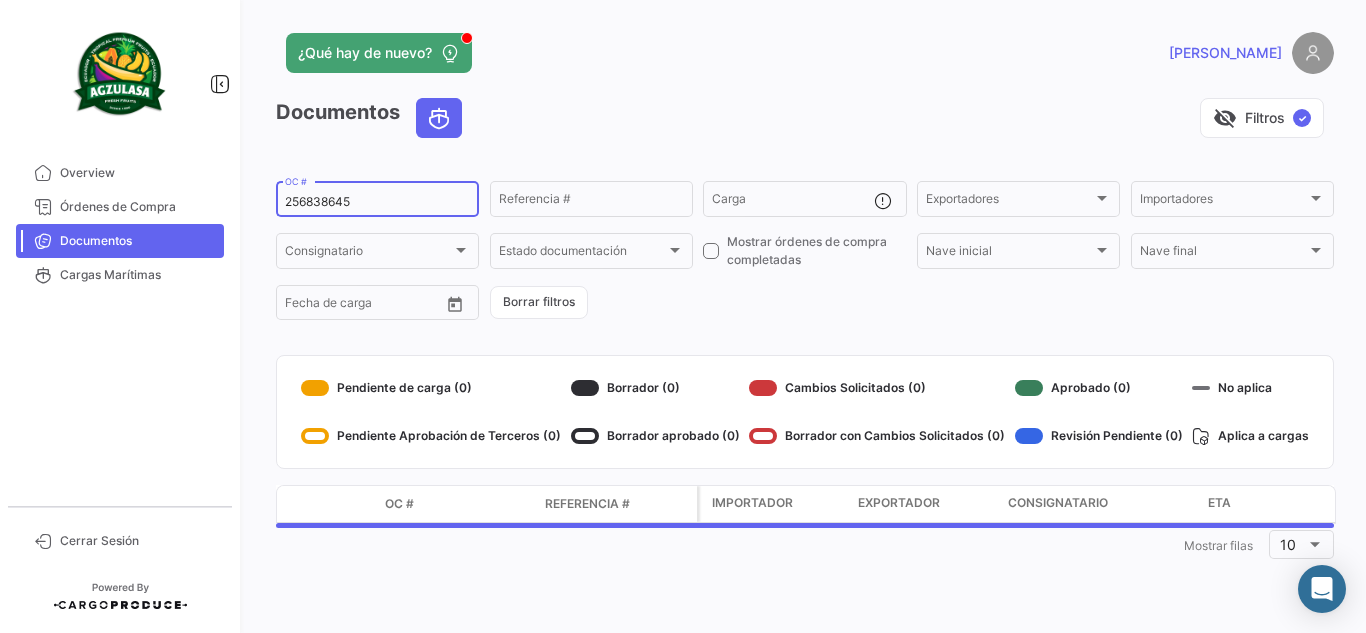 click on "256838645" at bounding box center [377, 202] 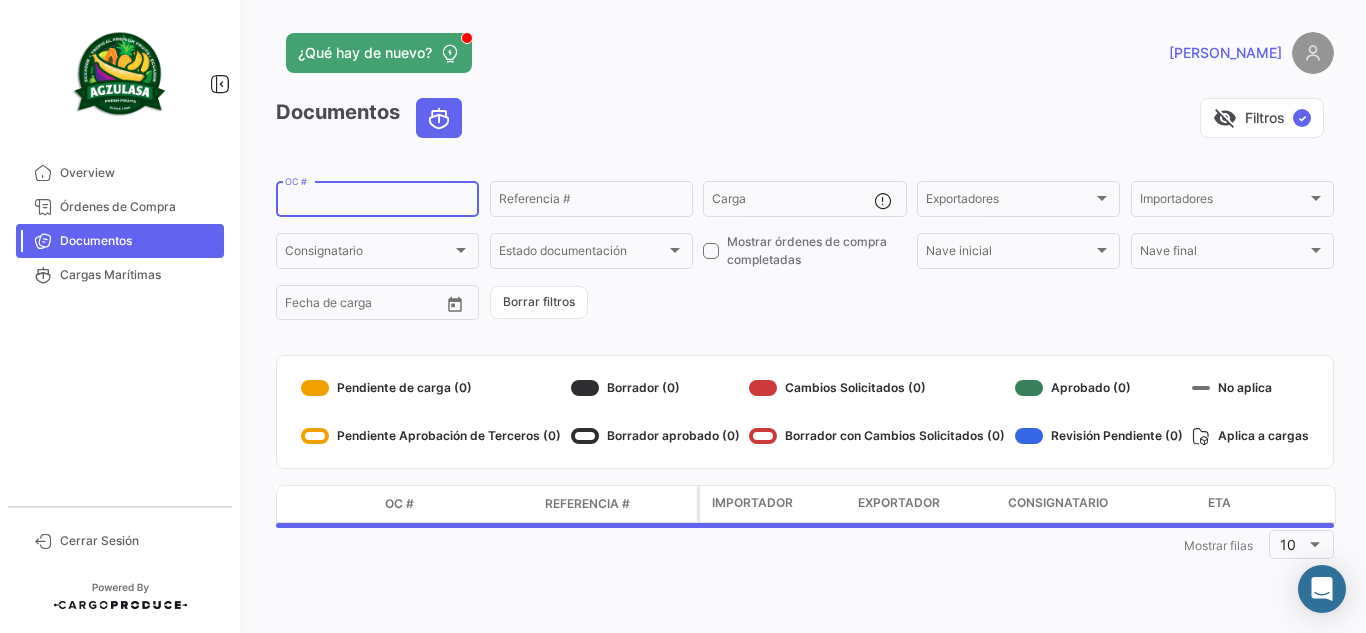 paste on "256838692" 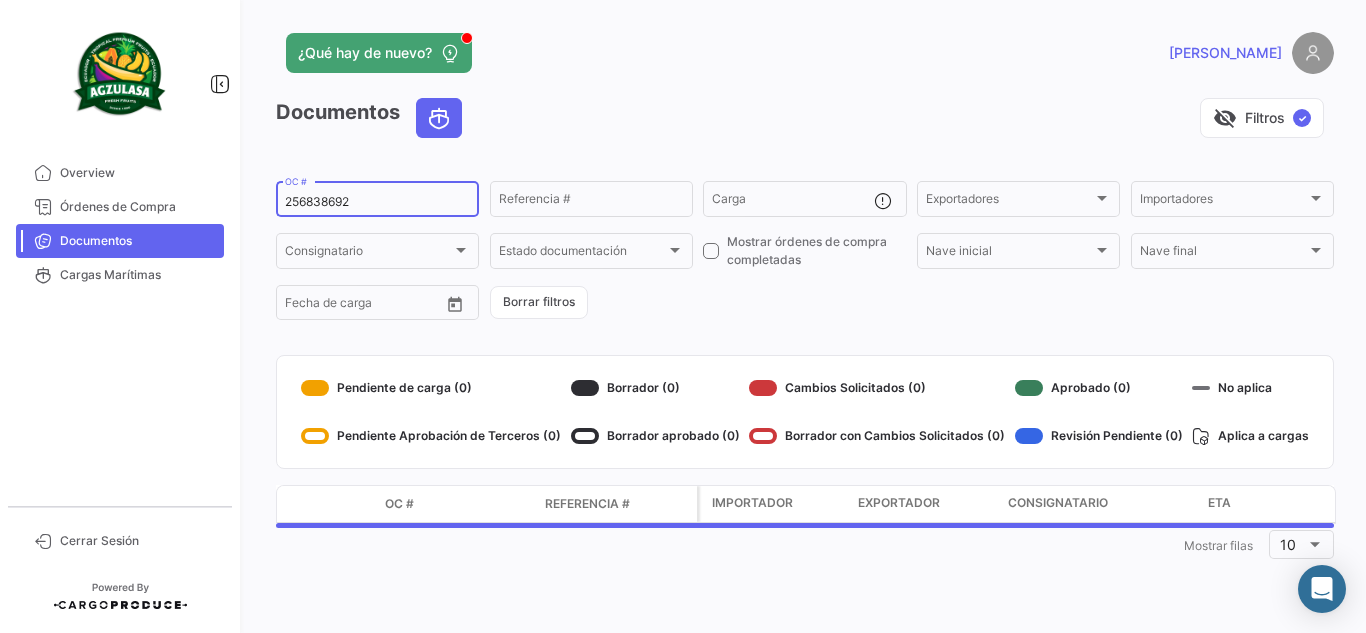 type on "256838692" 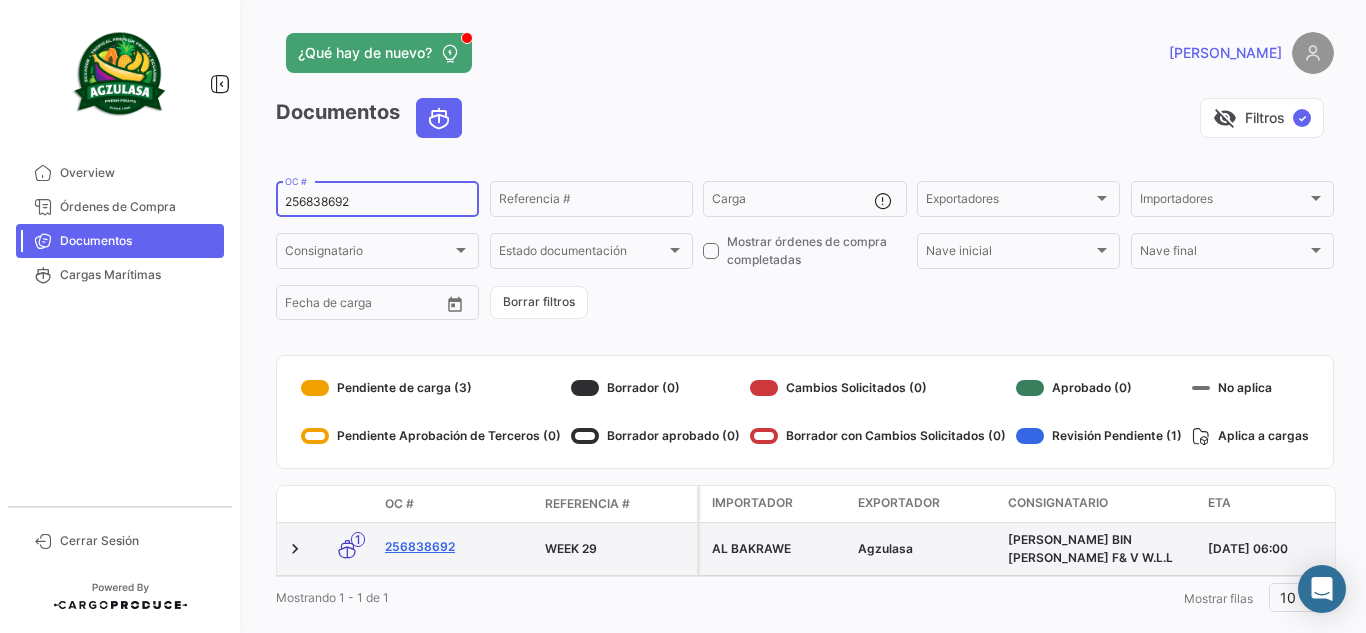 click on "256838692" 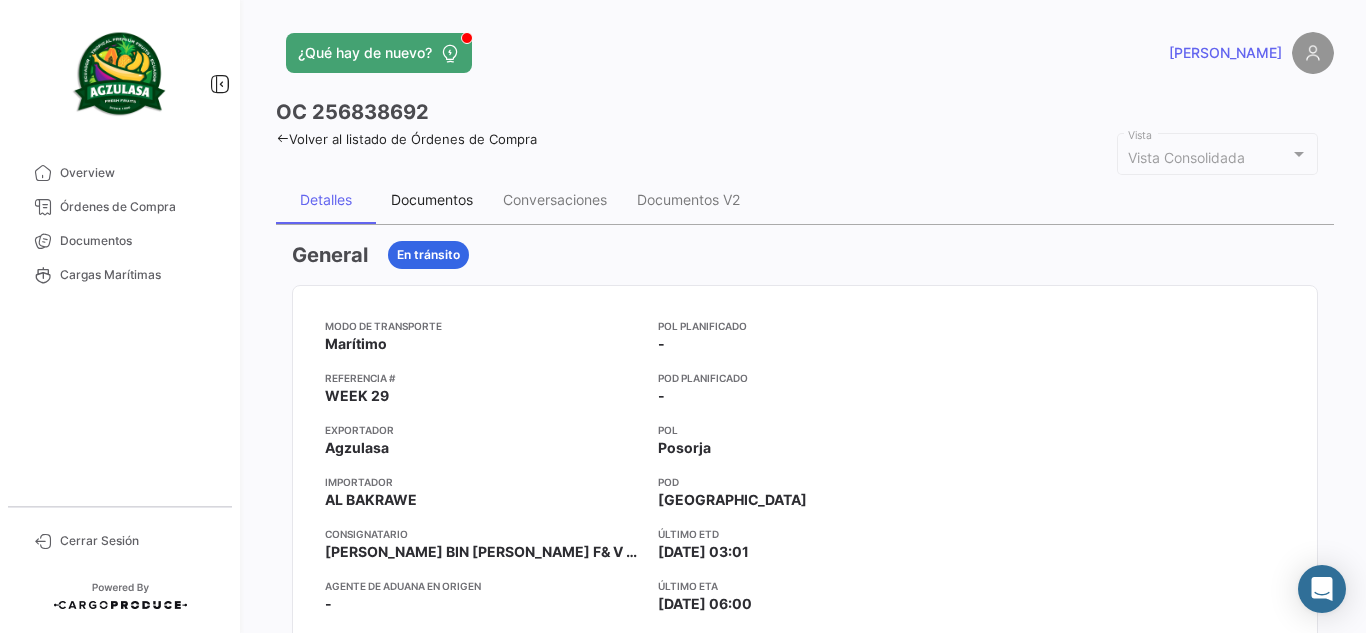 click on "Documentos" at bounding box center [432, 199] 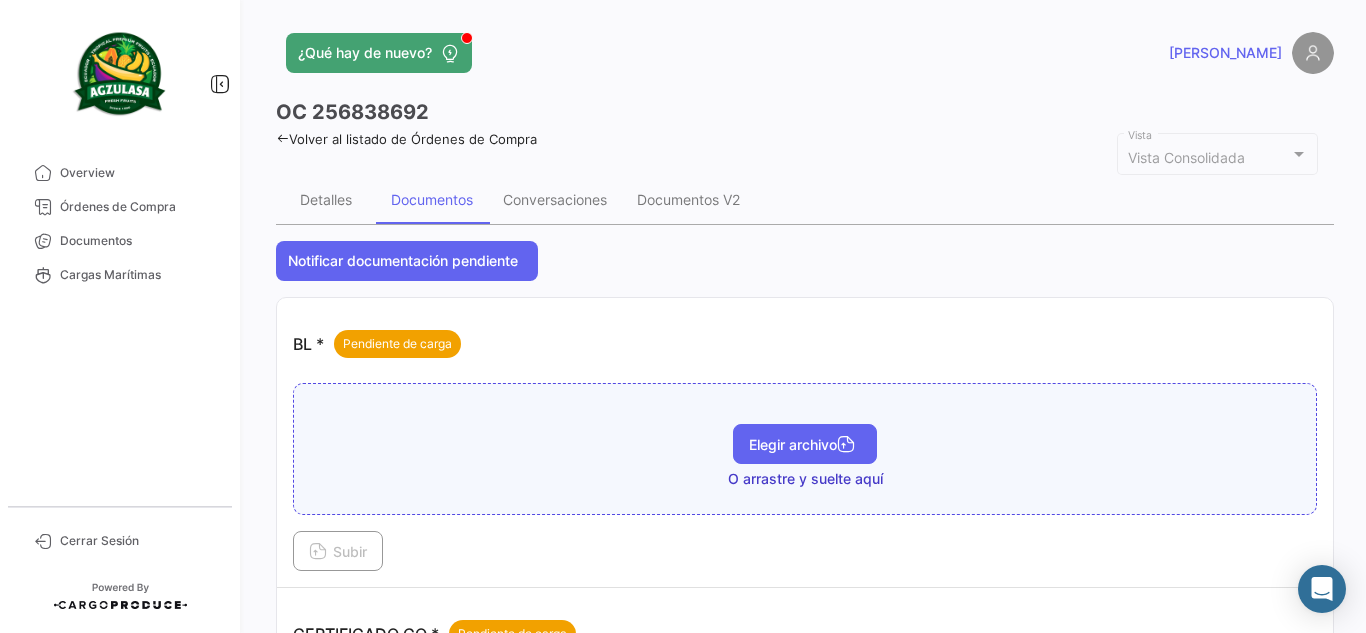 click on "Elegir archivo" at bounding box center [805, 444] 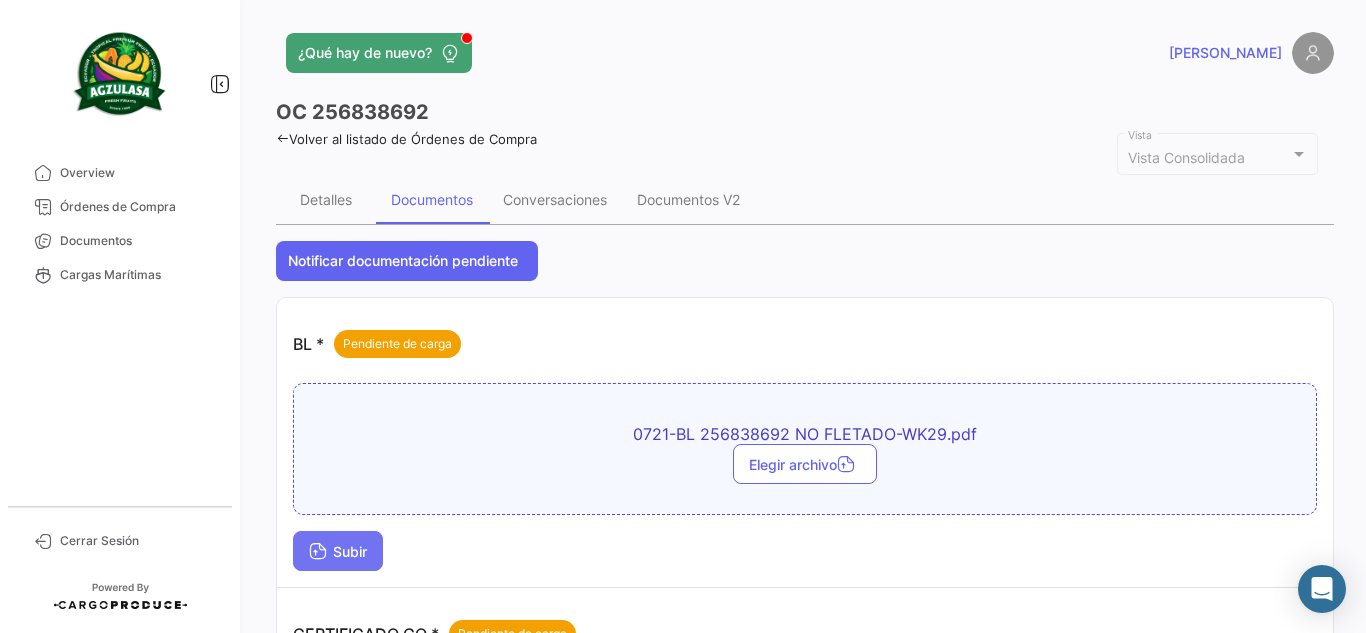 click on "Subir" at bounding box center [338, 551] 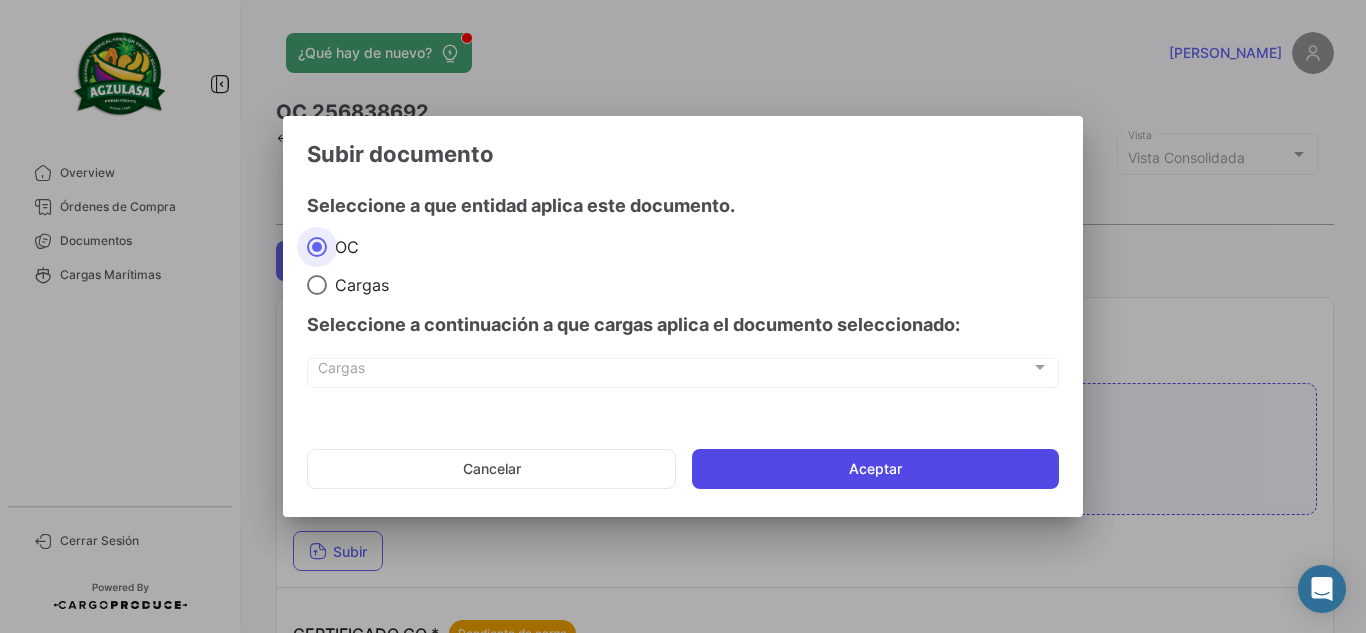click on "Aceptar" 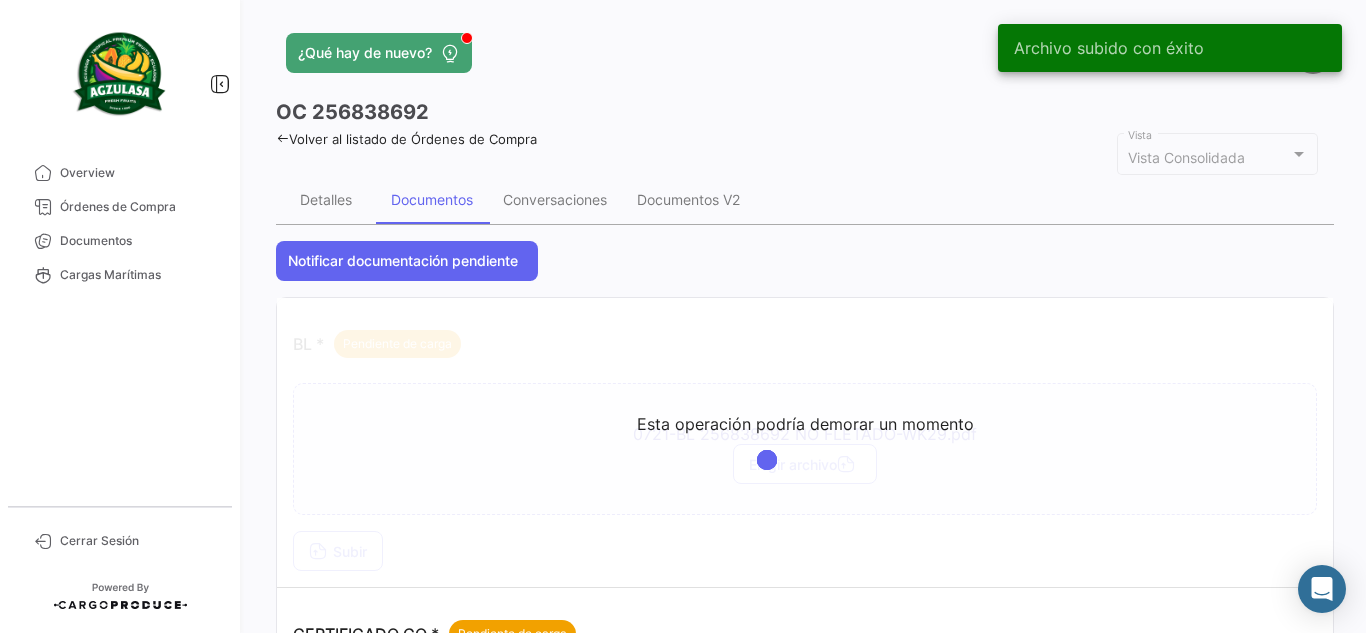 click on "¿Qué hay de nuevo?   [PERSON_NAME]" 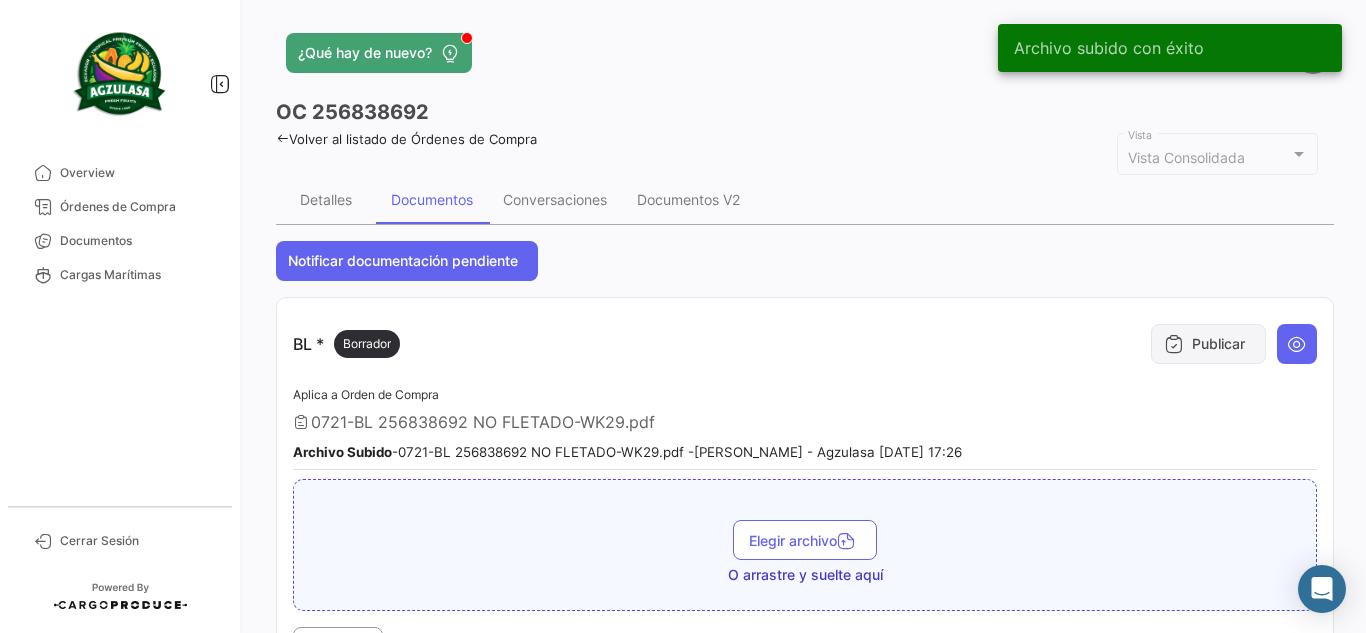 click on "Publicar" at bounding box center [1208, 344] 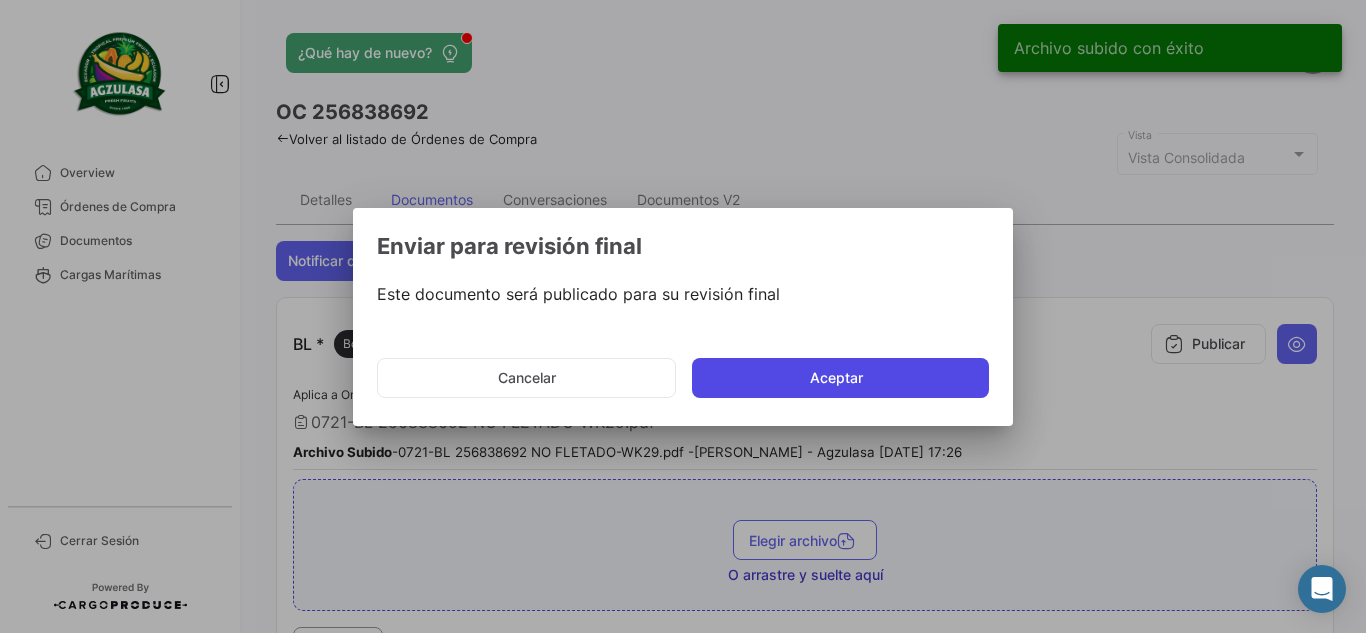 click on "Aceptar" 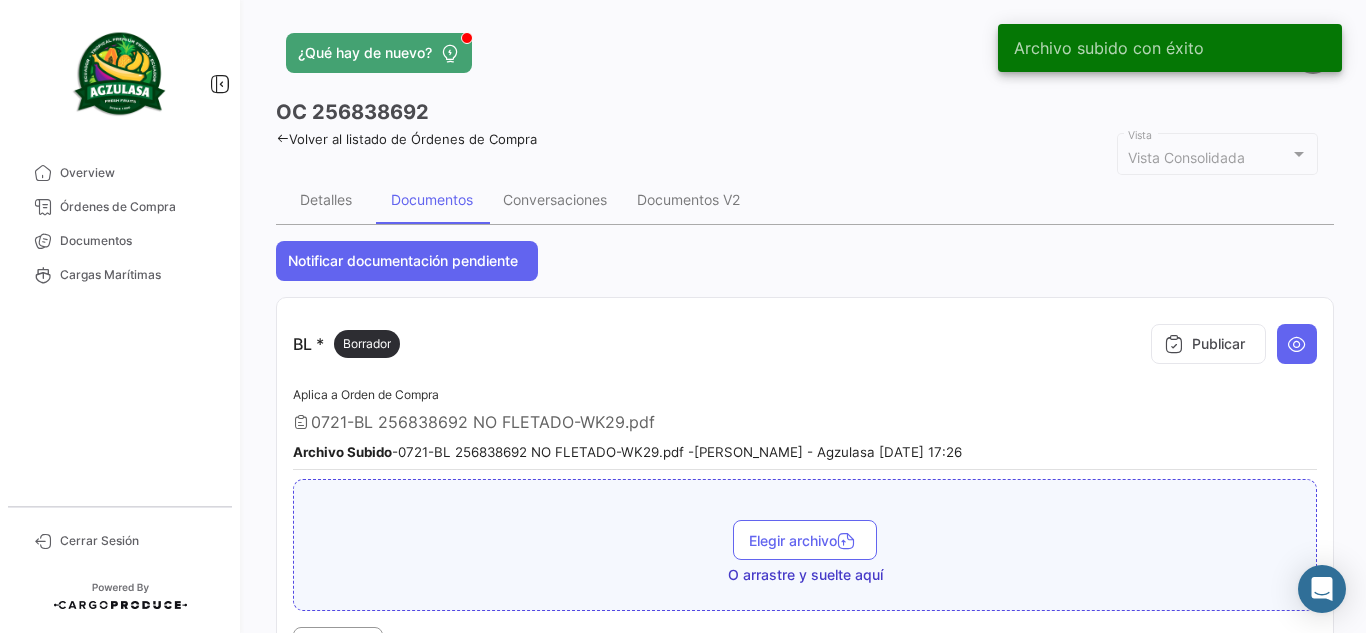 type 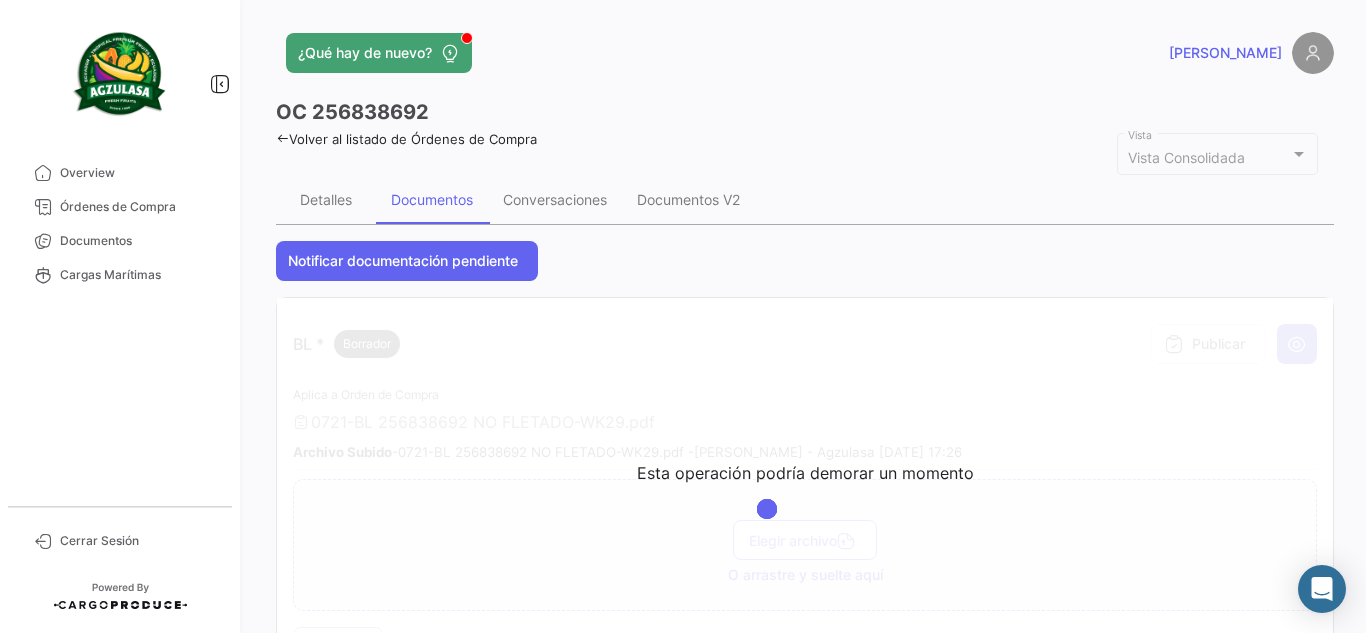click on "OC
256838692" 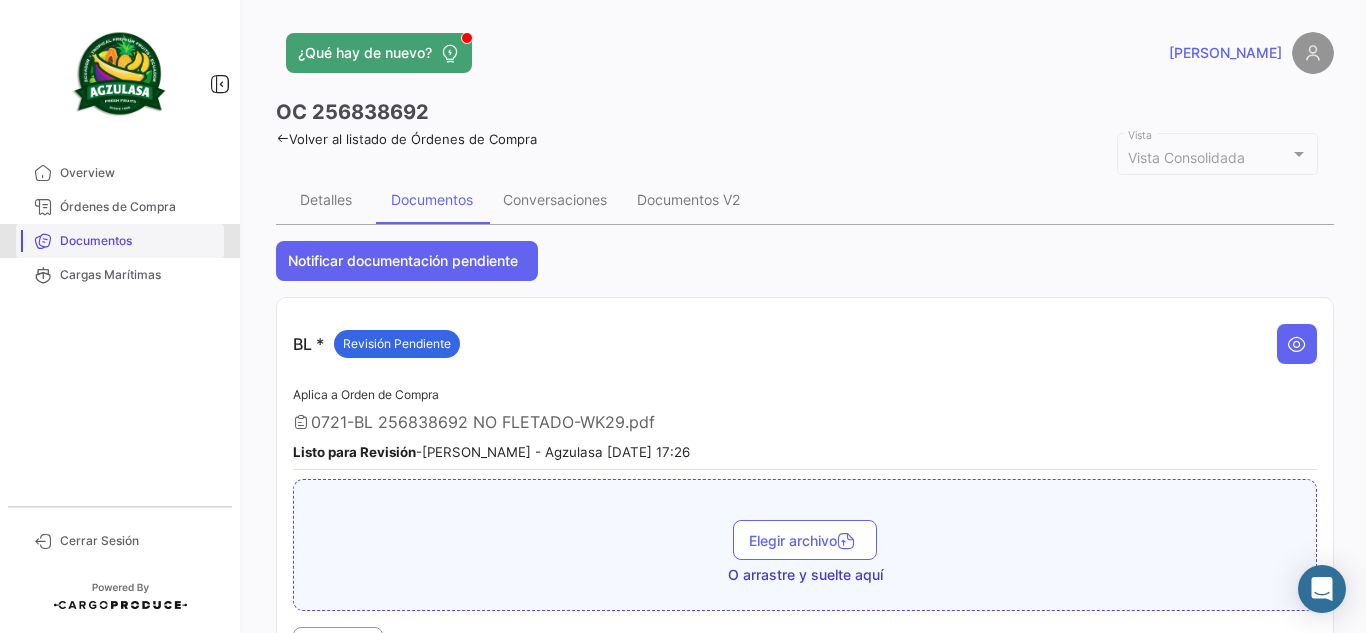 click on "Documentos" at bounding box center (138, 241) 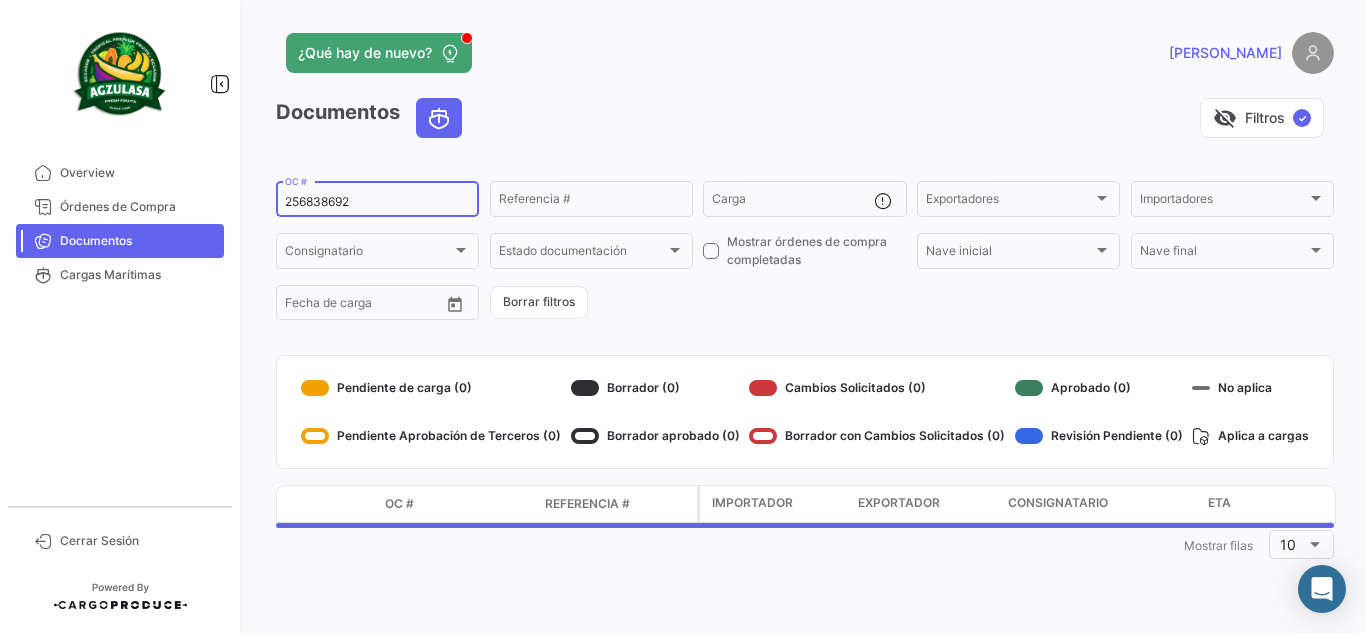 click on "256838692  OC #" 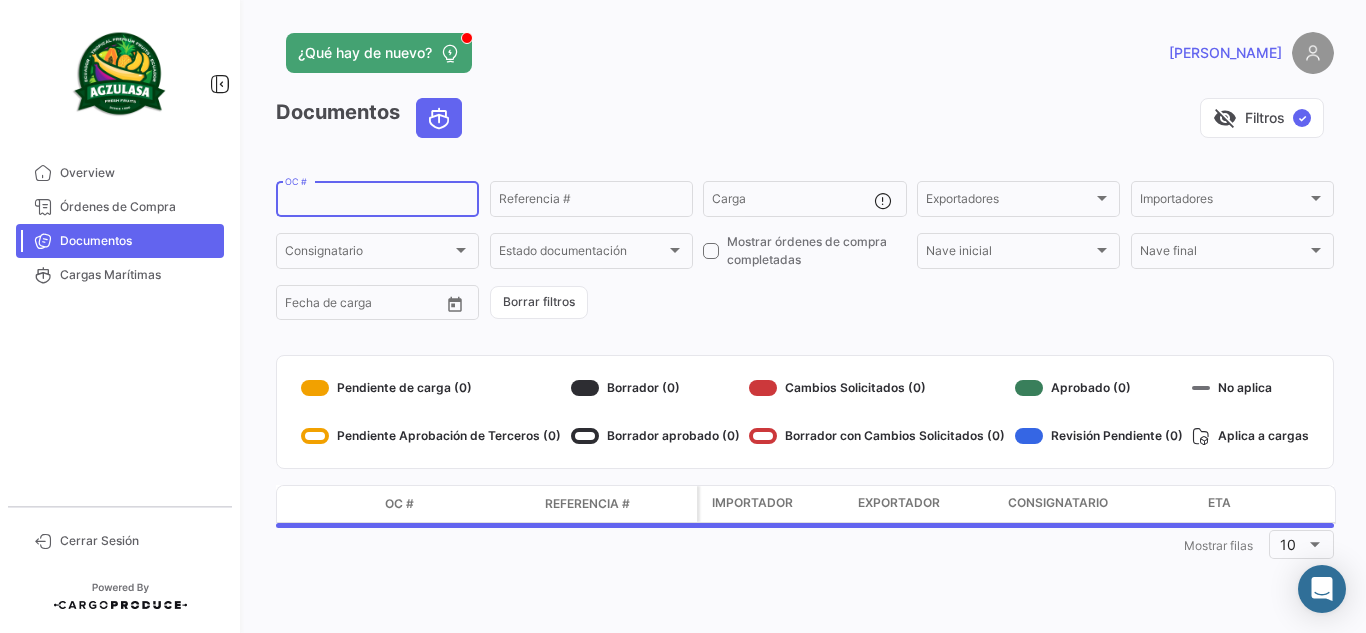 paste on "EBKG13537853" 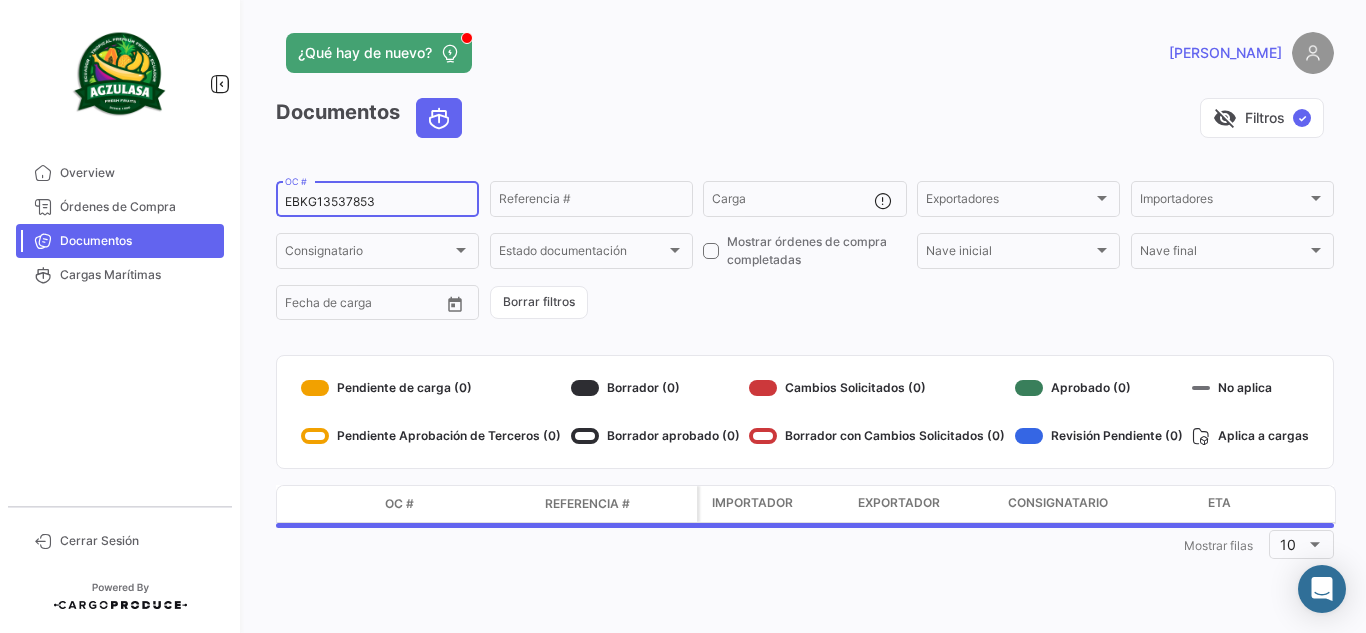 type on "EBKG13537853" 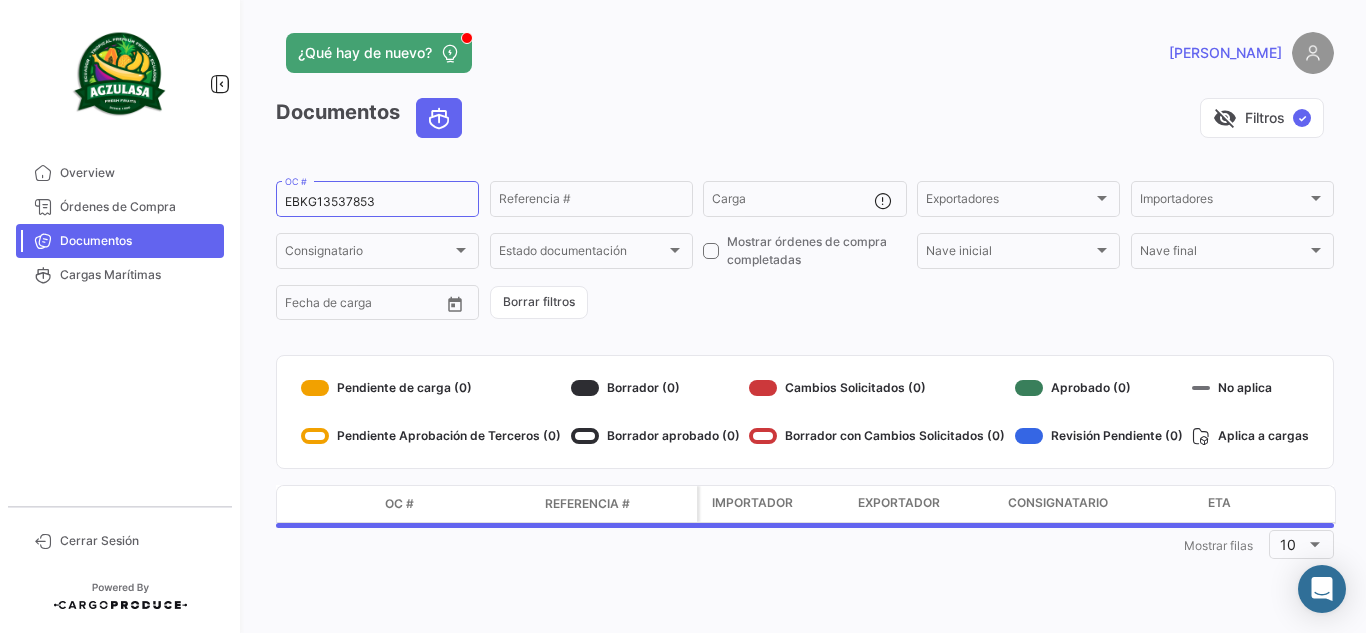 click on "visibility_off   Filtros  ✓" 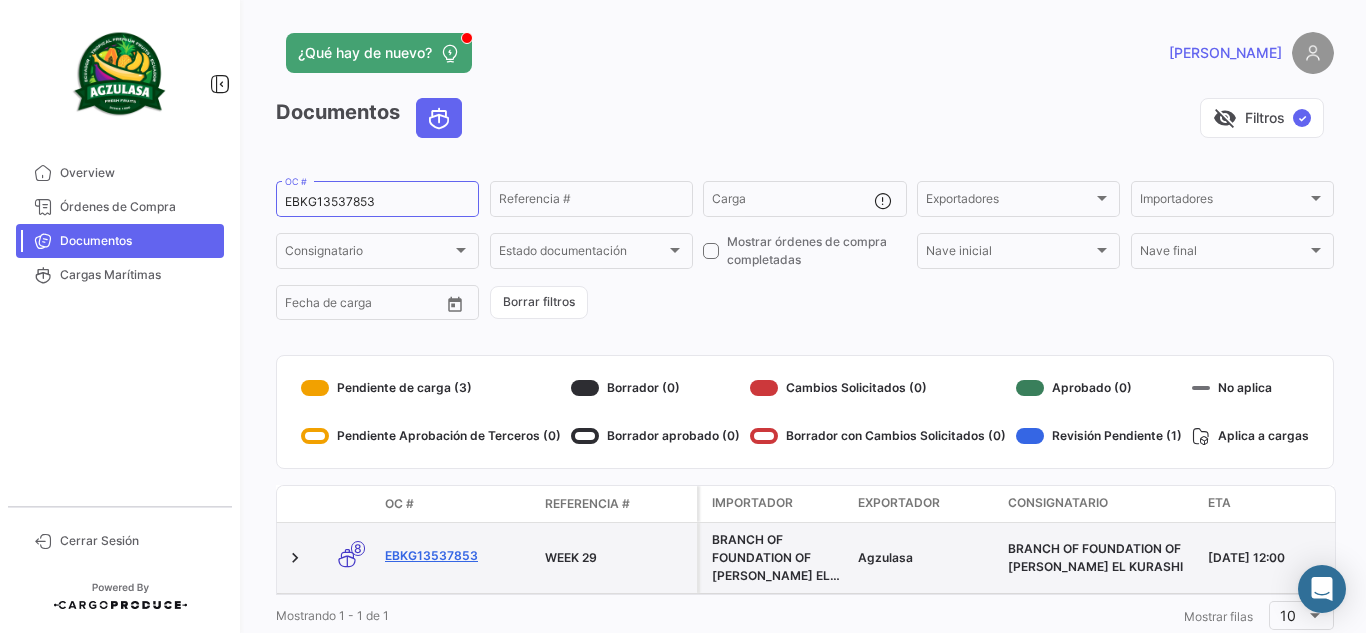 click on "EBKG13537853" 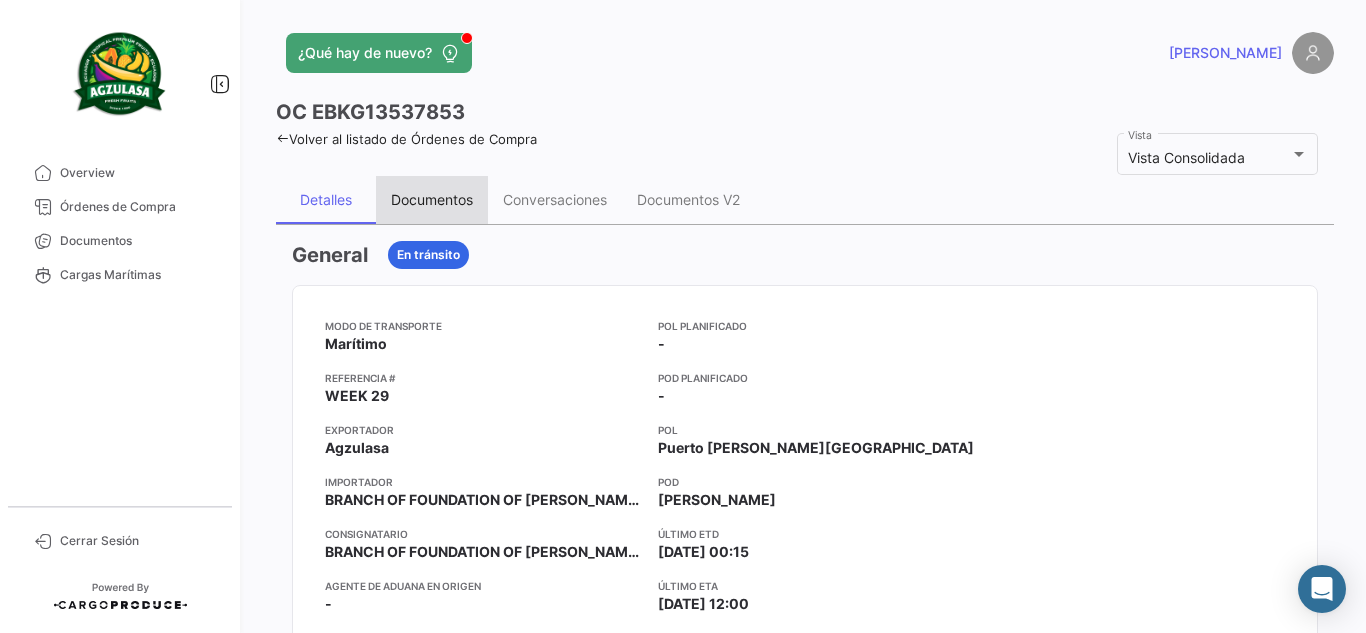 click on "Documentos" at bounding box center [432, 199] 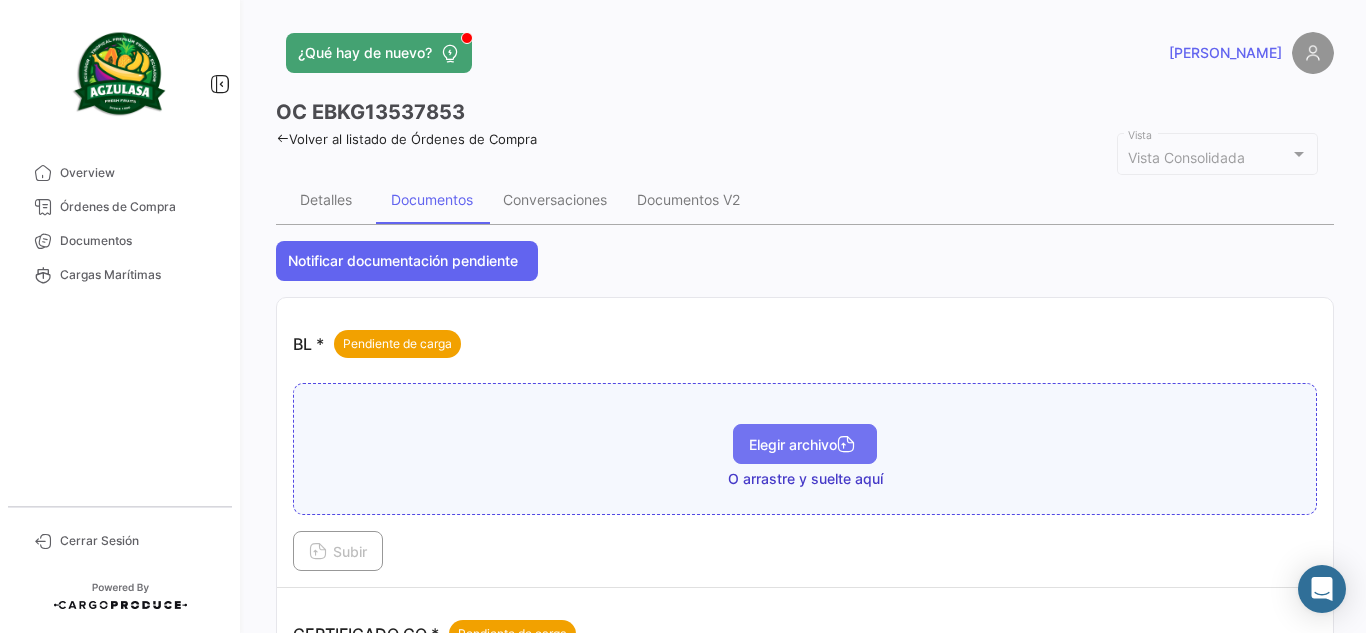 click on "Elegir archivo" at bounding box center (805, 444) 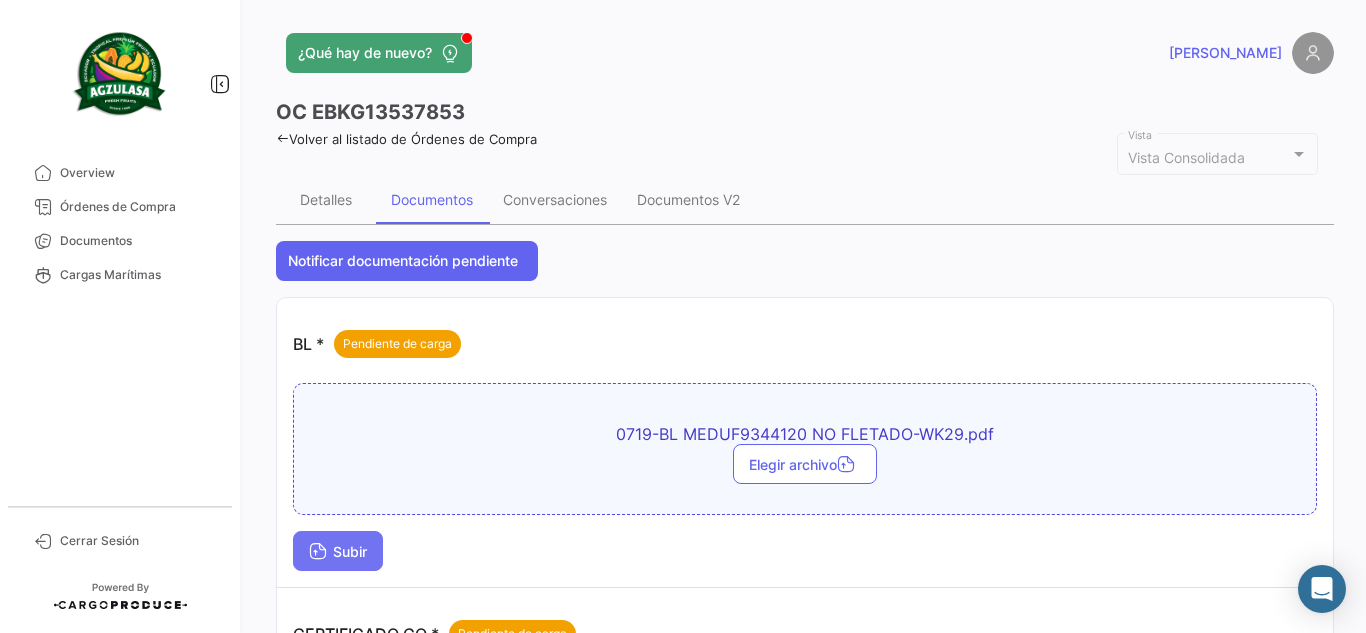 click on "Subir" at bounding box center [338, 551] 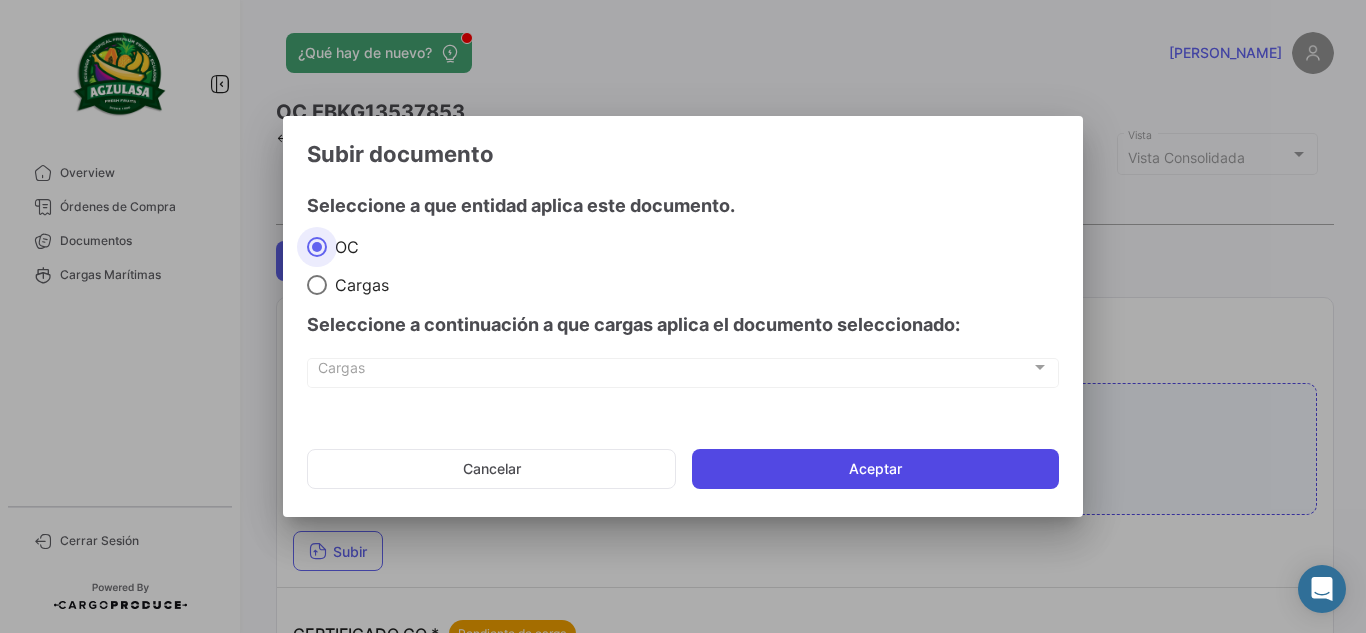click on "Aceptar" 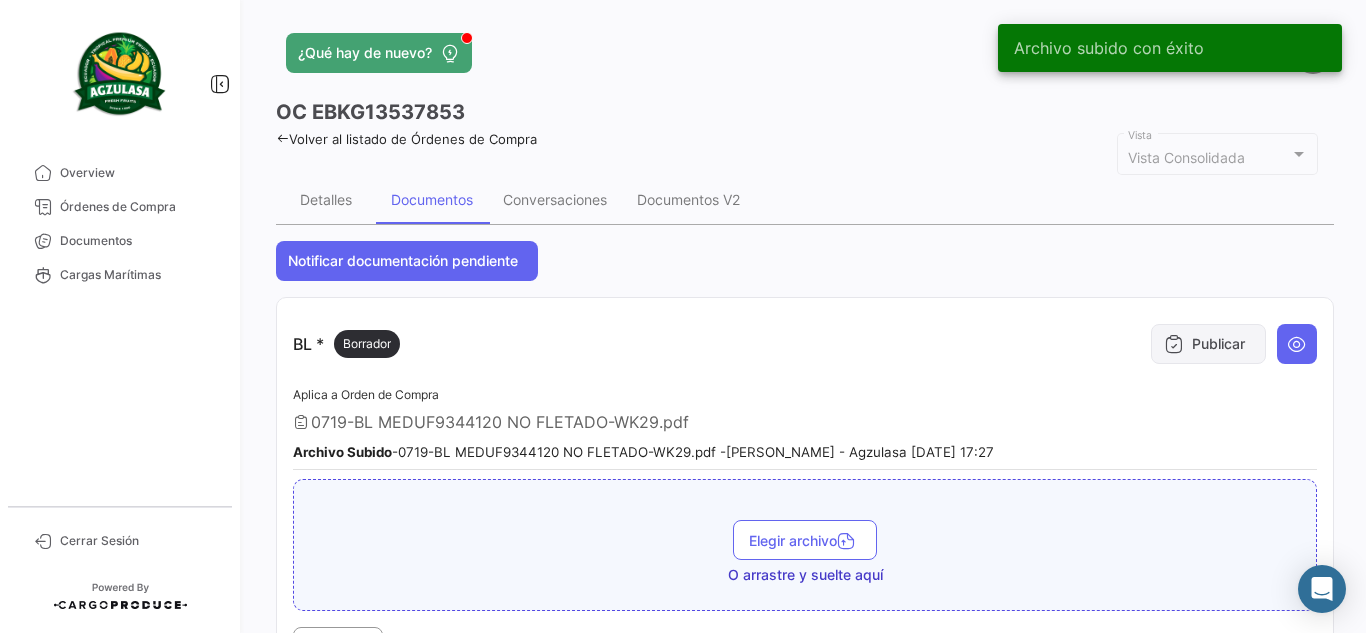 click on "Publicar" at bounding box center (1208, 344) 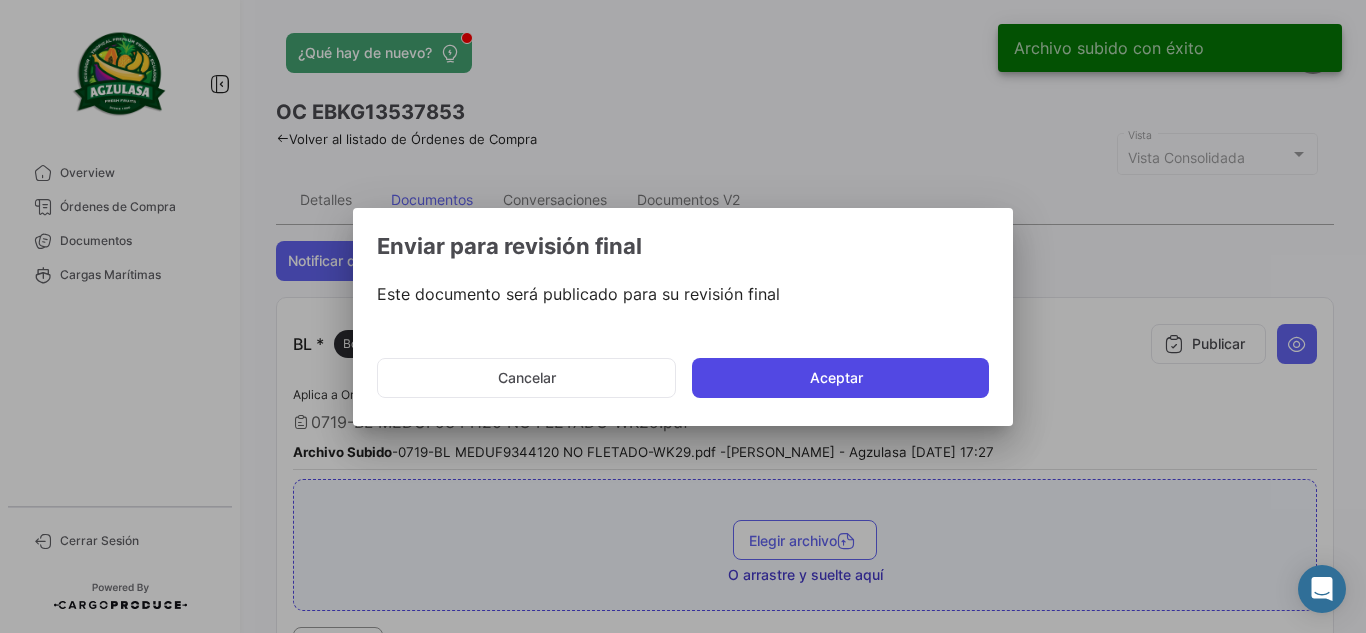 click on "Aceptar" 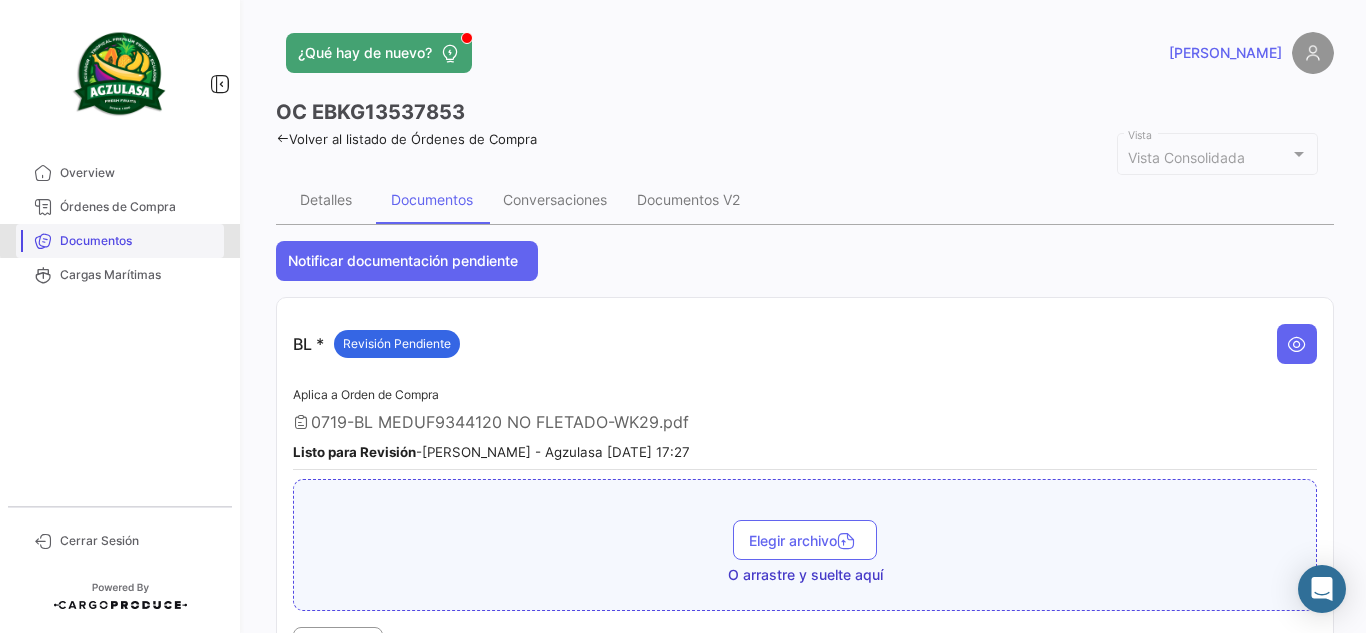 click on "Documentos" at bounding box center (138, 241) 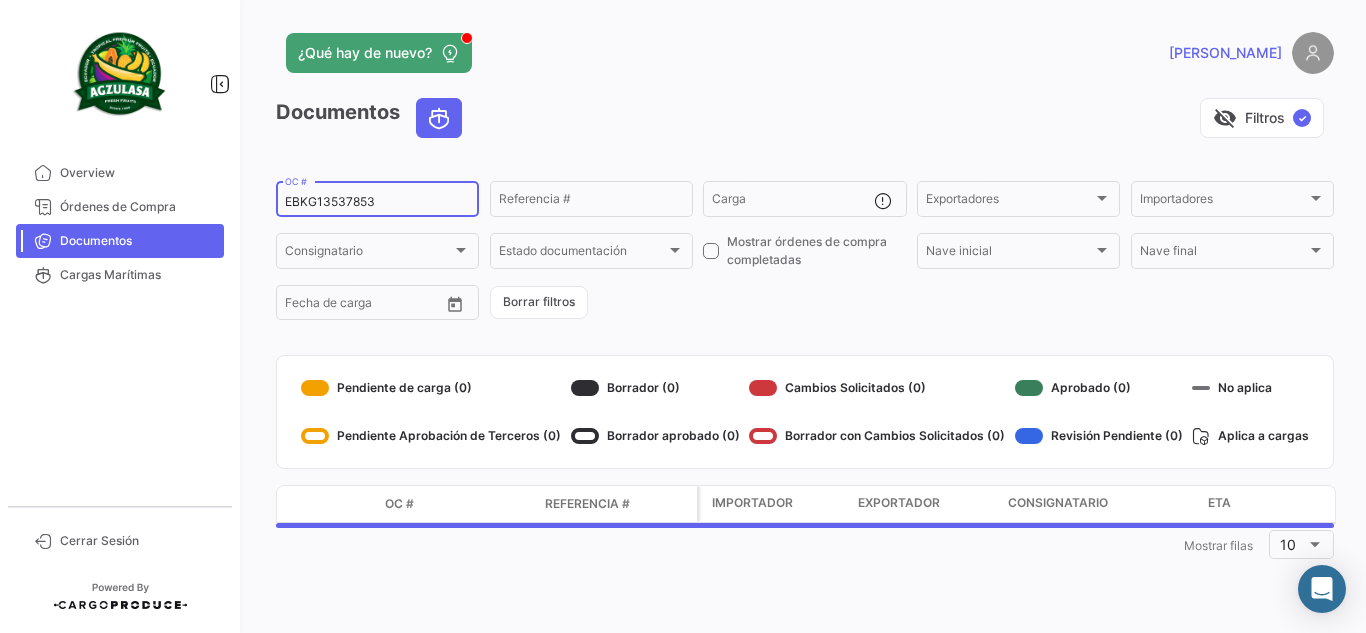 click on "EBKG13537853" at bounding box center (377, 202) 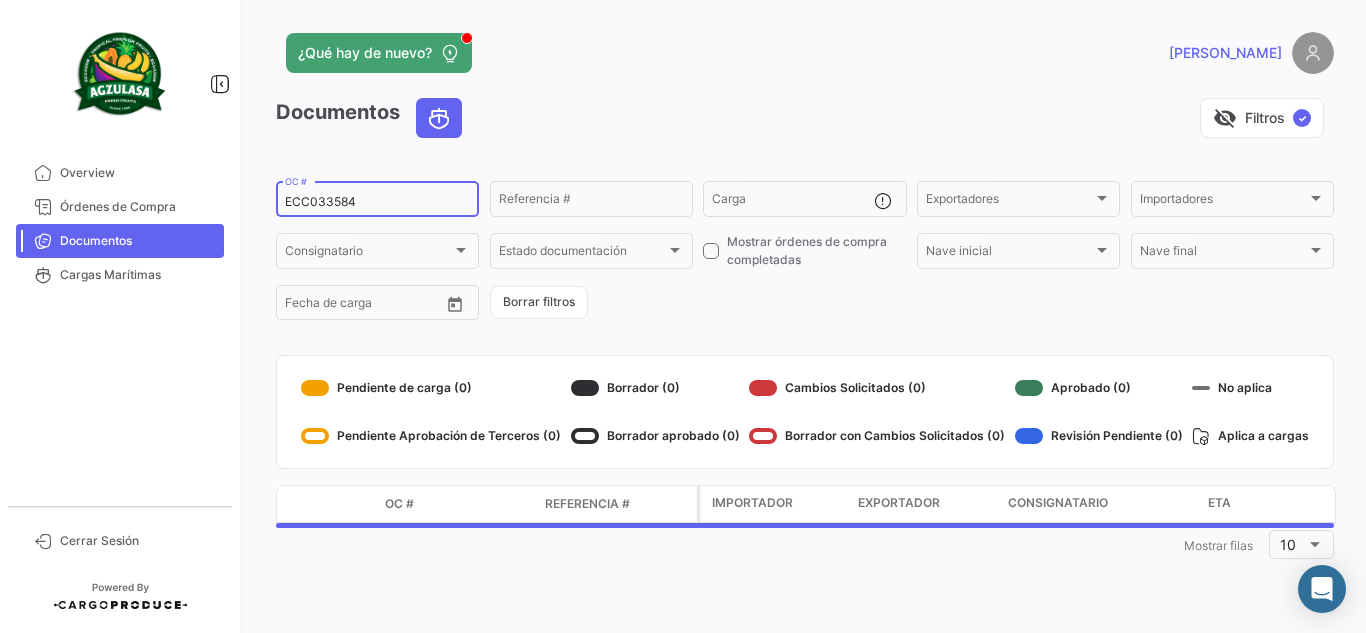 type on "ECC033584" 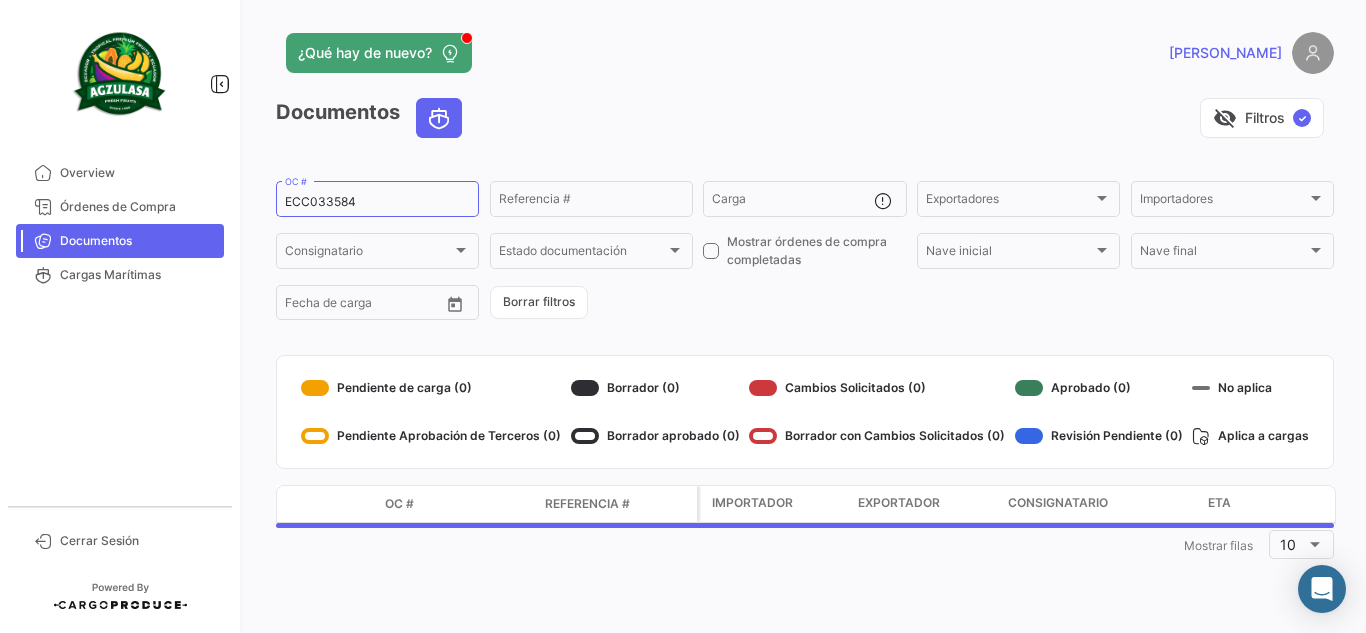 click on "Documentos   visibility_off   Filtros  ✓" 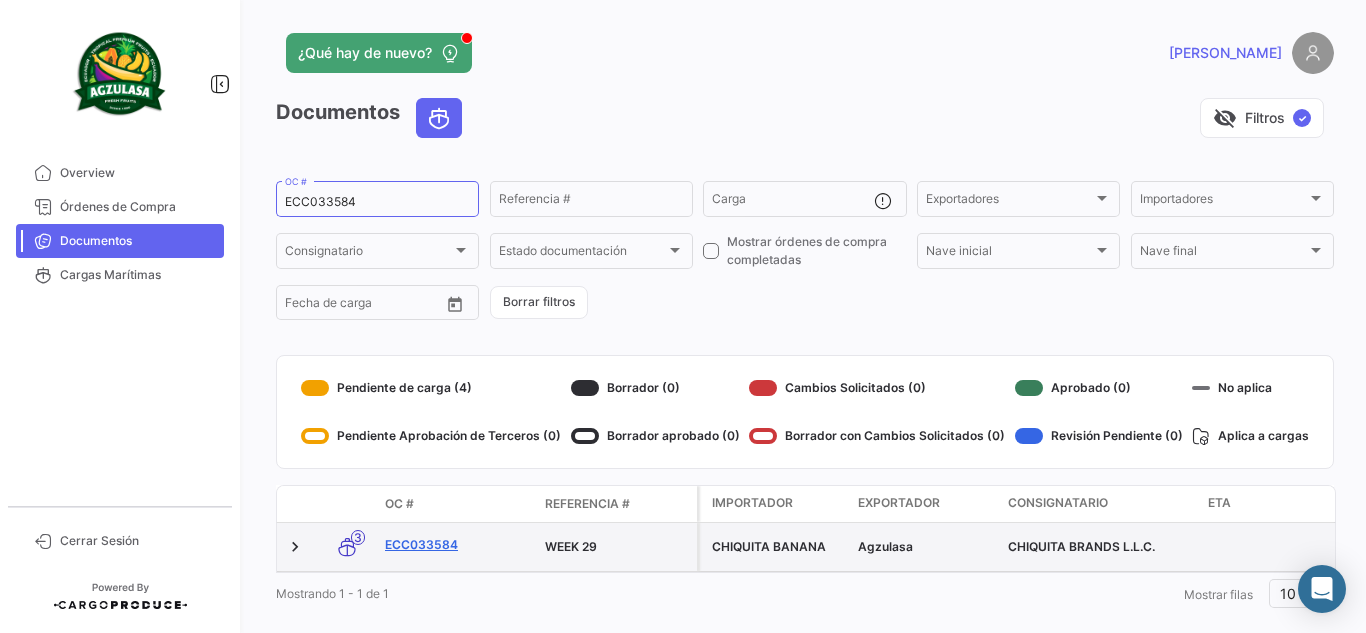 click on "ECC033584" 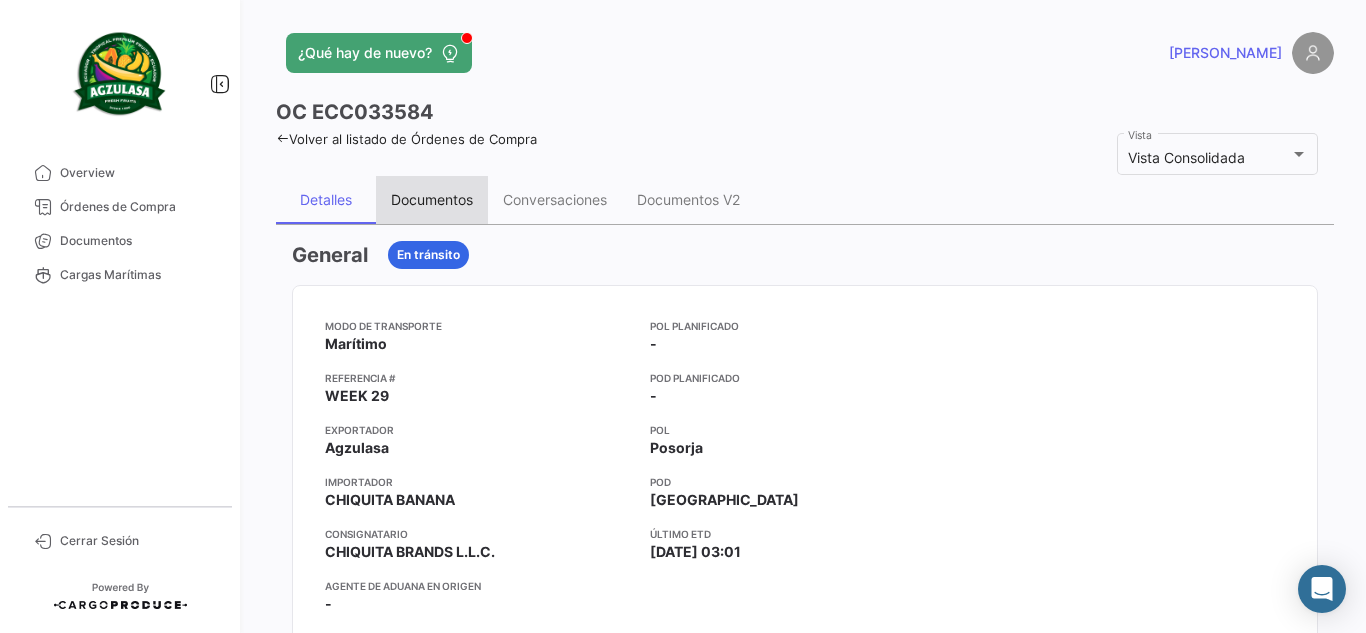 click on "Documentos" at bounding box center [432, 199] 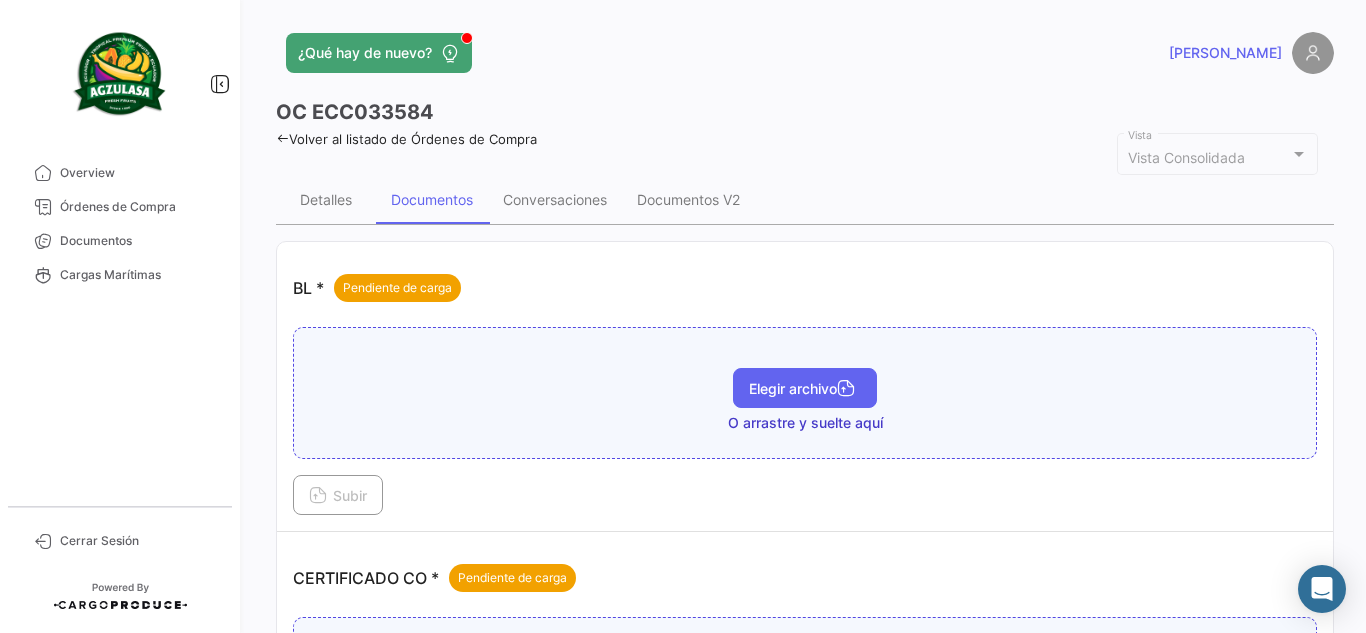 click on "Elegir archivo" at bounding box center (805, 388) 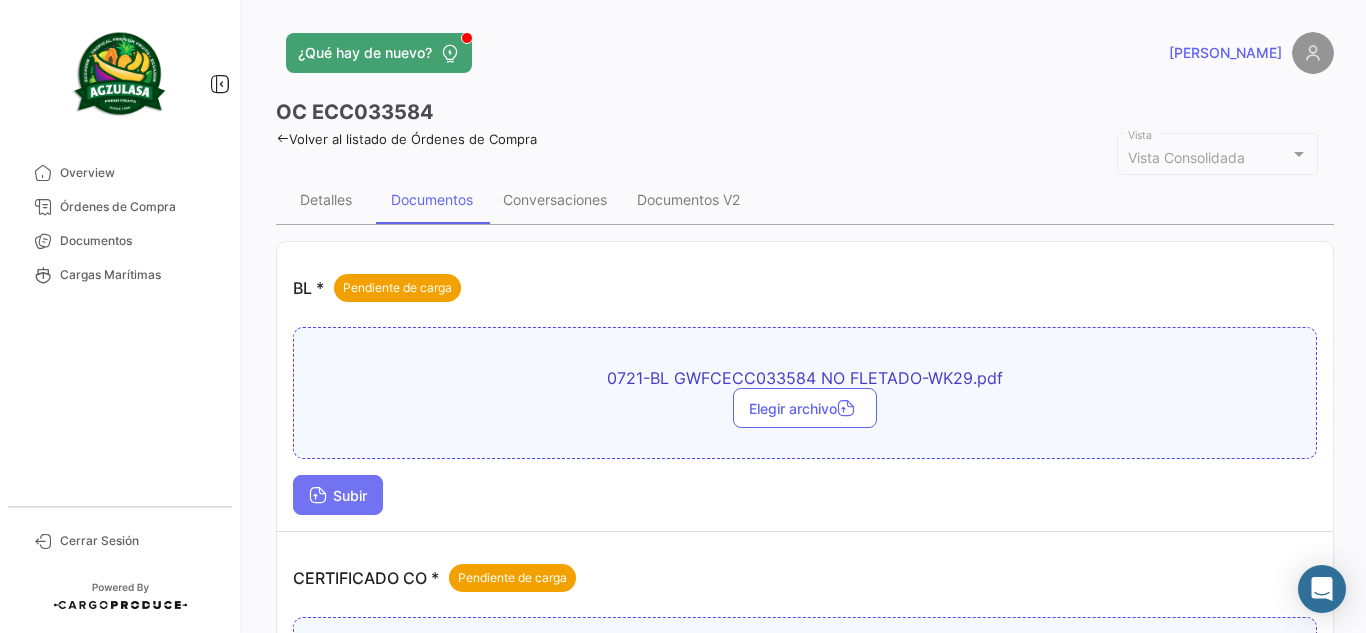 click at bounding box center [318, 497] 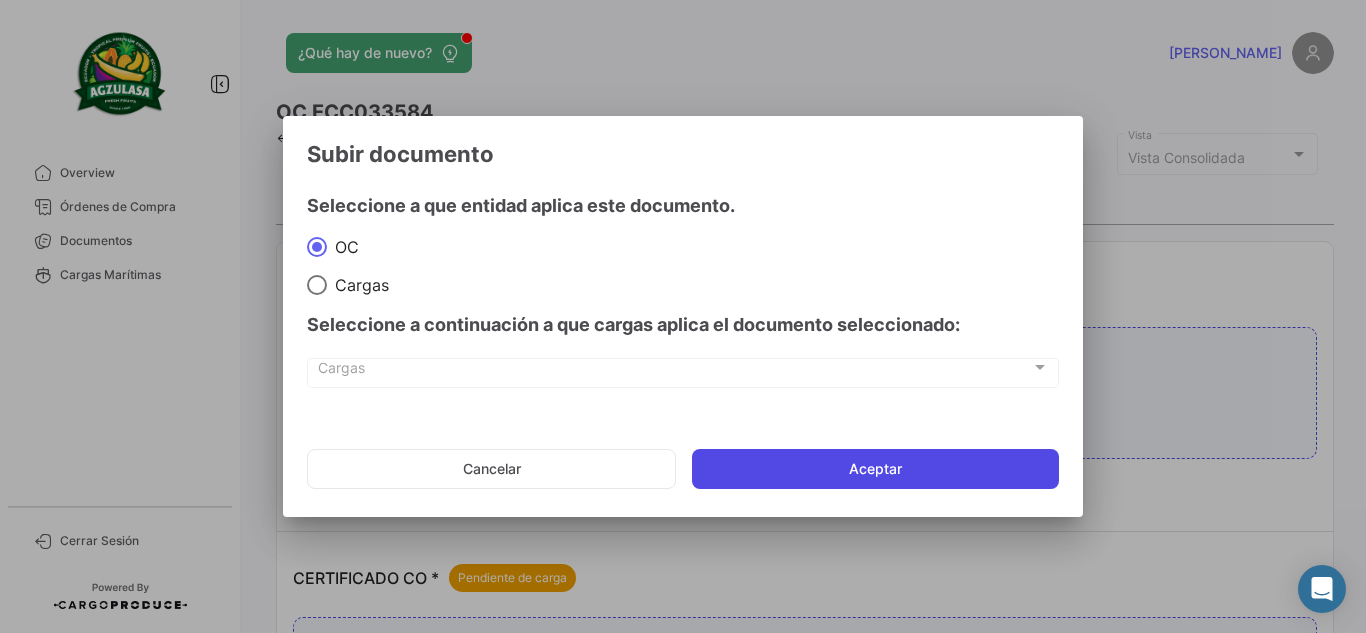 click on "Aceptar" 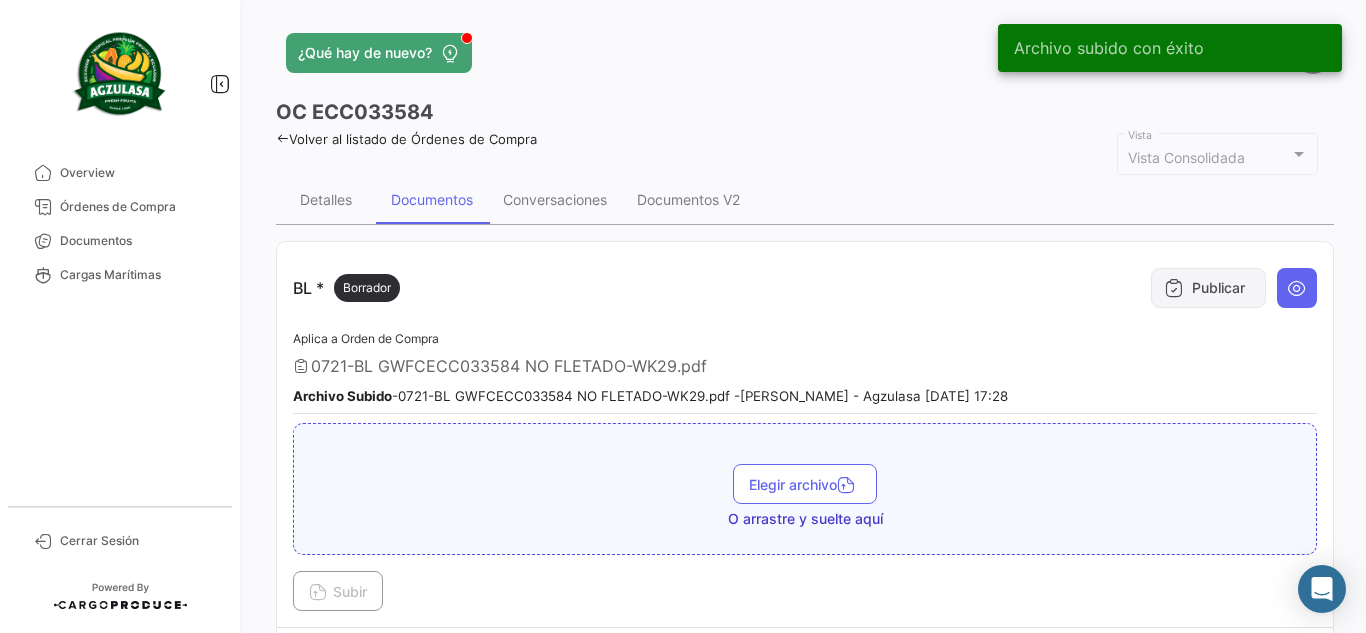 click on "Publicar" at bounding box center (1208, 288) 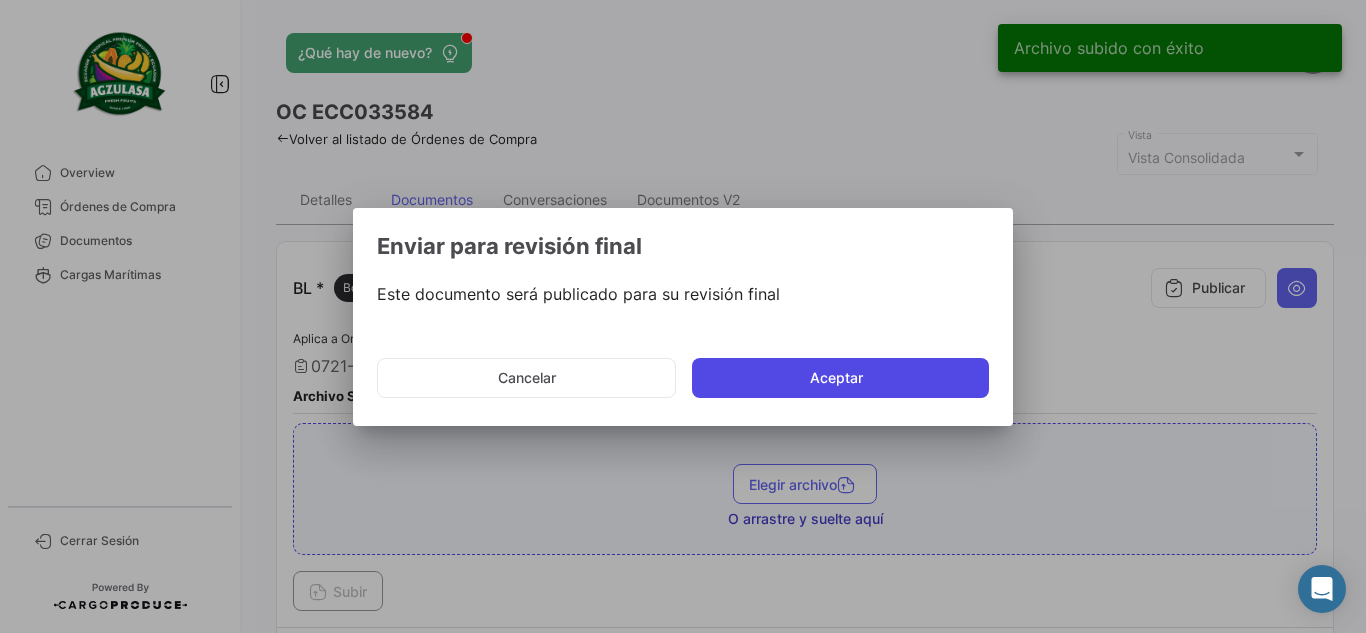 click on "Aceptar" 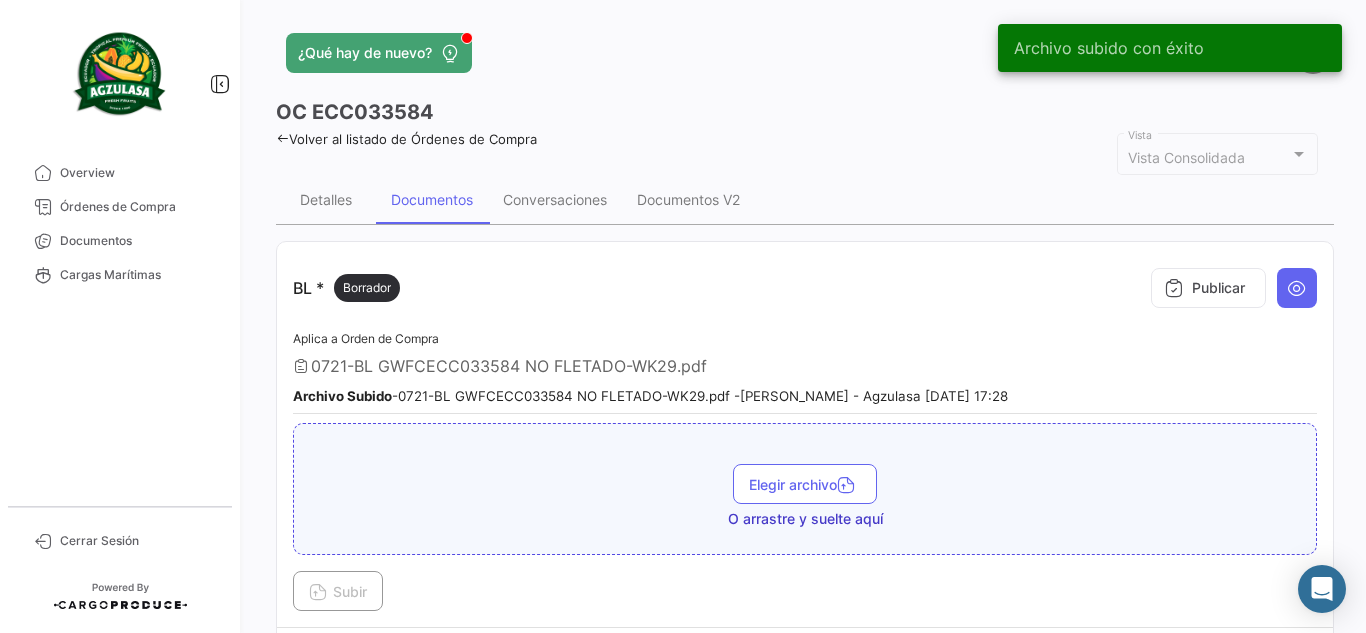 type 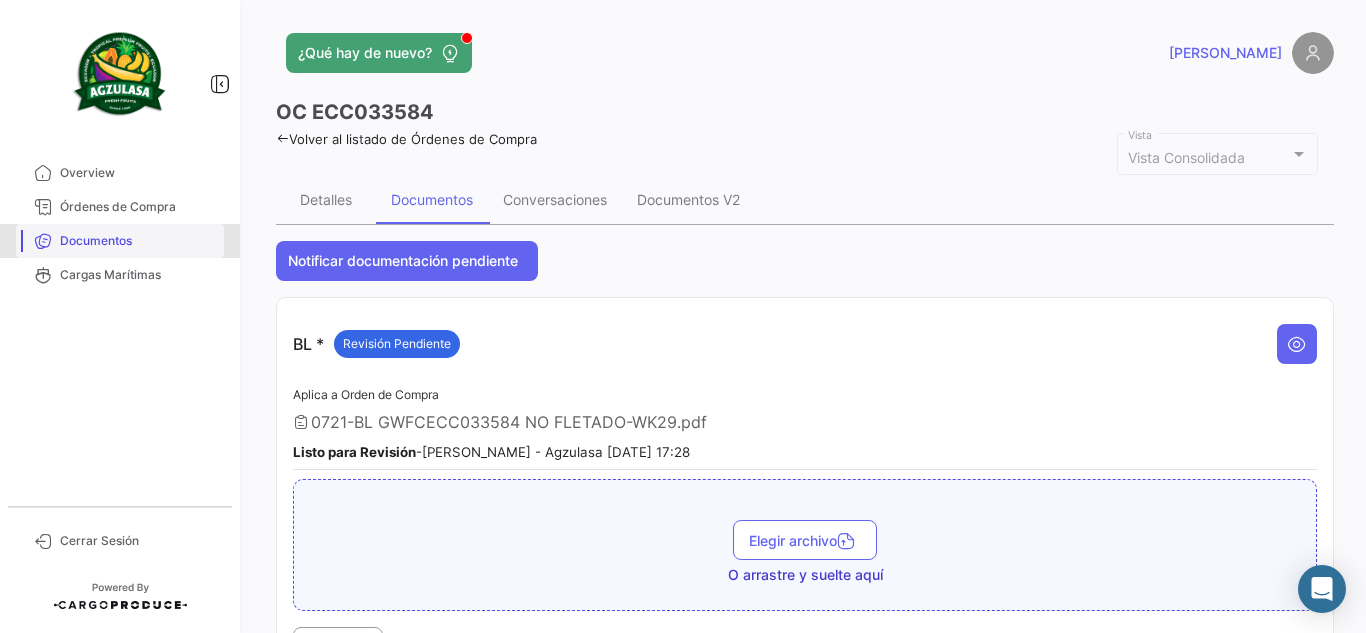 click on "Documentos" at bounding box center [138, 241] 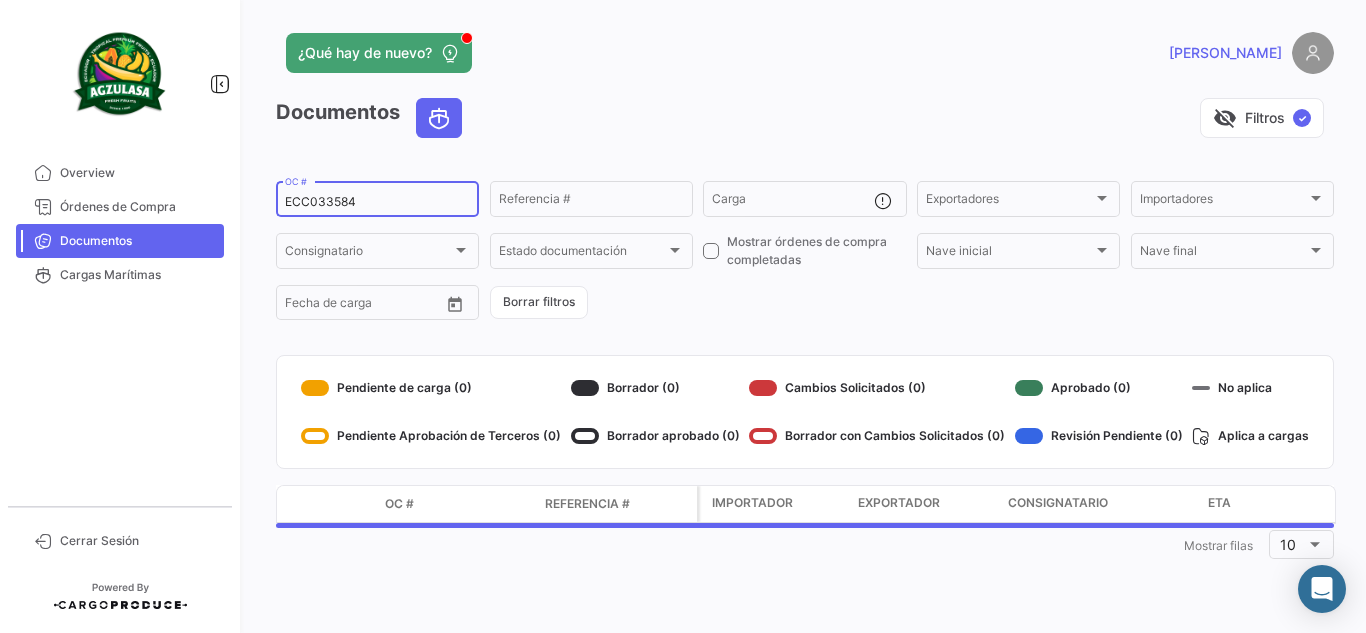 click on "ECC033584" at bounding box center (377, 202) 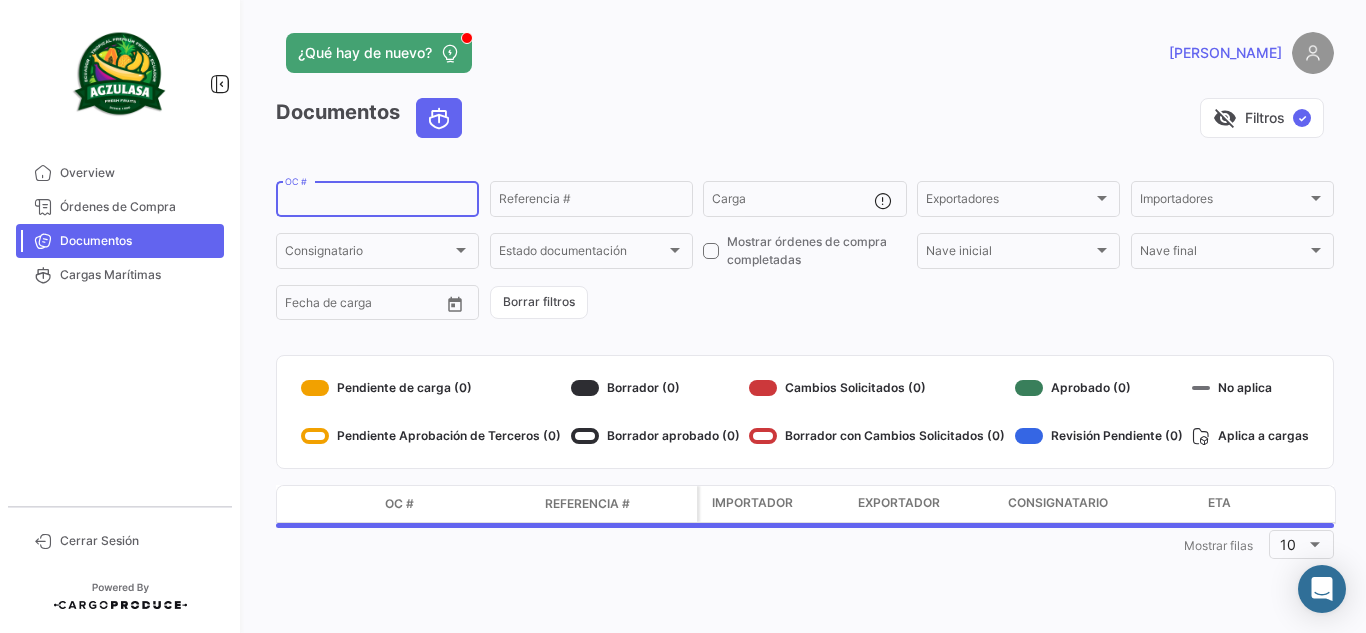paste on "ECC033721" 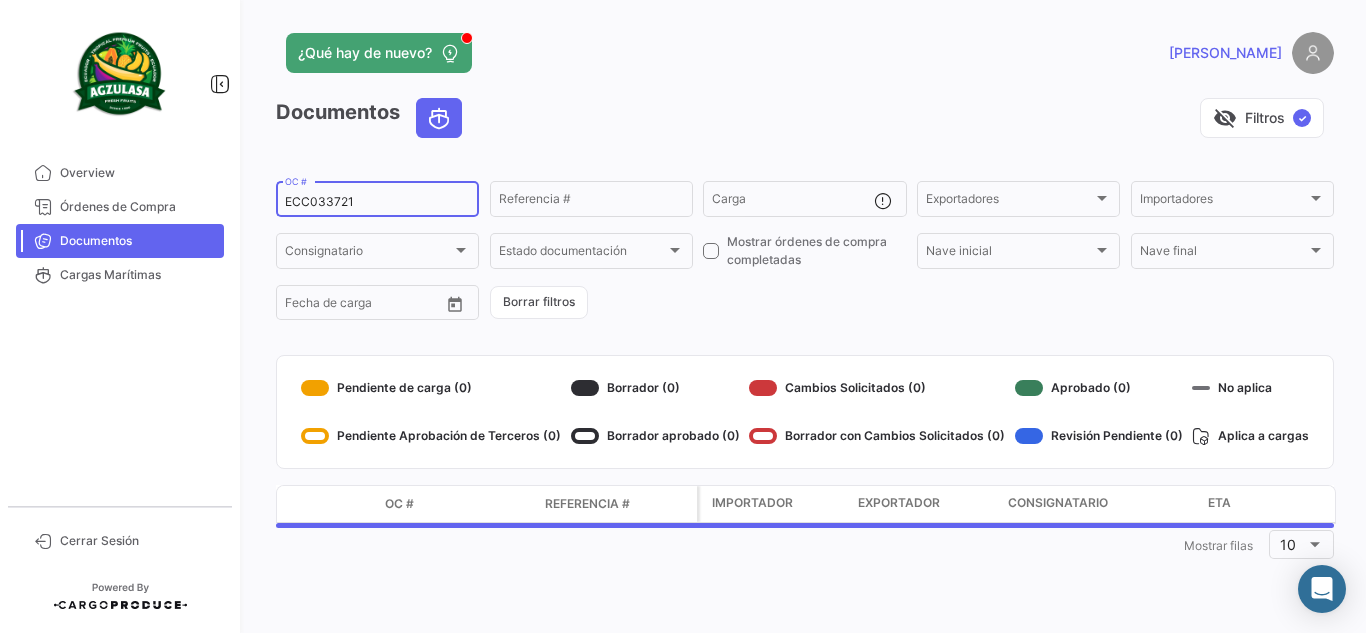 type on "ECC033721" 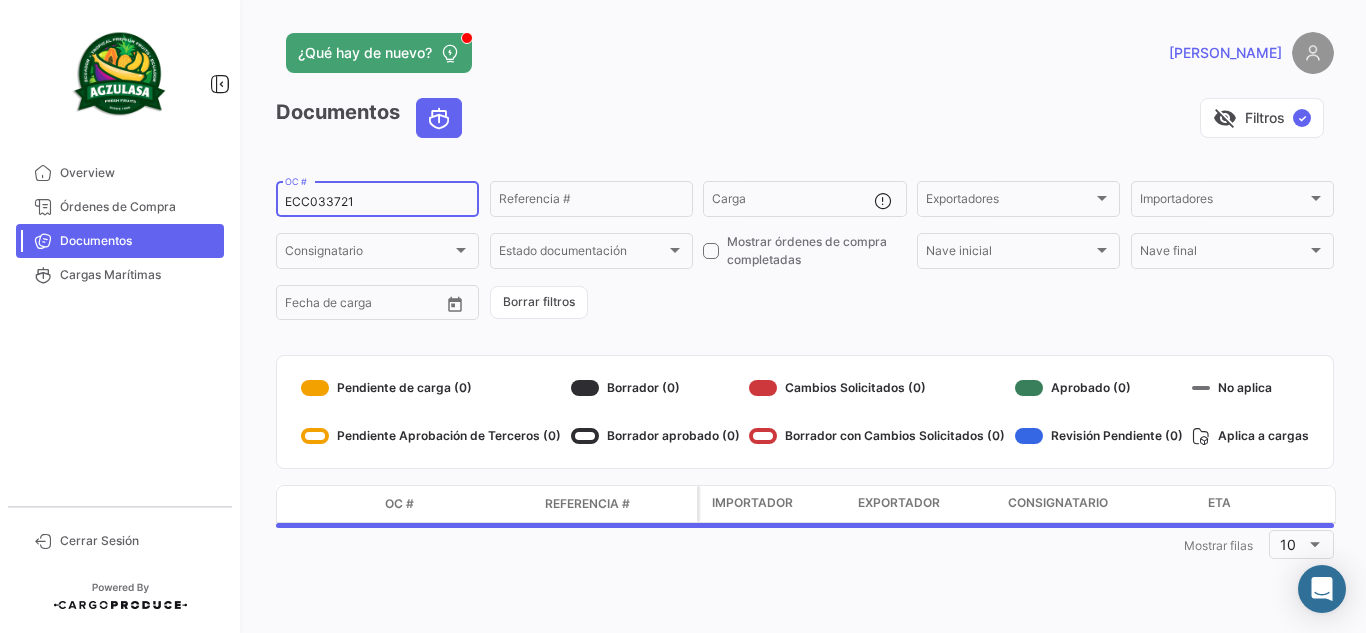 click on "¿Qué hay de nuevo?   [PERSON_NAME]" 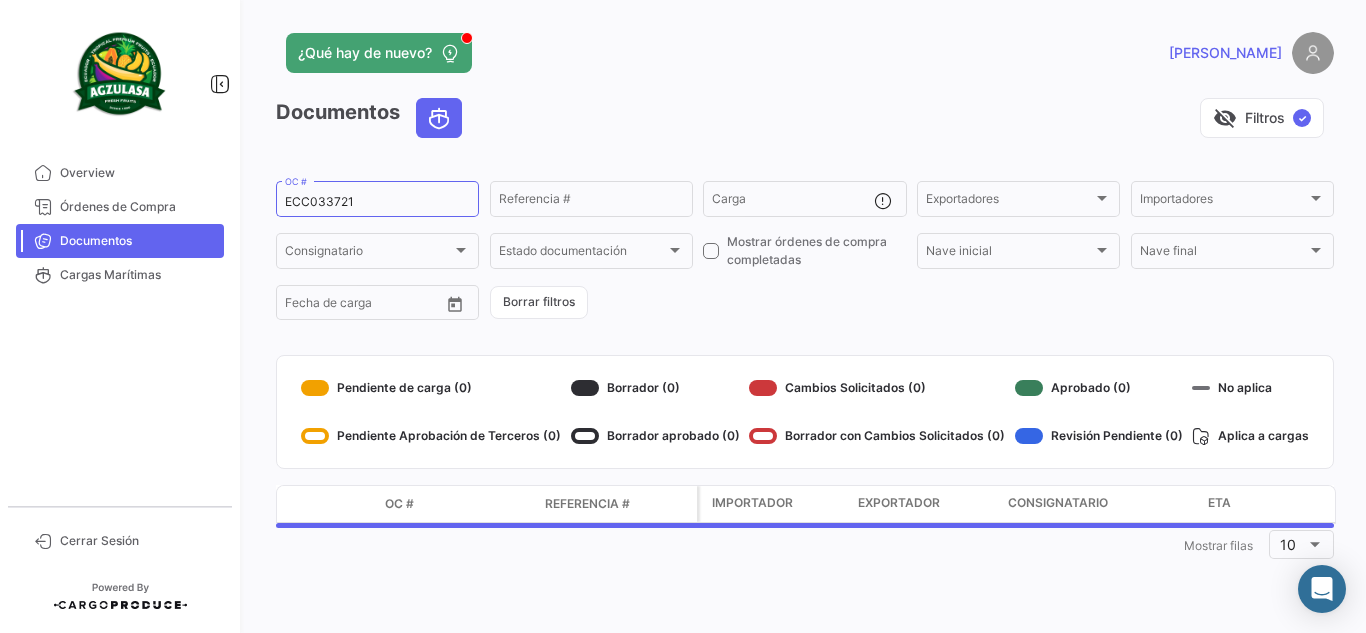 click on "¿Qué hay de nuevo?" 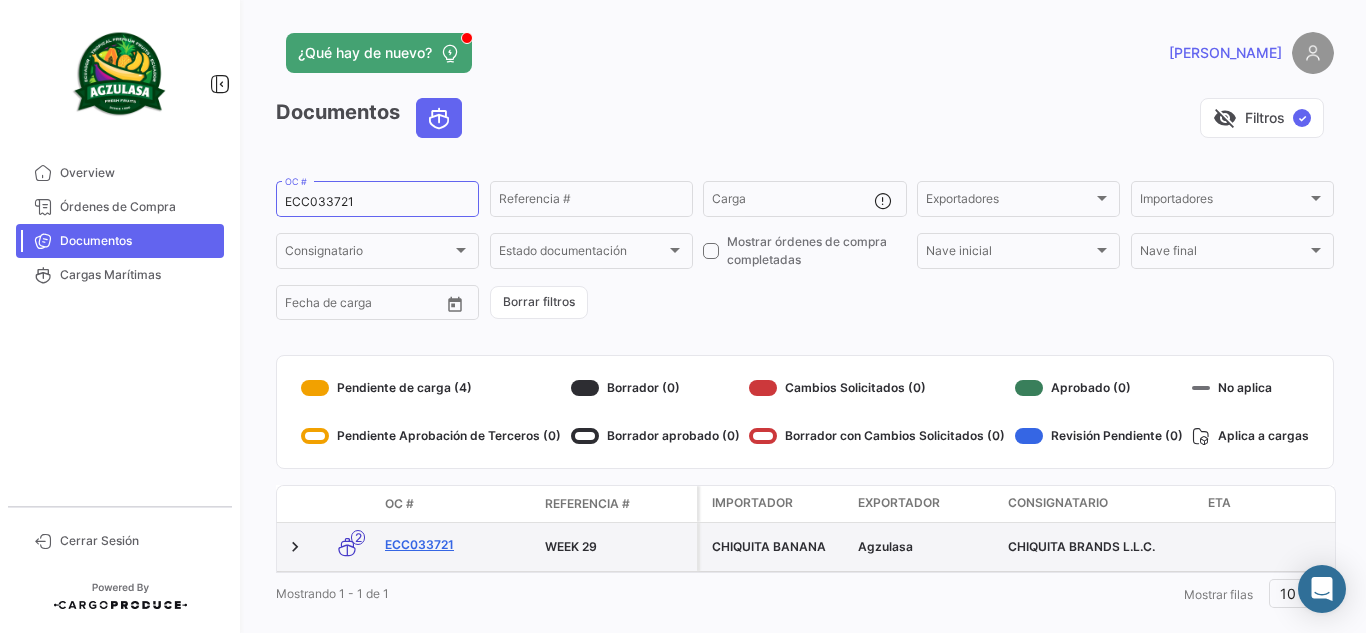 click on "ECC033721" 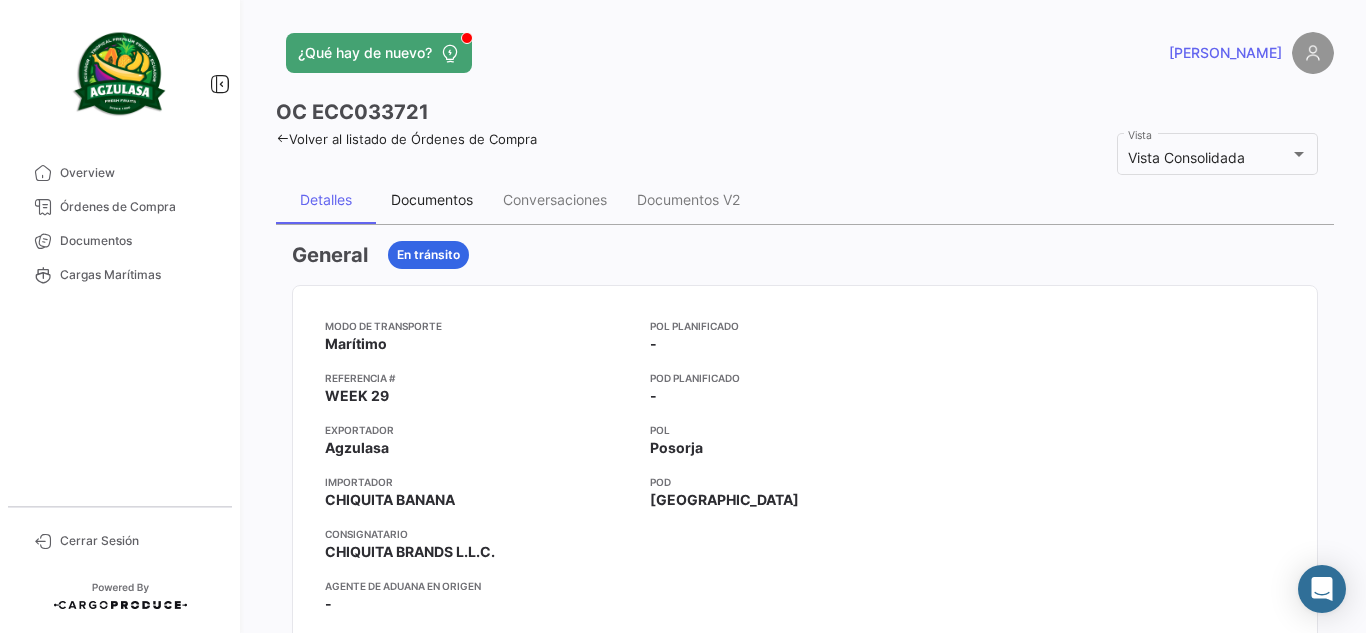 click on "Documentos" at bounding box center [432, 199] 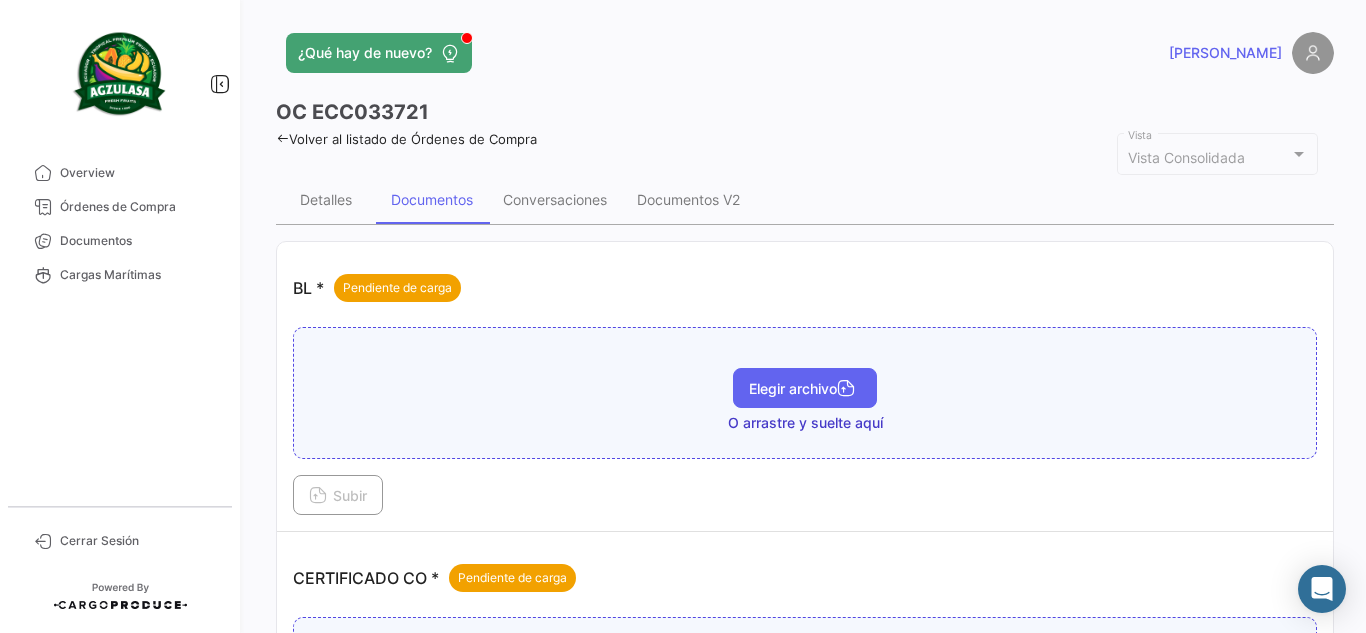click at bounding box center [846, 390] 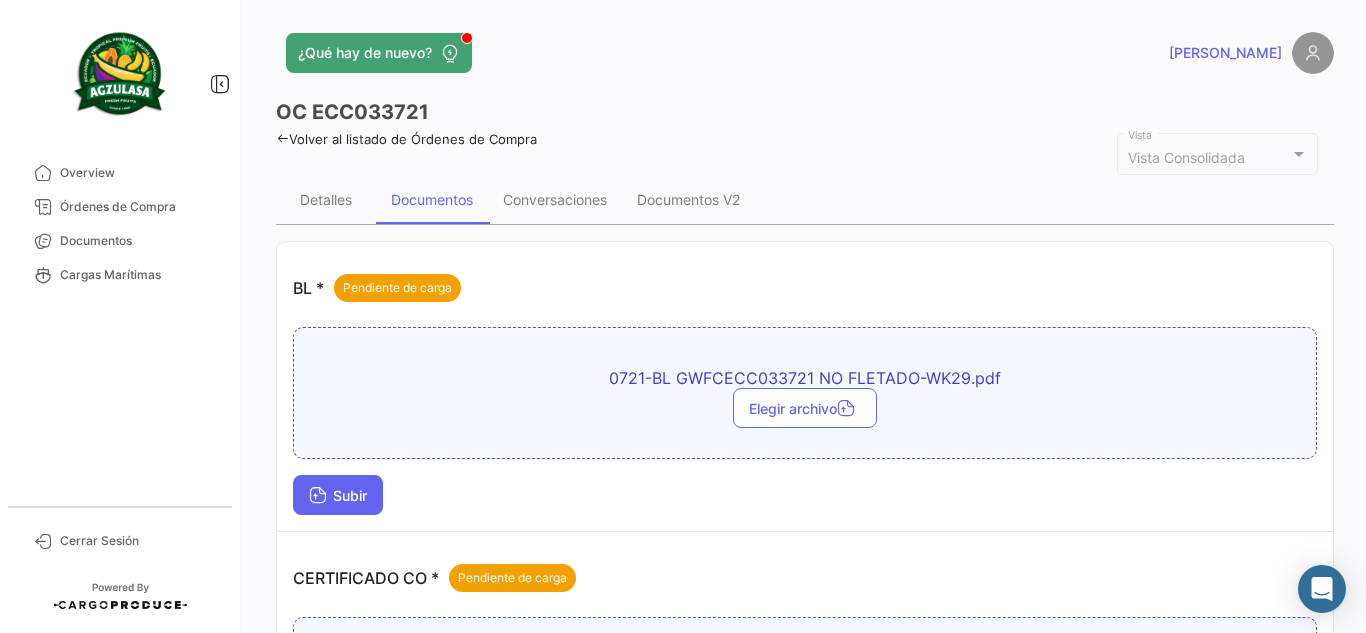 click at bounding box center [318, 497] 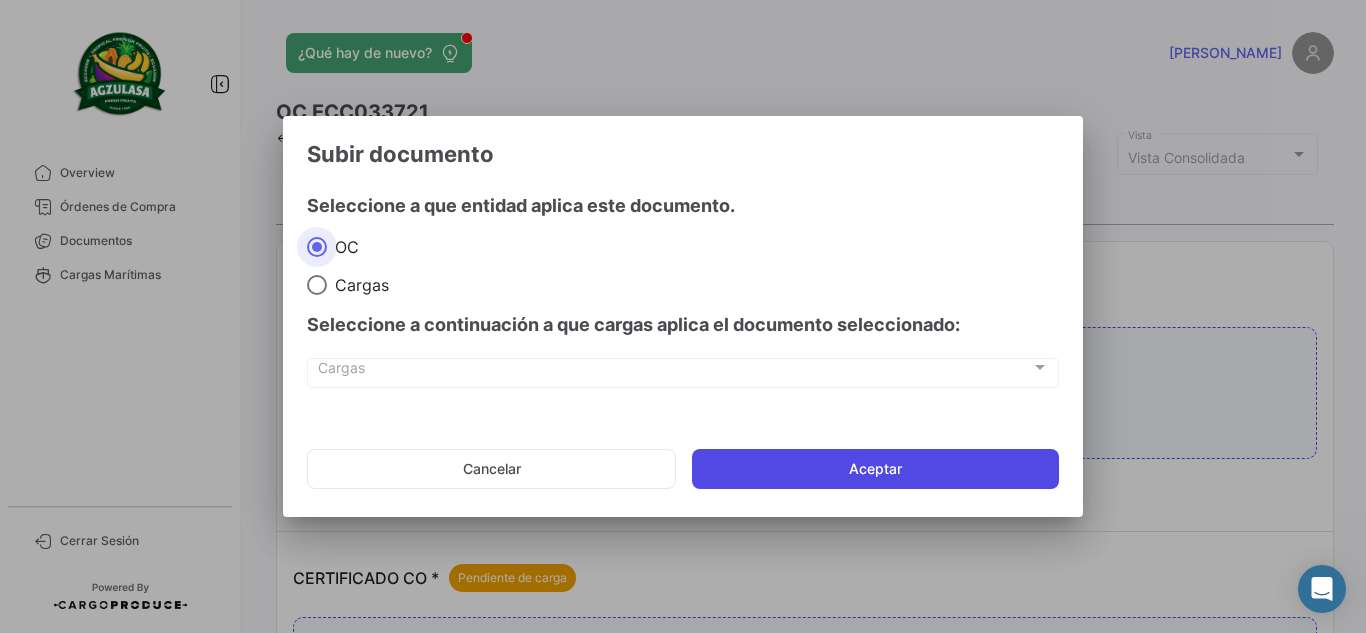 click on "Aceptar" 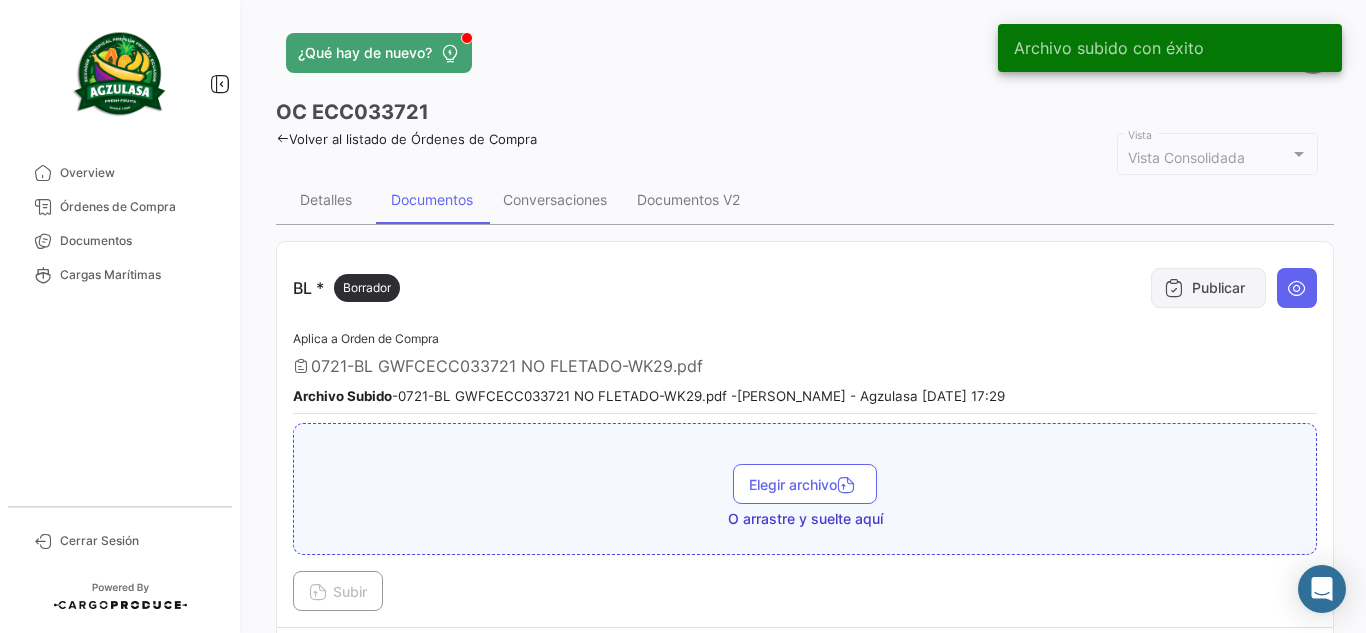 click on "Publicar" at bounding box center (1208, 288) 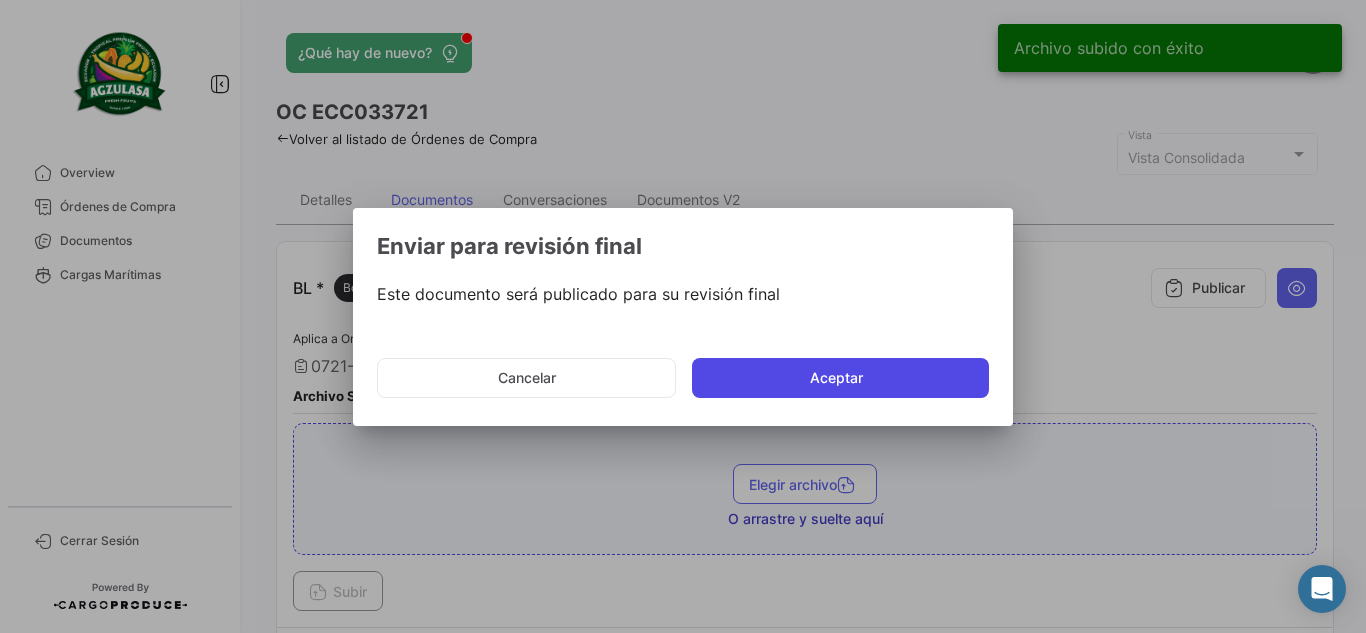 click on "Aceptar" 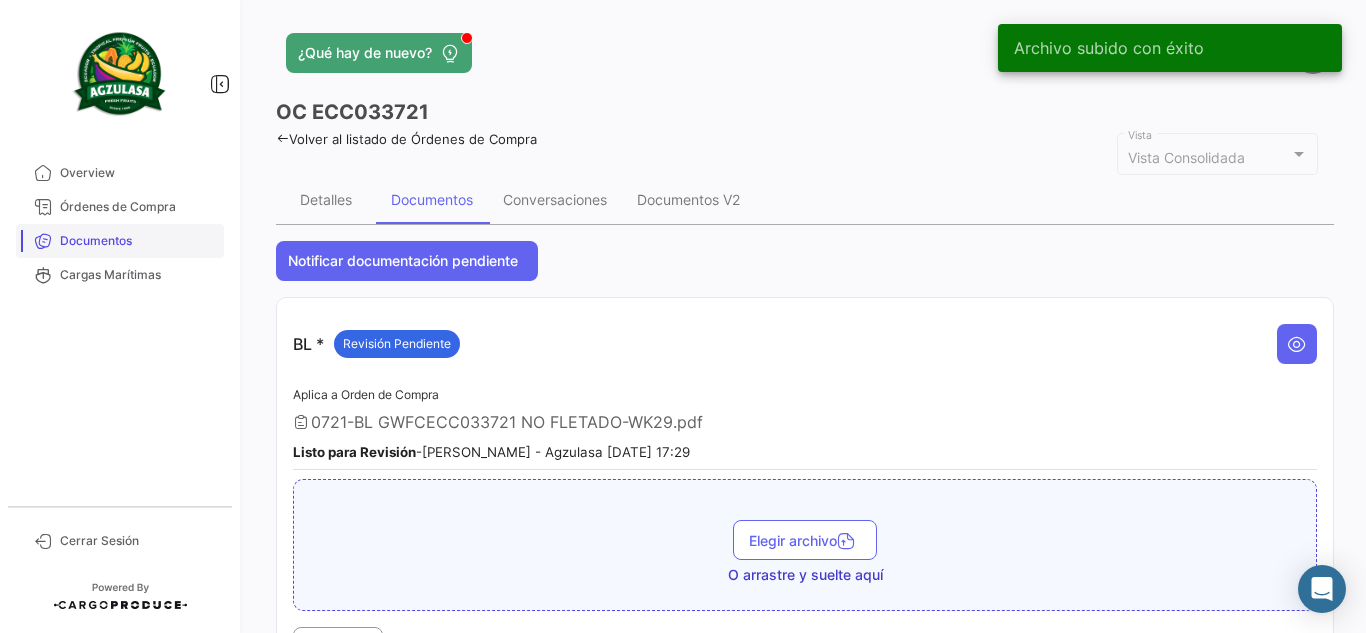 click on "Documentos" at bounding box center (138, 241) 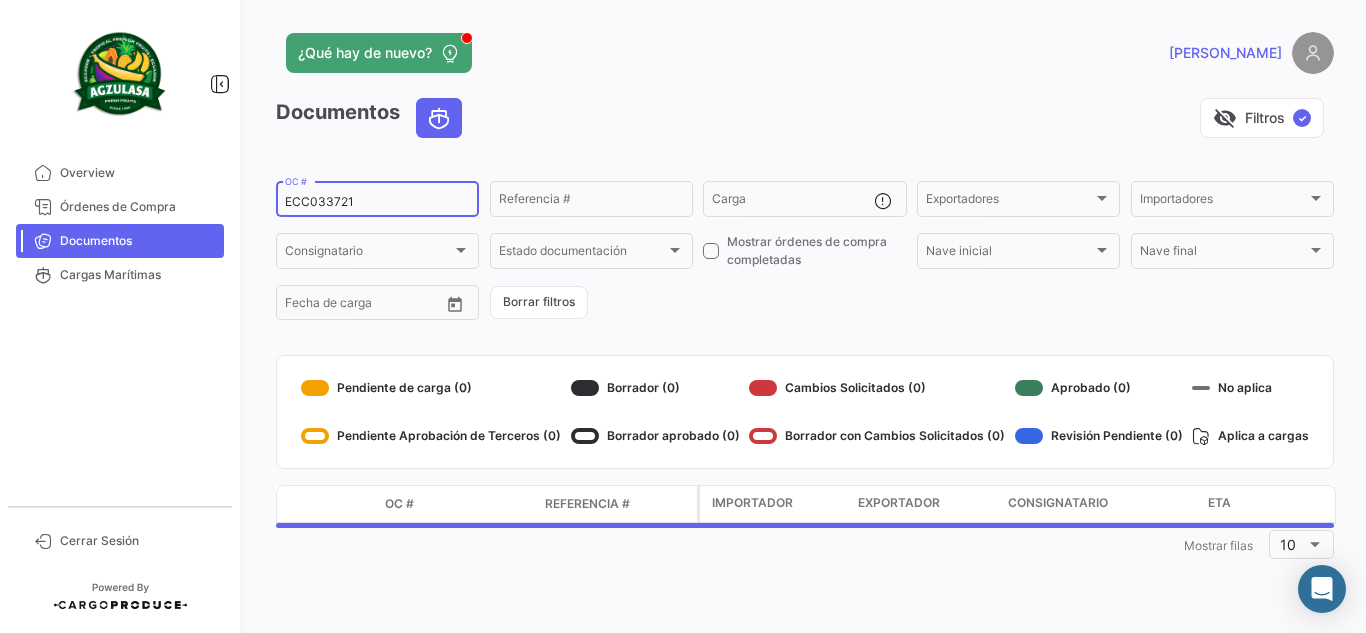 click on "ECC033721" at bounding box center [377, 202] 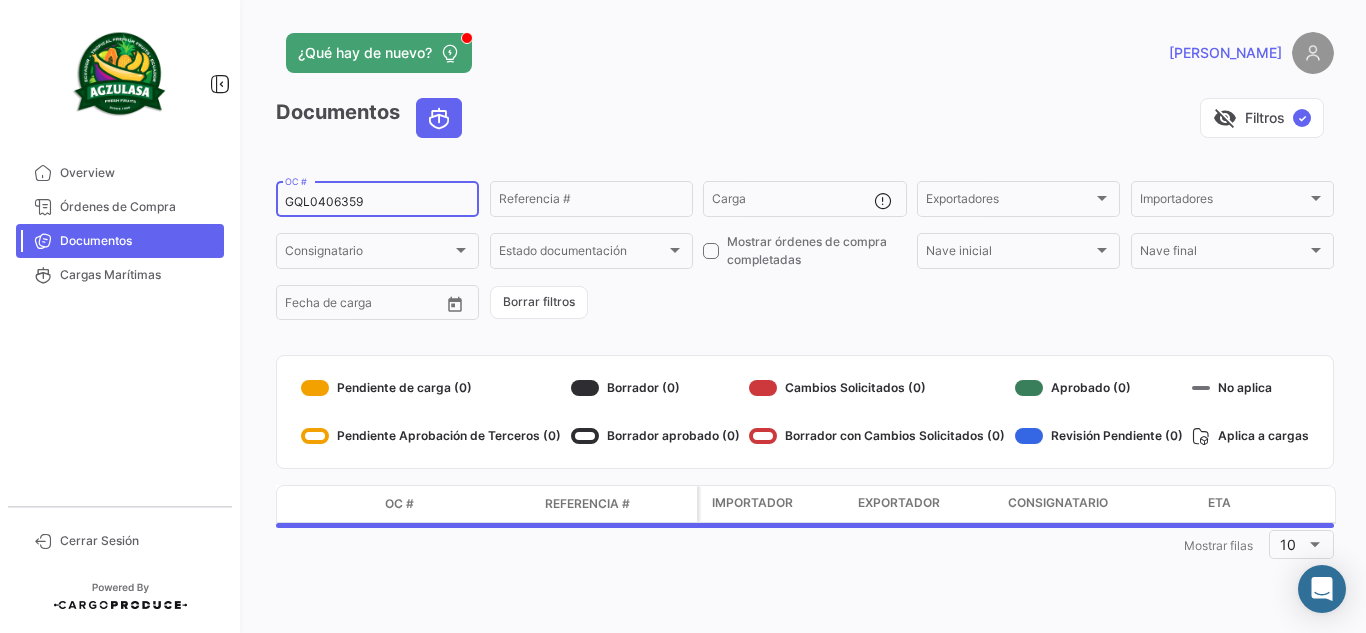 type on "GQL0406359" 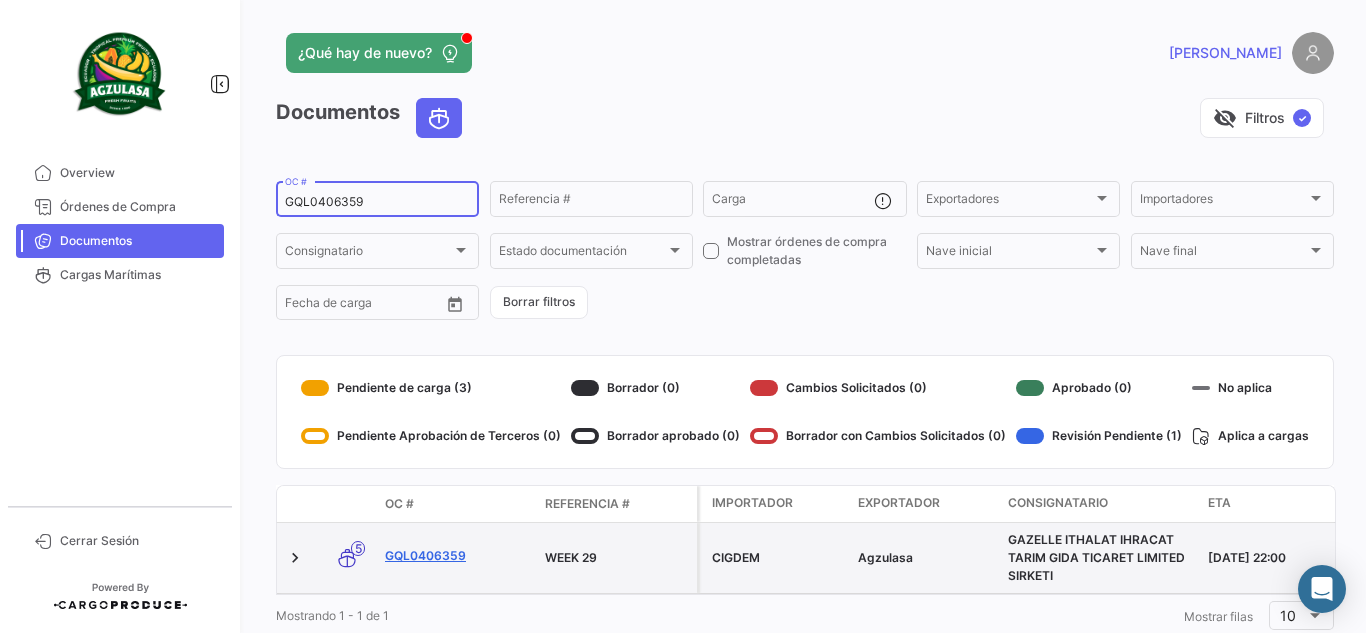 click on "GQL0406359" 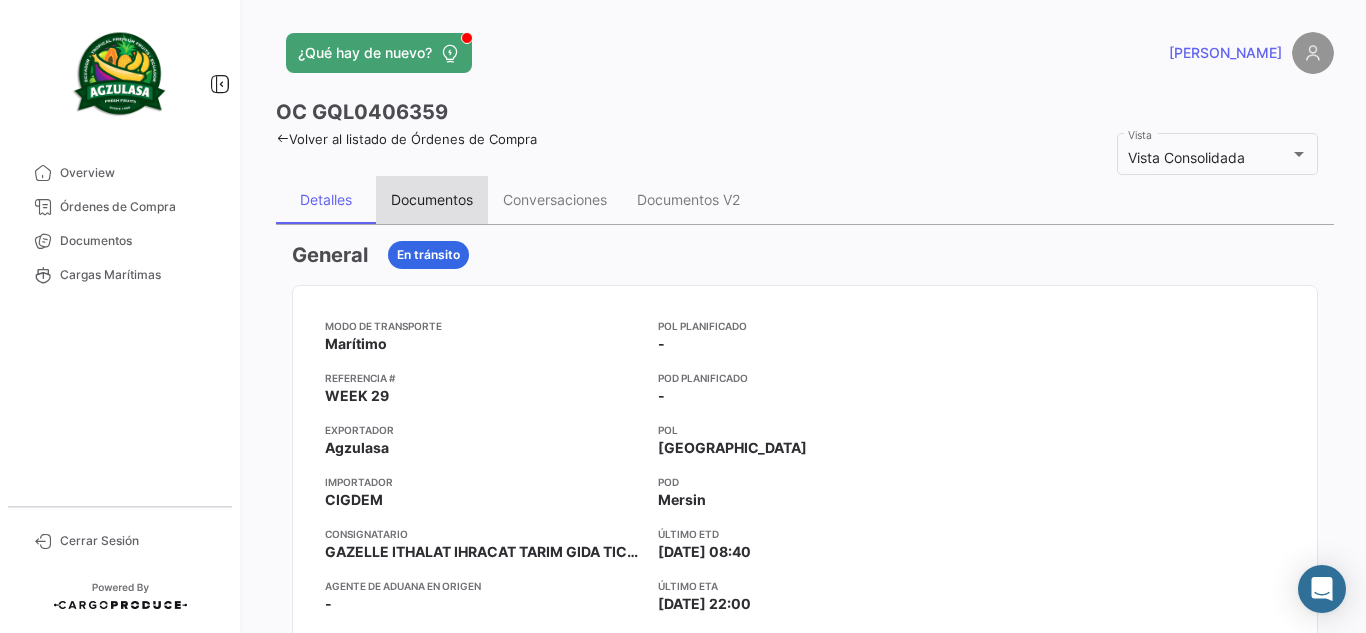 drag, startPoint x: 448, startPoint y: 186, endPoint x: 685, endPoint y: 293, distance: 260.0346 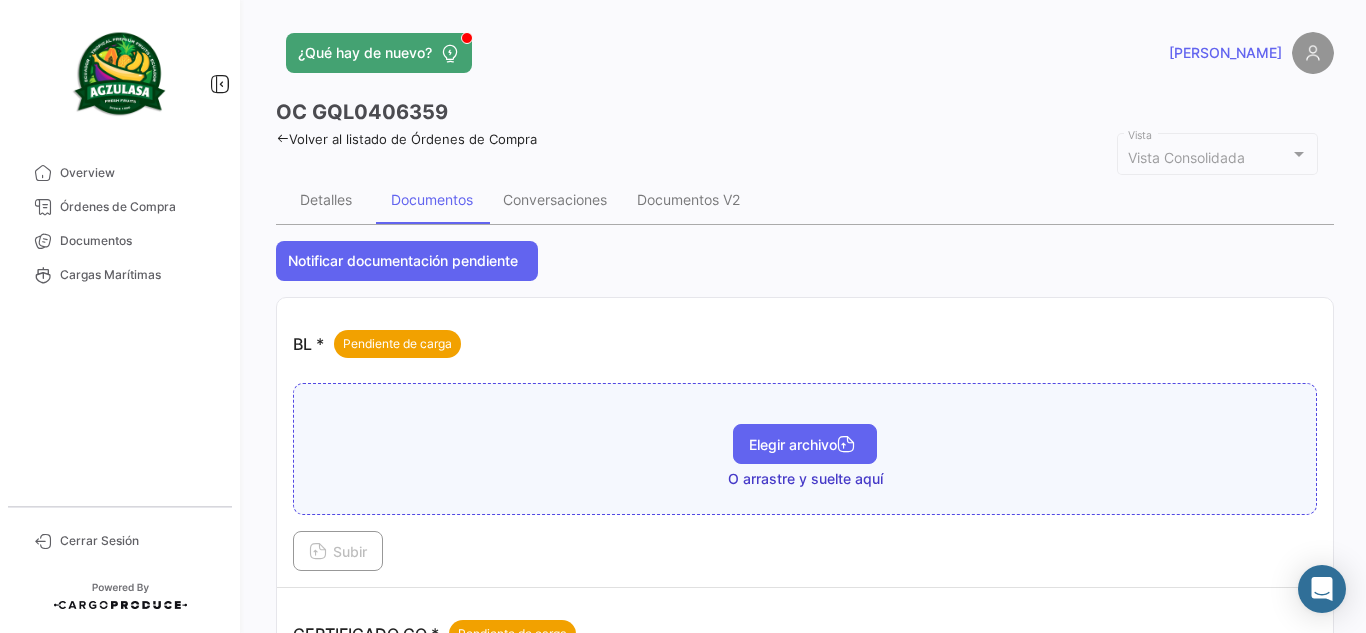 click on "Elegir archivo" at bounding box center (805, 444) 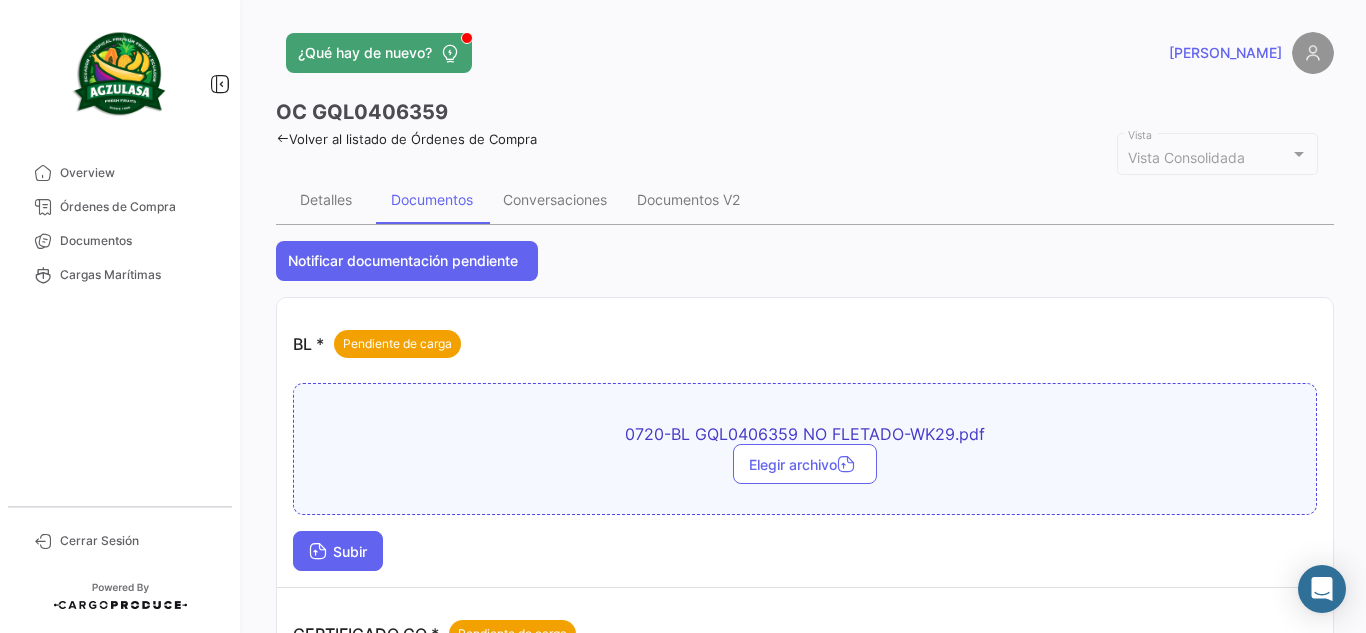 click at bounding box center (318, 553) 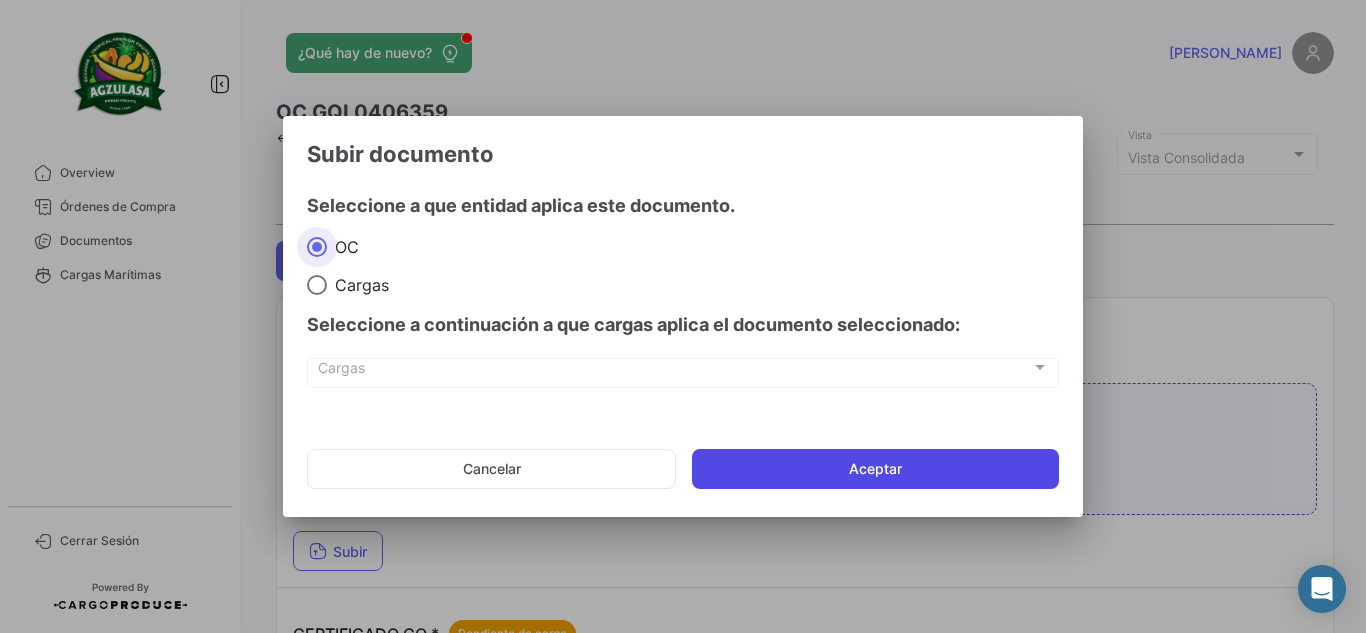 click on "Aceptar" 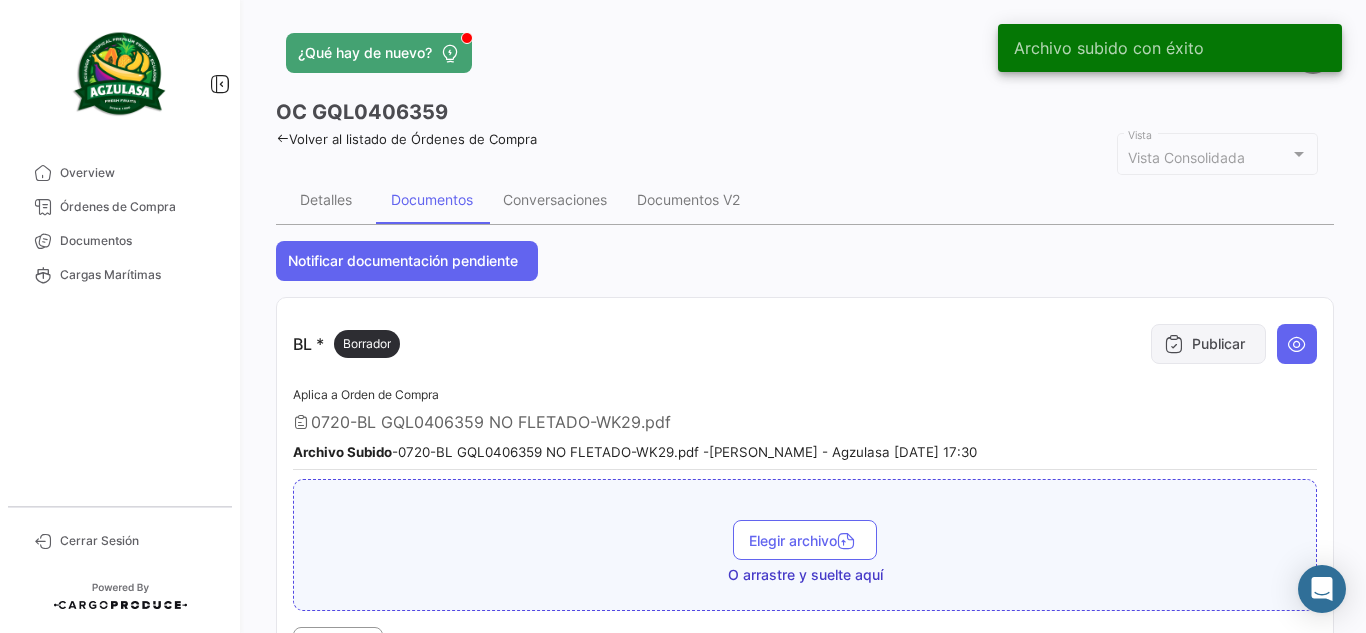 click on "Publicar" at bounding box center [1208, 344] 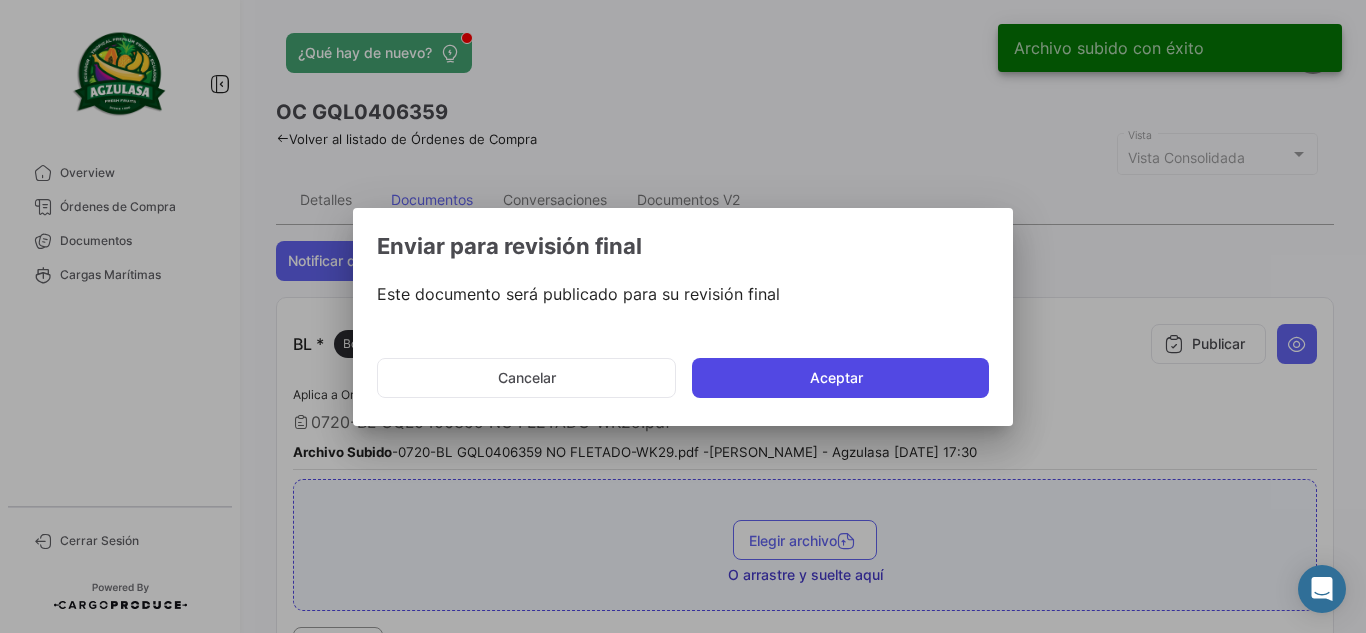 click on "Aceptar" 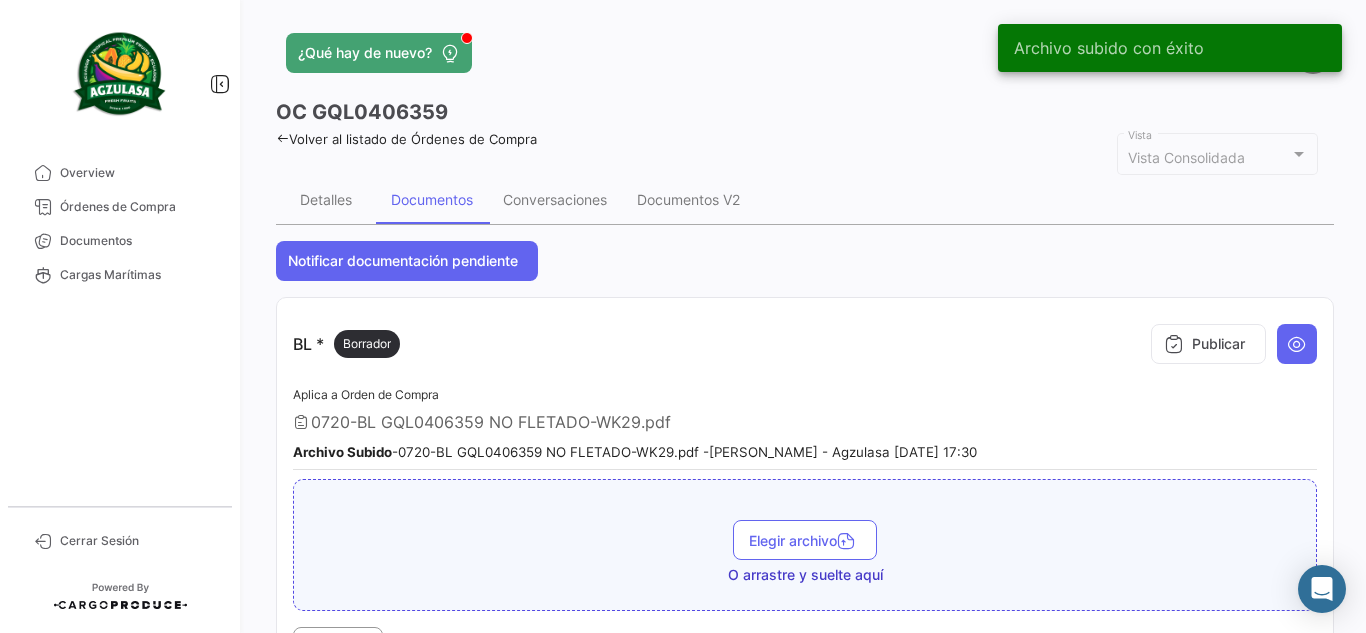 type 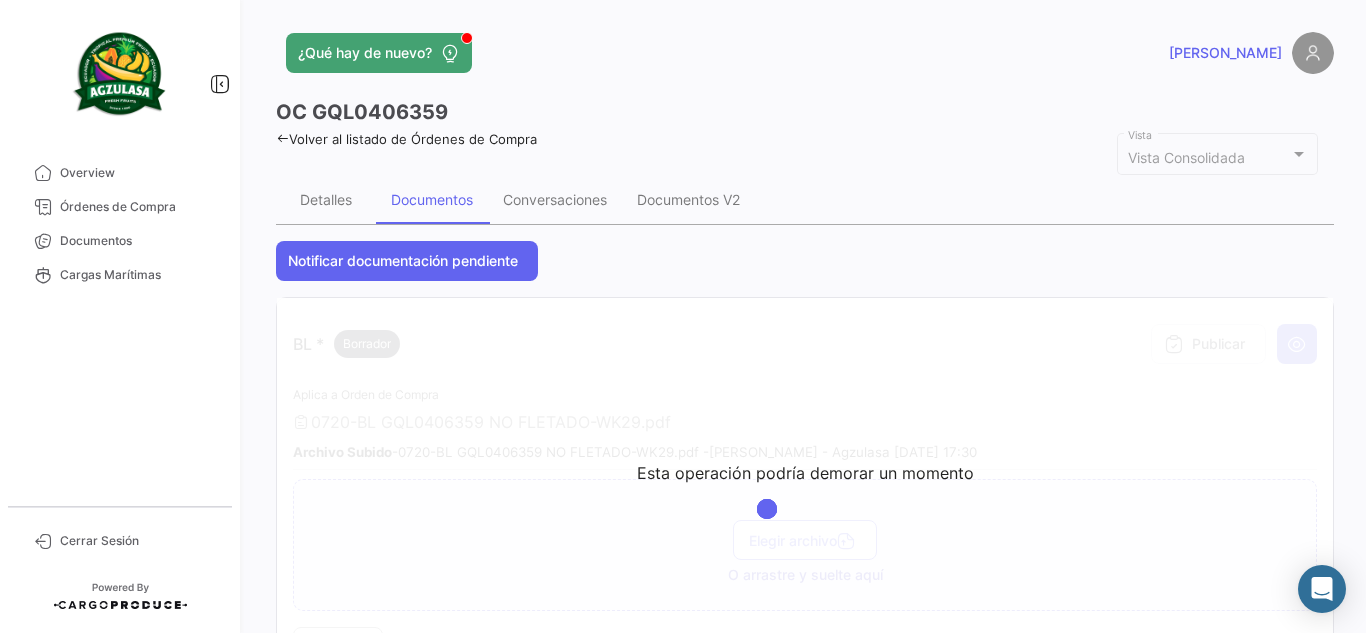 click on "OC
GQL0406359" 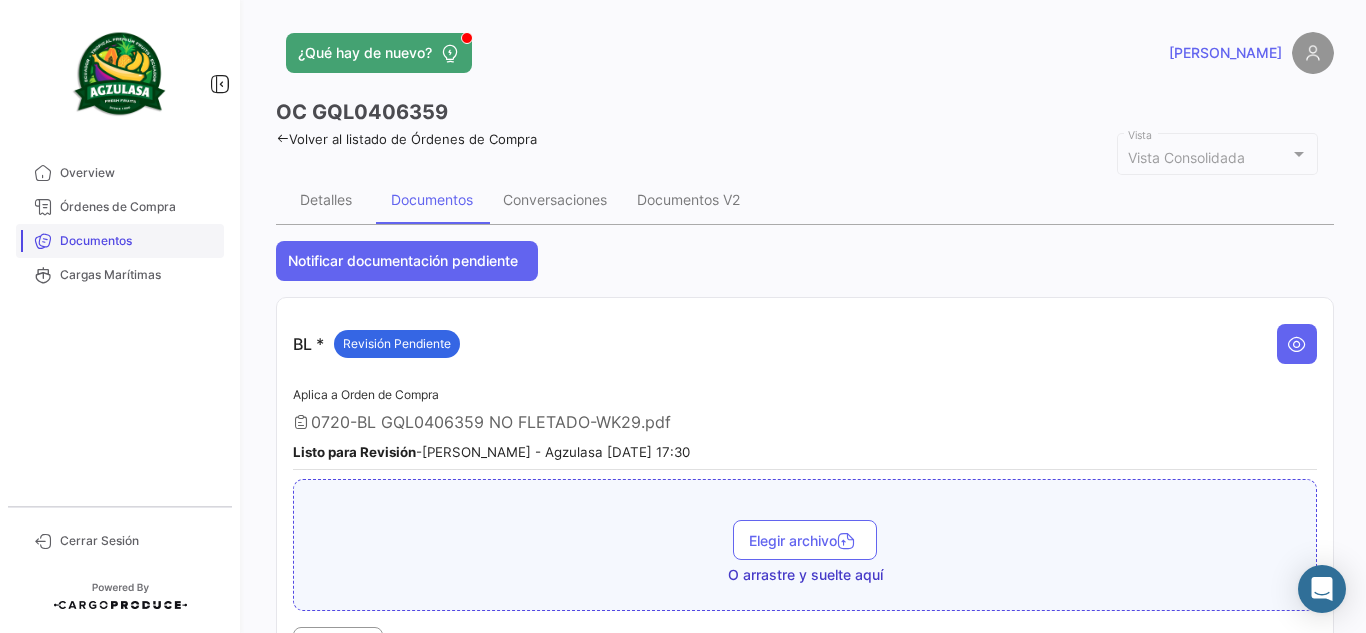 click on "Documentos" at bounding box center [138, 241] 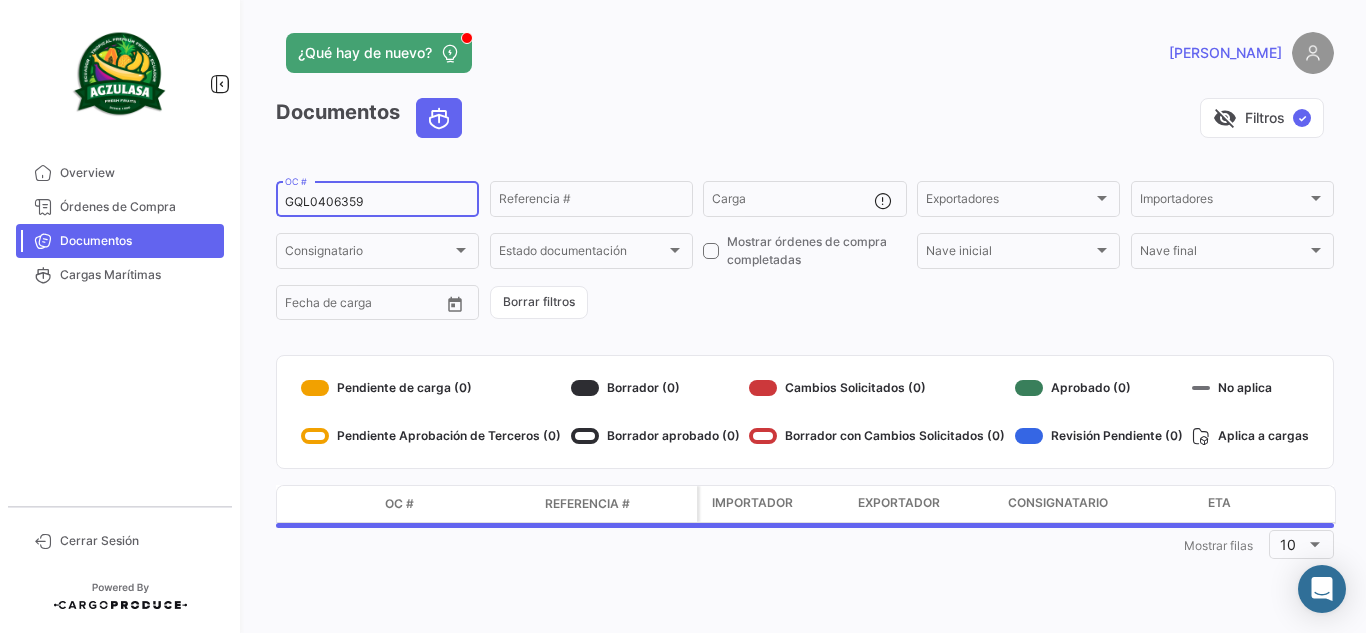click on "GQL0406359" at bounding box center (377, 202) 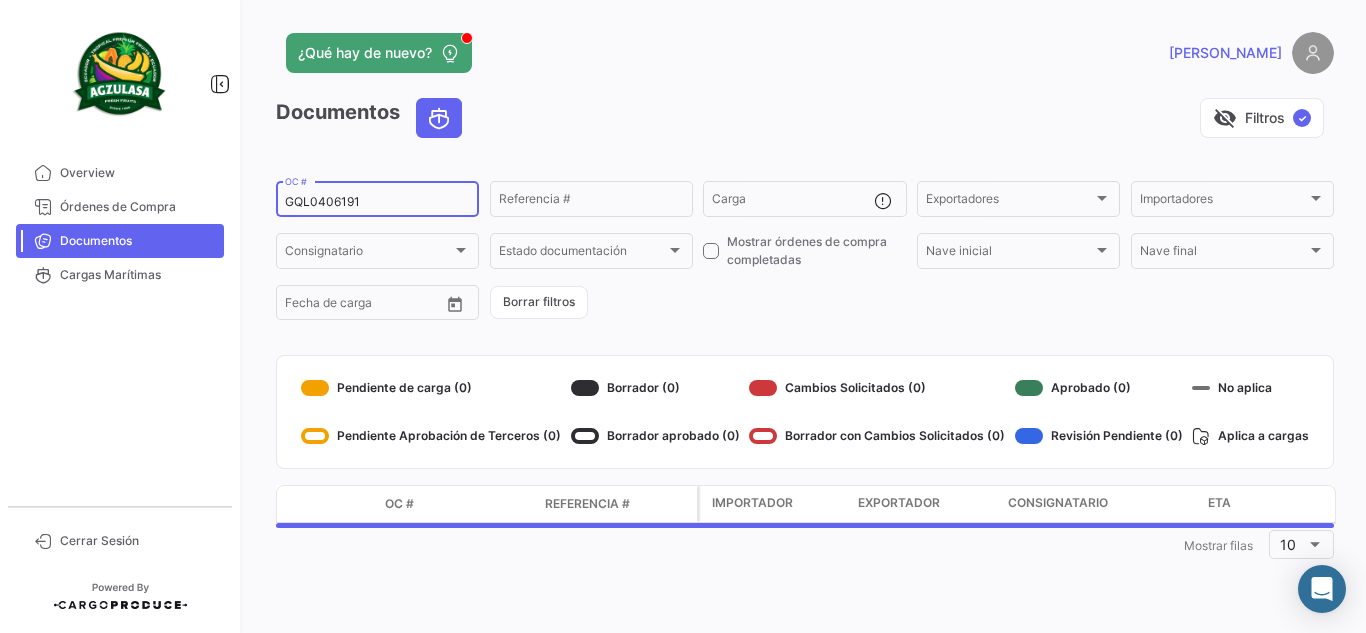 type on "GQL0406191" 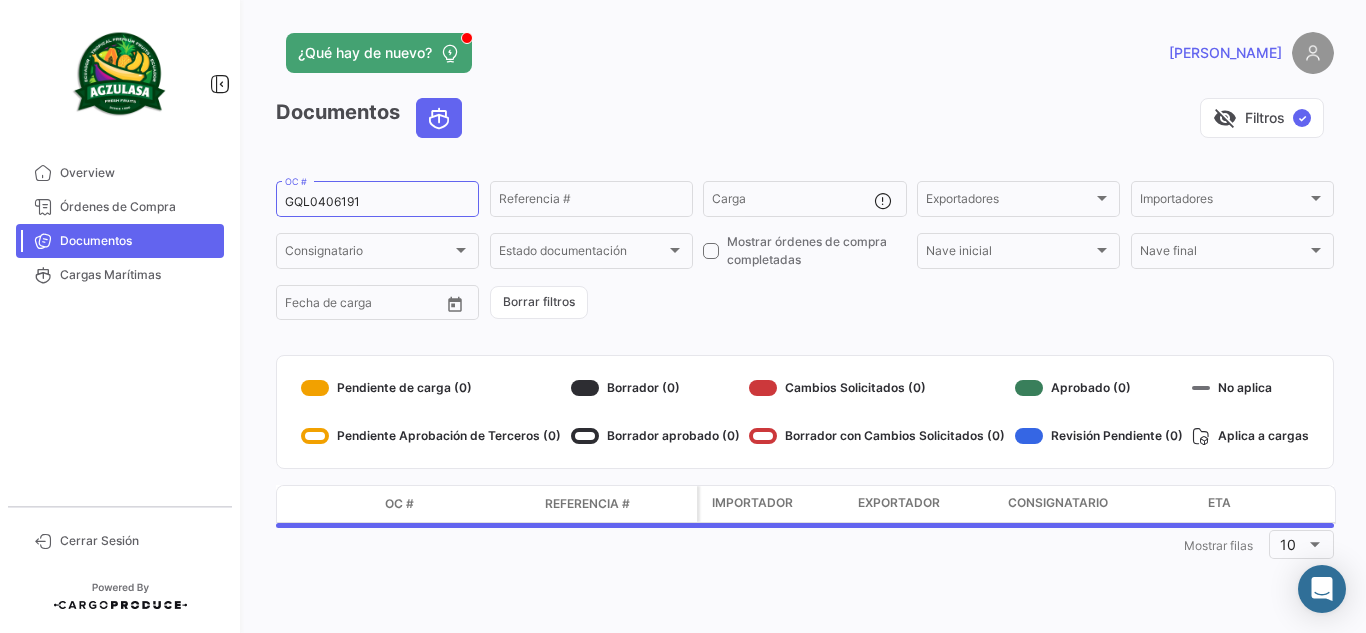 click on "¿Qué hay de nuevo?   [PERSON_NAME]" 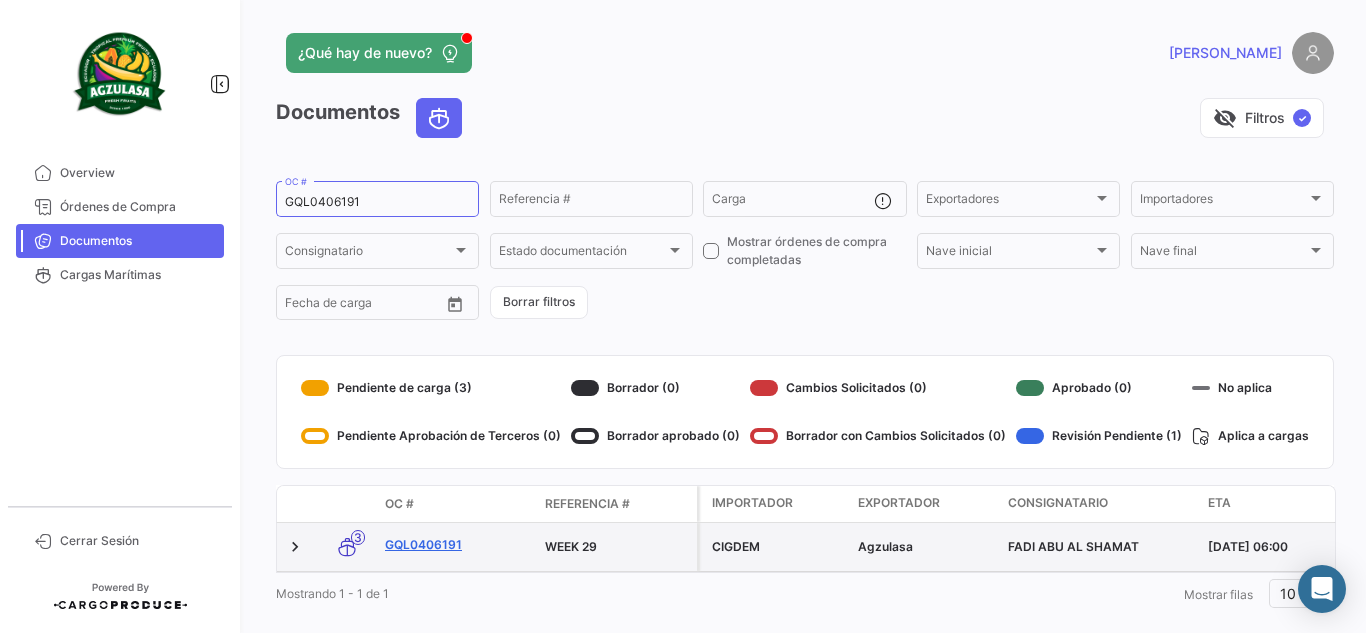 click on "GQL0406191" 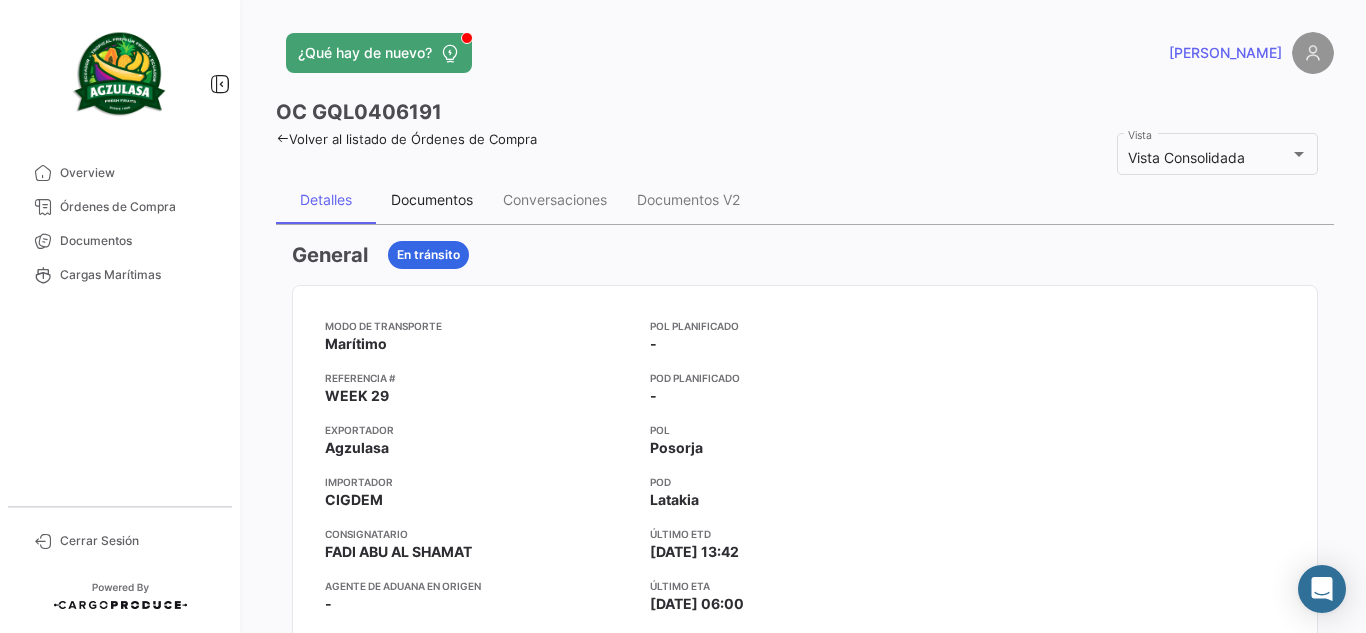 drag, startPoint x: 445, startPoint y: 198, endPoint x: 501, endPoint y: 212, distance: 57.72348 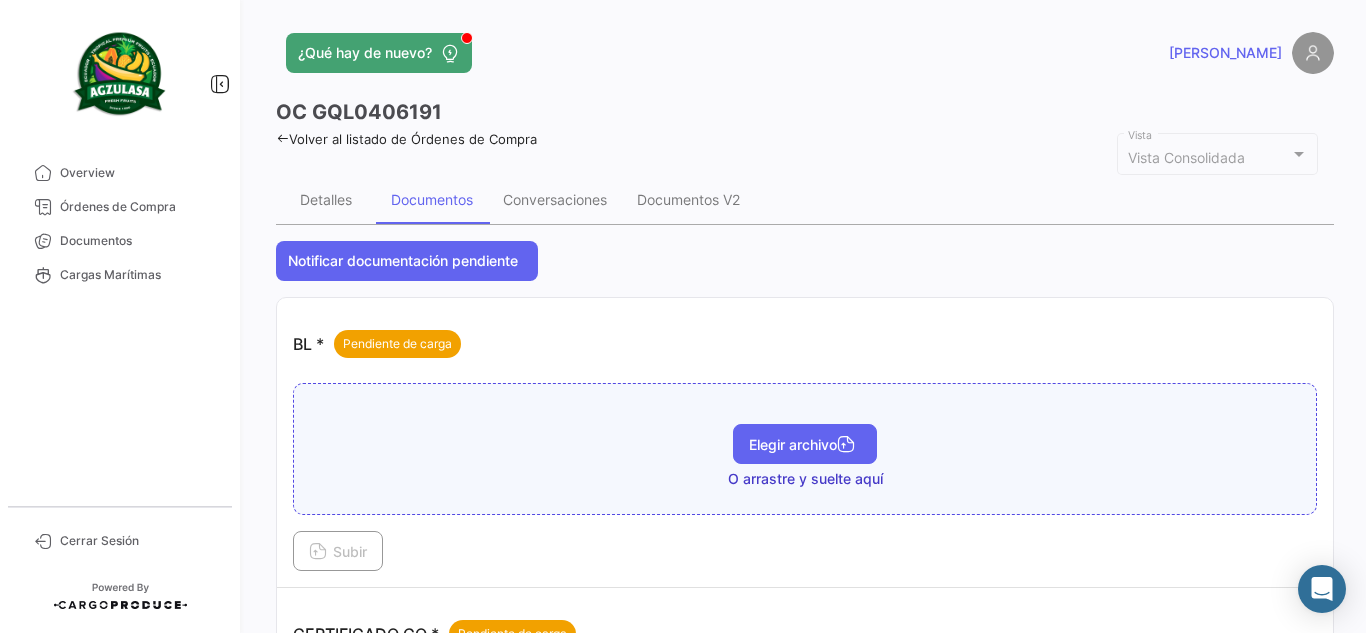 click on "Elegir archivo" at bounding box center (805, 444) 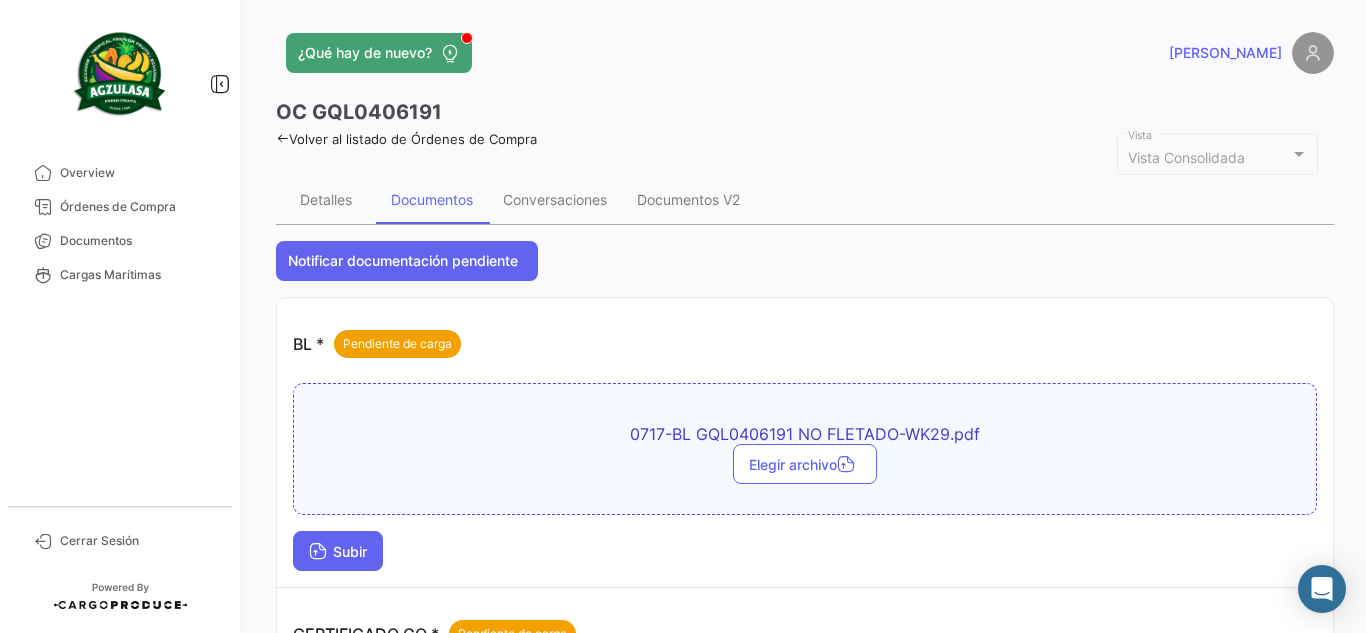 click on "Subir" at bounding box center [338, 551] 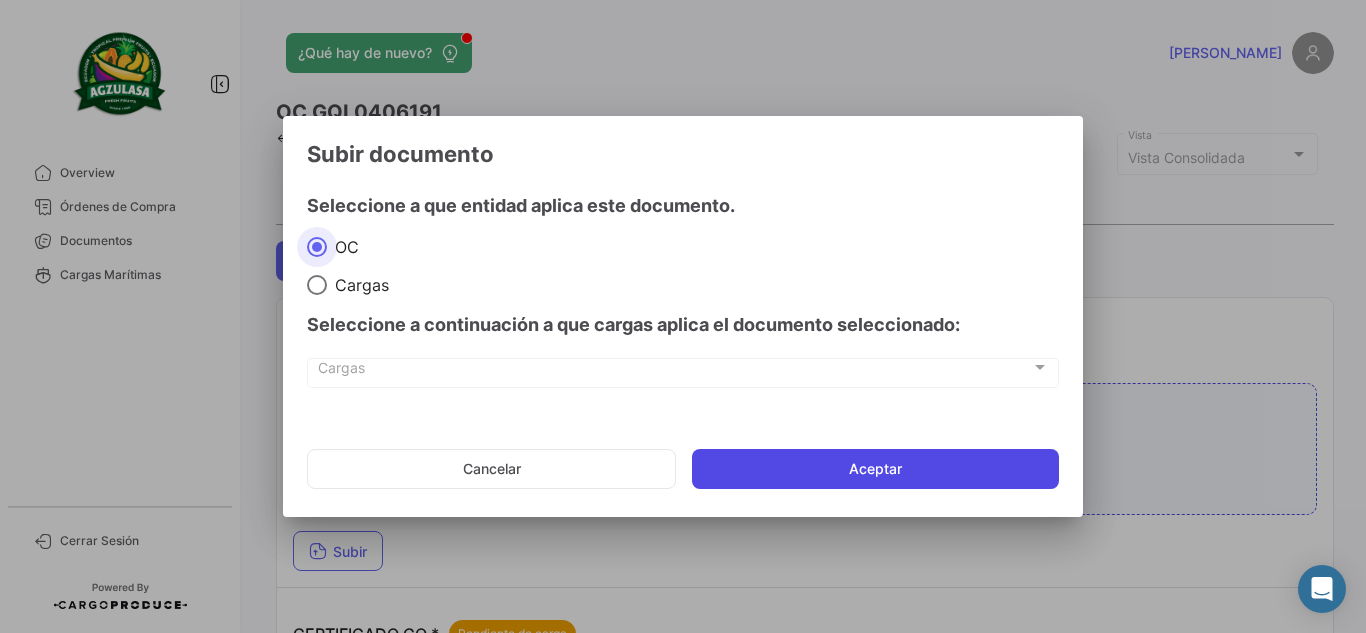 click on "Cancelar   Aceptar" 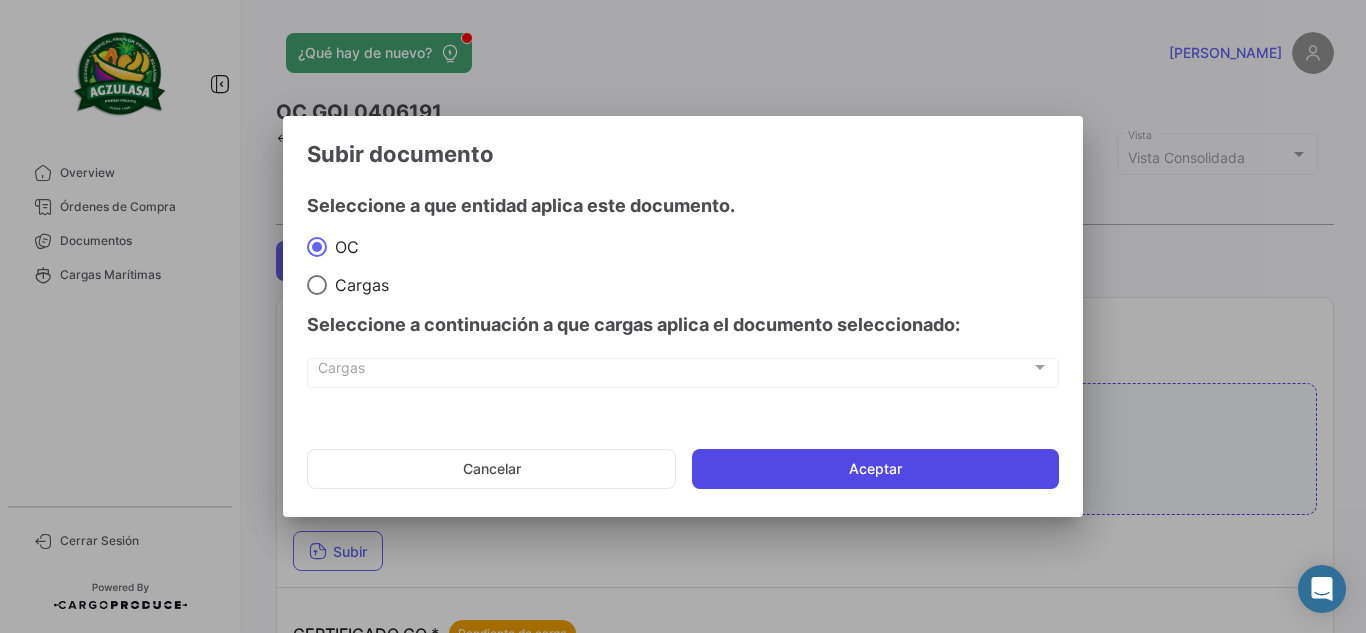 click on "Aceptar" 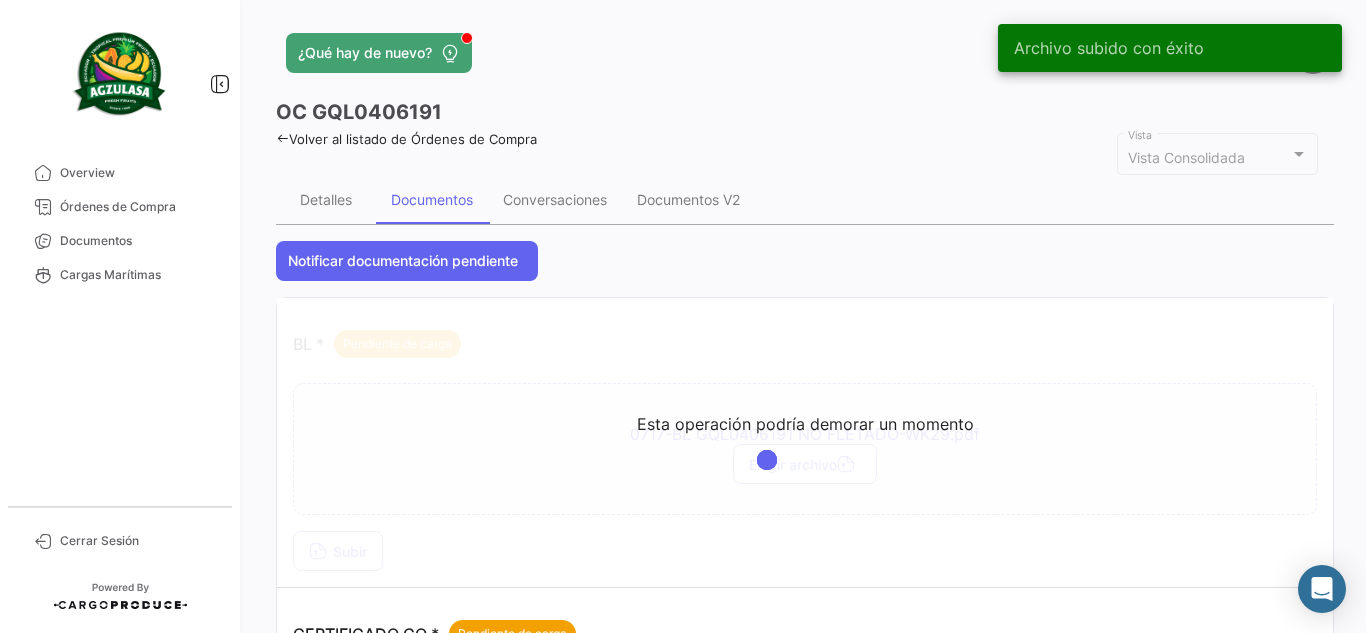 click on "¿Qué hay de nuevo?" 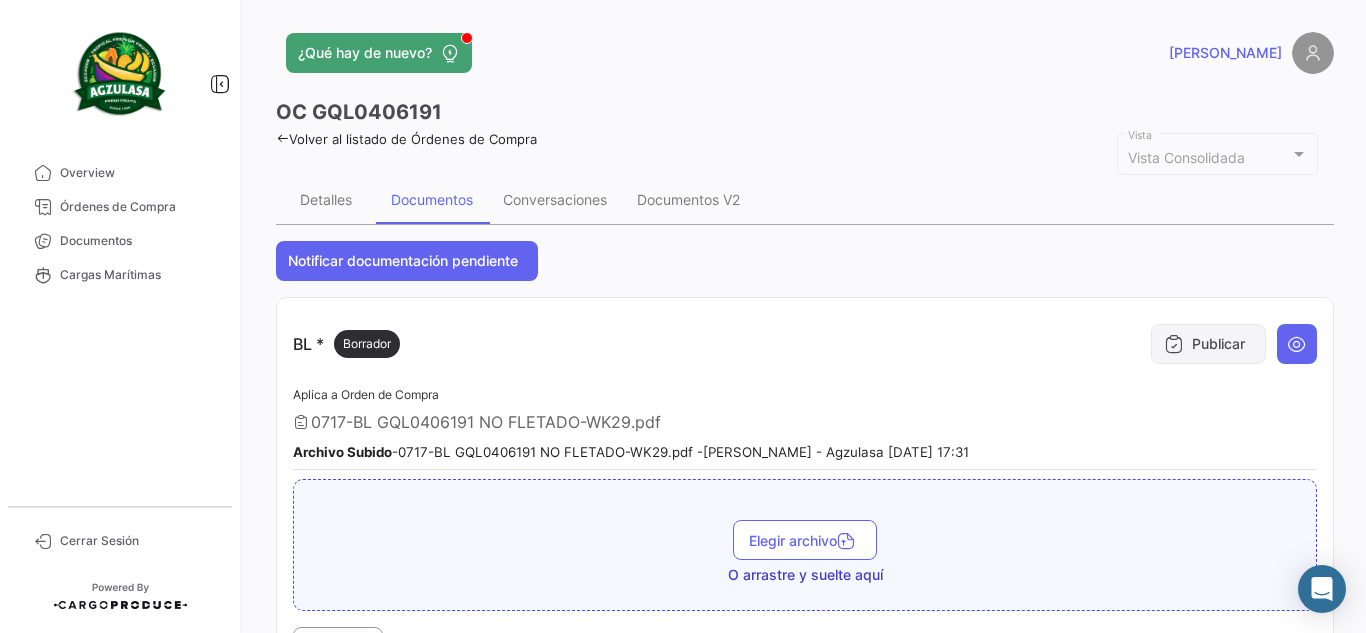 click on "Publicar" at bounding box center (1208, 344) 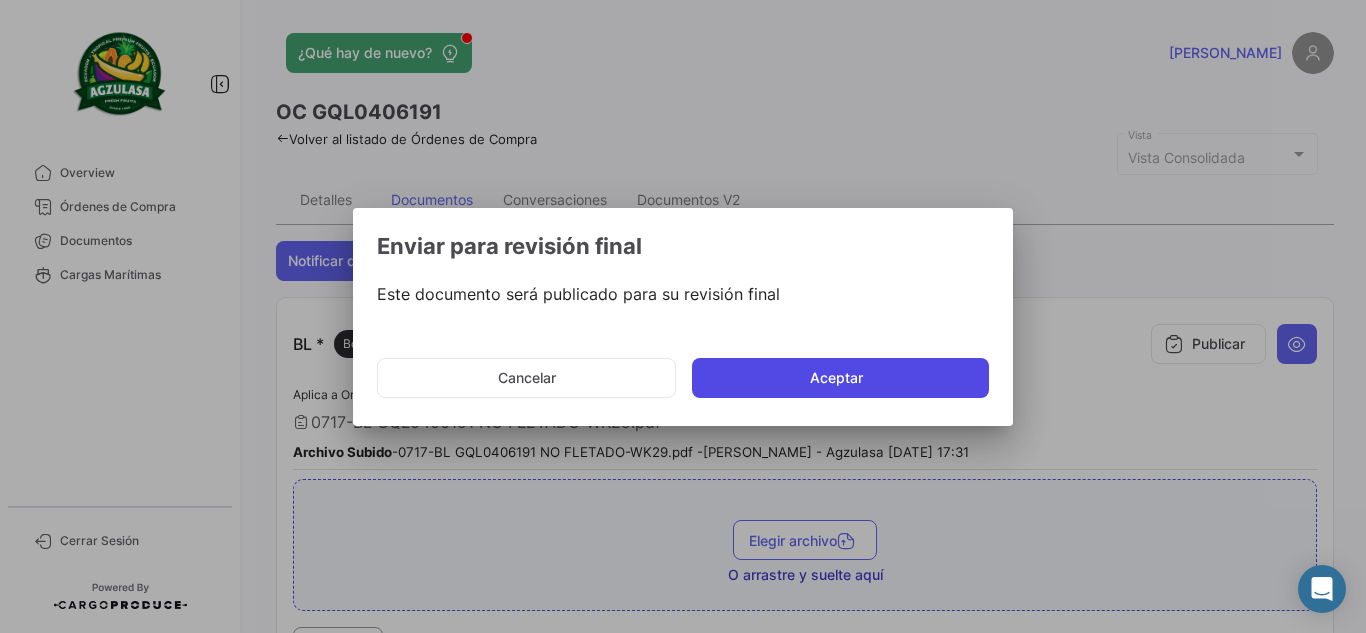 click on "Aceptar" 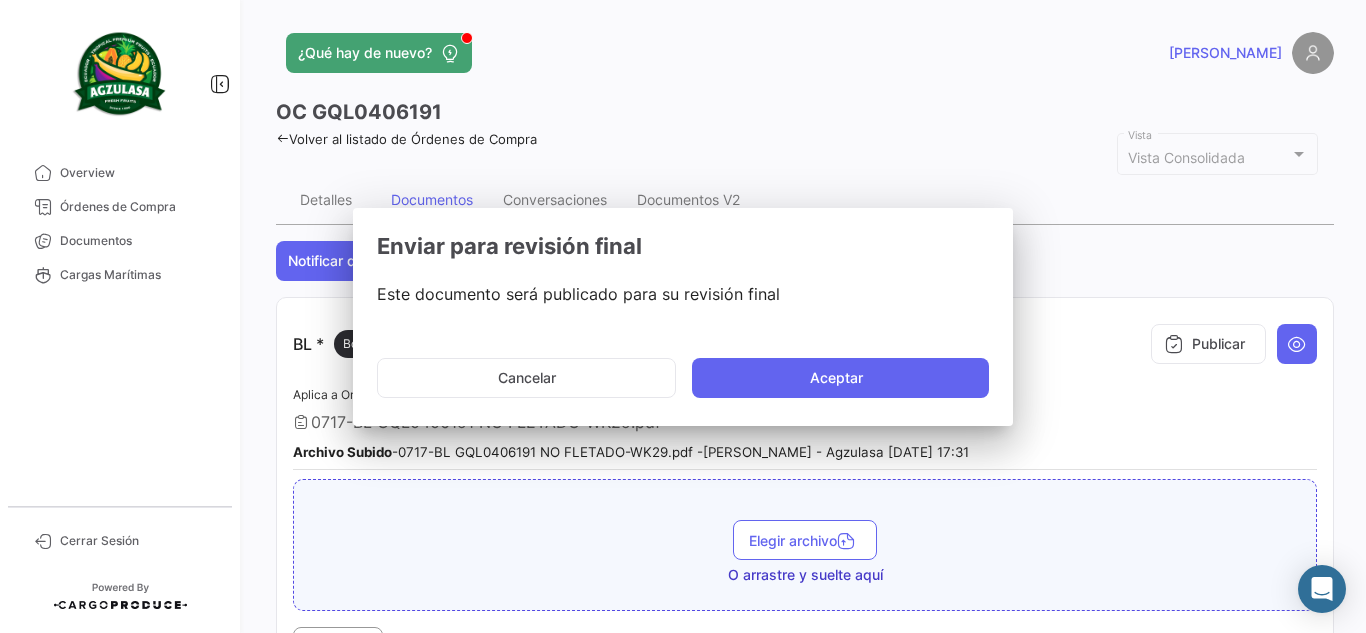 type 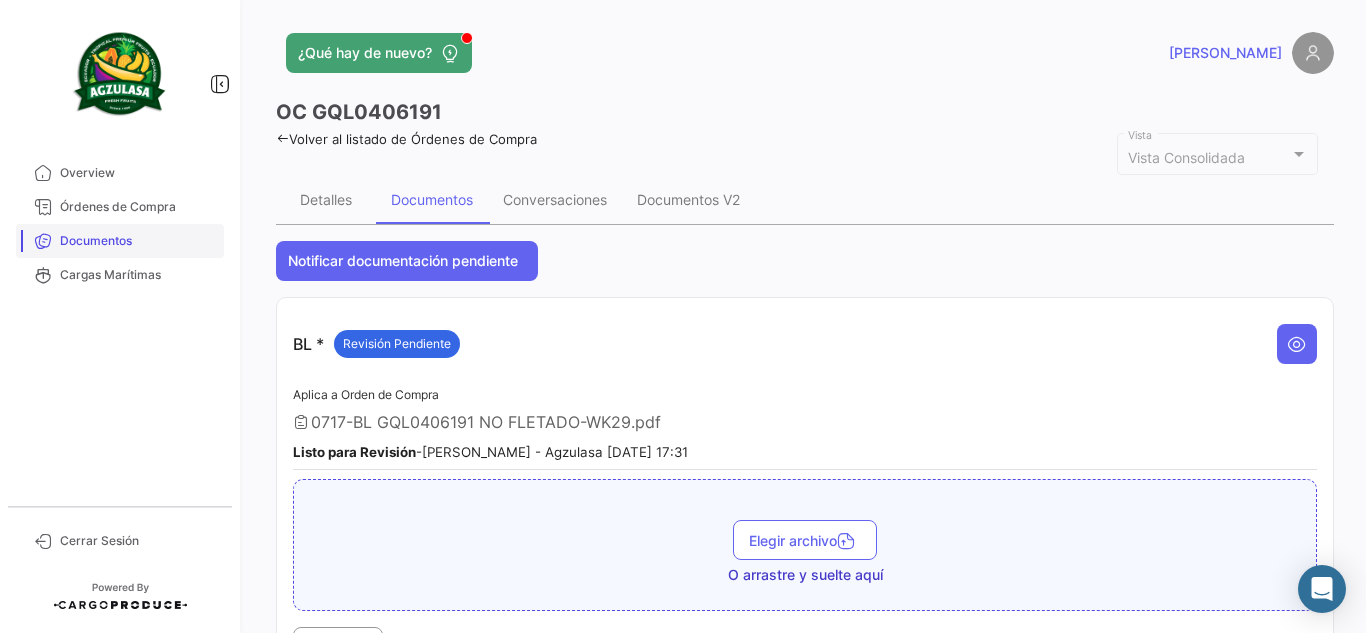 click on "Documentos" at bounding box center [138, 241] 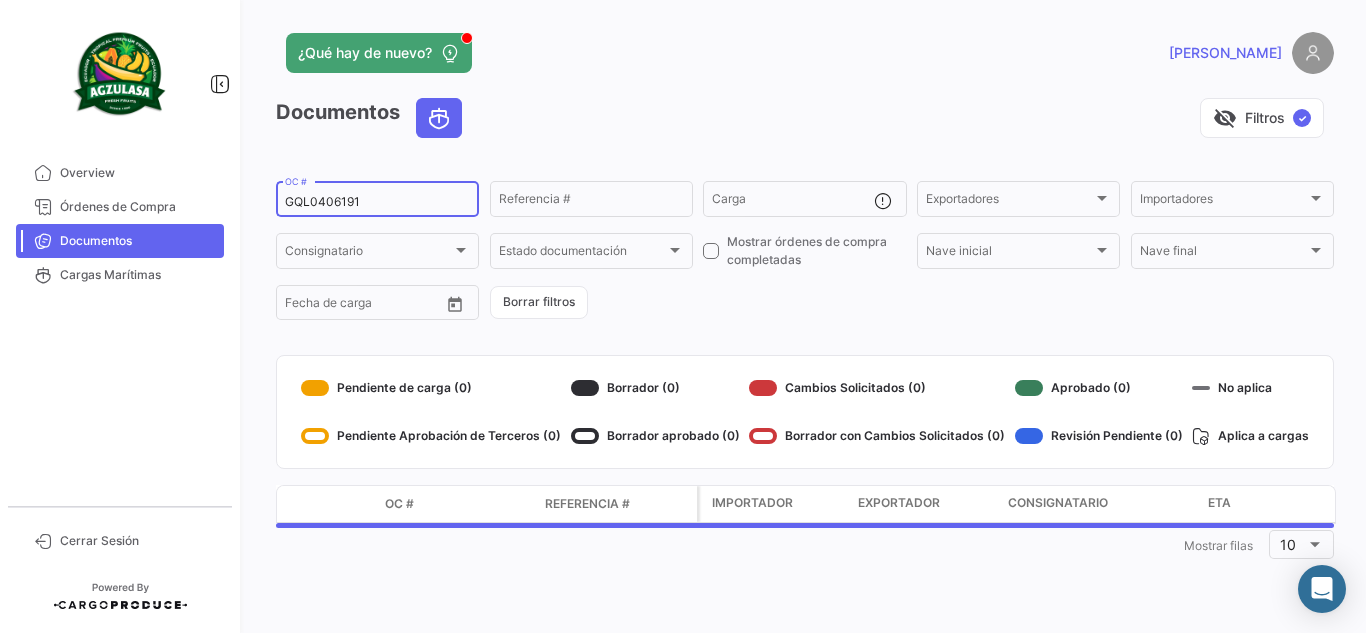click on "GQL0406191" at bounding box center [377, 202] 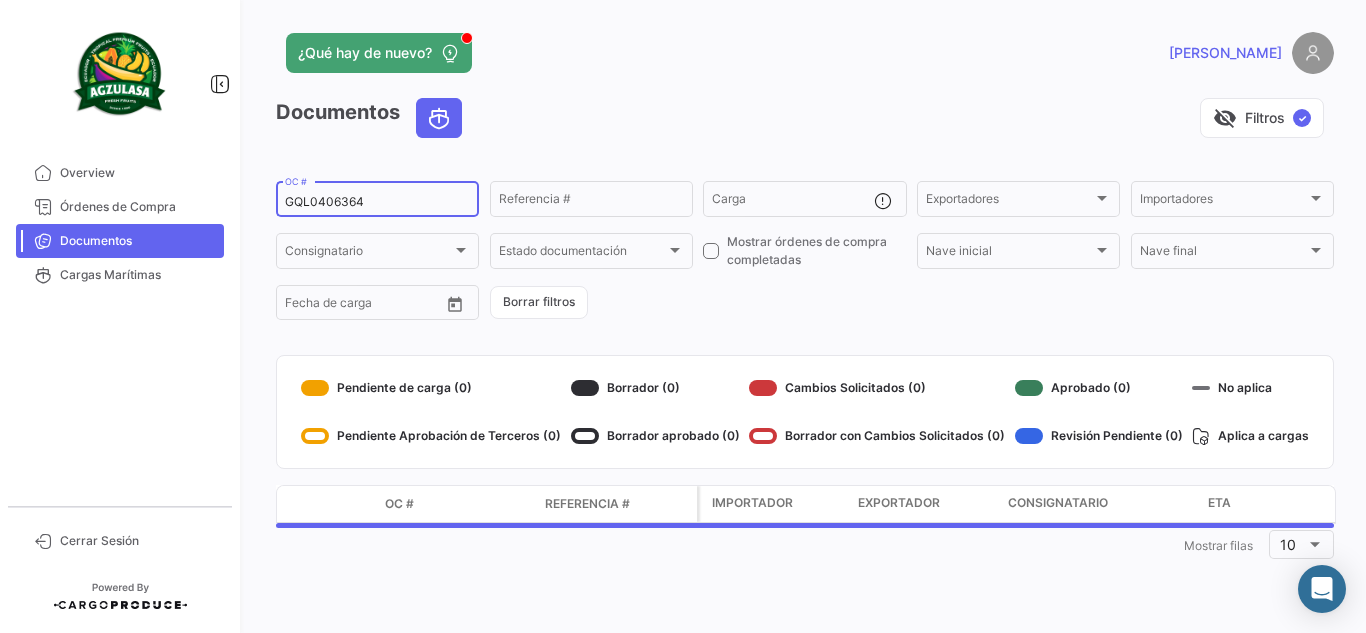 type on "GQL0406364" 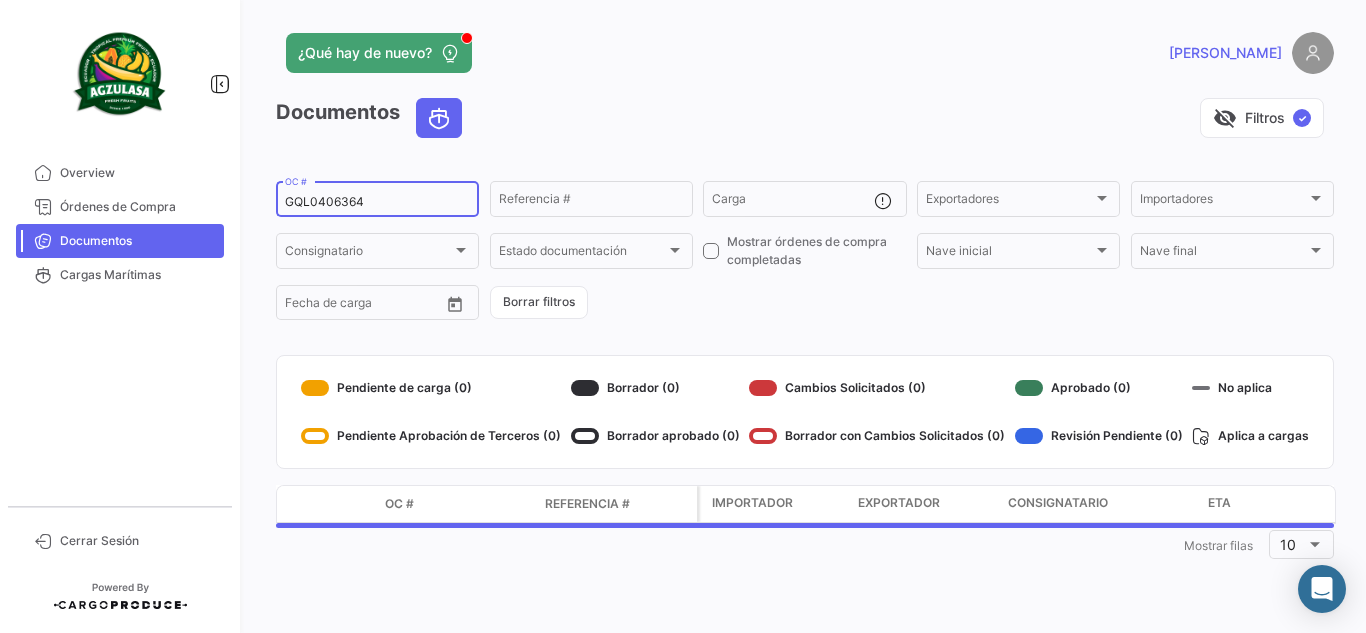 click on "¿Qué hay de nuevo?" 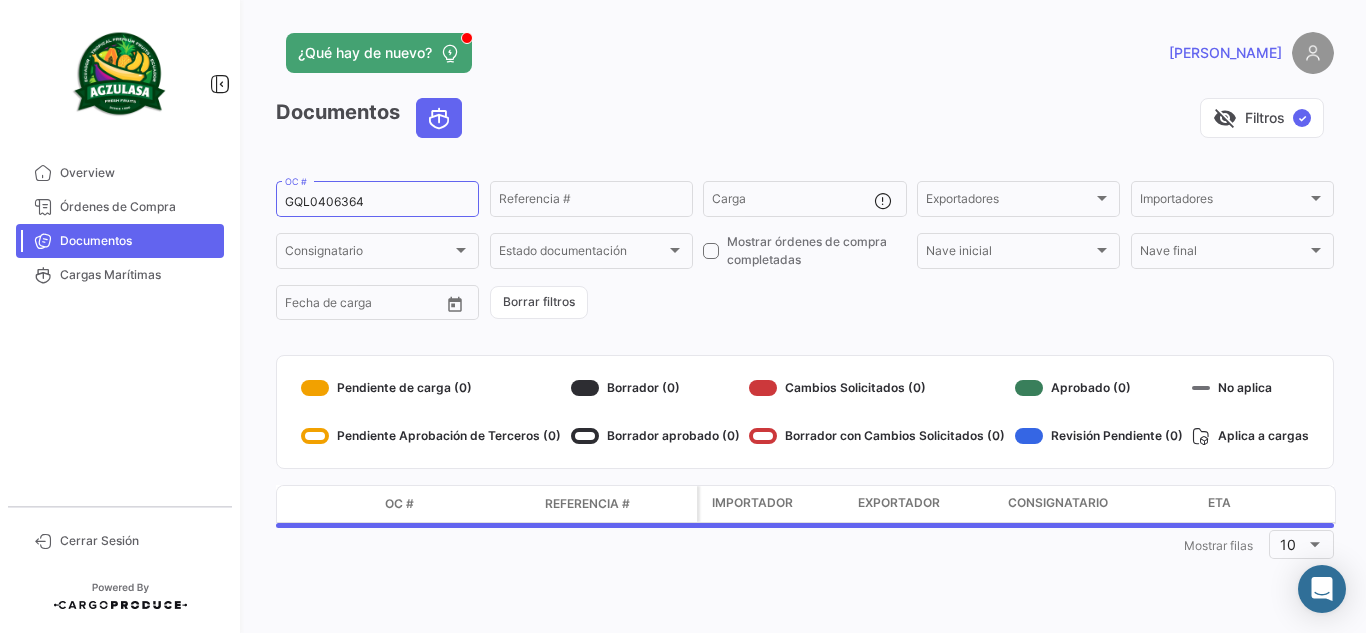 click on "¿Qué hay de nuevo?   [PERSON_NAME]" 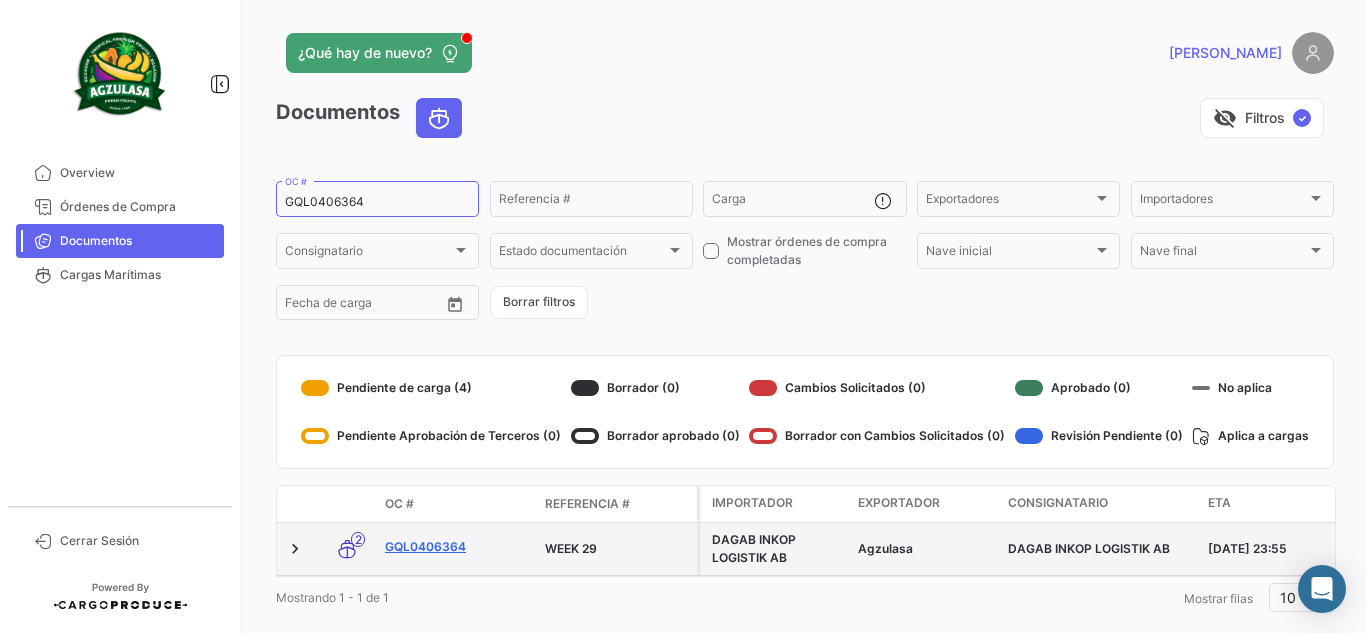 click on "GQL0406364" 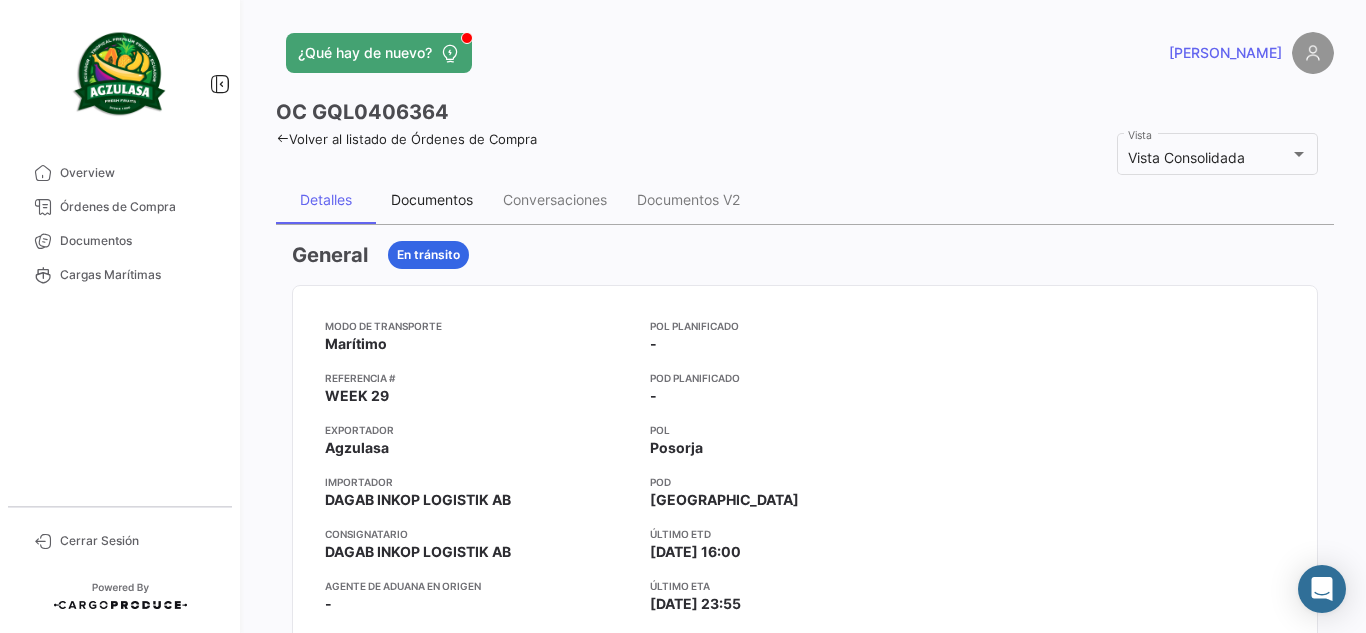 click on "Documentos" at bounding box center (432, 199) 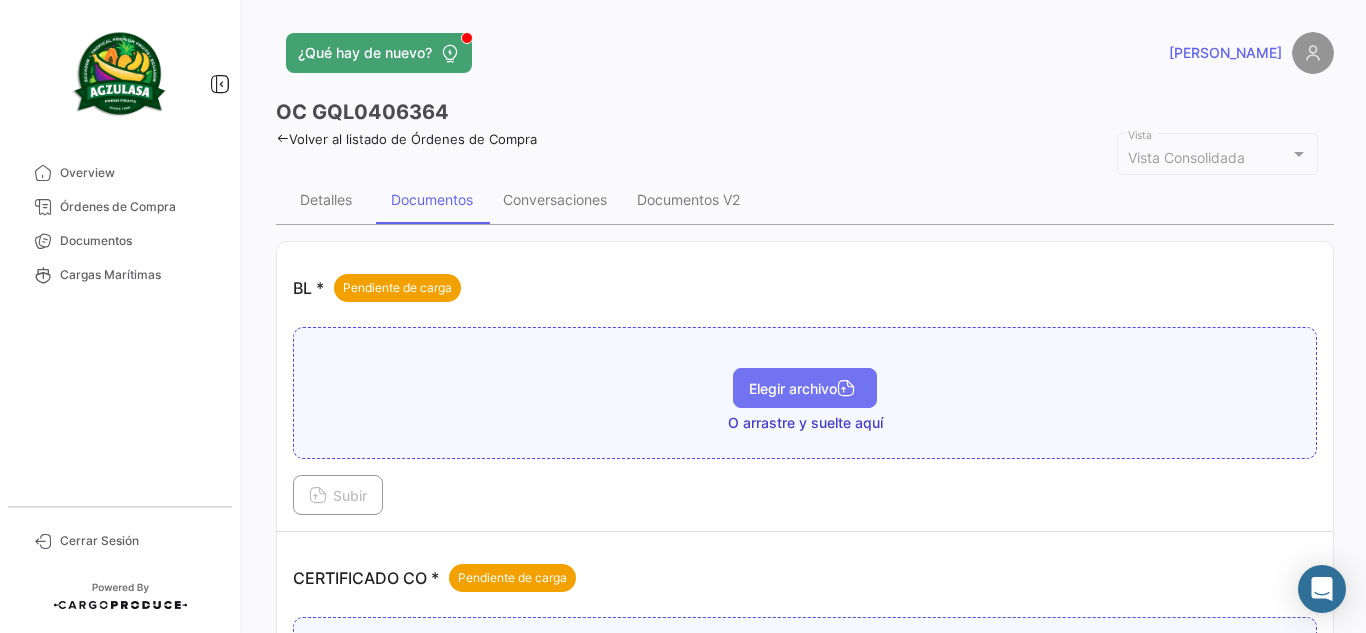 click on "Elegir archivo" at bounding box center (805, 388) 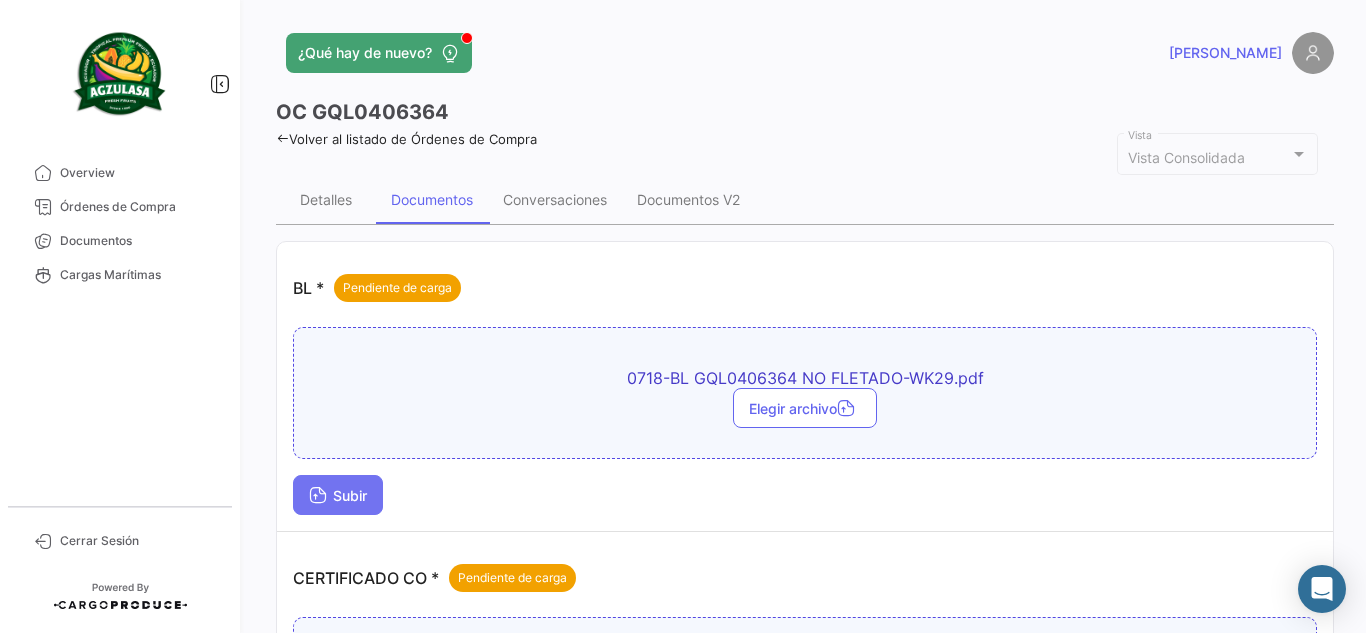 click on "Subir" at bounding box center (338, 495) 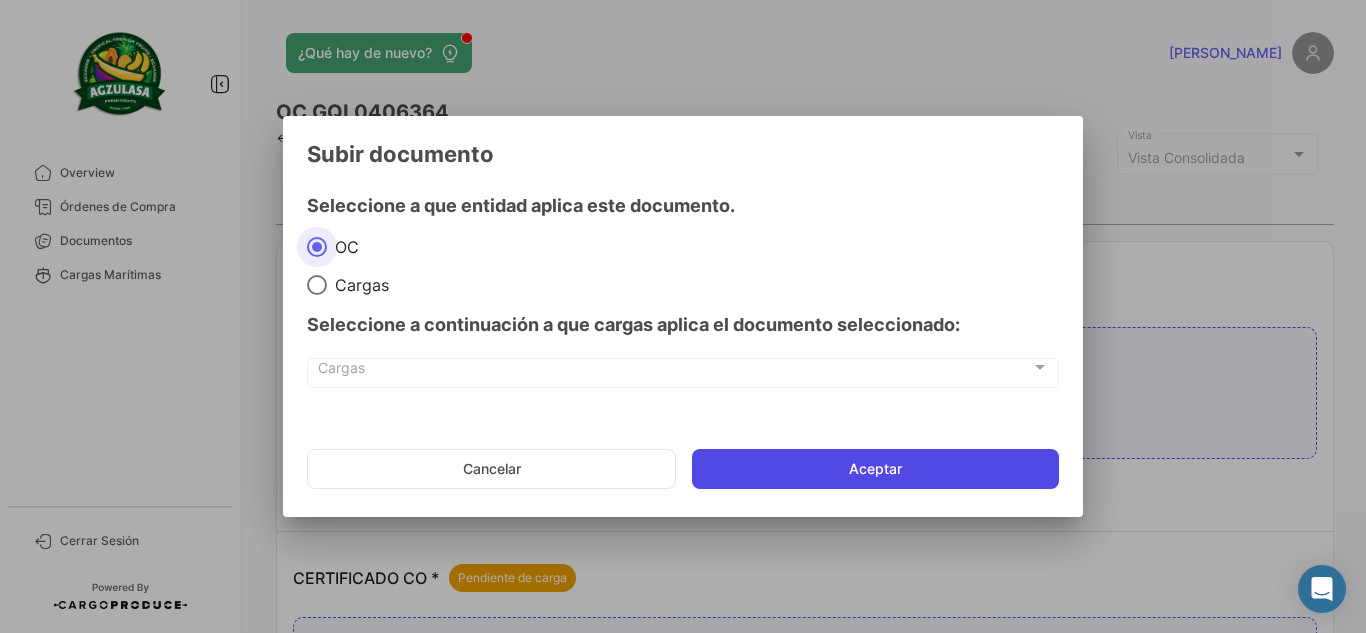 click on "Aceptar" 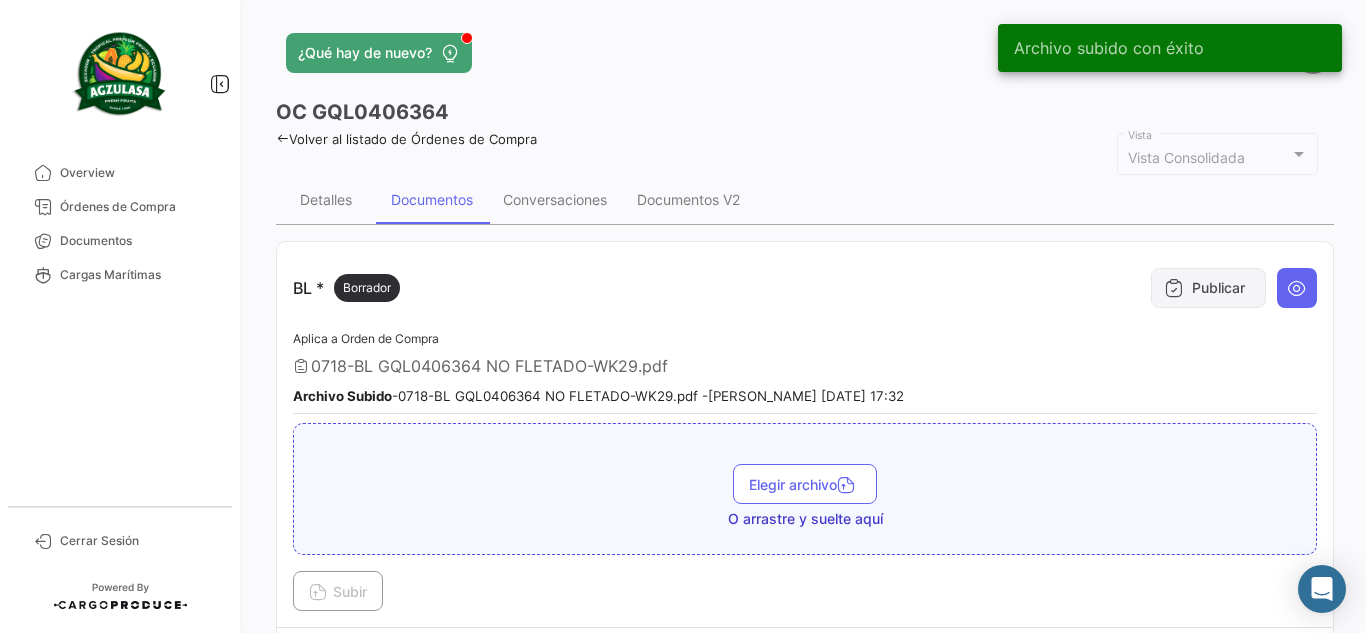 click on "Publicar" at bounding box center (1208, 288) 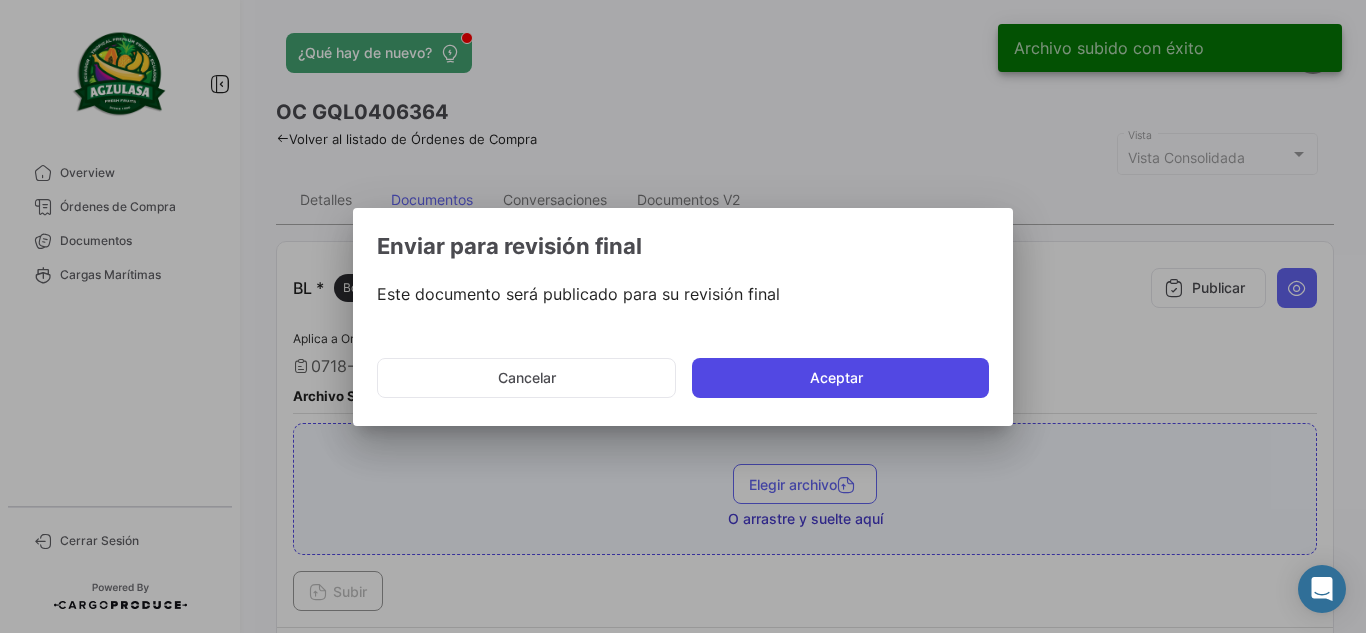 click on "Aceptar" 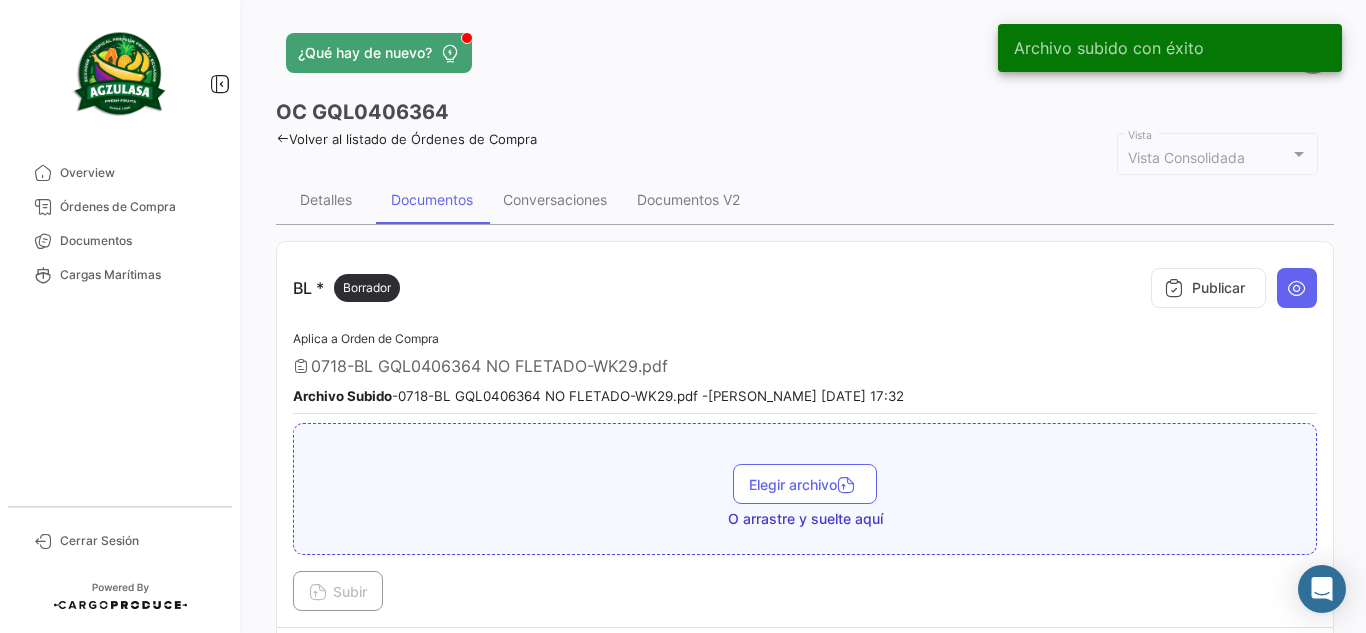 type 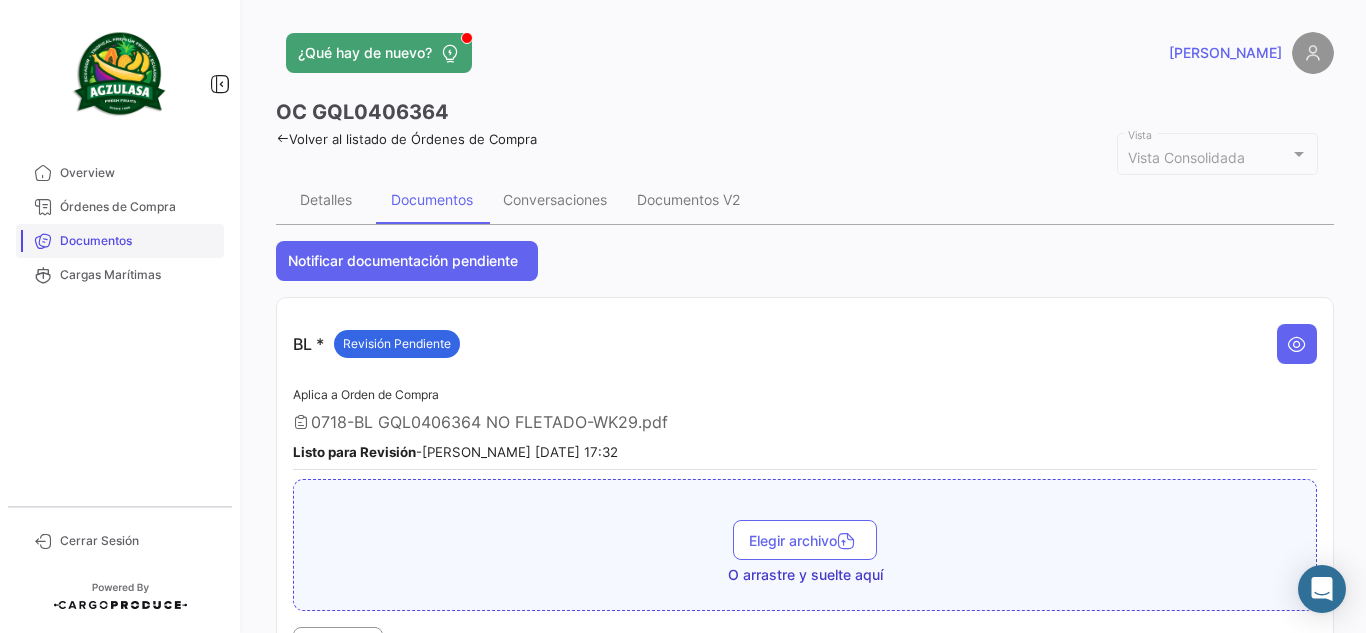 click on "Documentos" at bounding box center (138, 241) 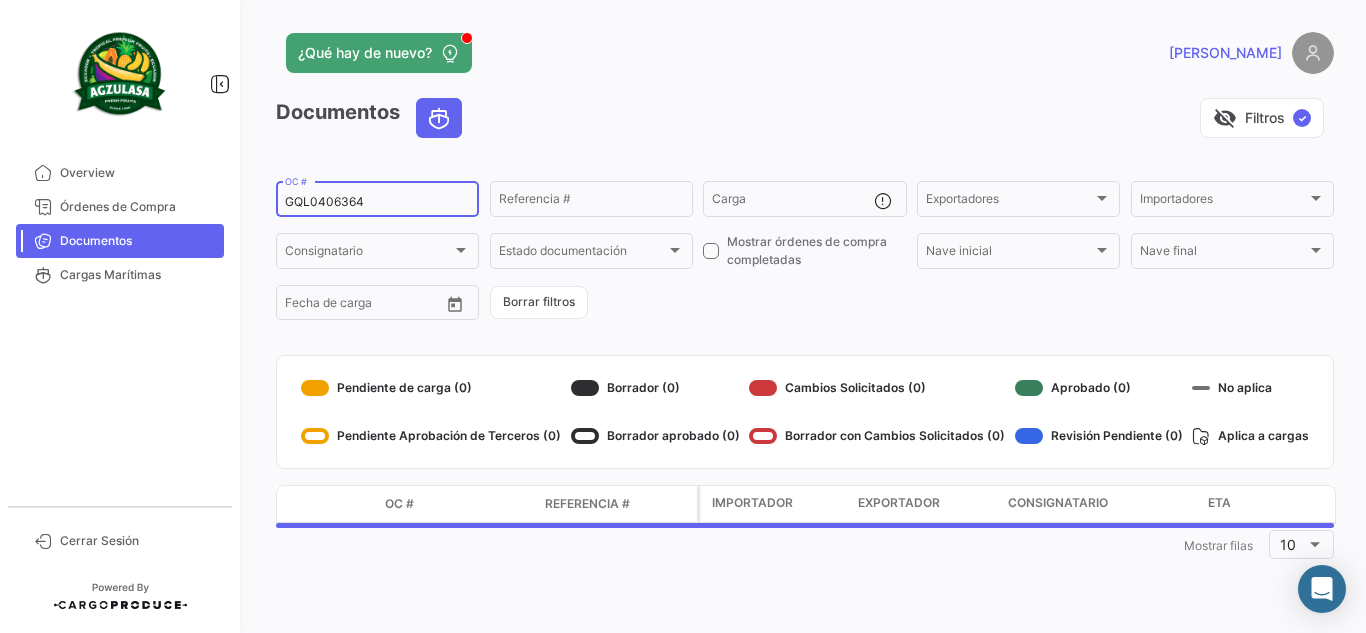 click on "GQL0406364" at bounding box center (377, 202) 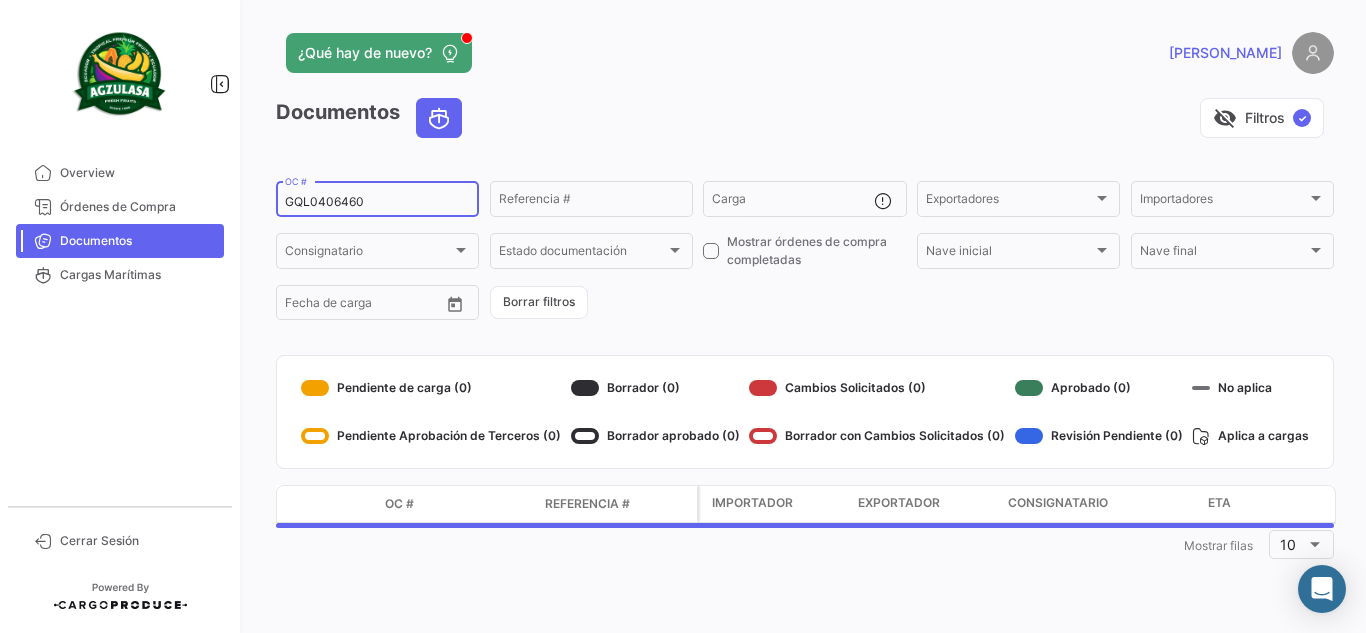 type on "GQL0406460" 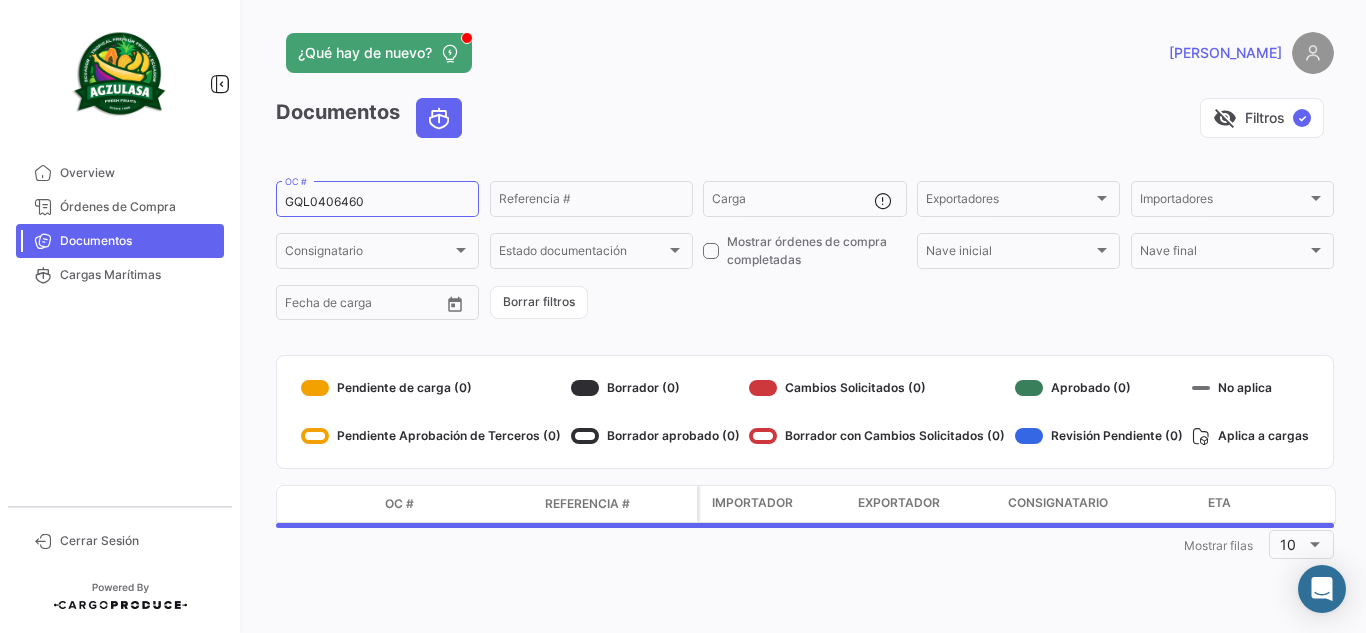 click on "visibility_off   Filtros  ✓" 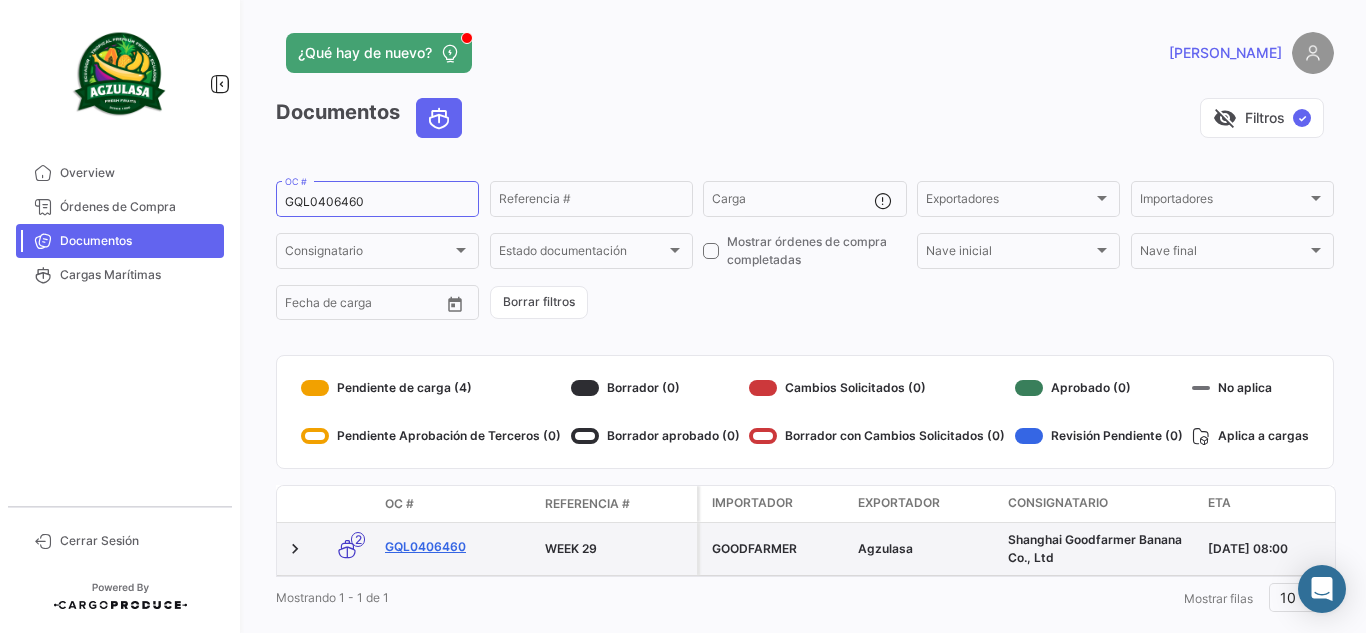 click on "GQL0406460" 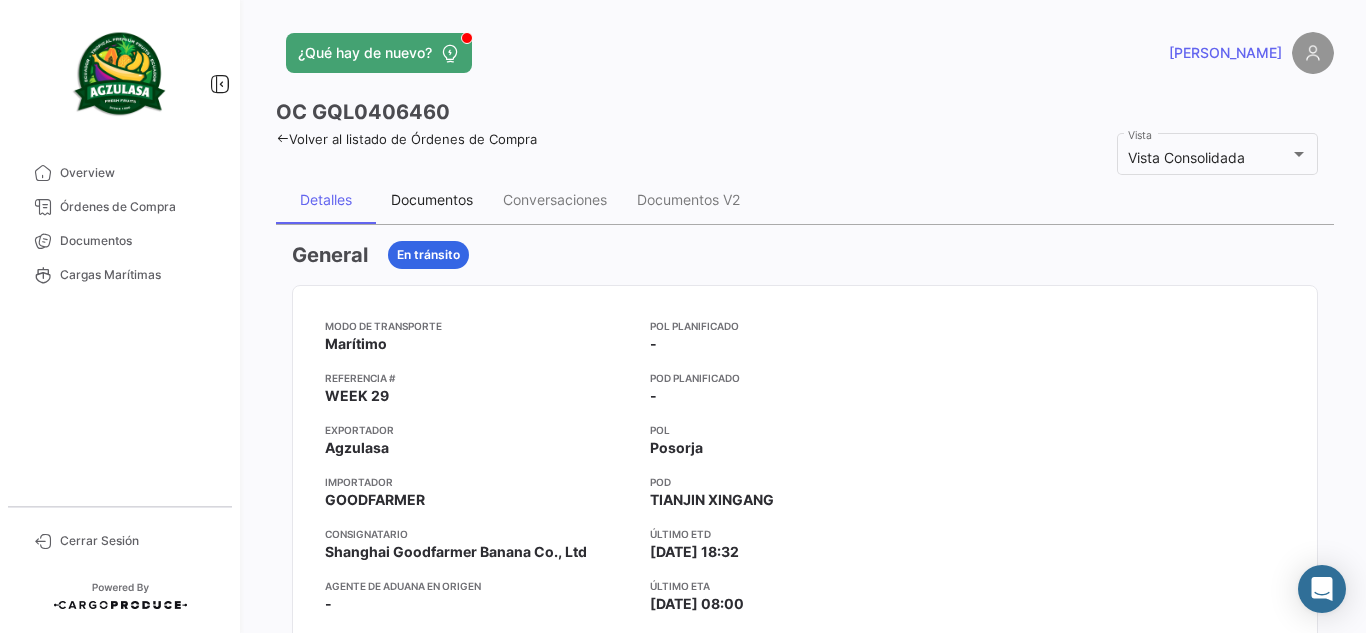 click on "Documentos" at bounding box center (432, 200) 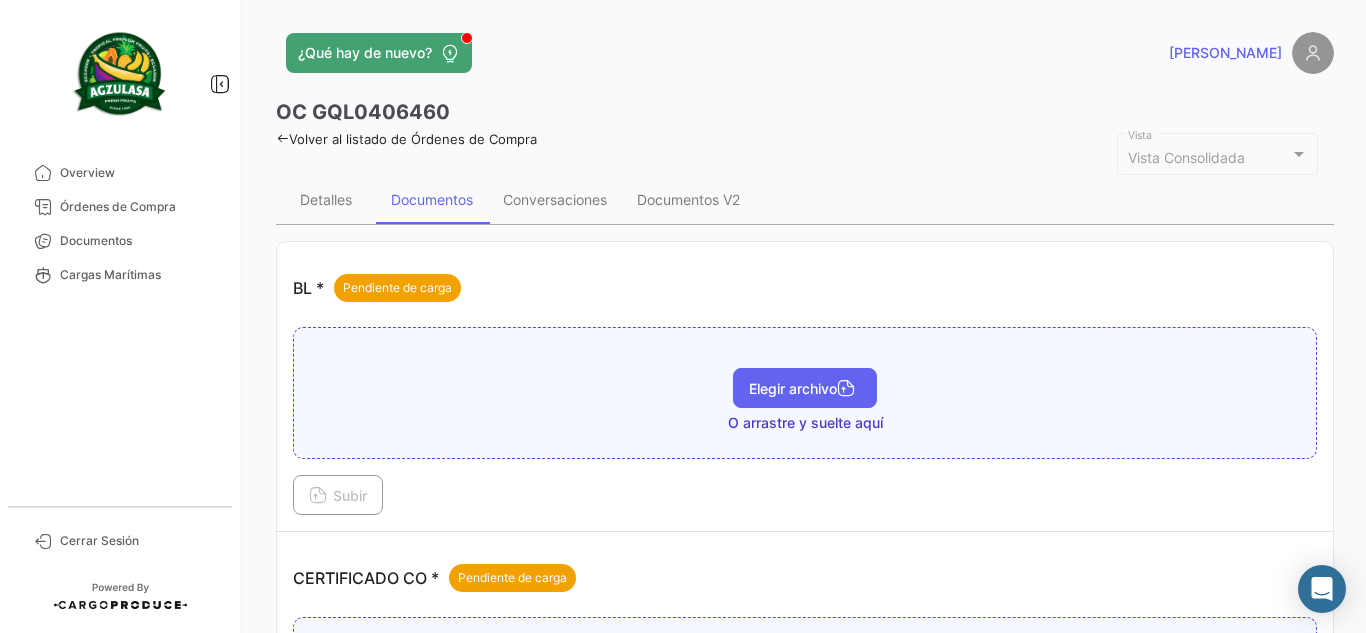 click on "Elegir archivo" at bounding box center (805, 388) 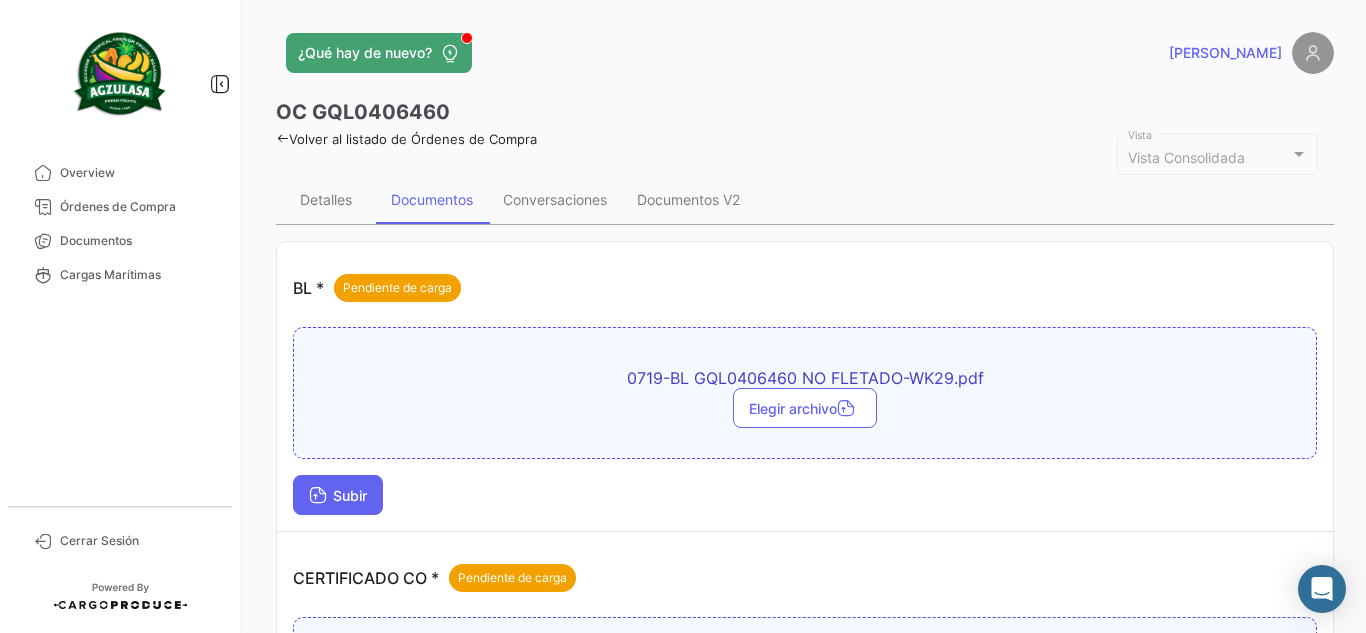 click on "Subir" at bounding box center (338, 495) 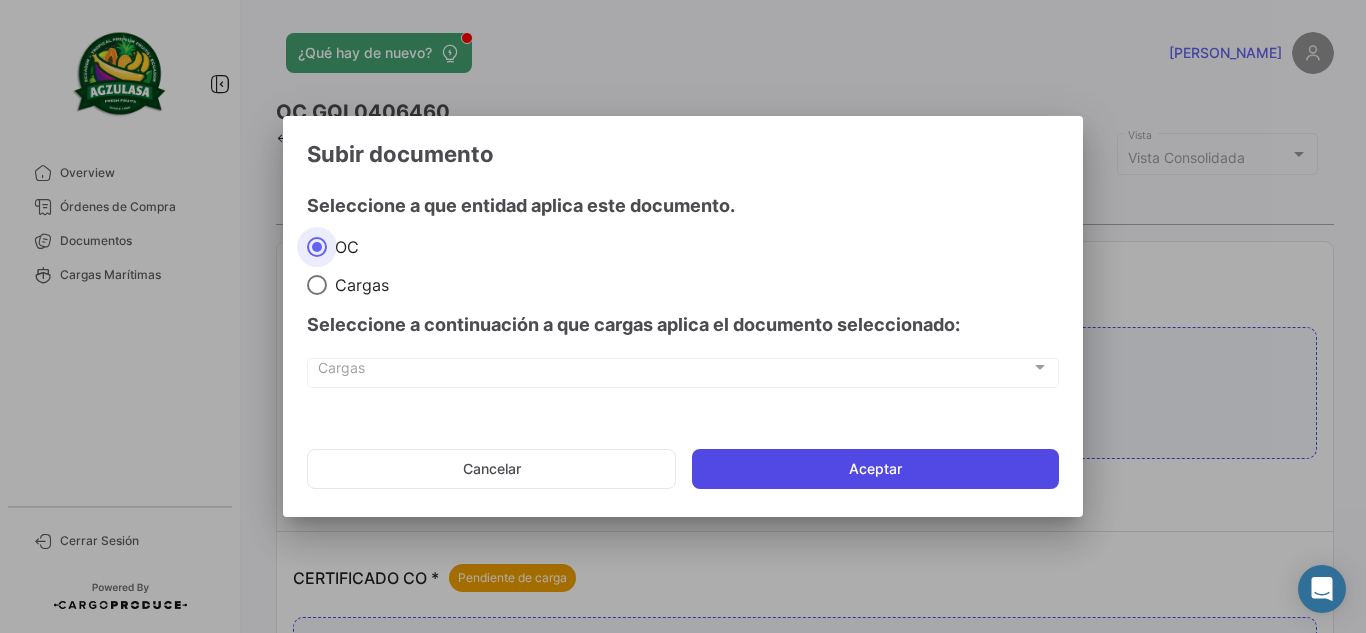 click on "Aceptar" 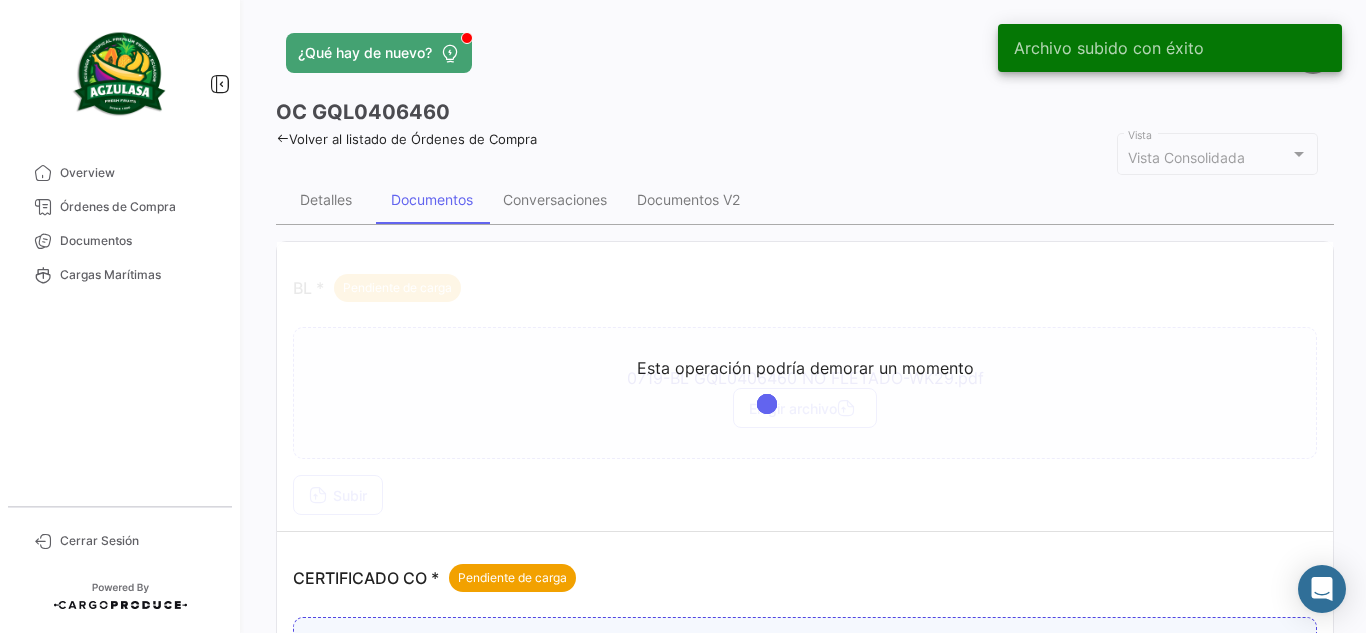 click on "Volver al listado de Órdenes de Compra" 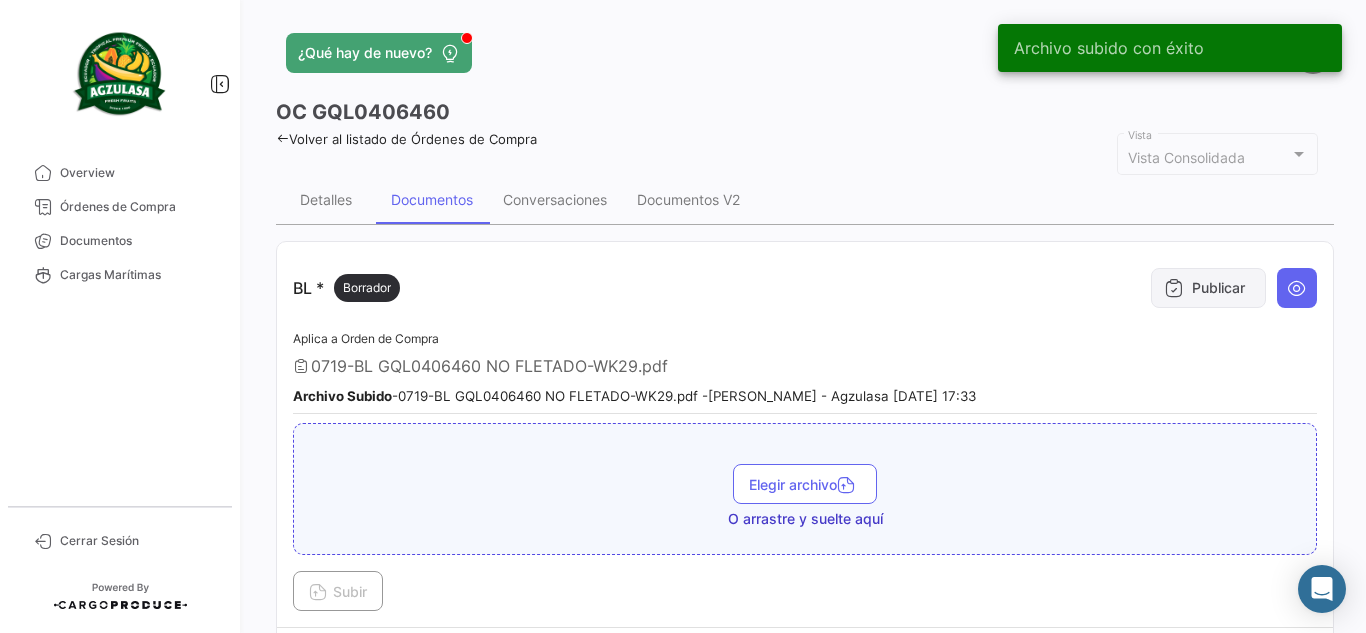 click at bounding box center (1174, 288) 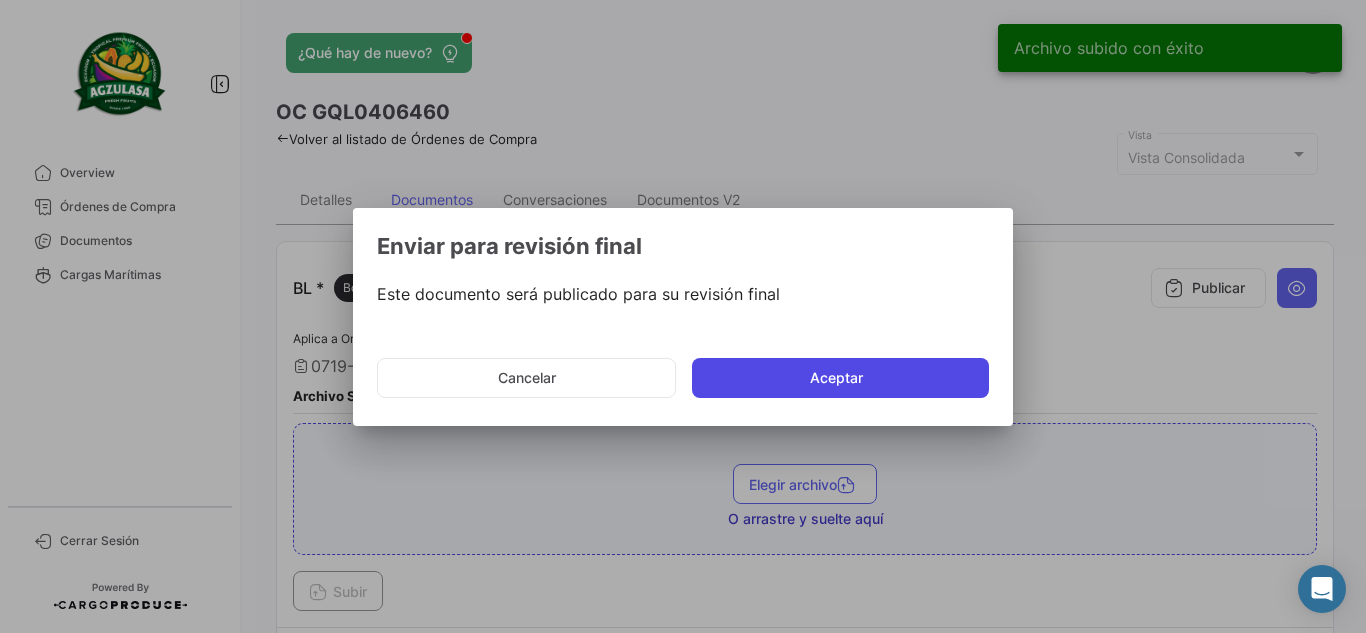 click on "Aceptar" 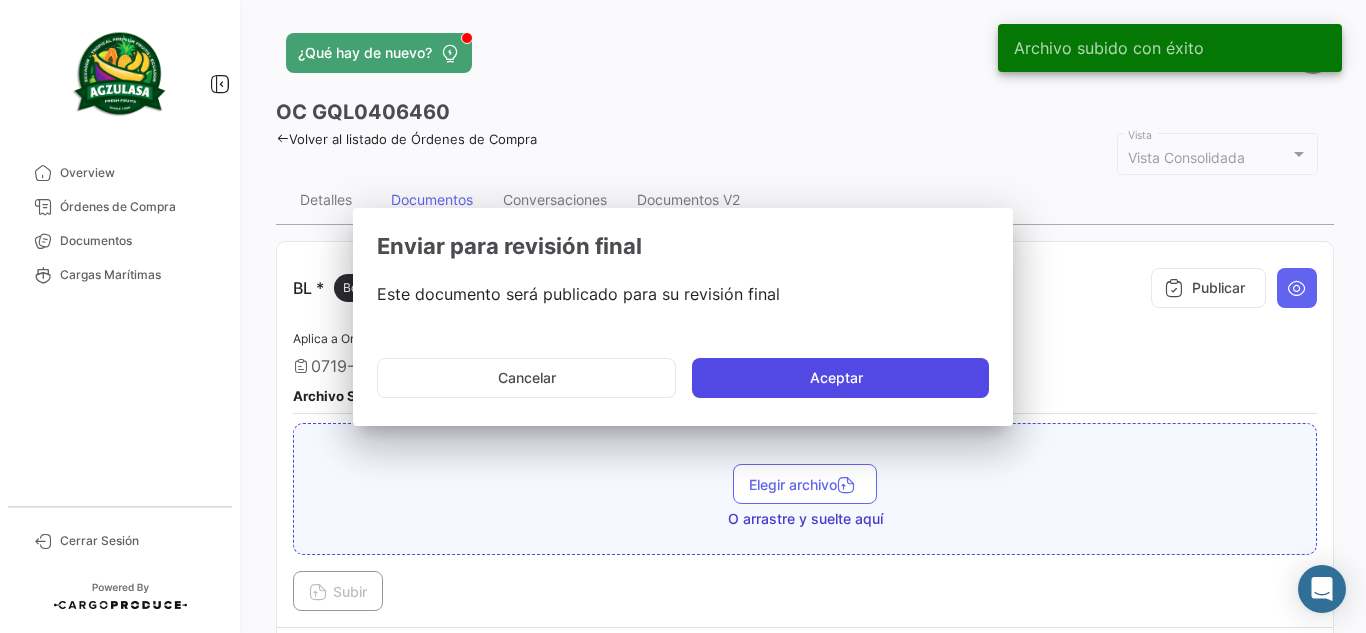 type 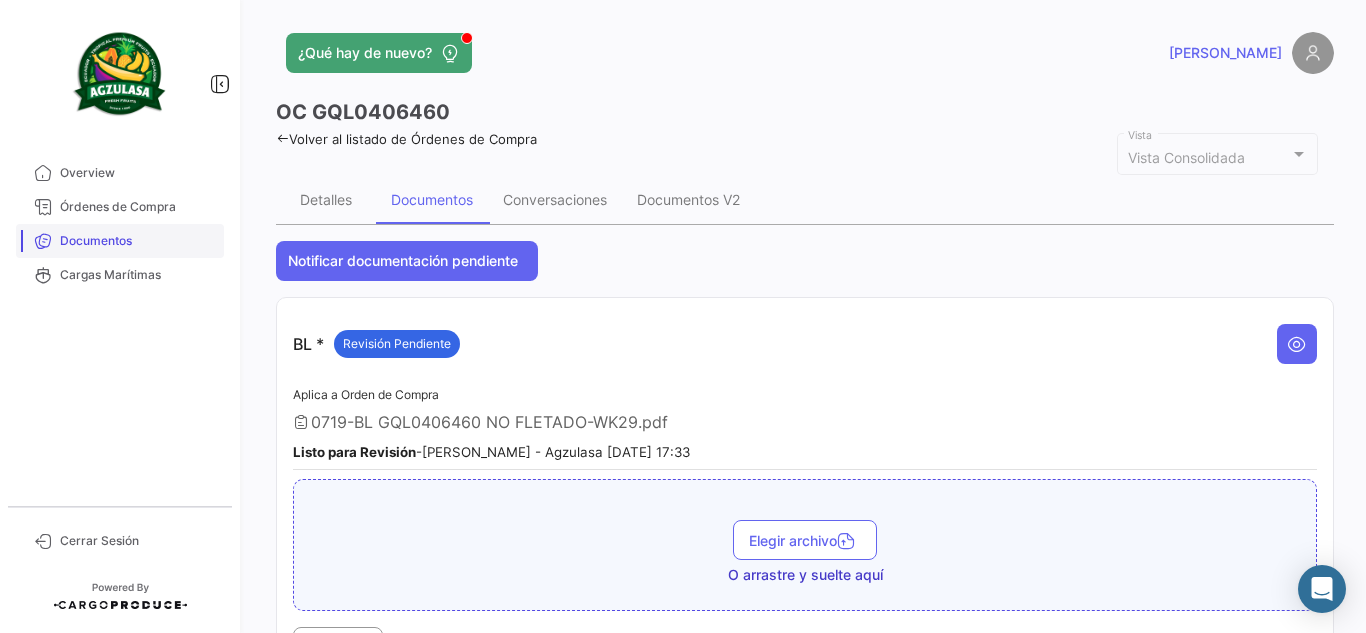 click on "Documentos" at bounding box center (138, 241) 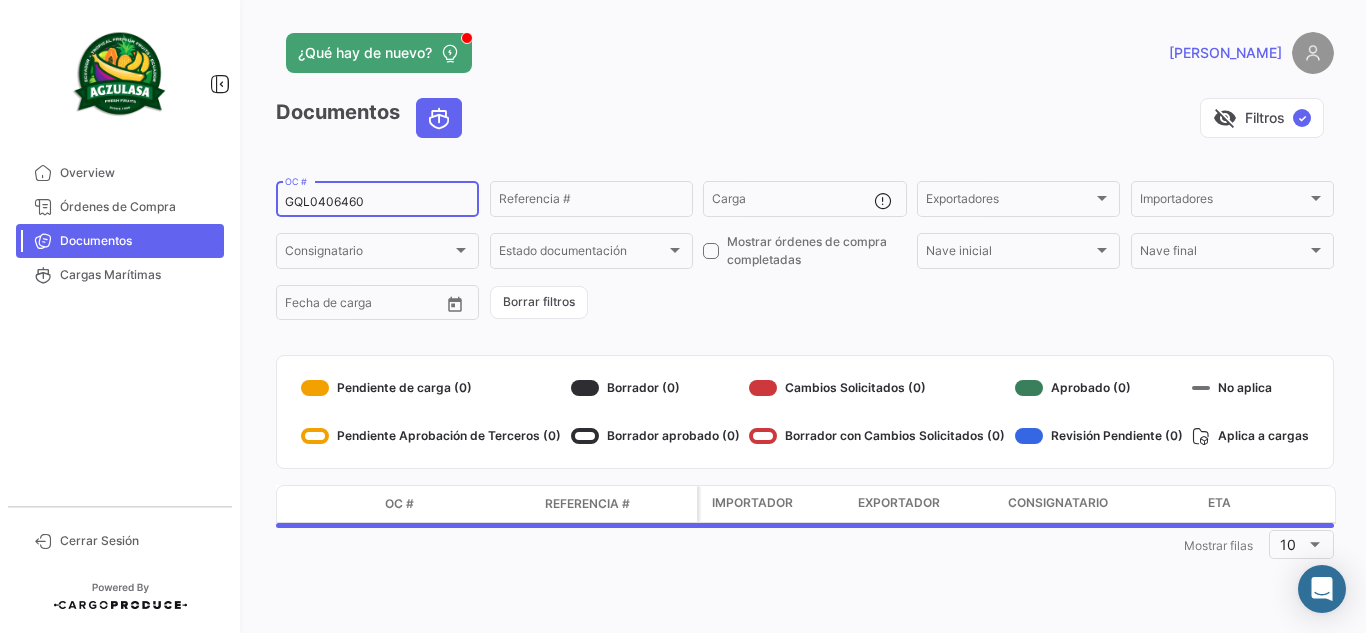 click on "GQL0406460  OC #" 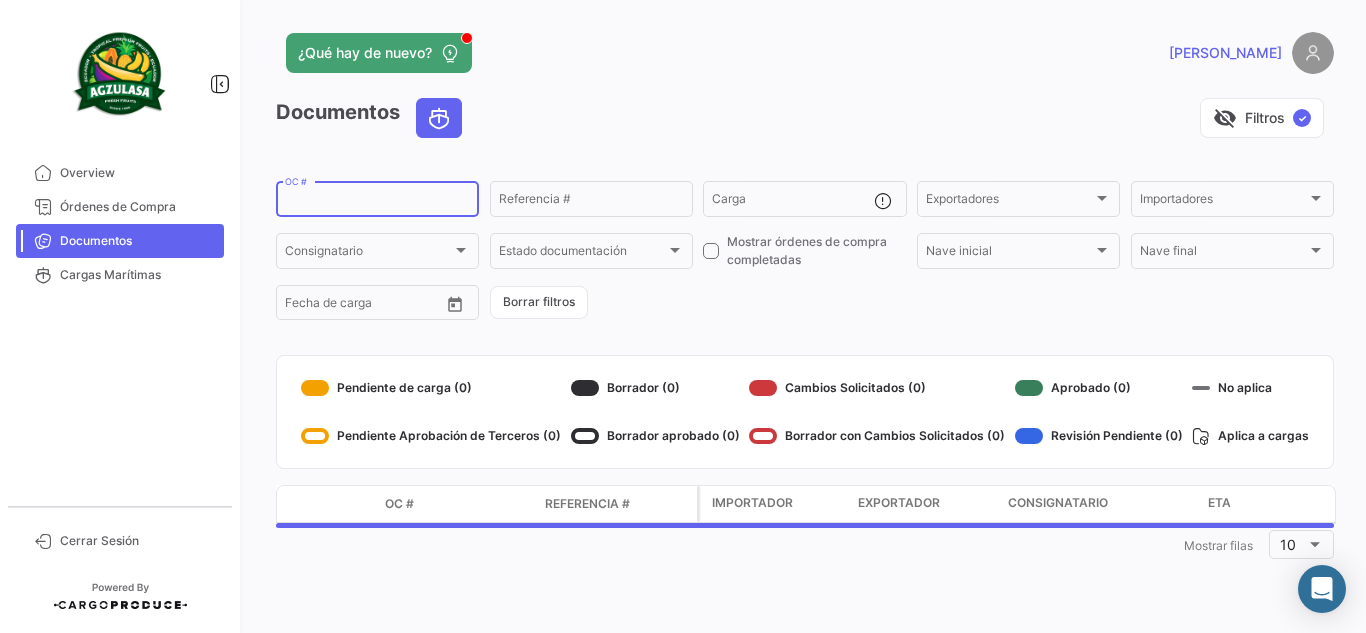 paste on "GQL0406712" 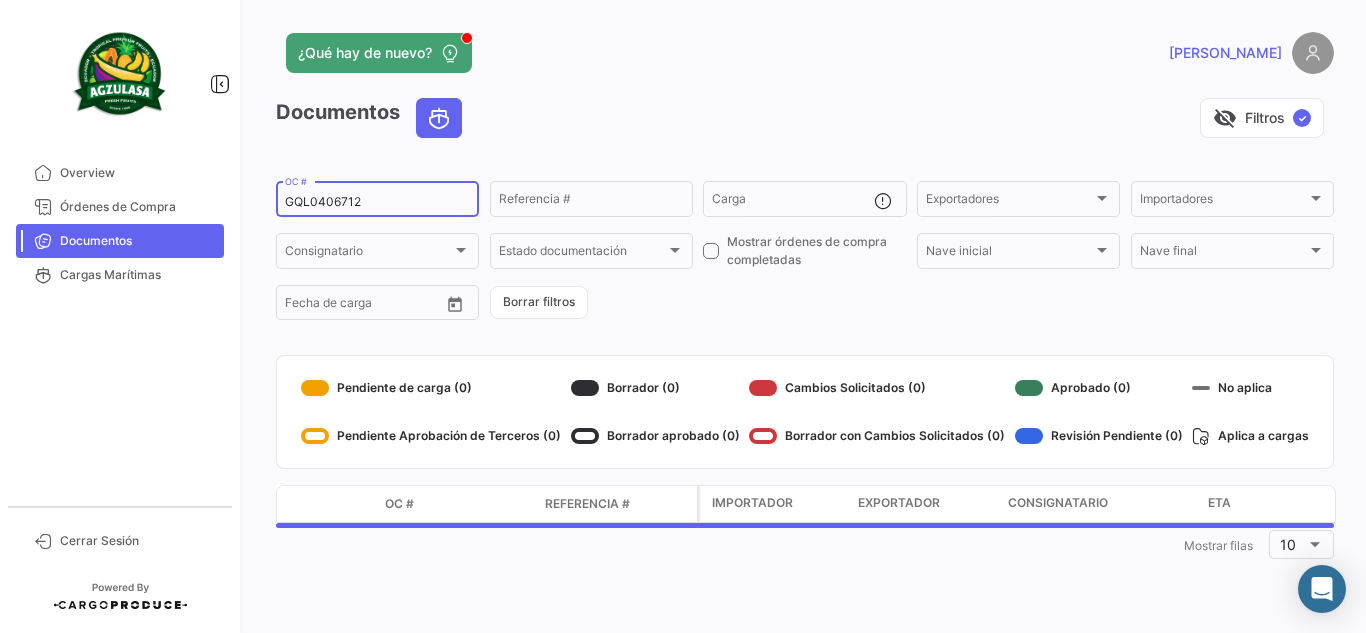 type on "GQL0406712" 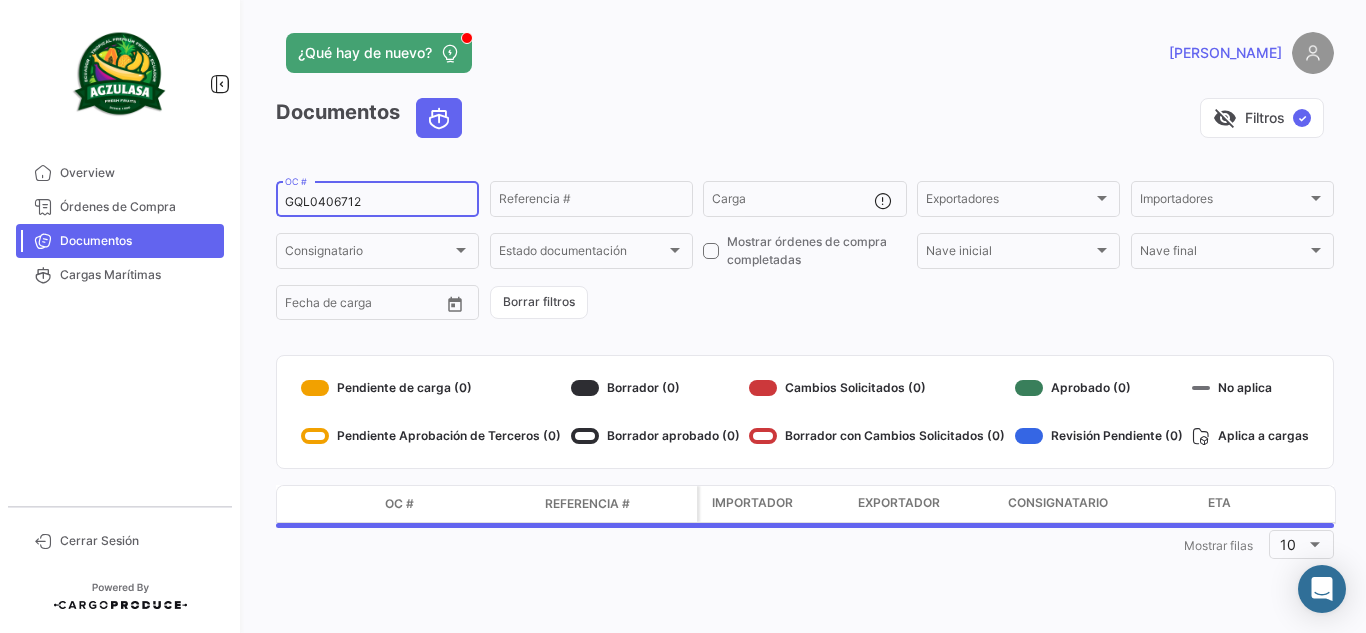 click on "¿Qué hay de nuevo?   [PERSON_NAME]" 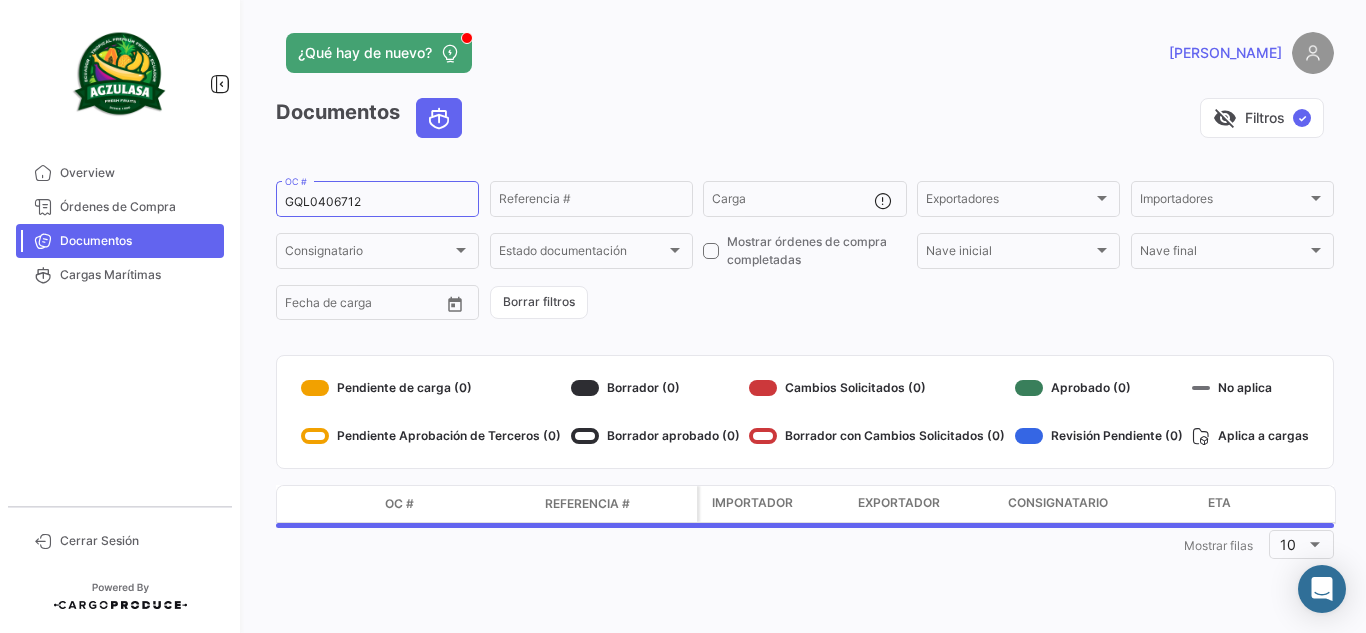 click on "¿Qué hay de nuevo?   [PERSON_NAME]" 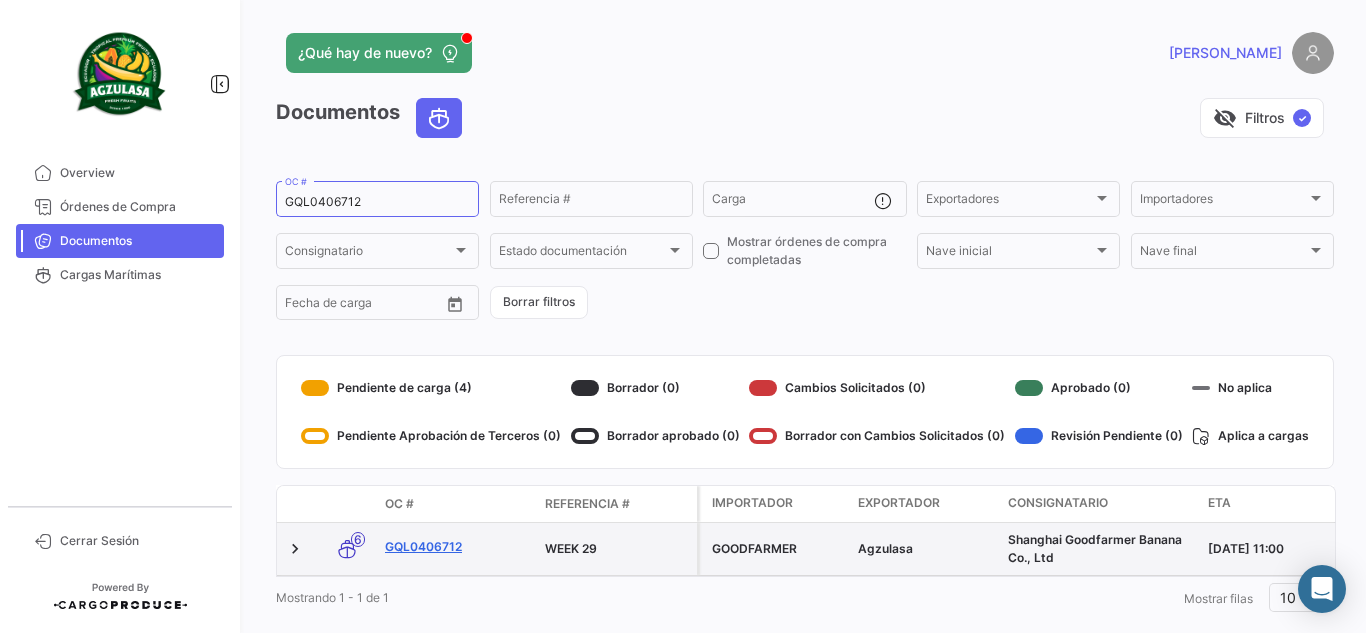 click on "GQL0406712" 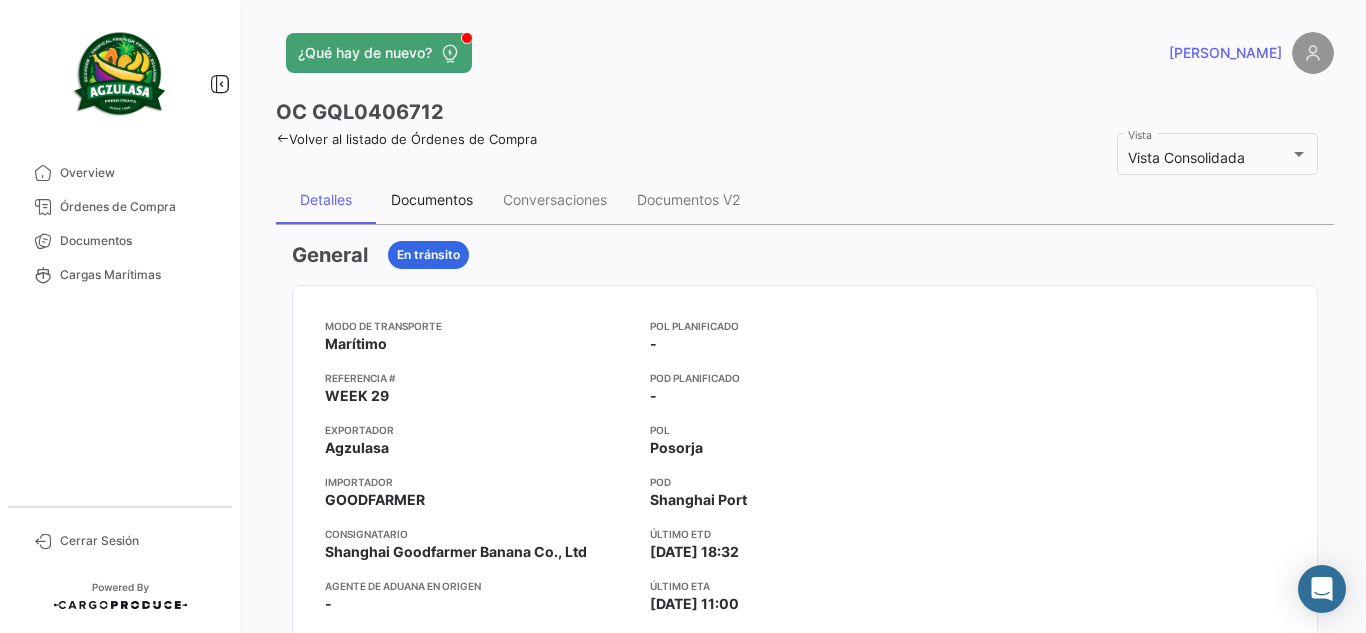 click on "Documentos" at bounding box center [432, 200] 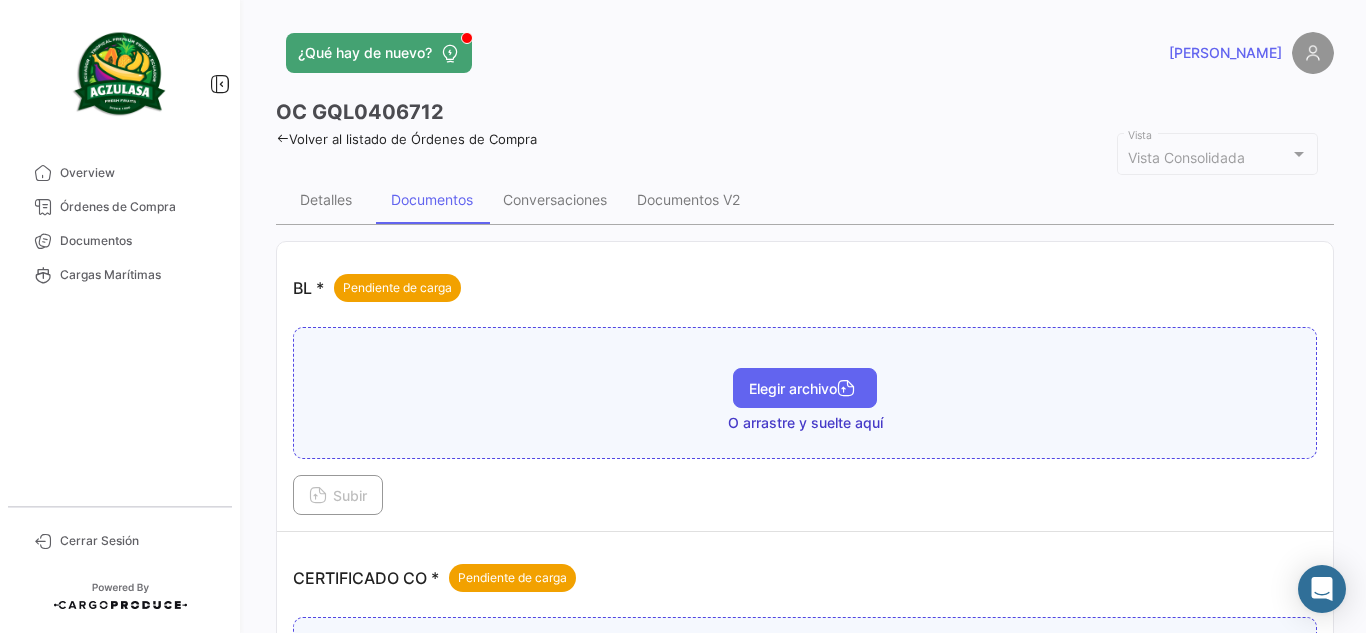 click on "Elegir archivo" at bounding box center [805, 388] 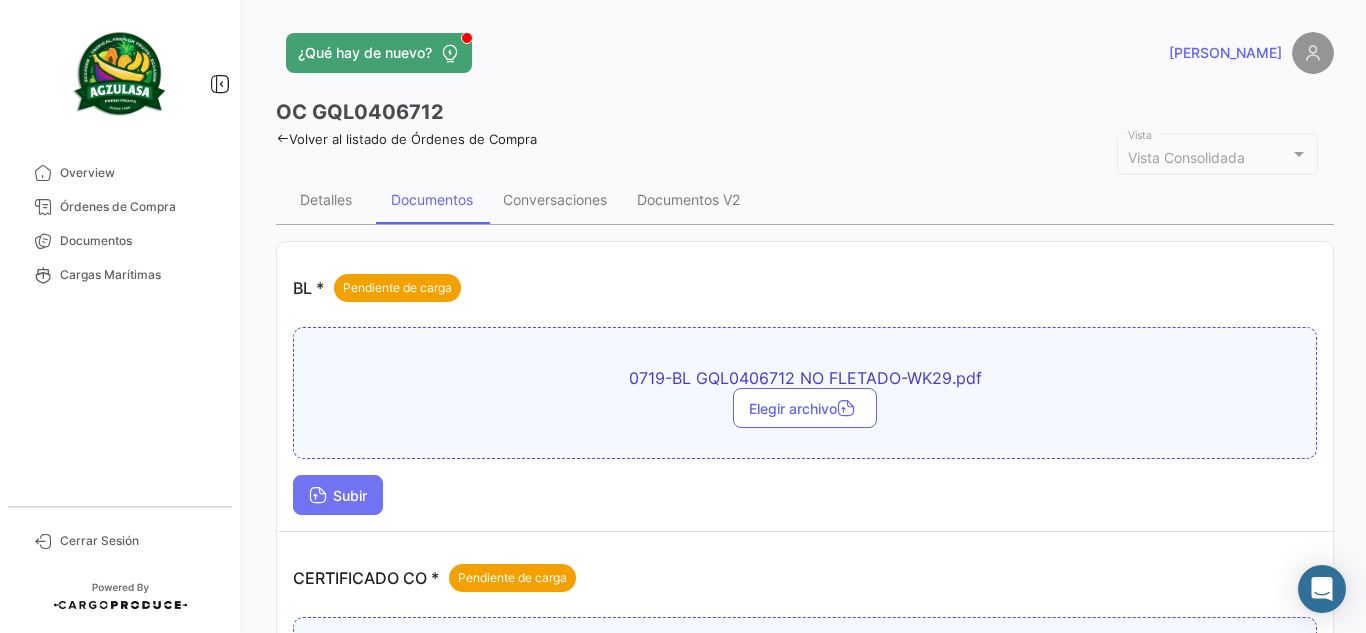 click on "Subir" at bounding box center (338, 495) 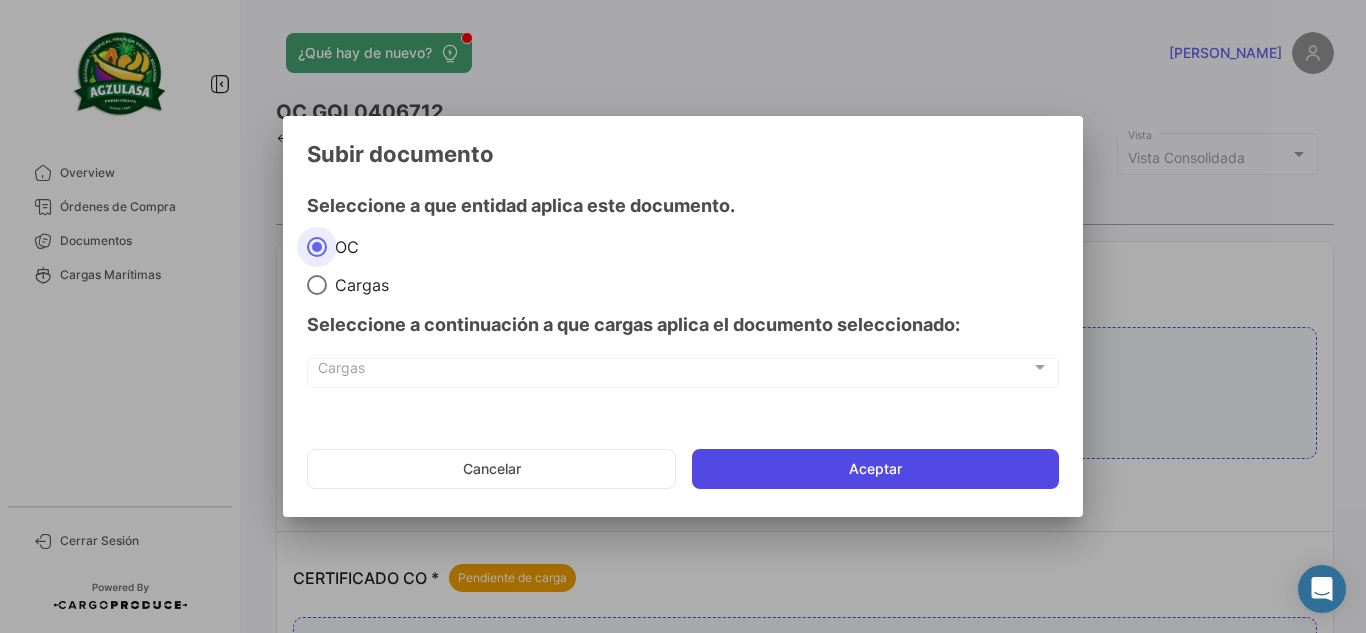 click on "Aceptar" 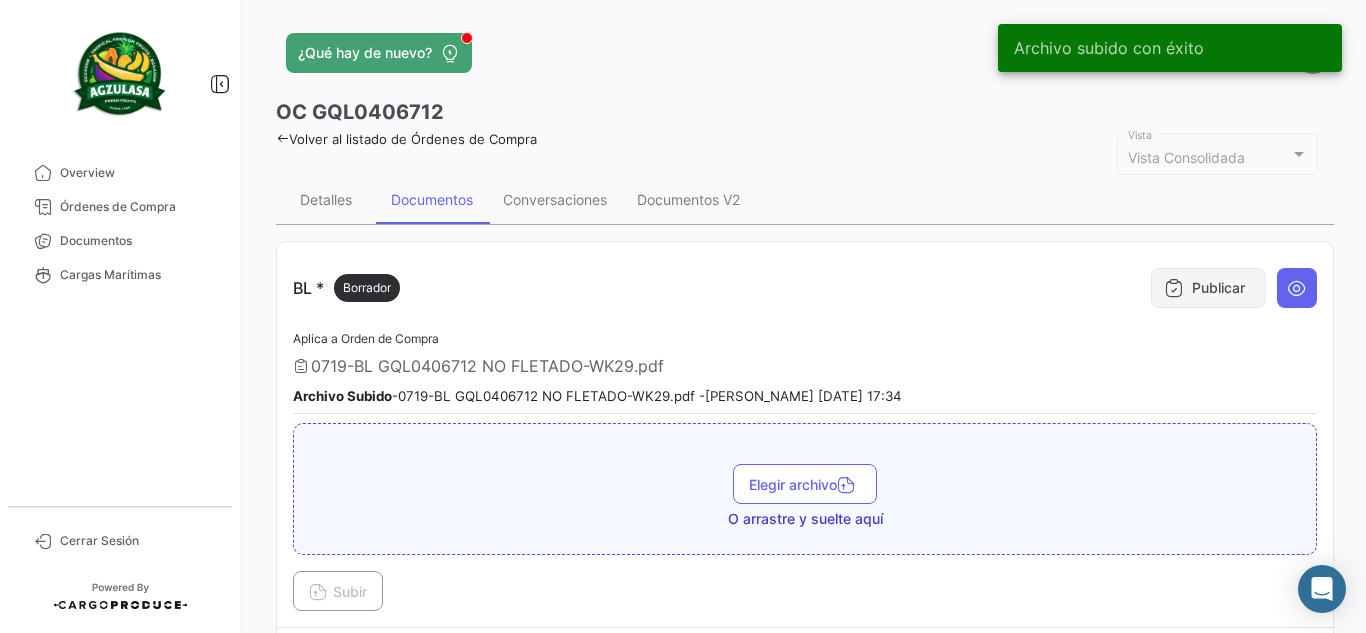 click on "Publicar" at bounding box center [1208, 288] 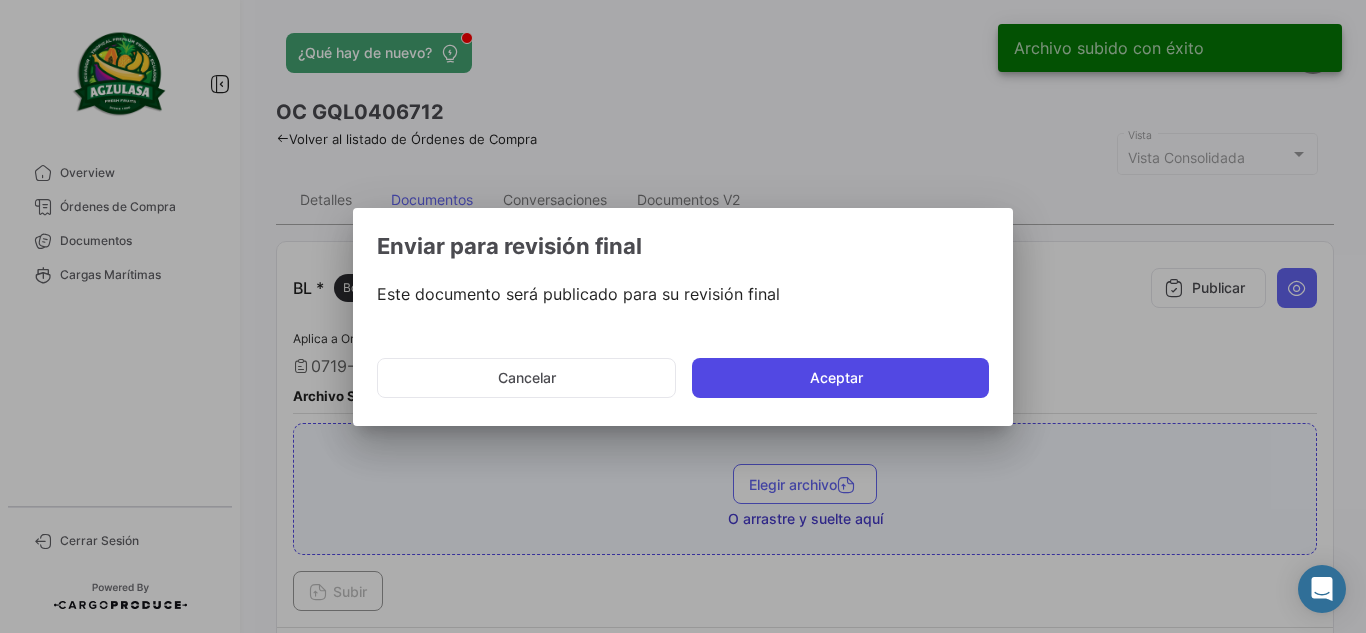 click on "Aceptar" 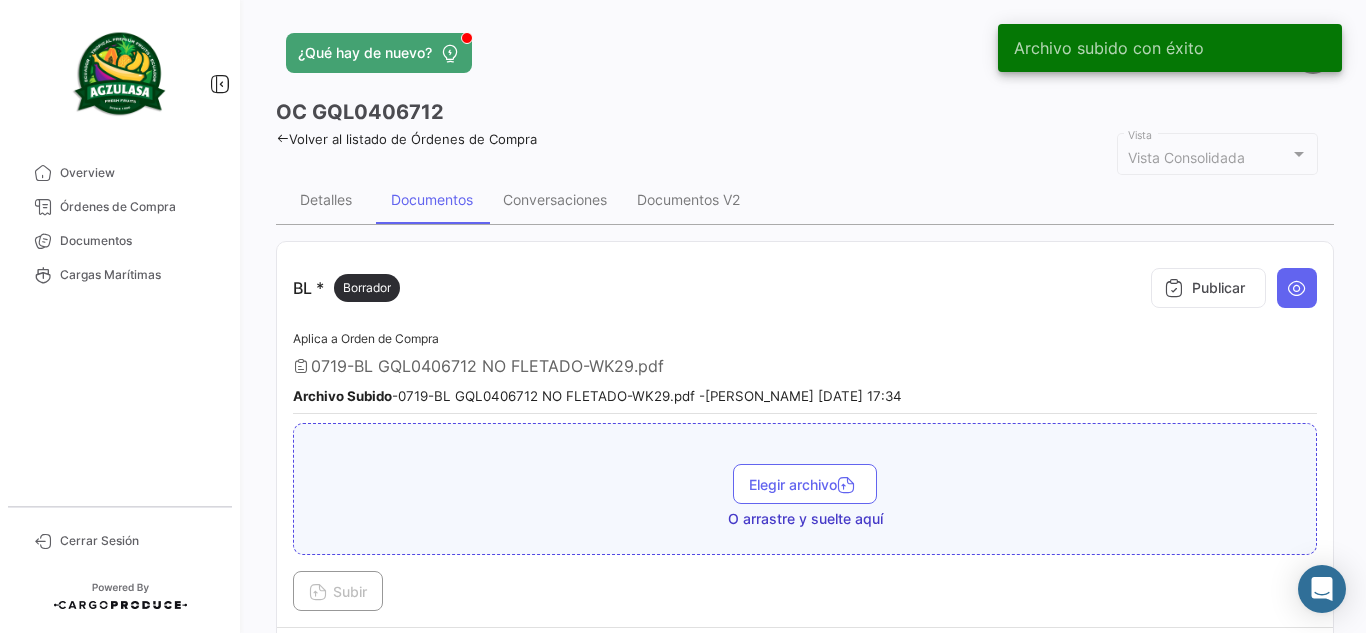type 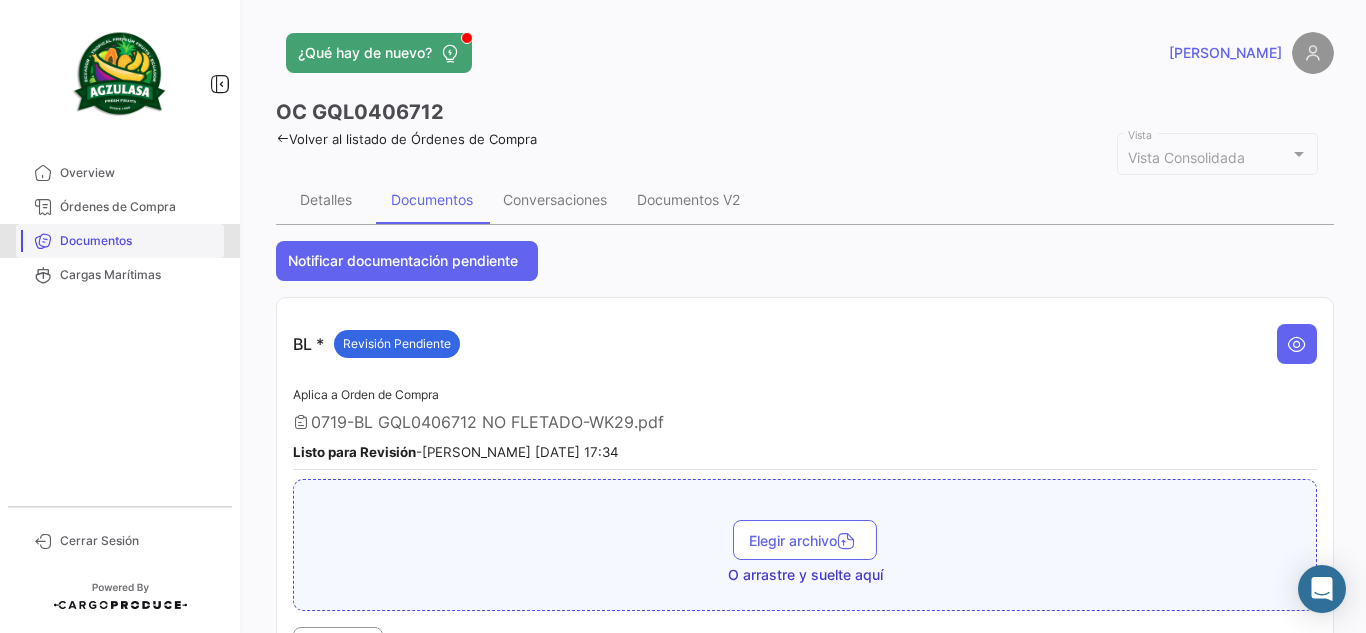 click on "Documentos" at bounding box center [138, 241] 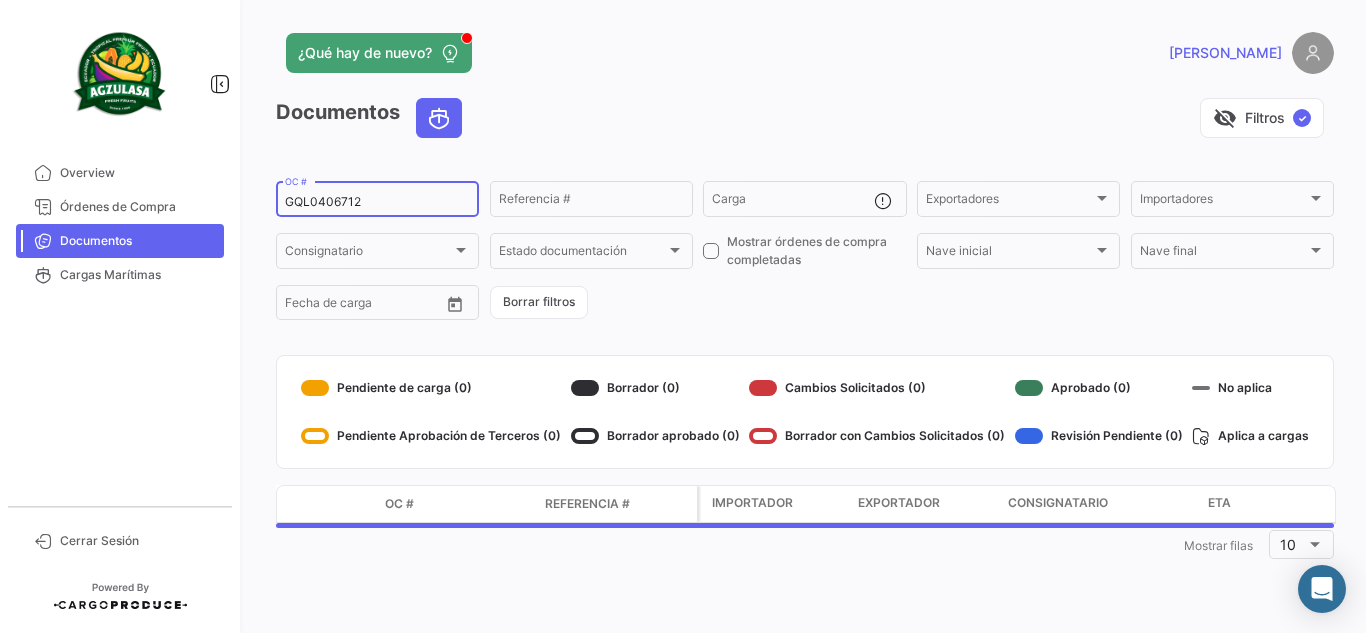 click on "GQL0406712" at bounding box center [377, 202] 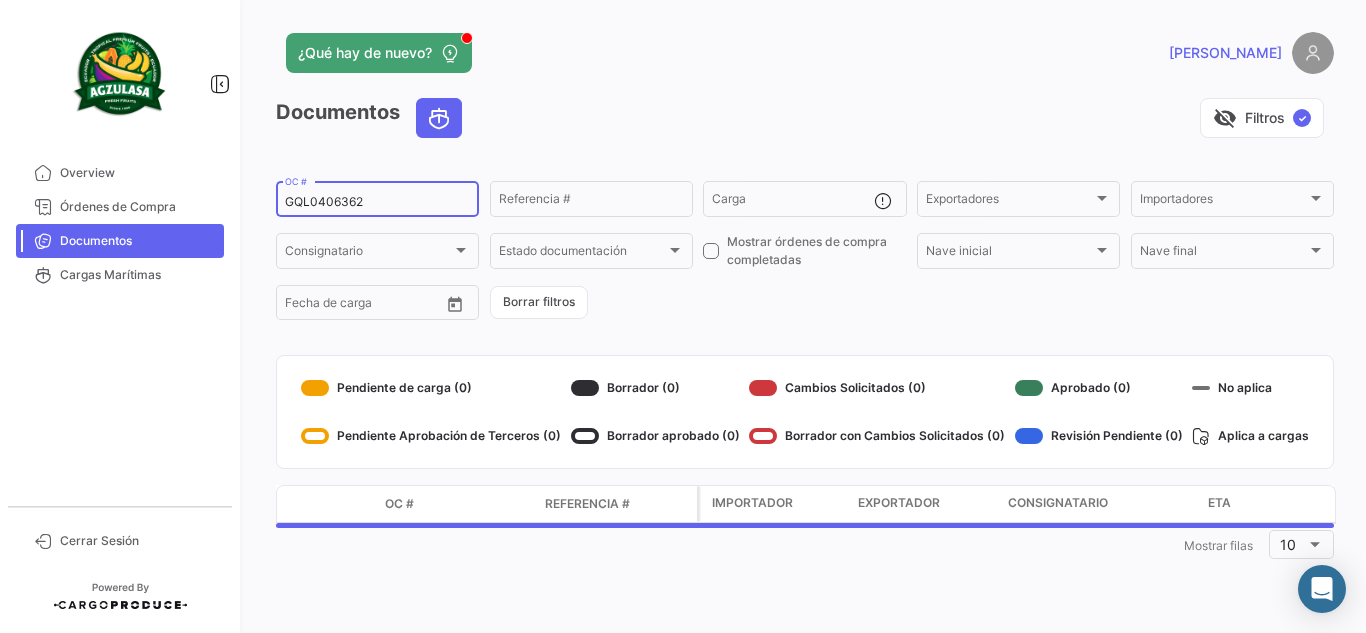 type on "GQL0406362" 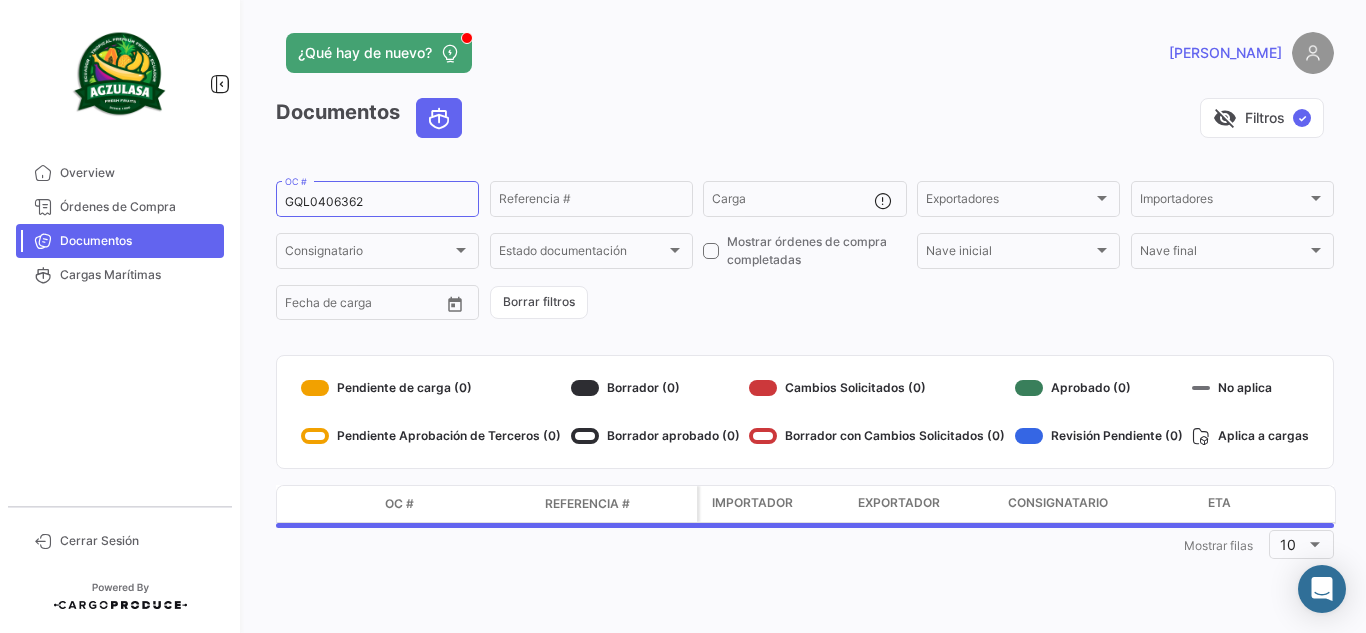 click on "visibility_off   Filtros  ✓" 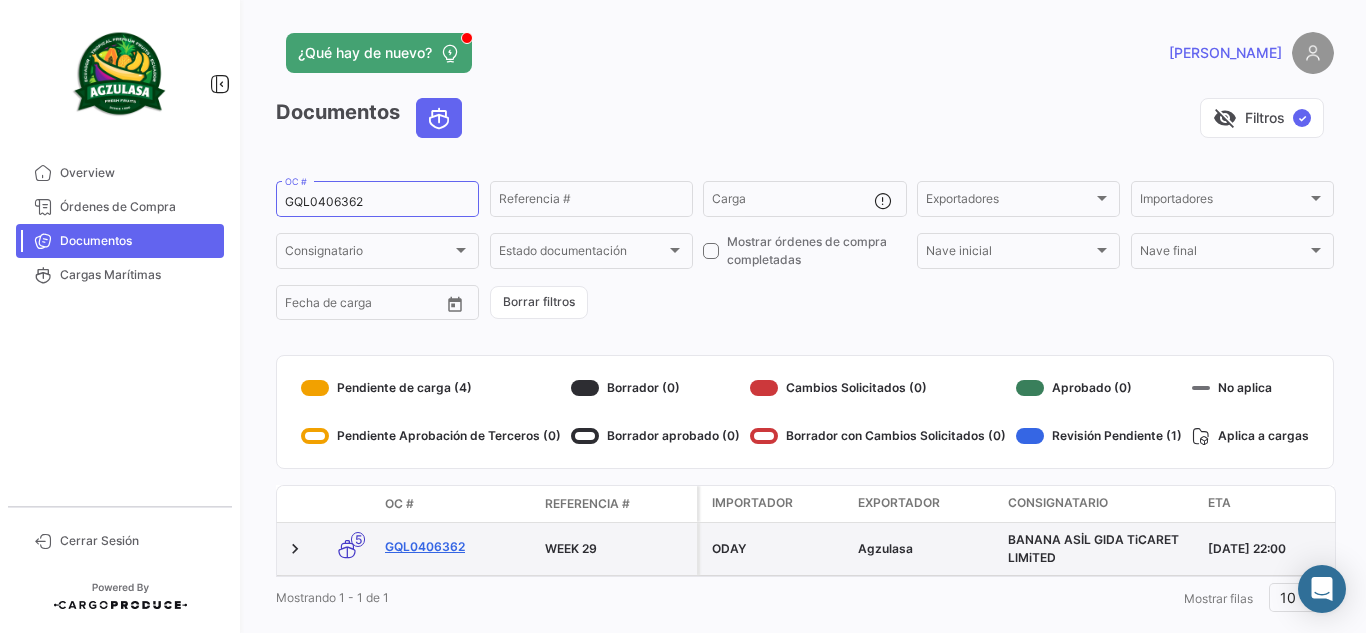 click on "GQL0406362" 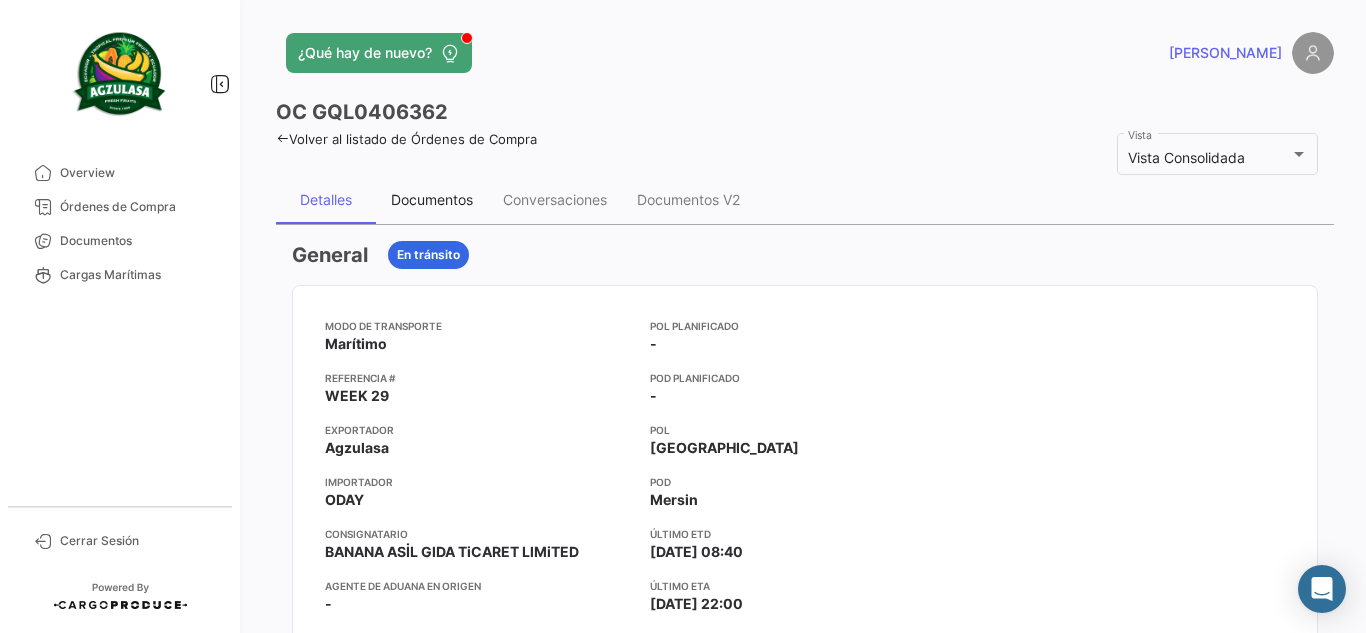 click on "Documentos" at bounding box center [432, 200] 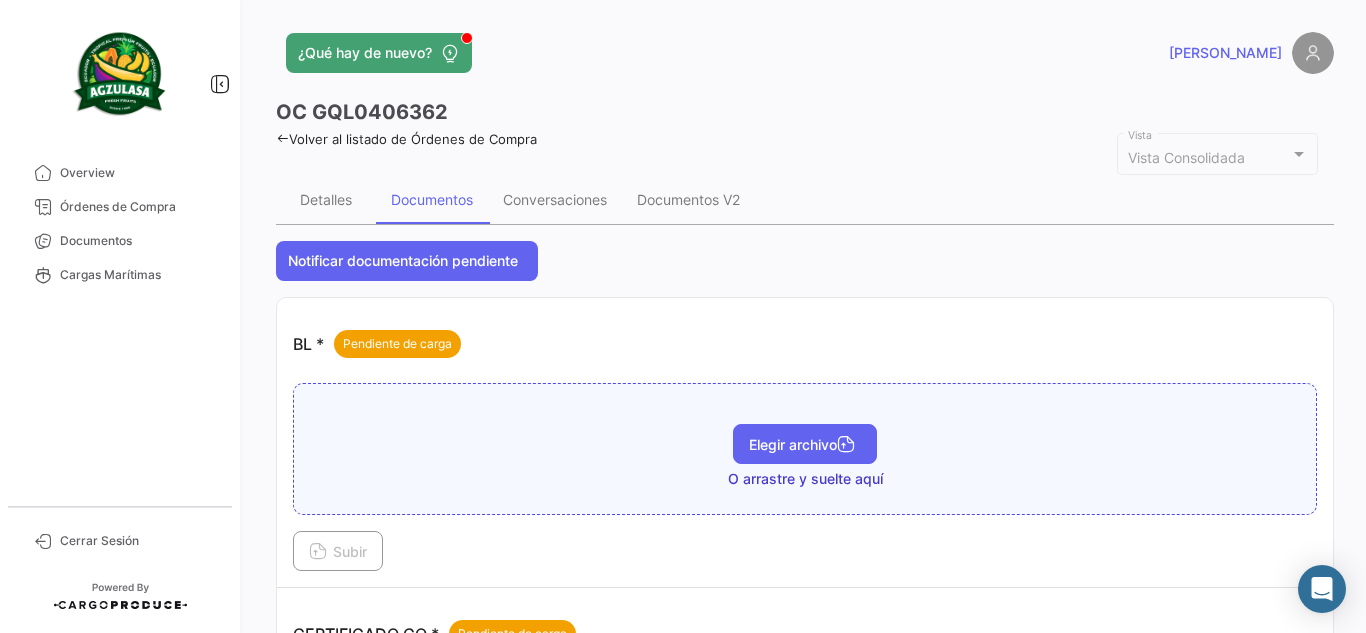 click on "Elegir archivo" at bounding box center [805, 444] 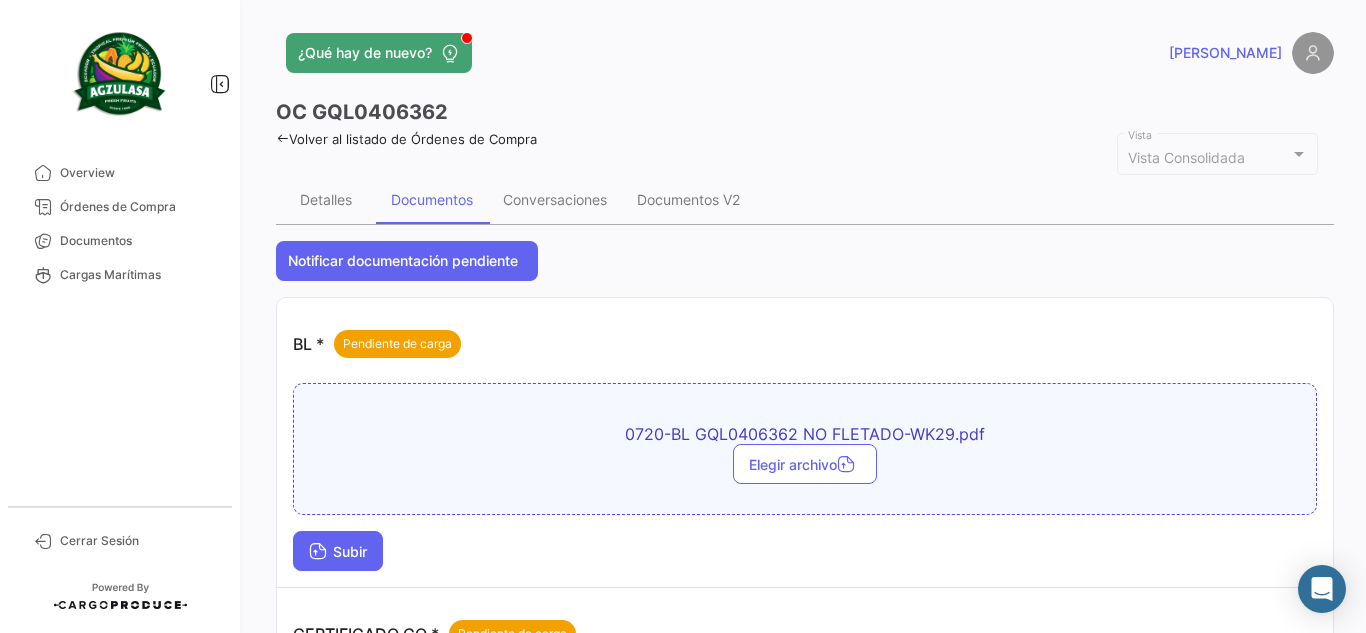 click on "Subir" at bounding box center [338, 551] 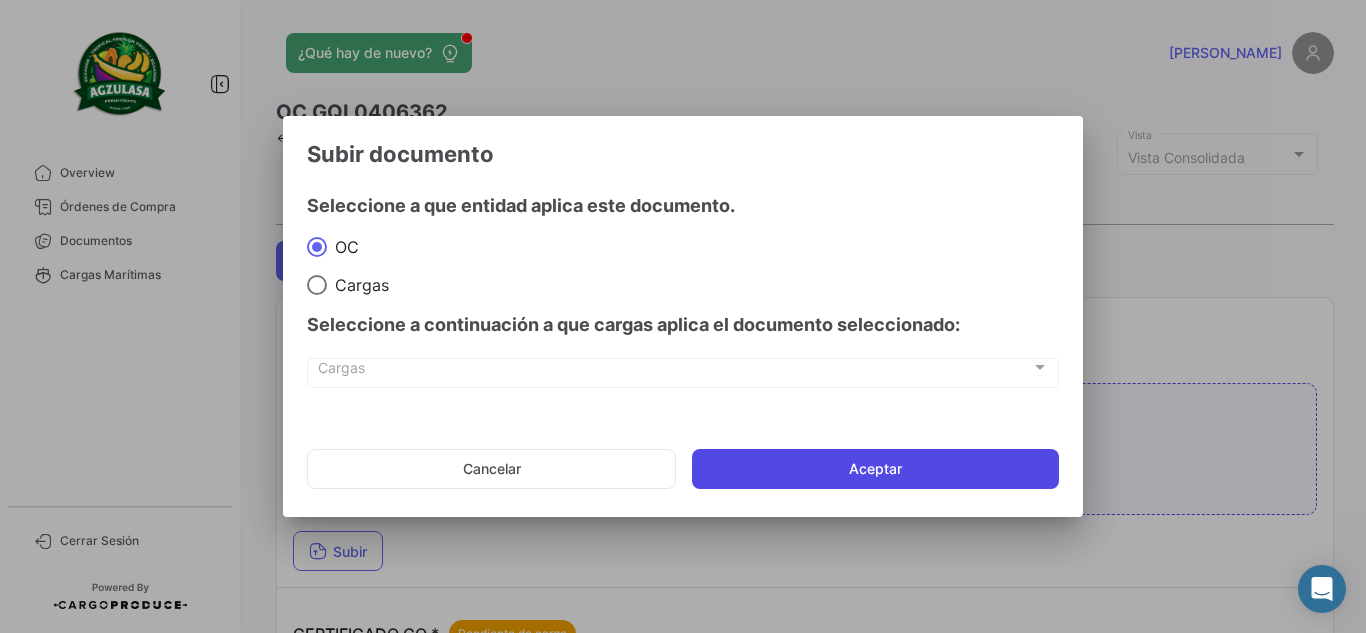 click on "Aceptar" 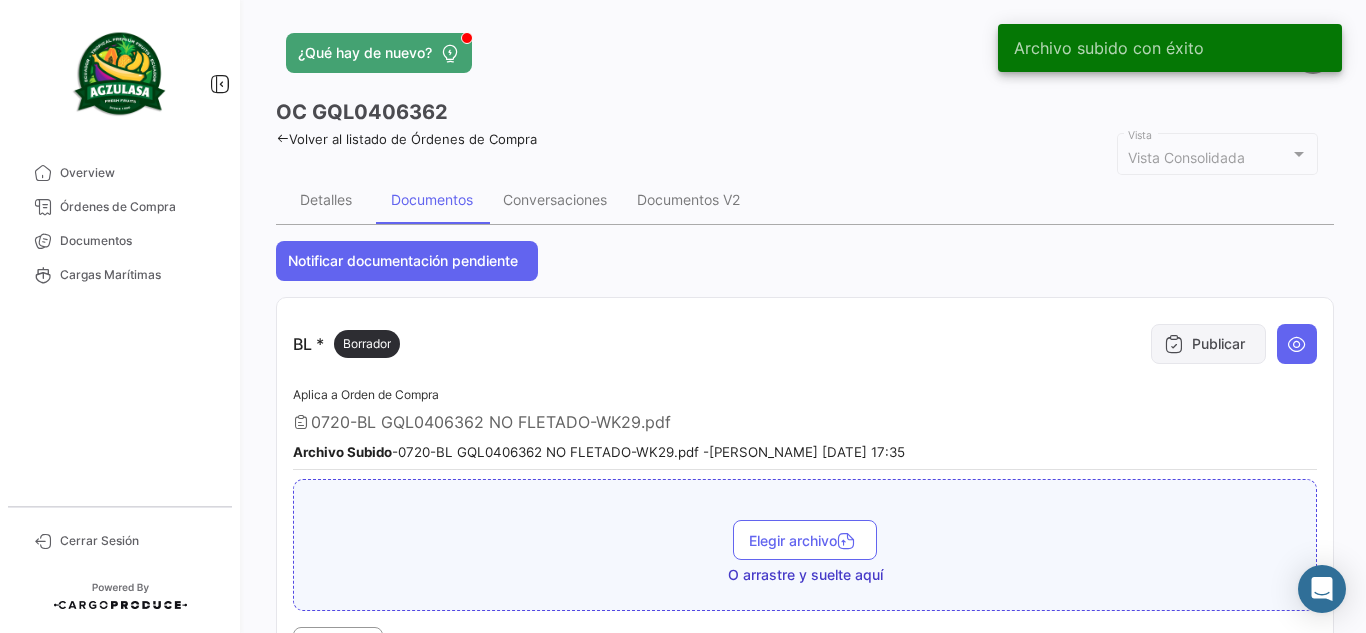 click at bounding box center [1174, 344] 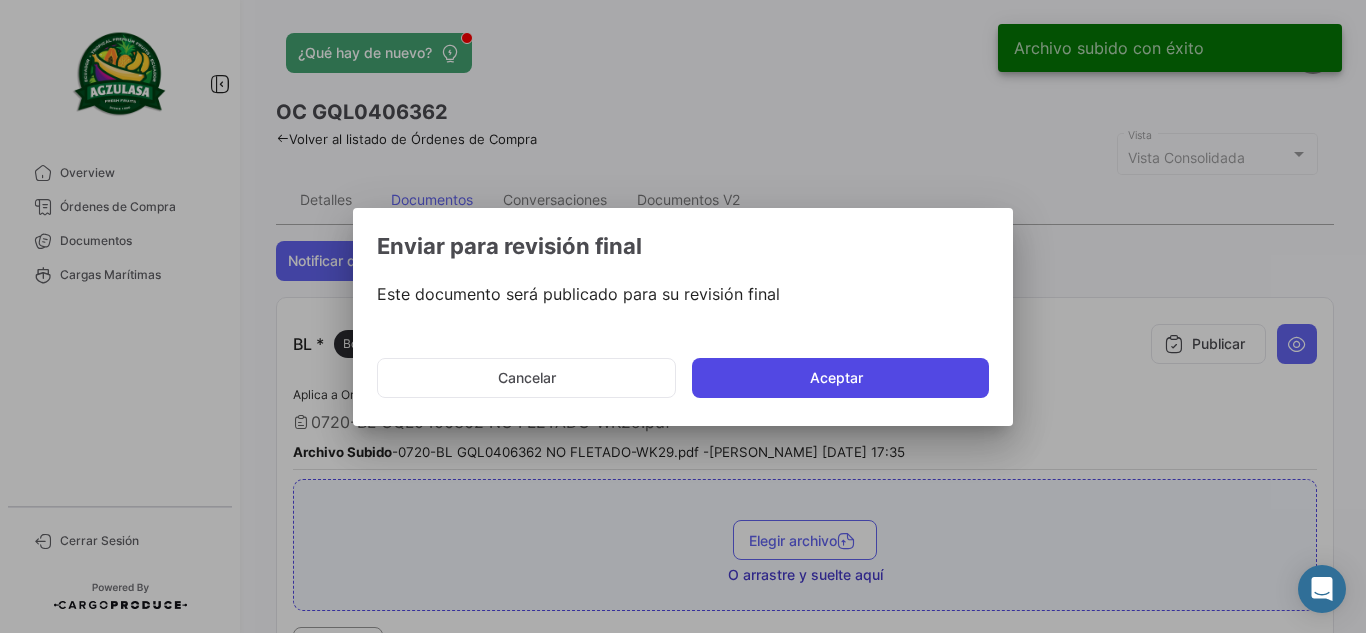 click on "Aceptar" 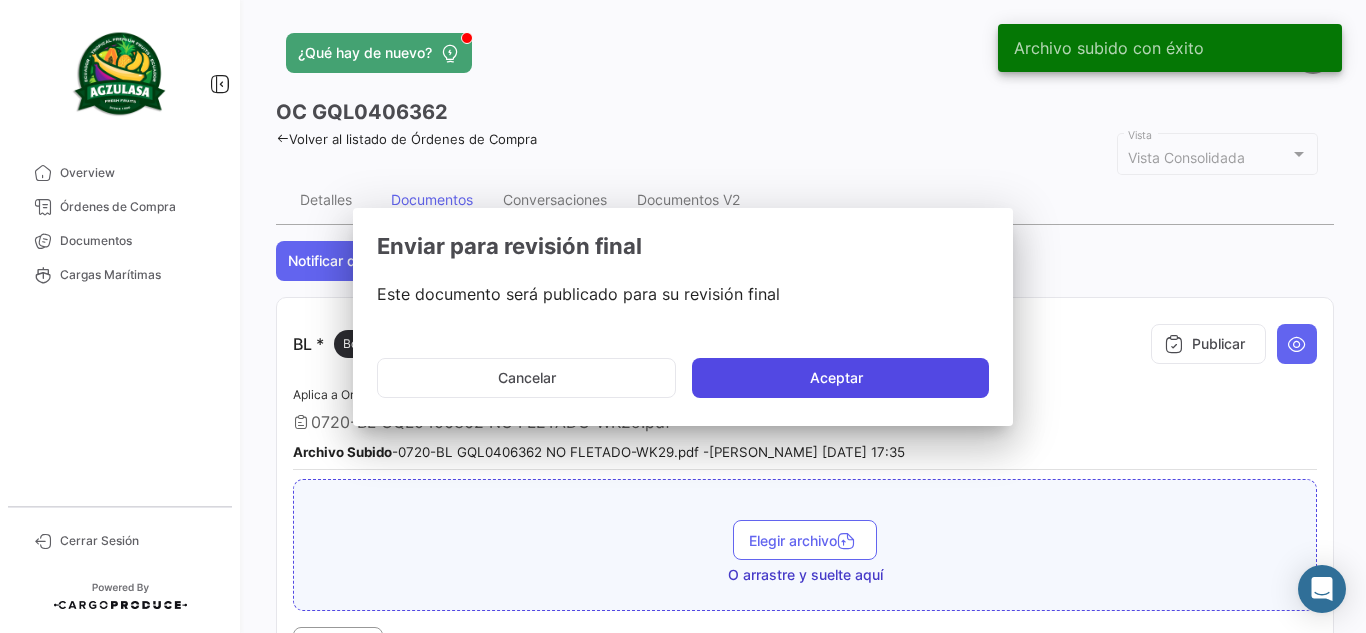 type 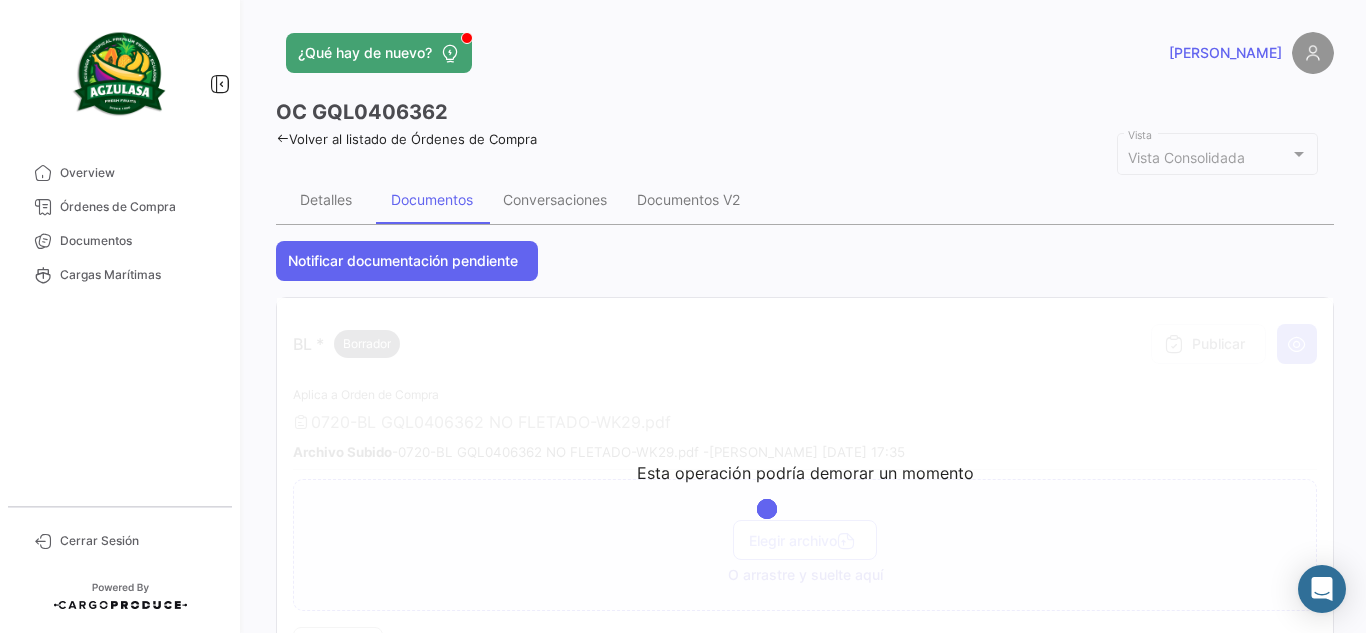 click on "¿Qué hay de nuevo?   [PERSON_NAME]" 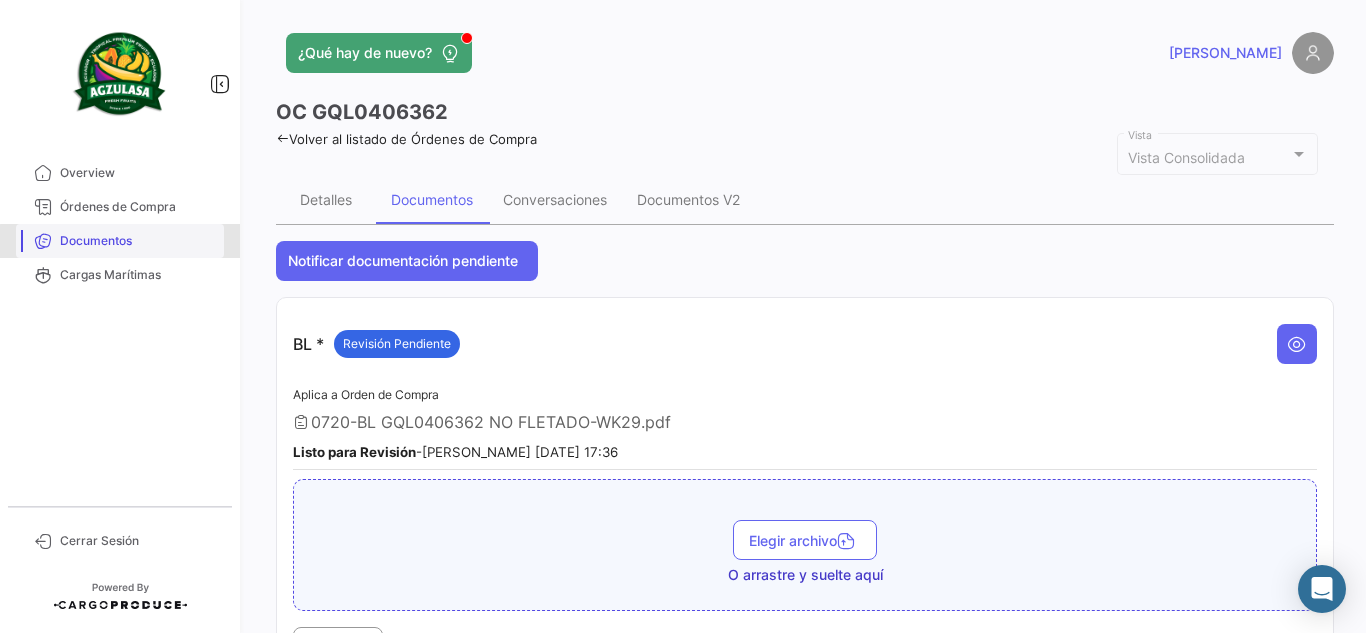 click on "Documentos" at bounding box center (138, 241) 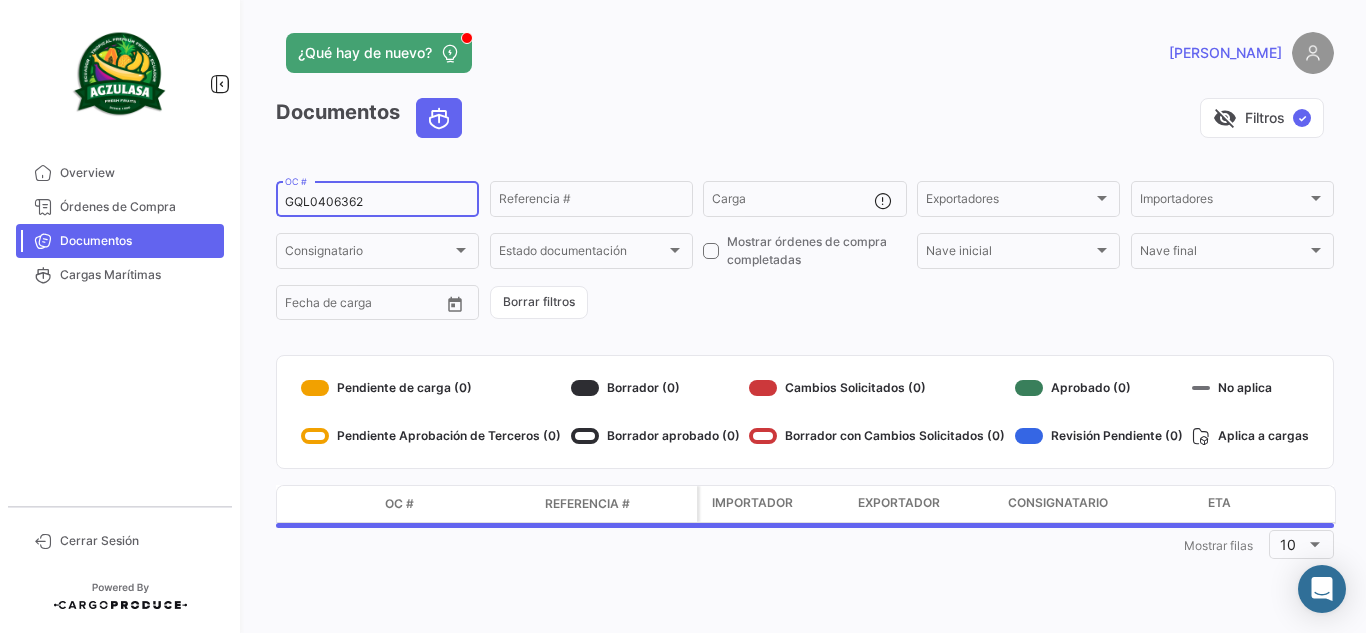 click on "GQL0406362" at bounding box center (377, 202) 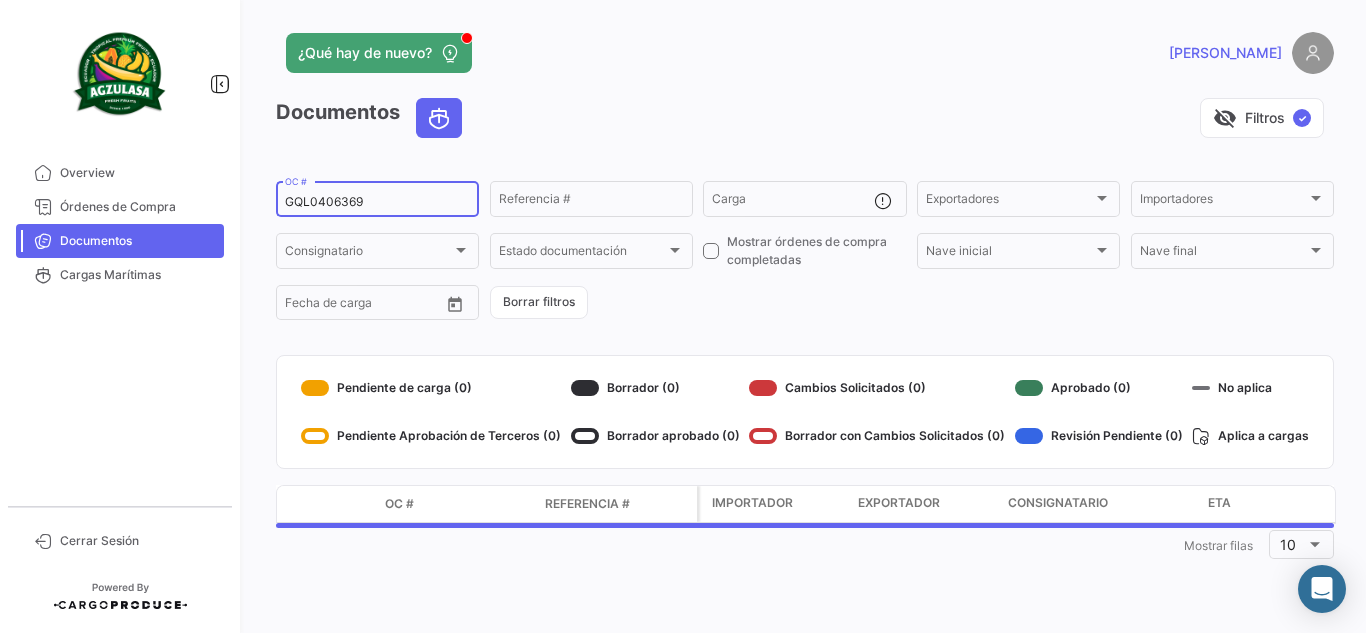 type on "GQL0406369" 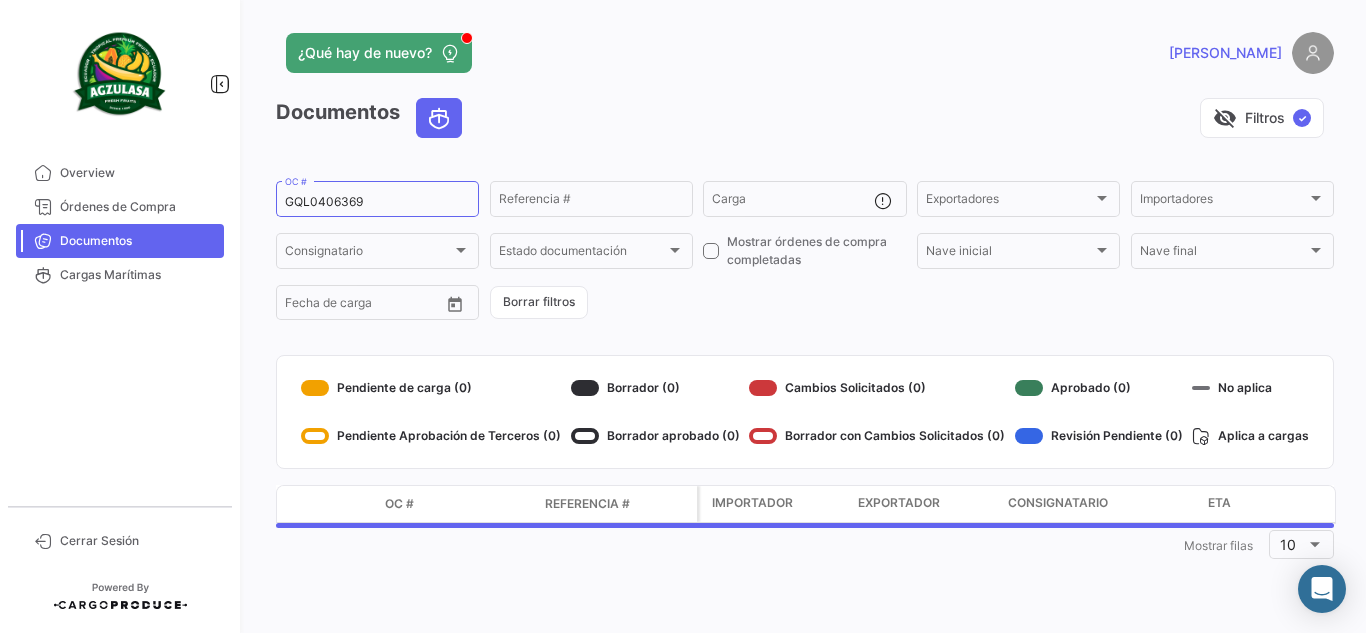 click on "¿Qué hay de nuevo?" 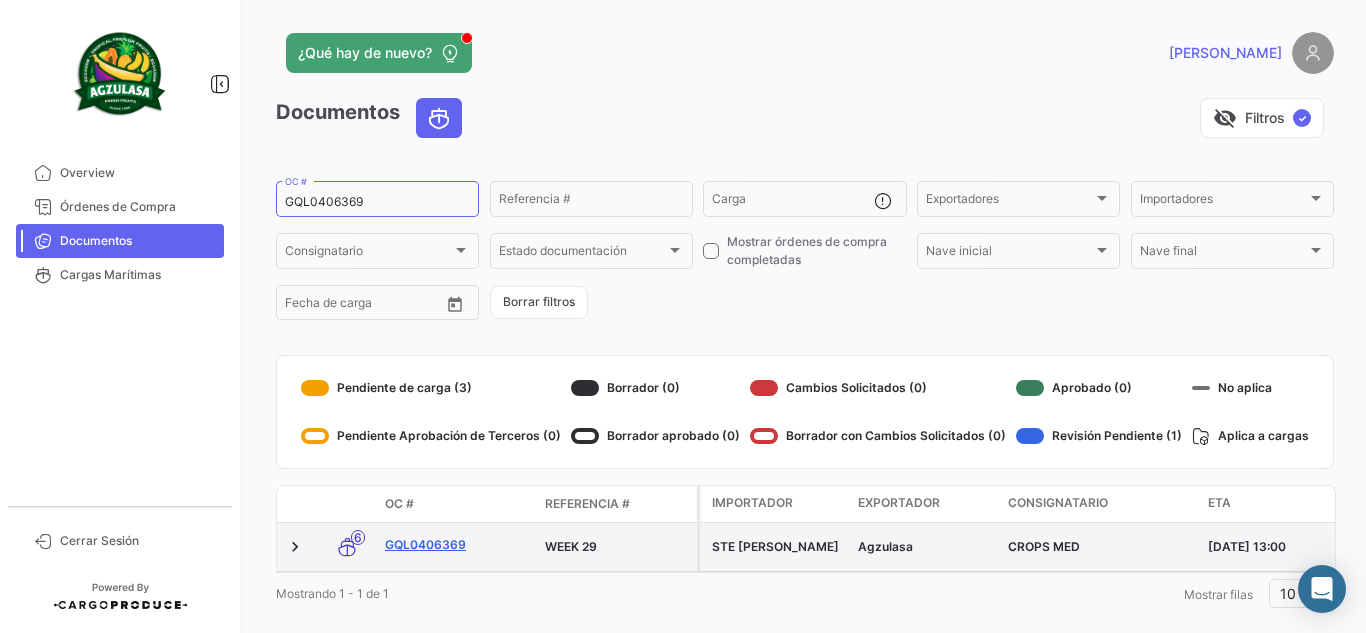 click on "GQL0406369" 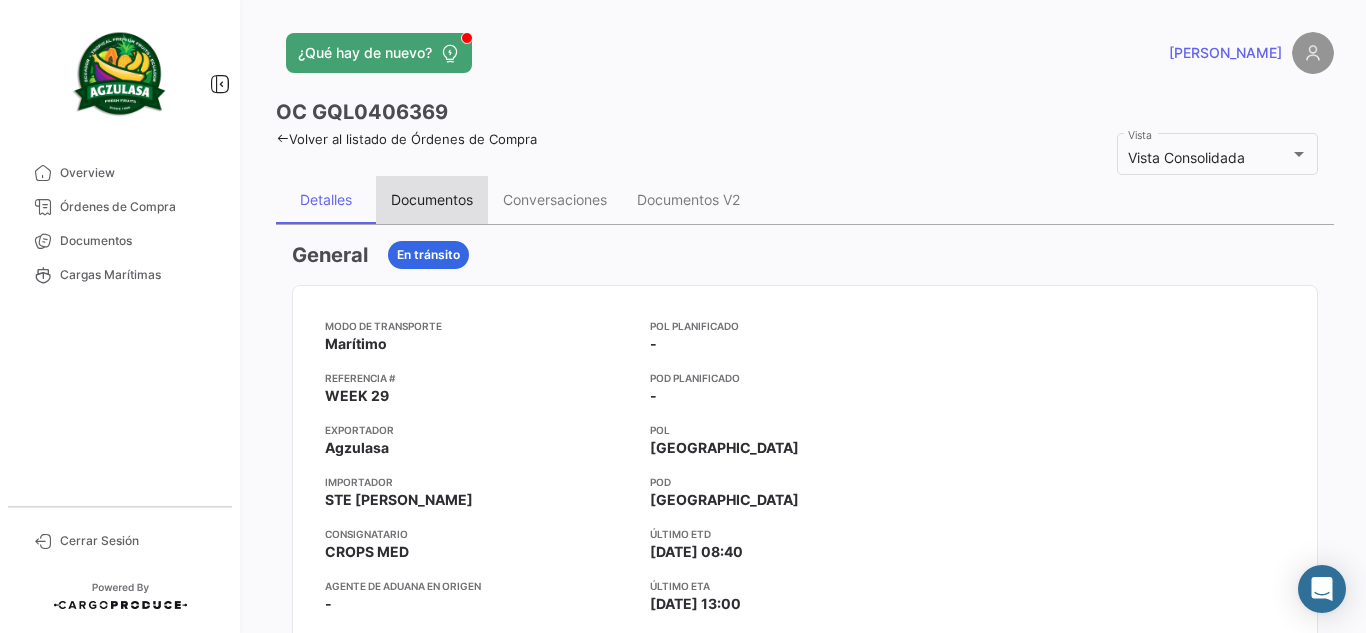 click on "Documentos" at bounding box center (432, 199) 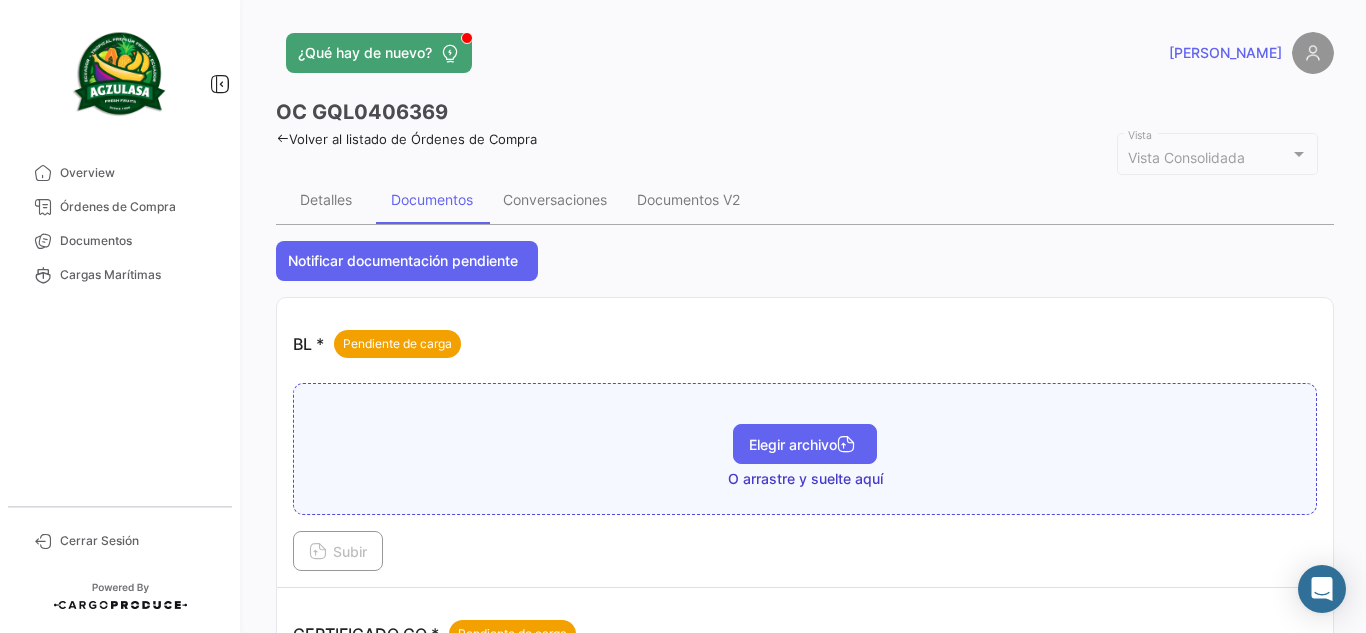 click on "Elegir archivo" at bounding box center [805, 444] 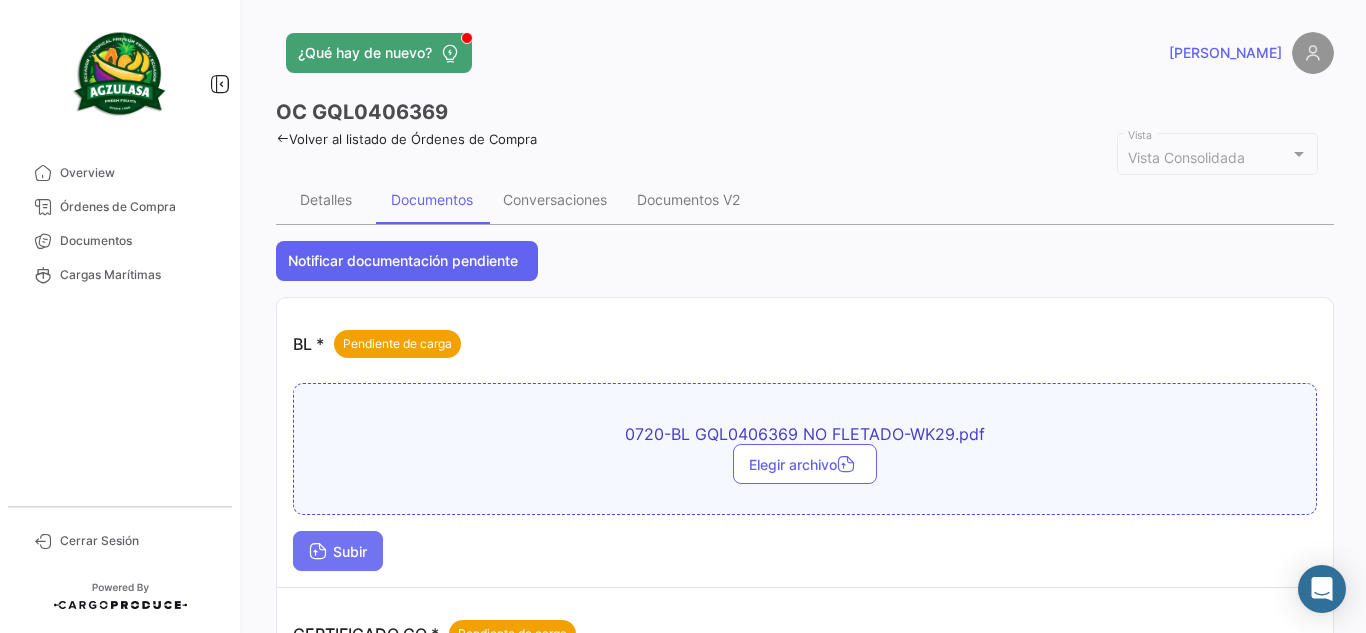 click on "Subir" at bounding box center [338, 551] 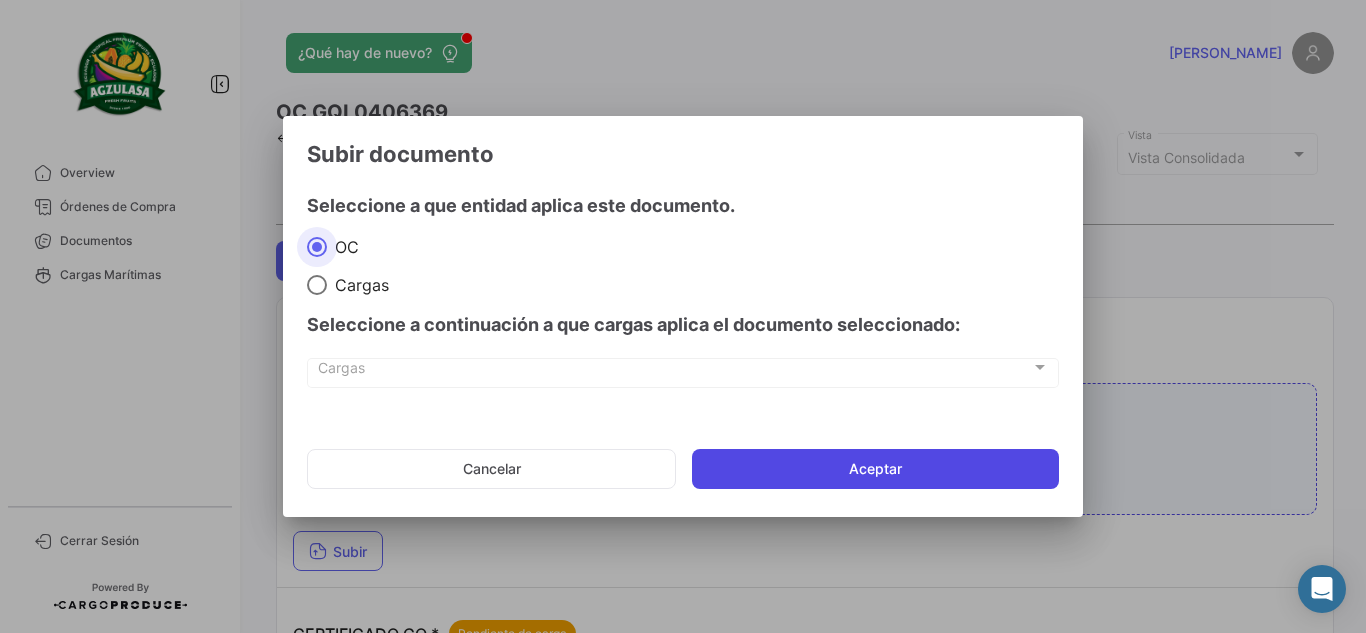 click on "Aceptar" 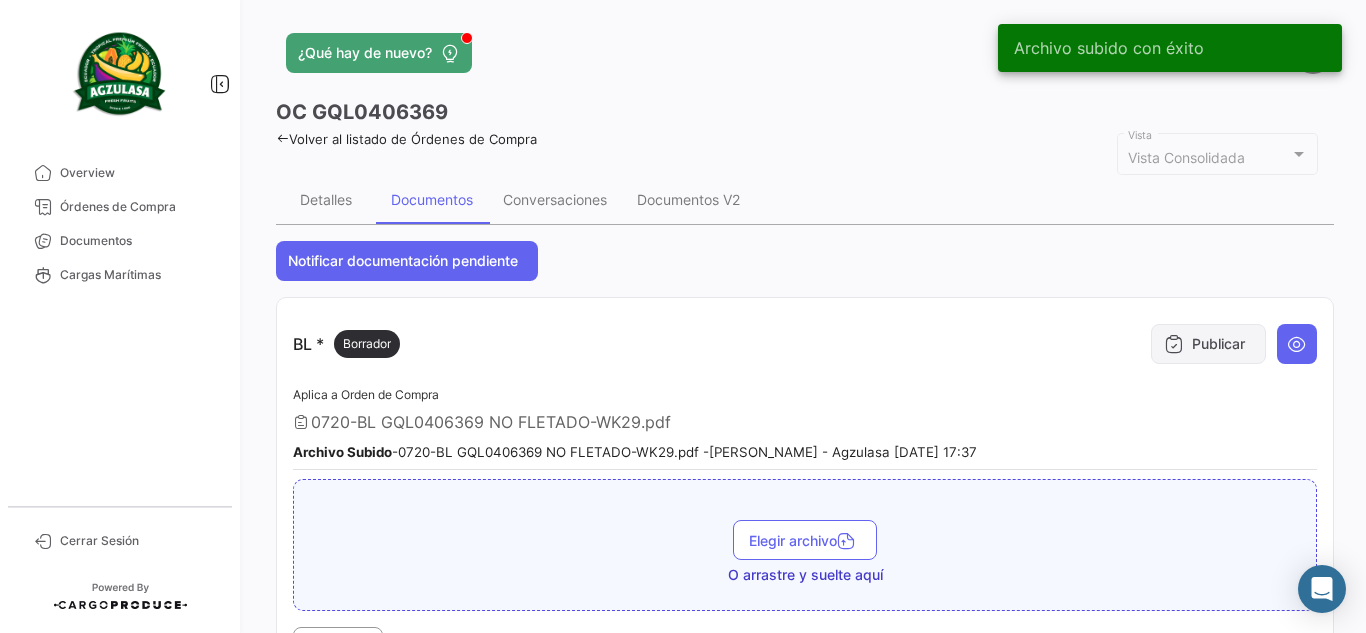 click on "Publicar" at bounding box center [1208, 344] 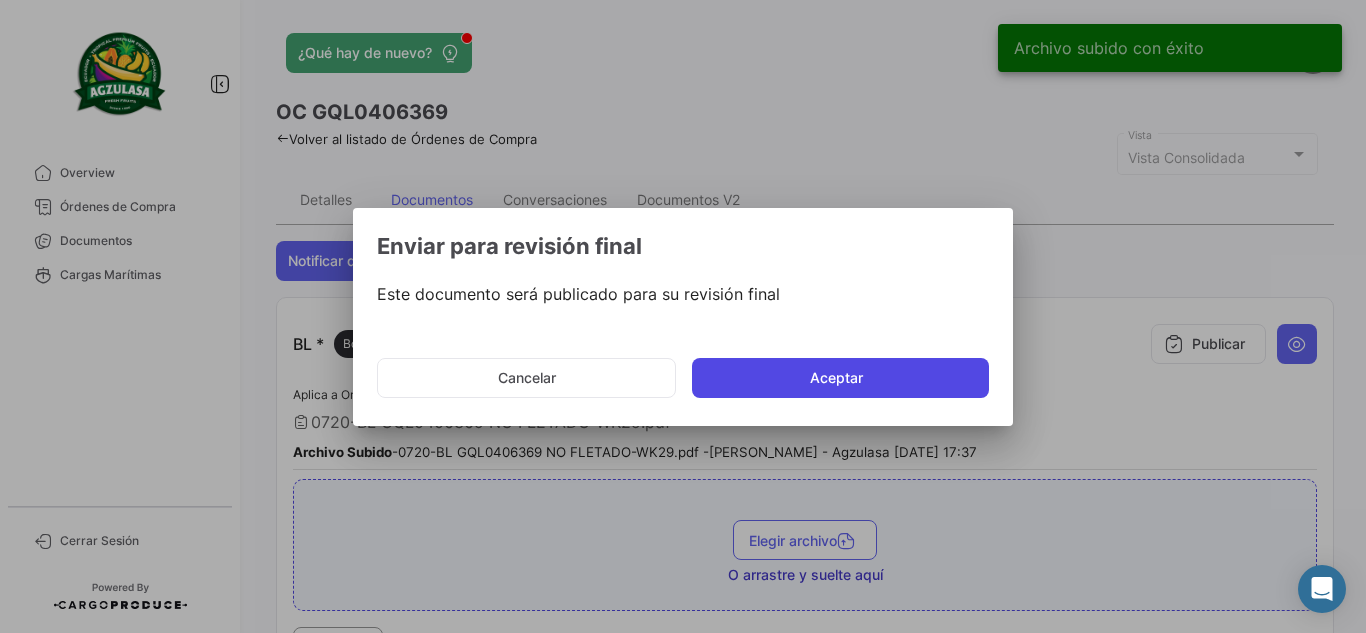 click on "Aceptar" 